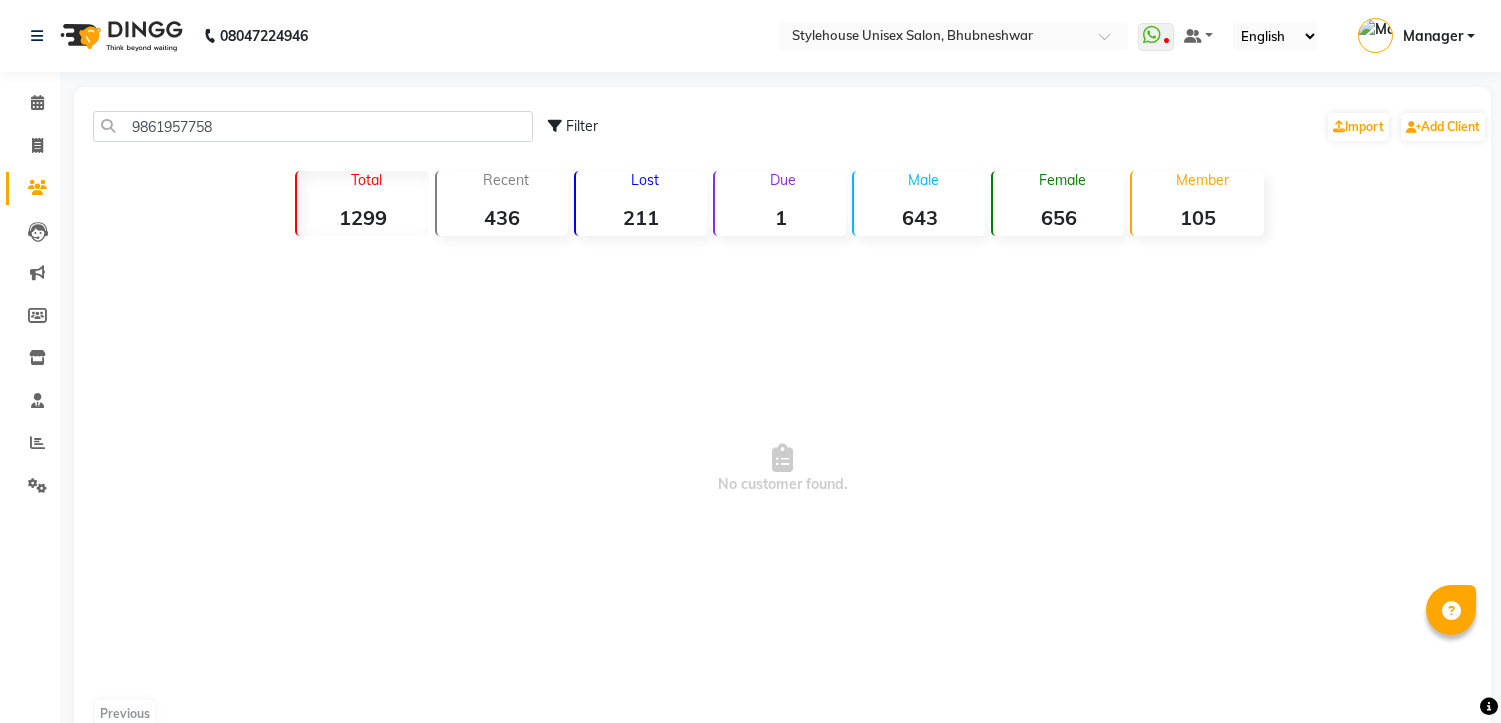 scroll, scrollTop: 0, scrollLeft: 0, axis: both 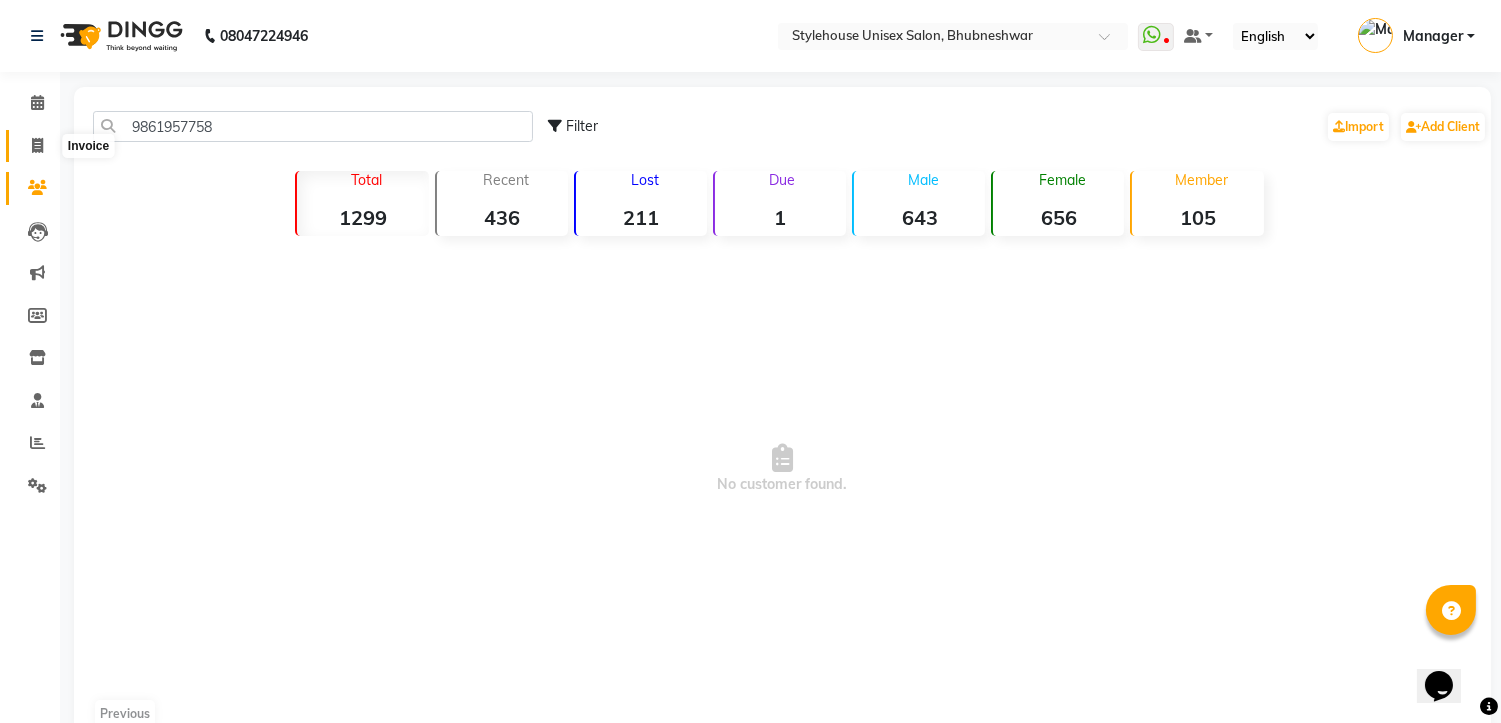 click 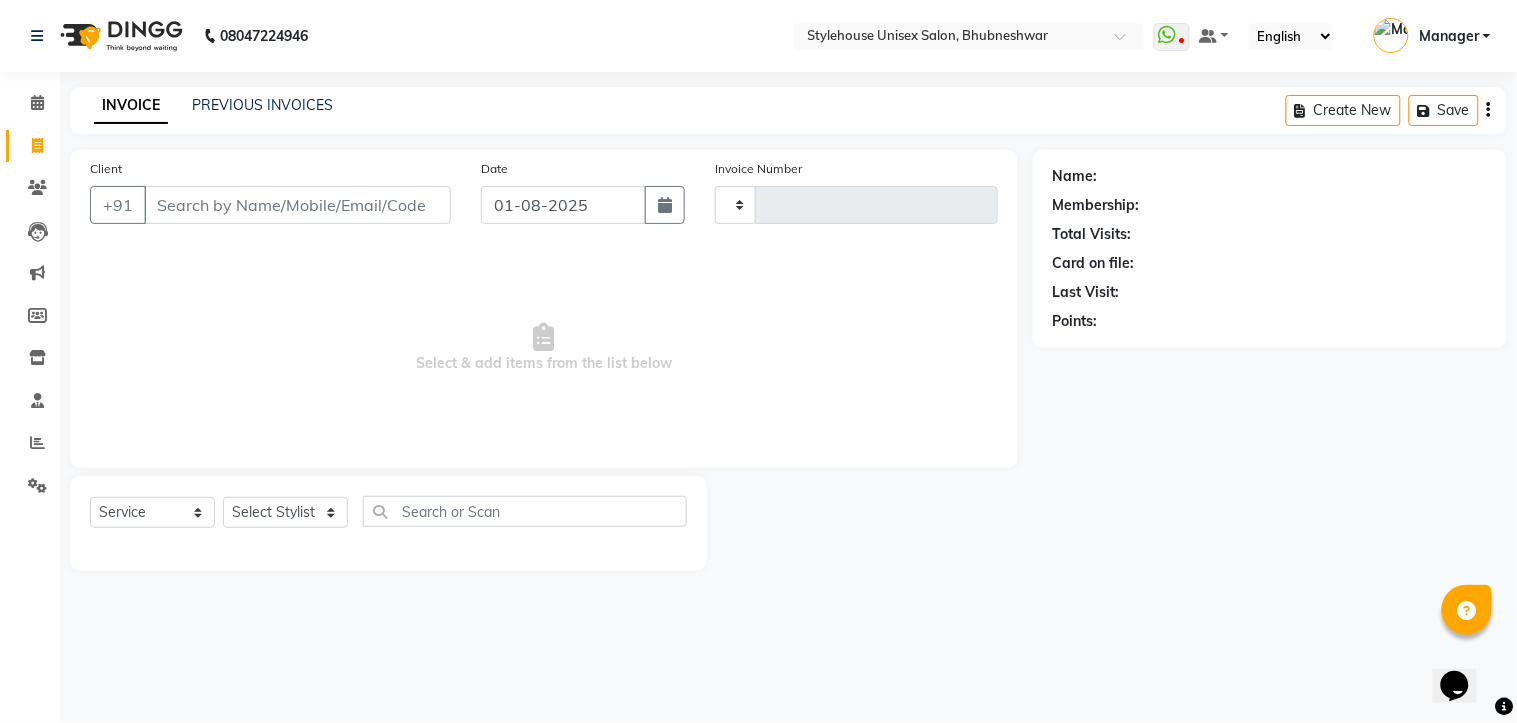 type on "1030" 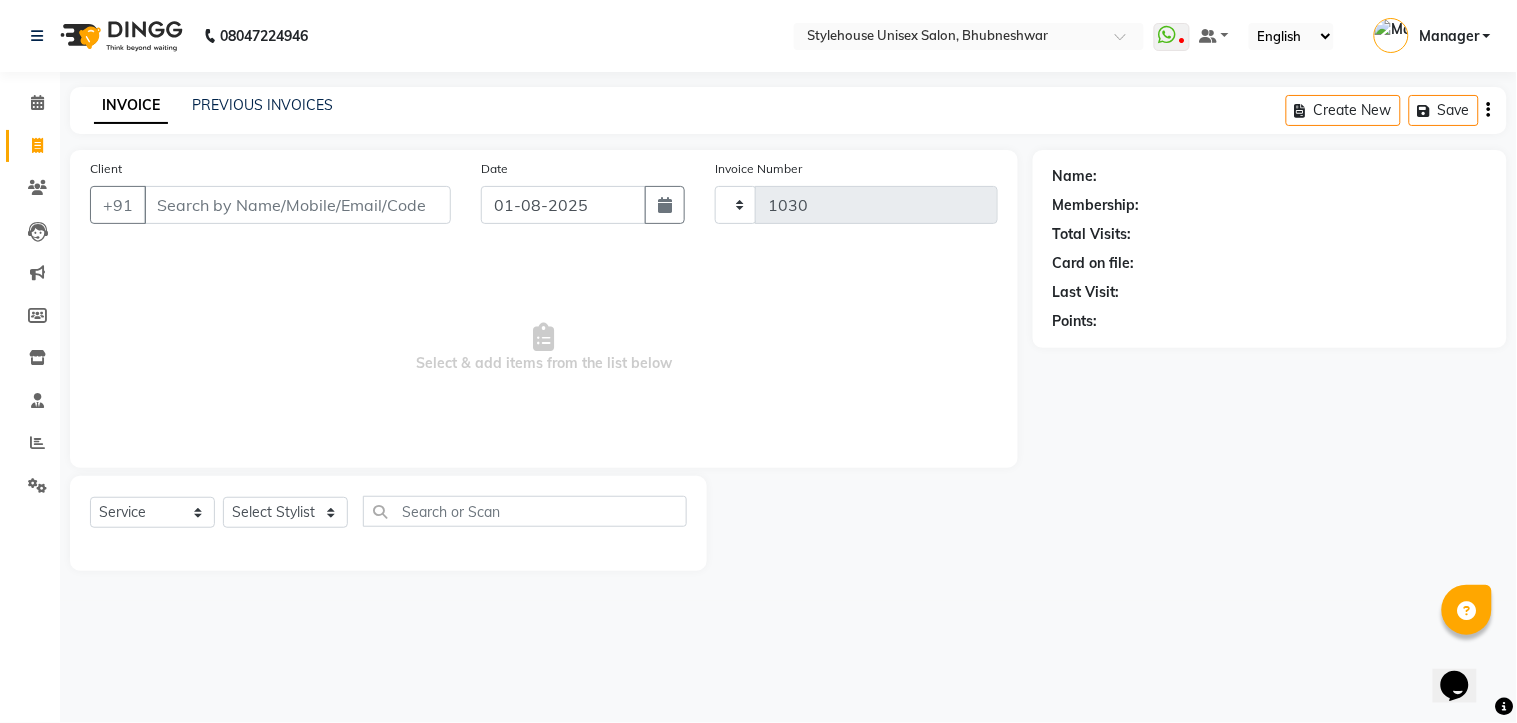 select on "7906" 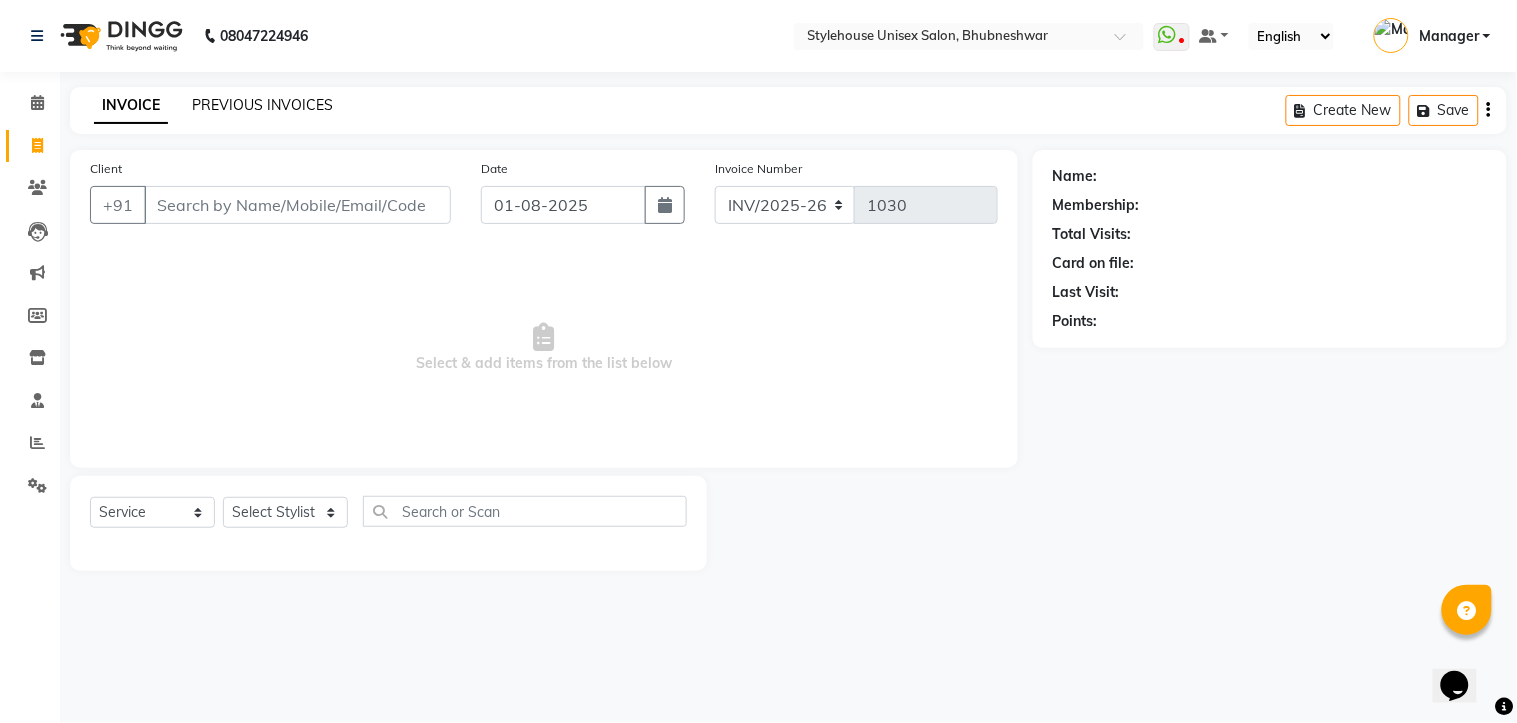 click on "PREVIOUS INVOICES" 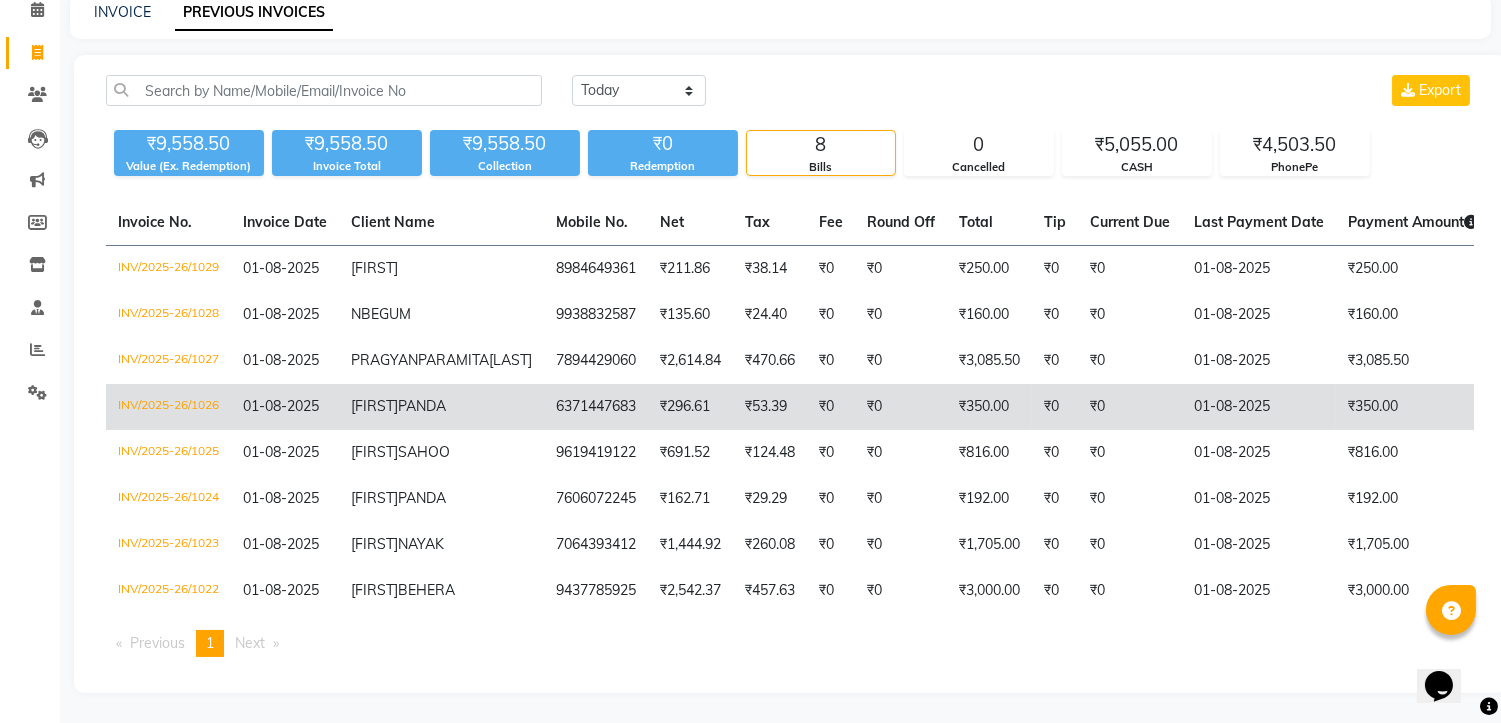 scroll, scrollTop: 127, scrollLeft: 0, axis: vertical 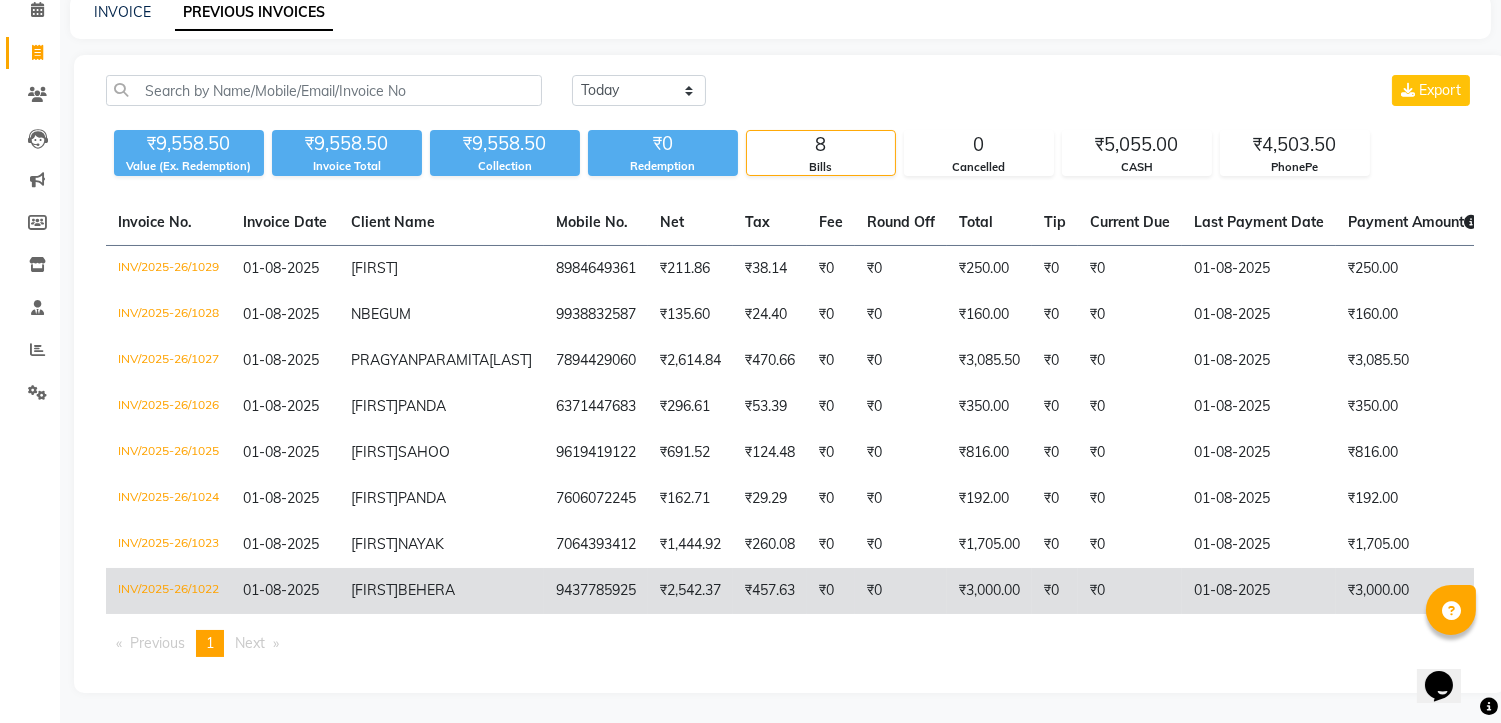 click on "INV/2025-26/1022" 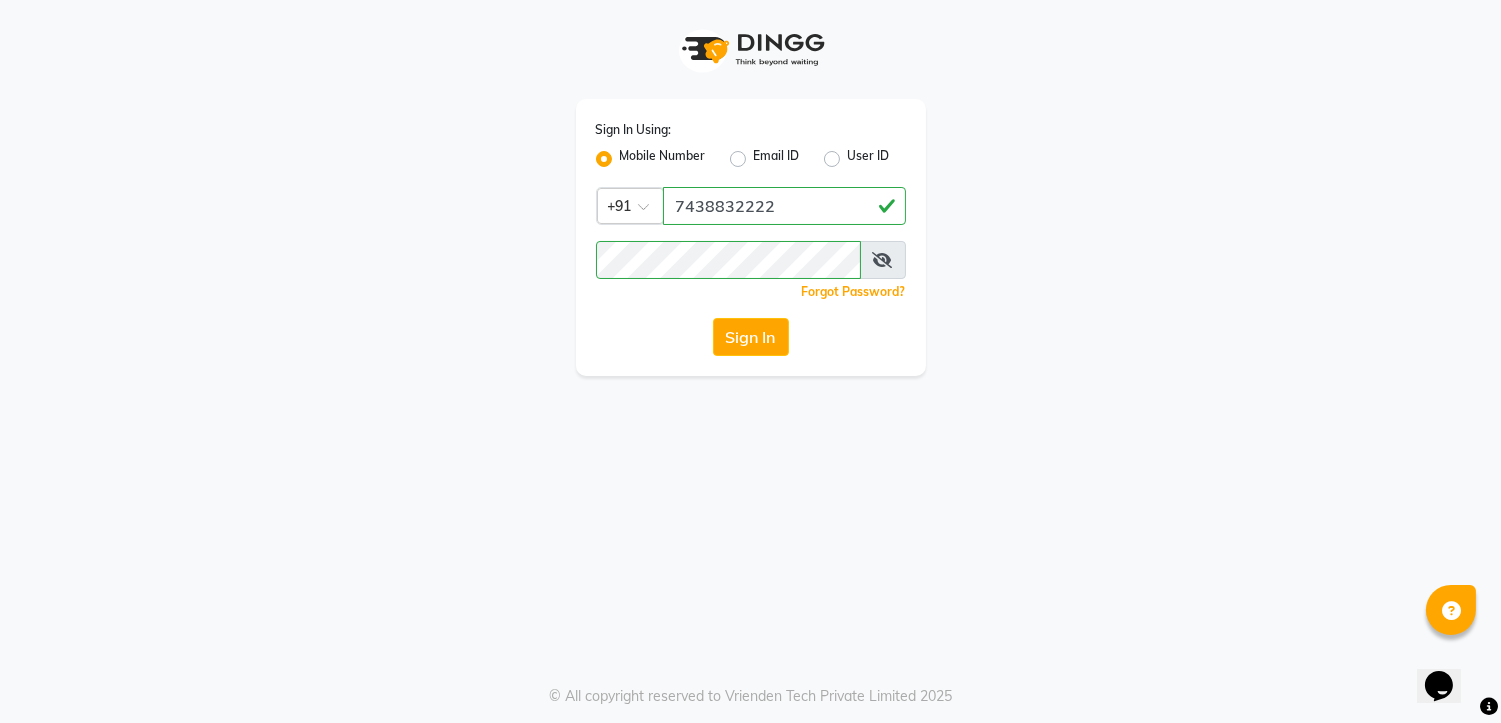 scroll, scrollTop: 0, scrollLeft: 0, axis: both 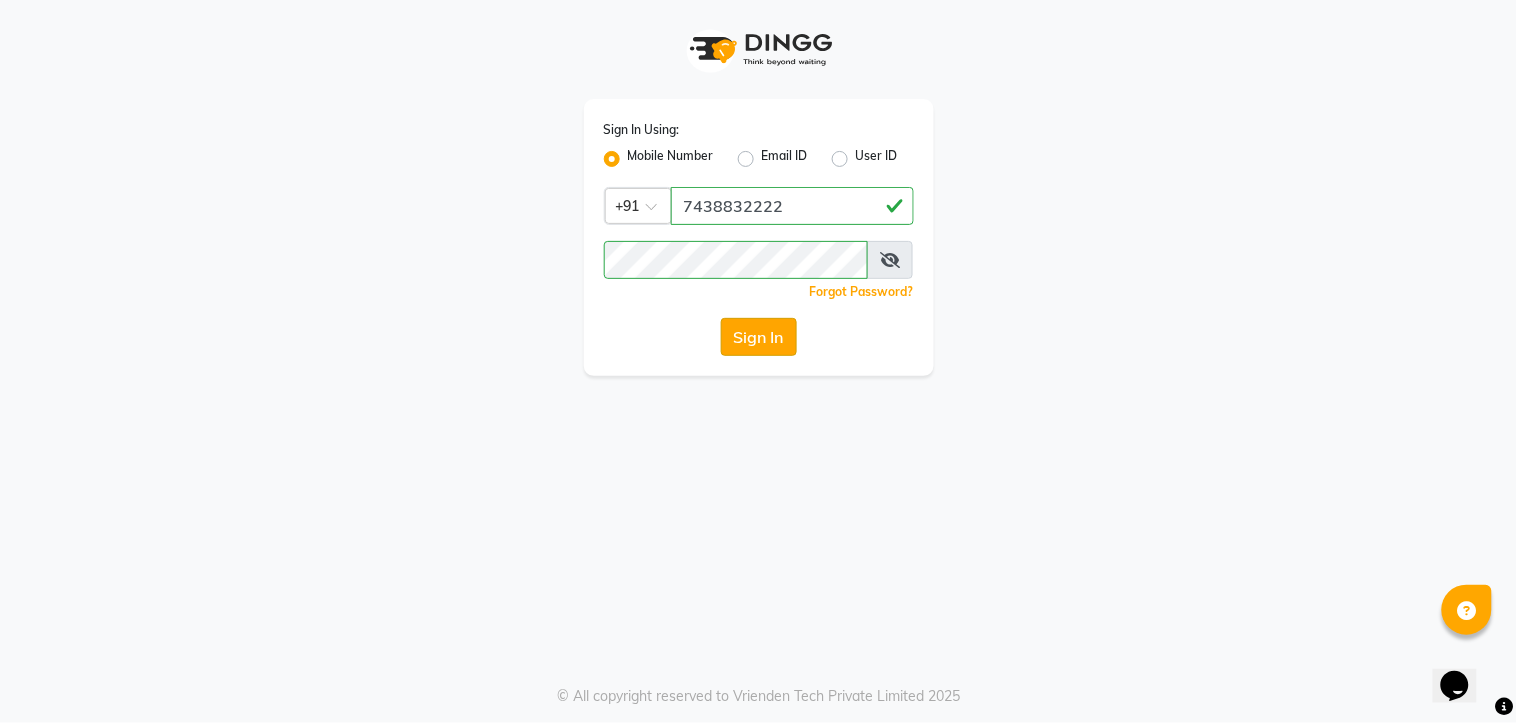 click on "Sign In" 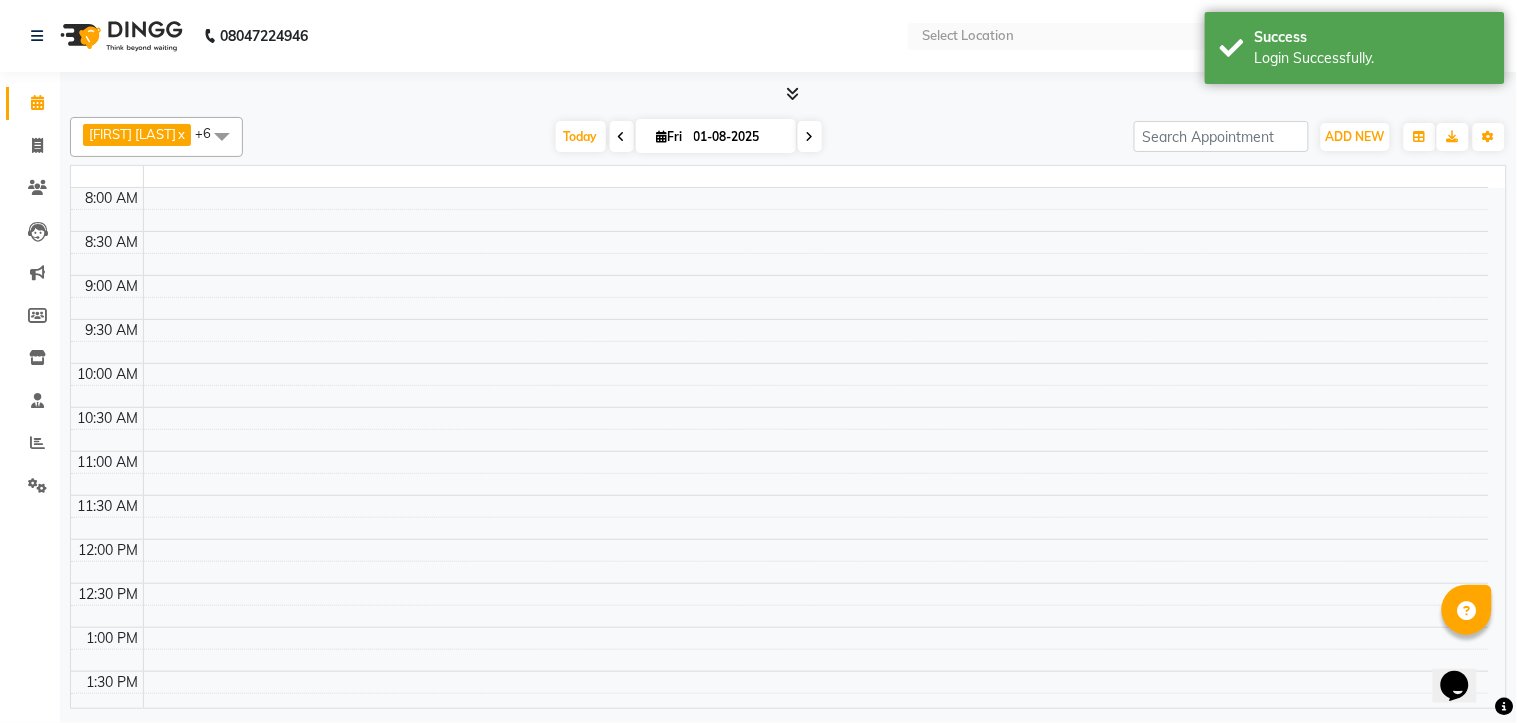 select on "en" 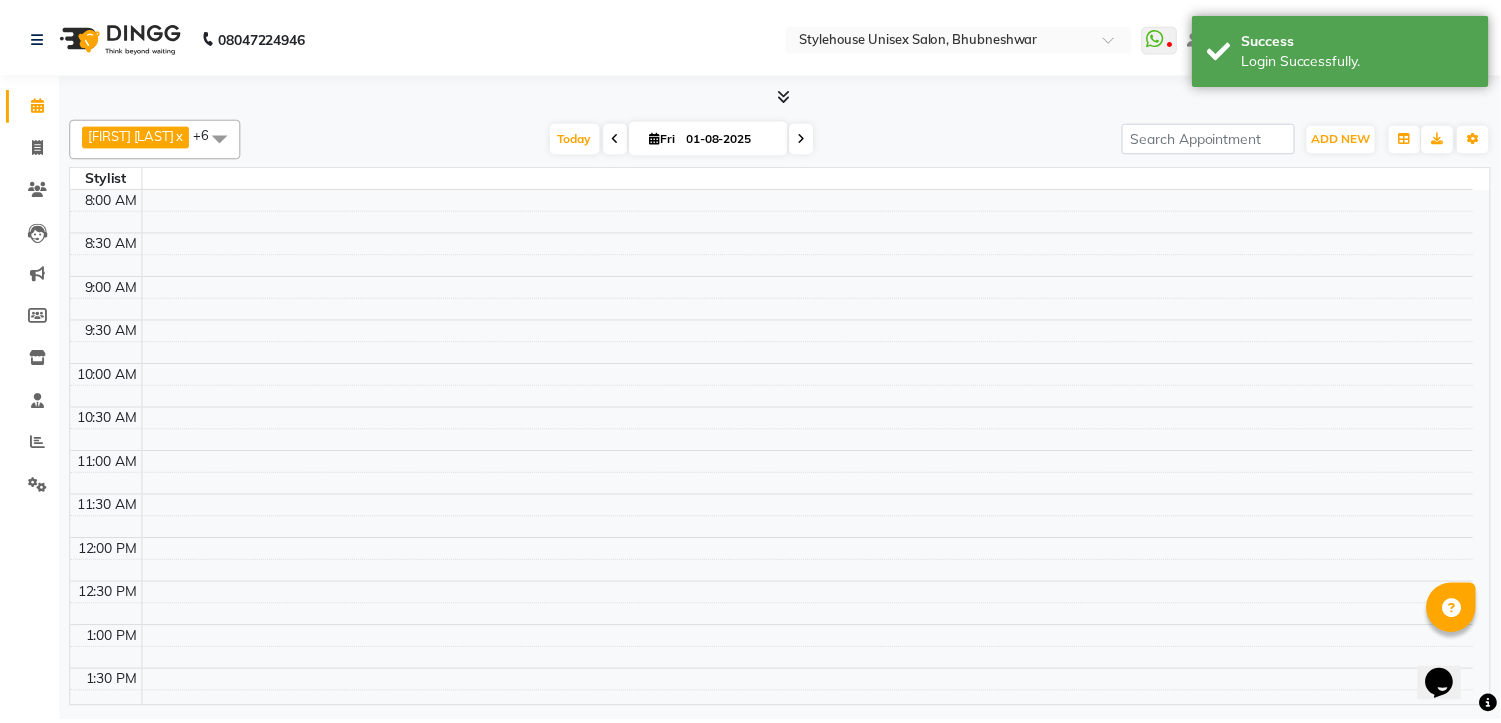 scroll, scrollTop: 0, scrollLeft: 0, axis: both 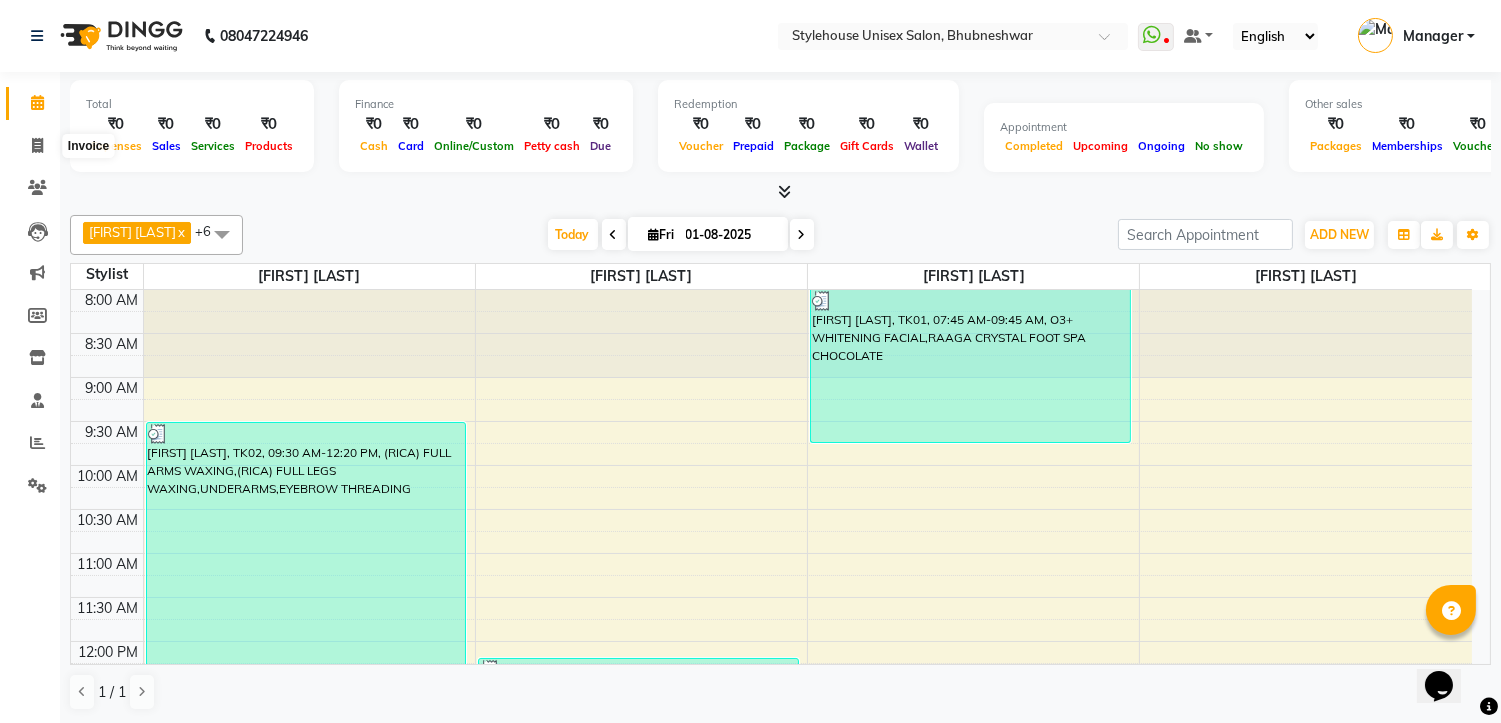 click on "Invoice" at bounding box center (88, 146) 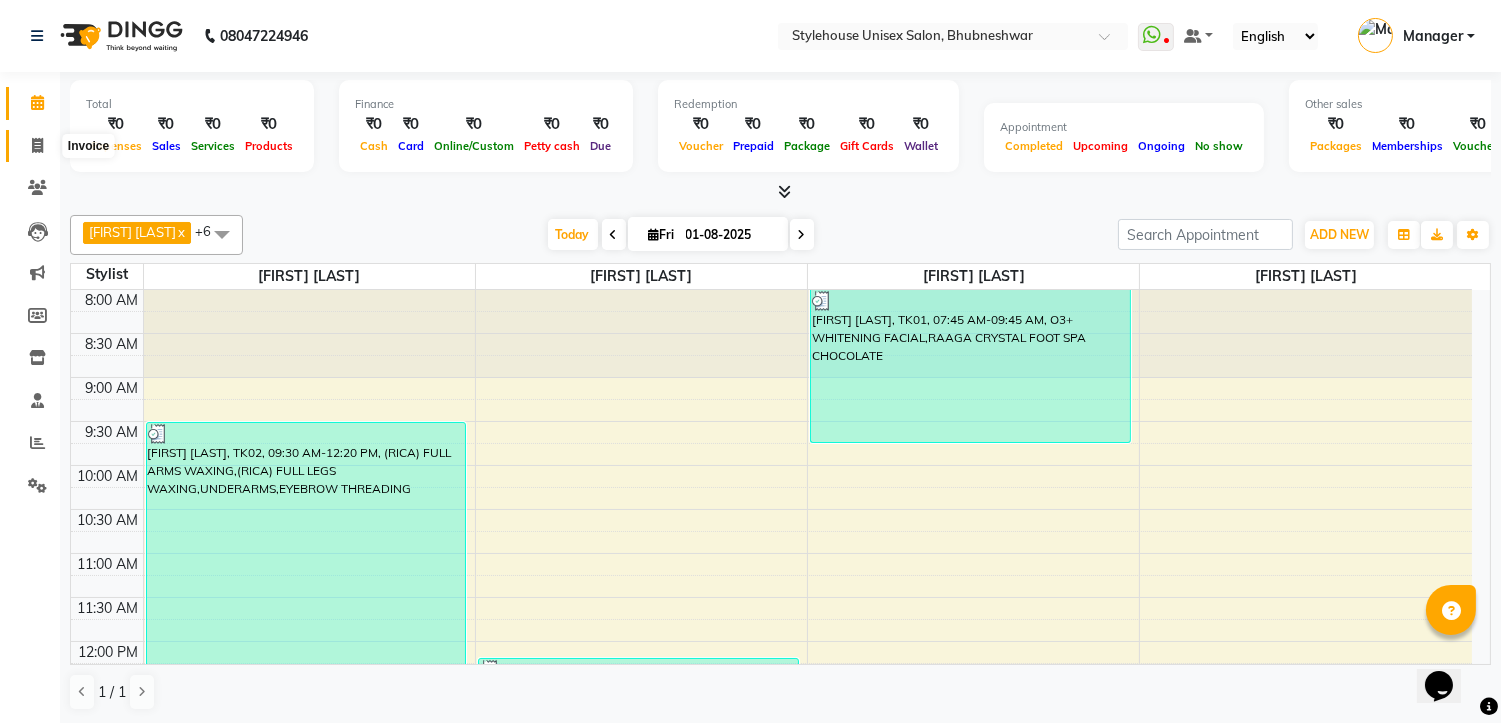 click 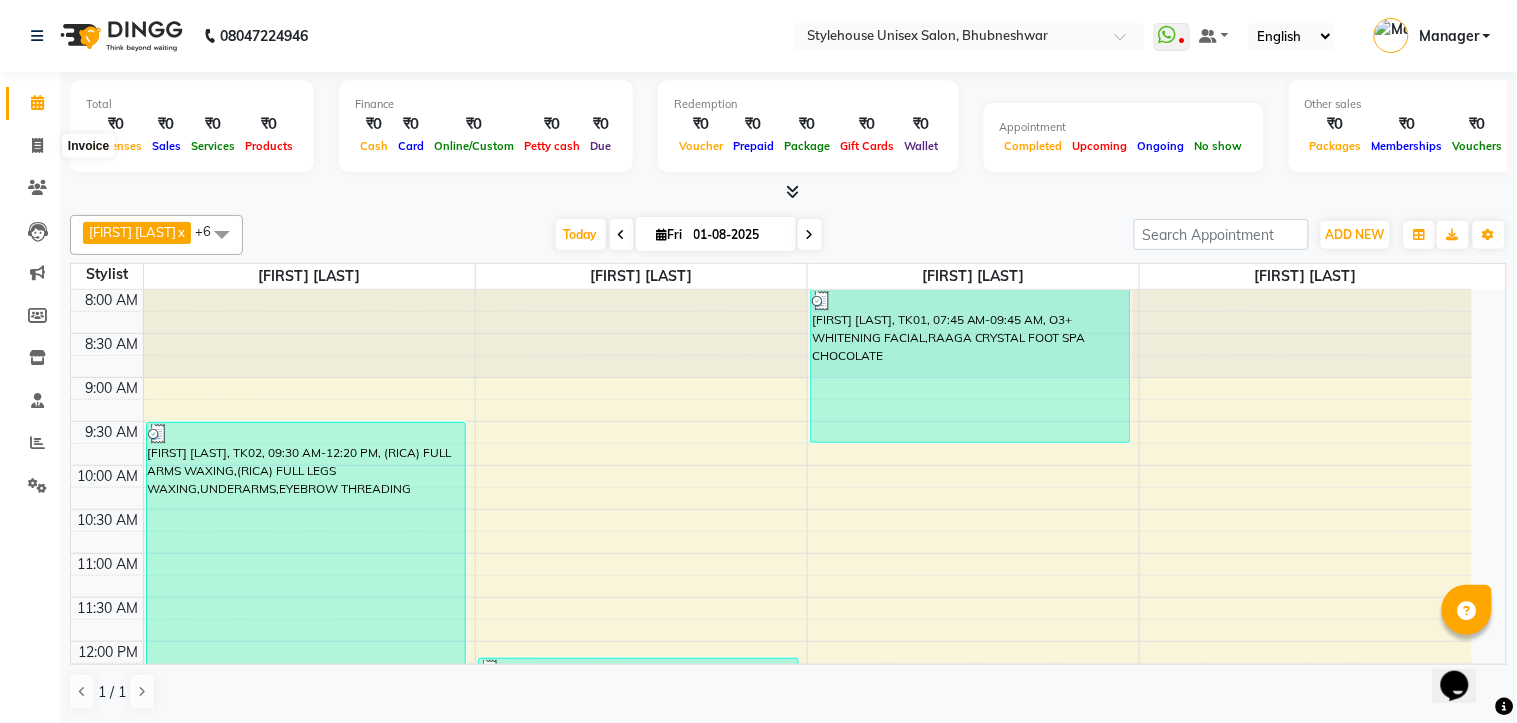 select on "service" 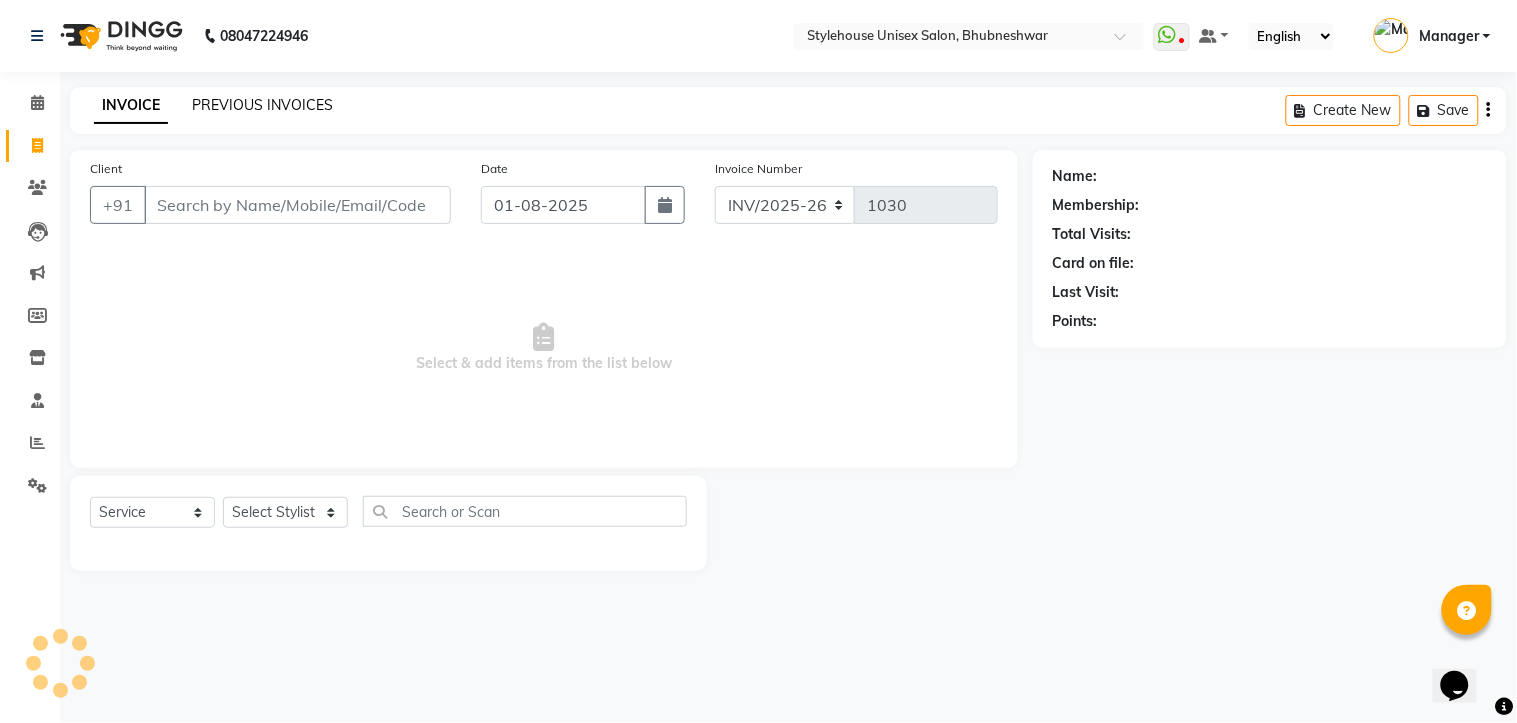 click on "PREVIOUS INVOICES" 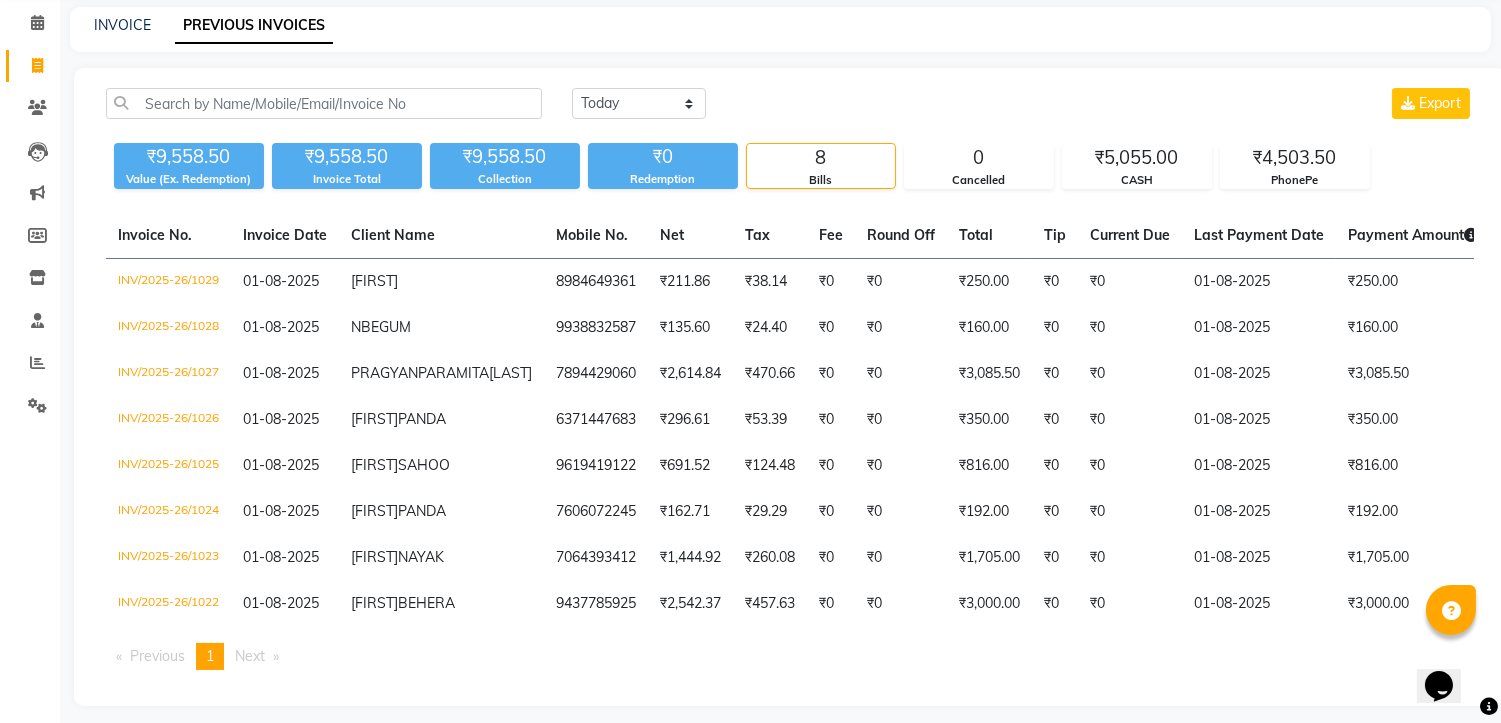scroll, scrollTop: 127, scrollLeft: 0, axis: vertical 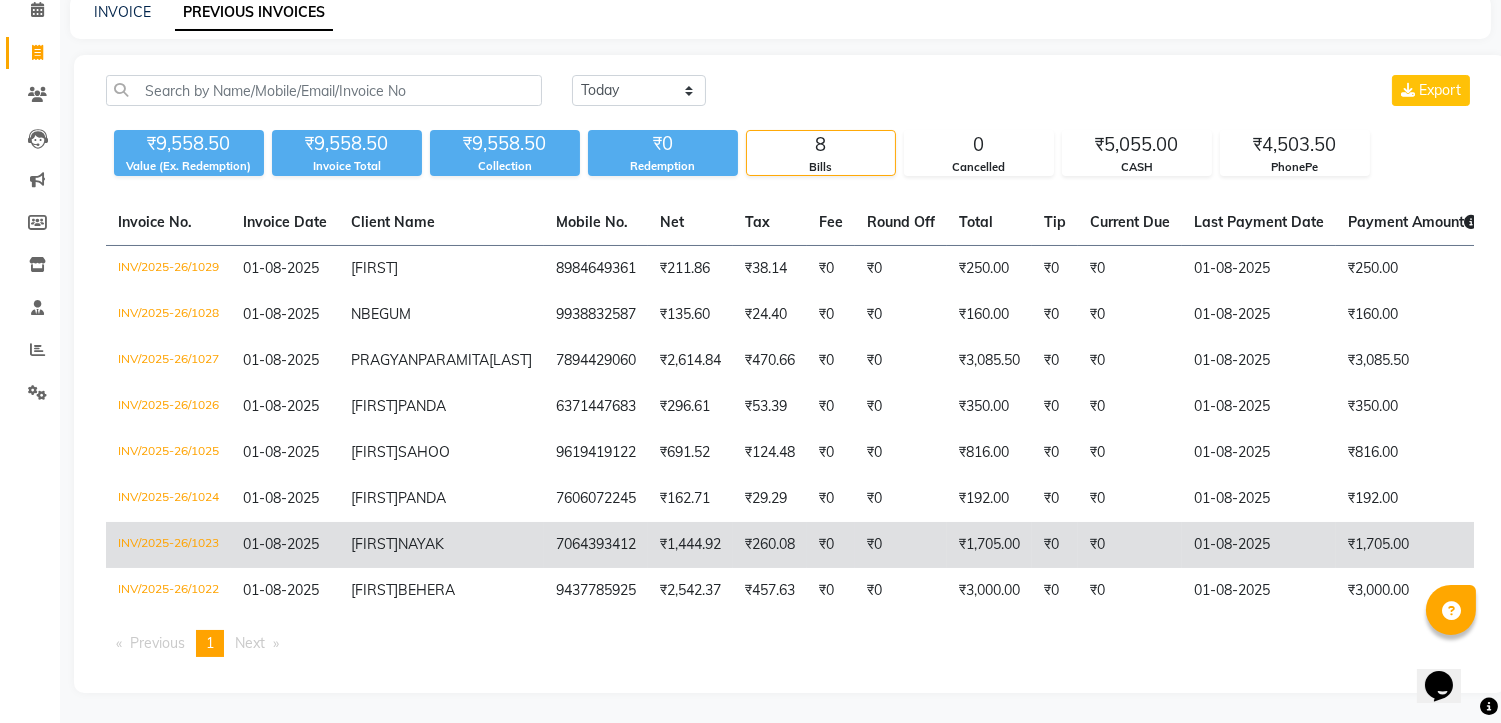 click on "INV/2025-26/1023" 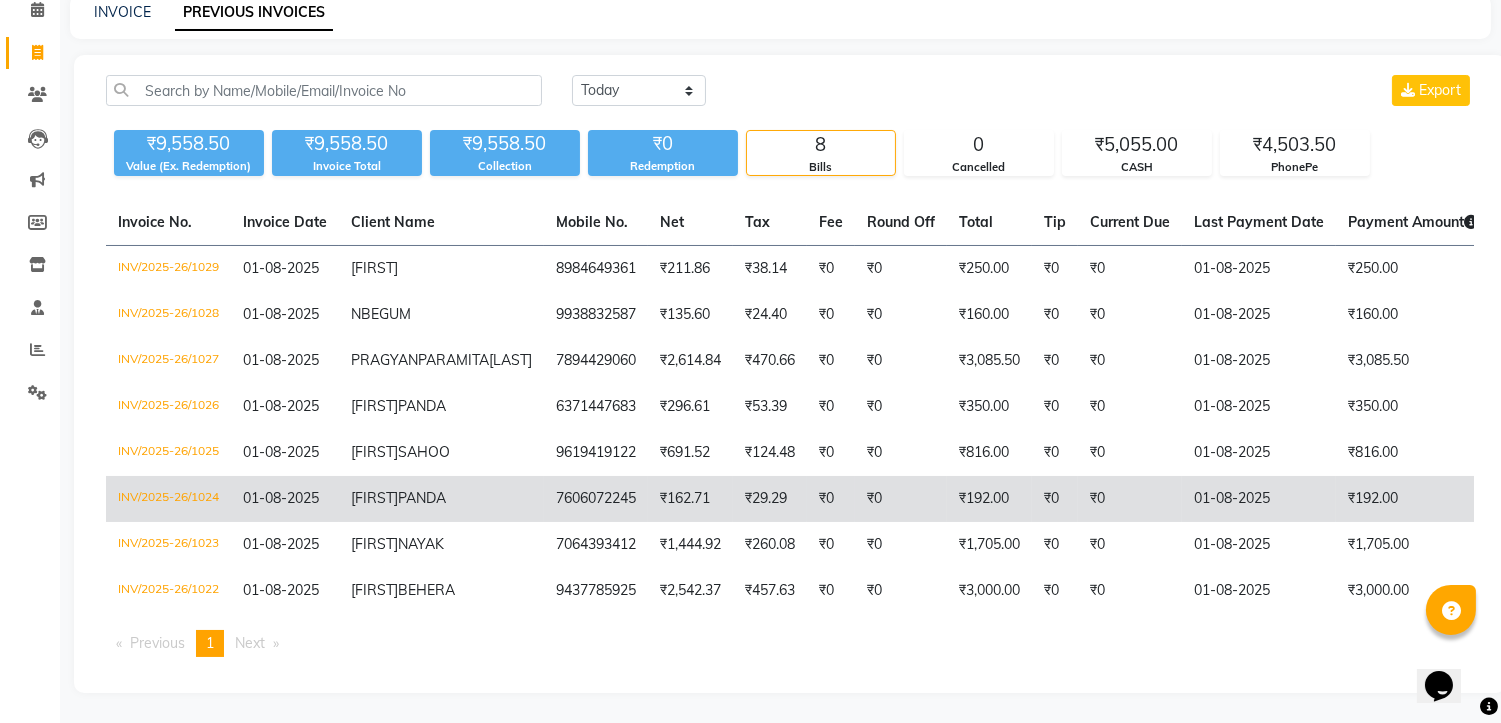click on "INV/2025-26/1024" 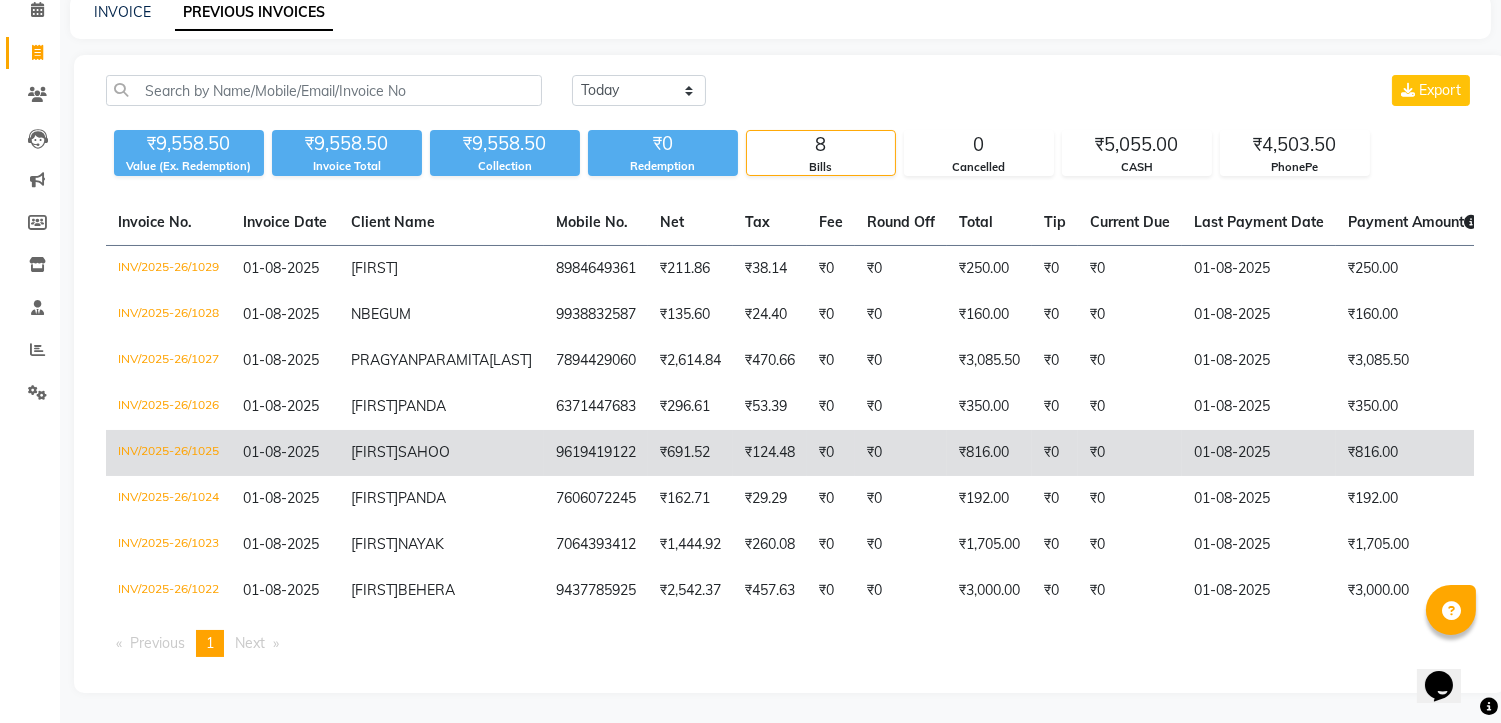 click on "INV/2025-26/1025" 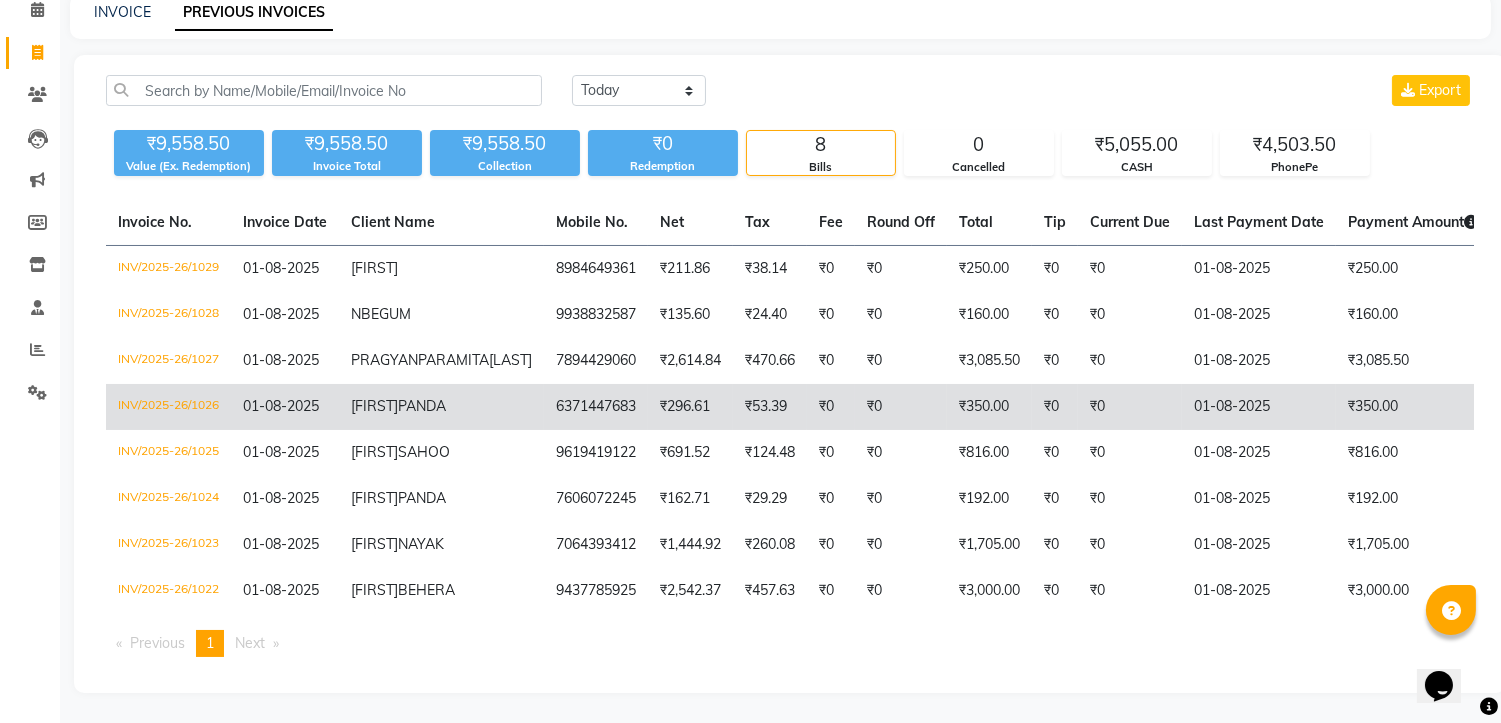 click on "INV/2025-26/1026" 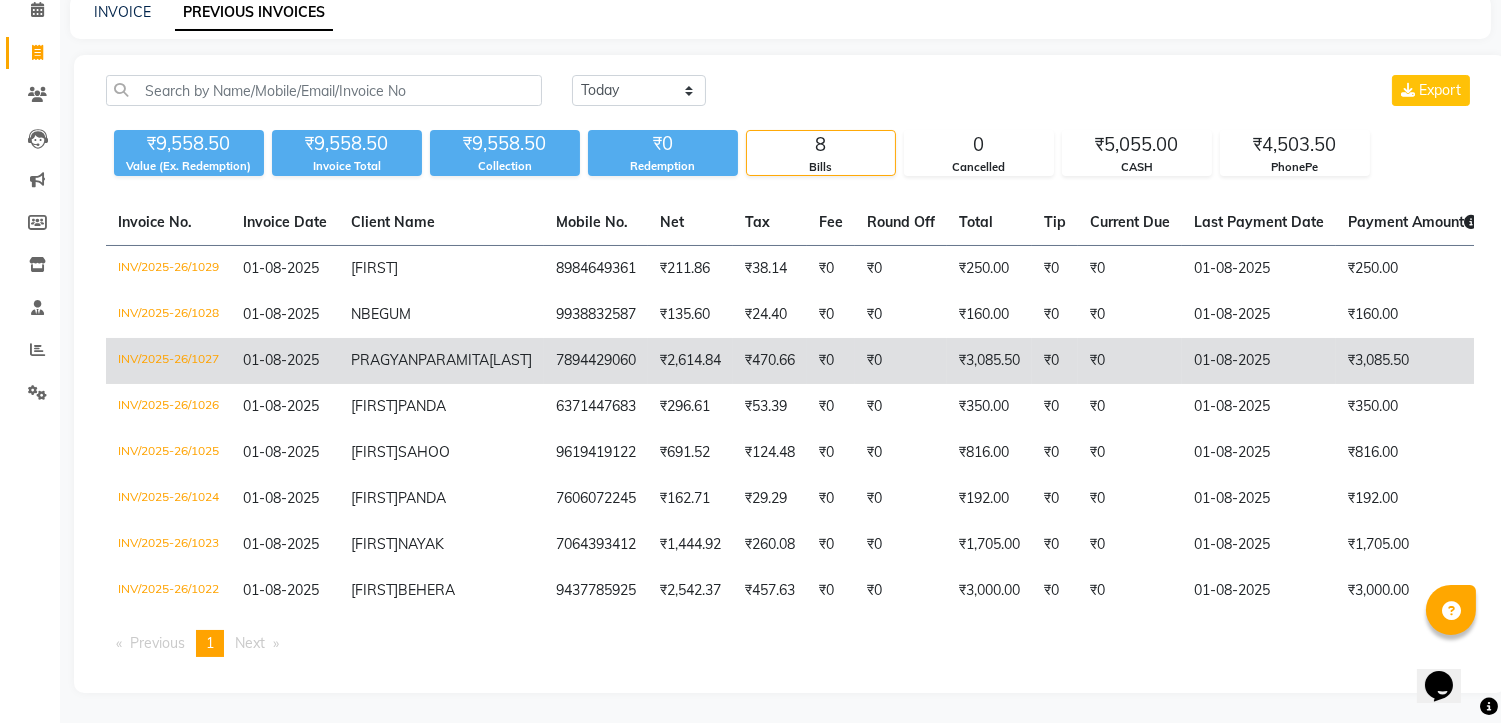 click on "INV/2025-26/1027" 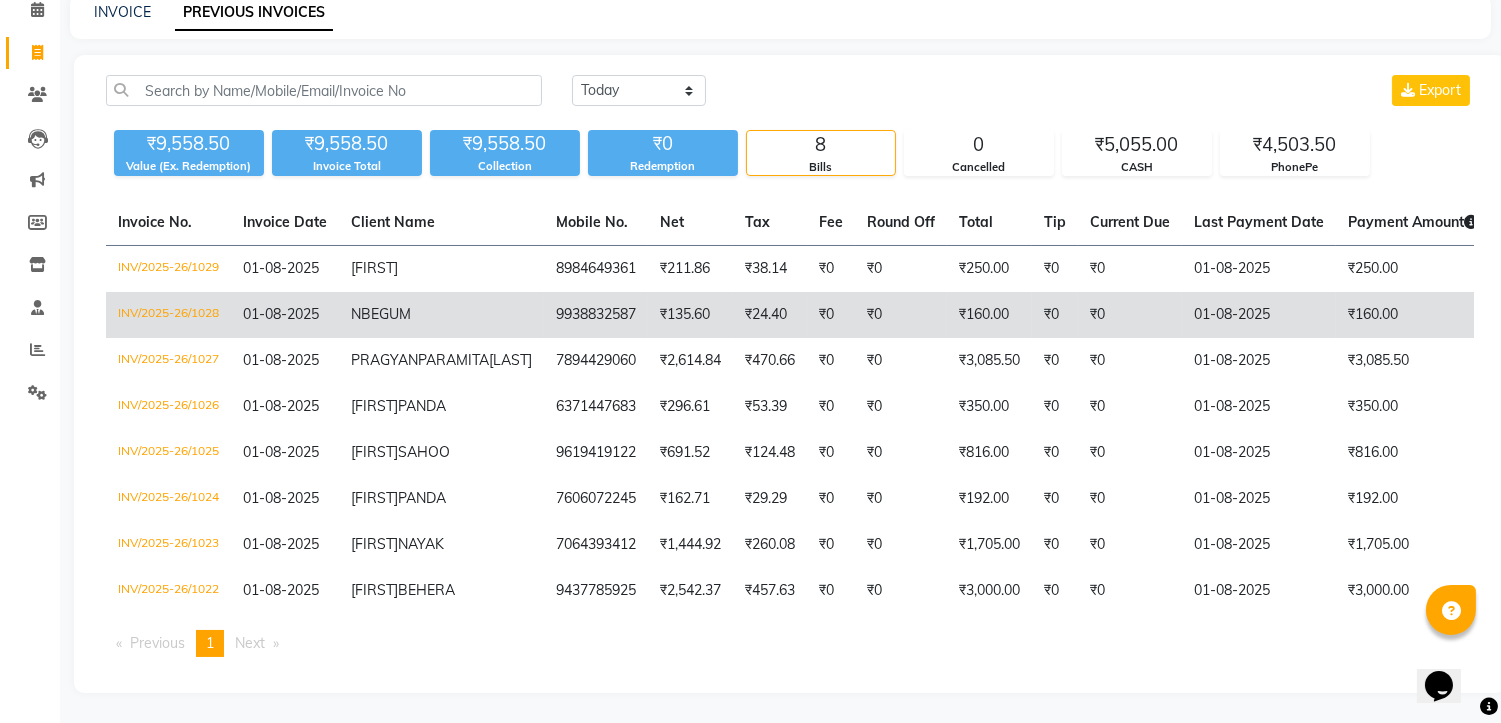 click on "INV/2025-26/1028" 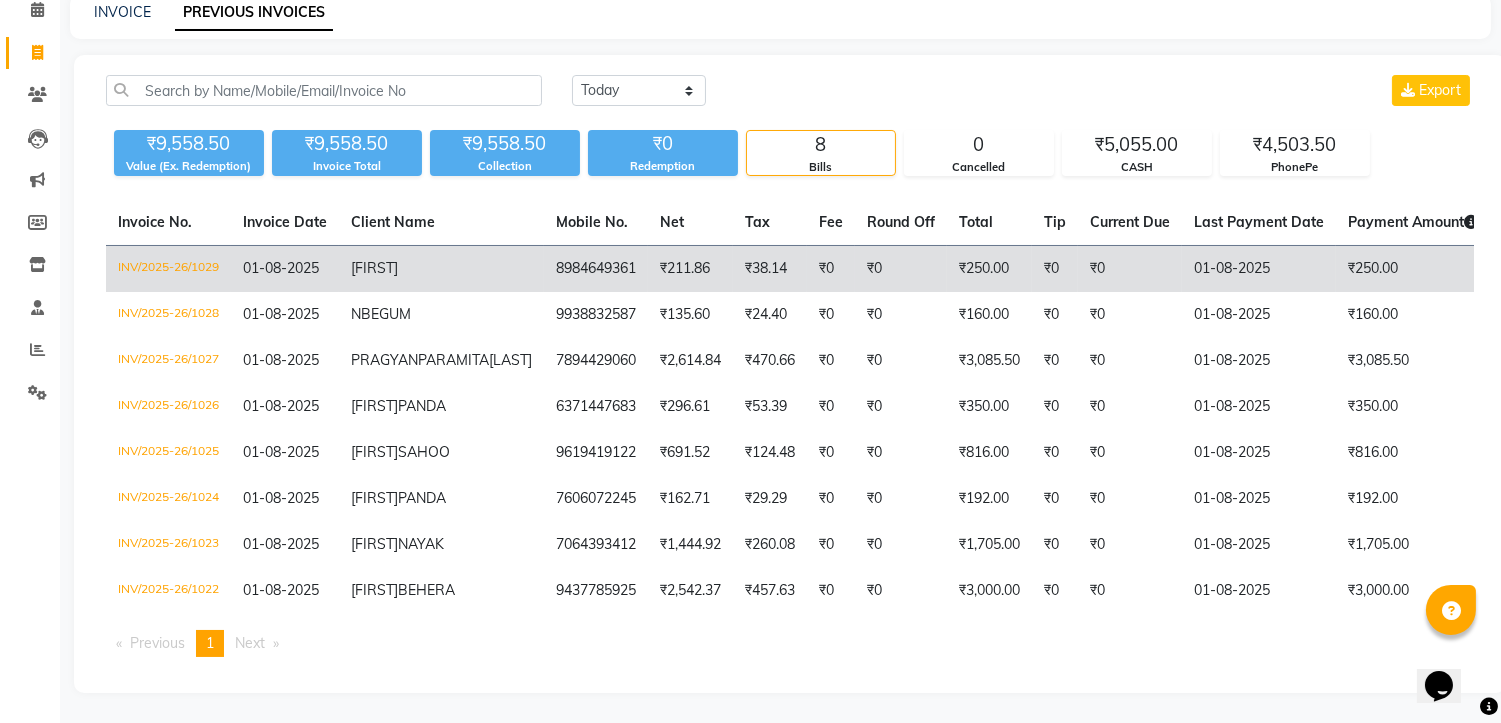 click on "INV/2025-26/1029" 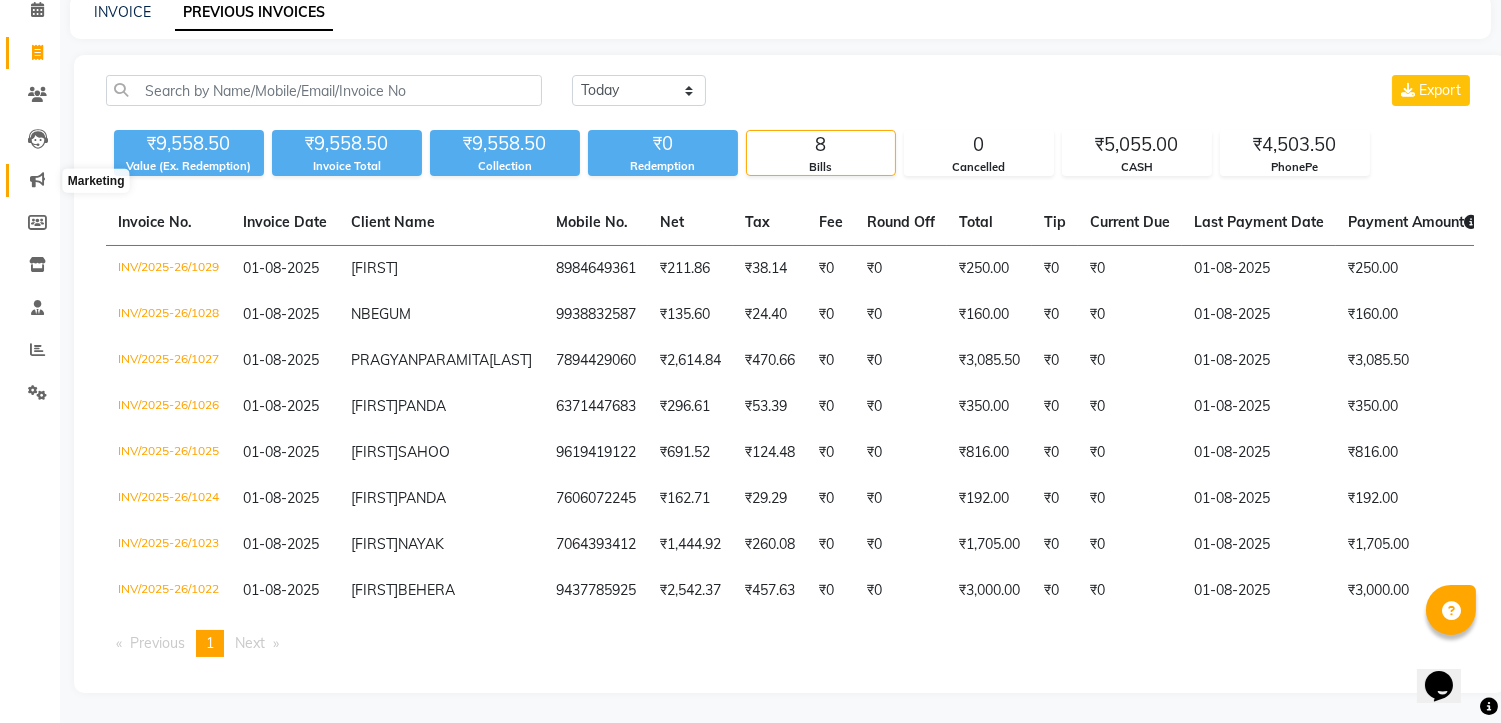 scroll, scrollTop: 104, scrollLeft: 0, axis: vertical 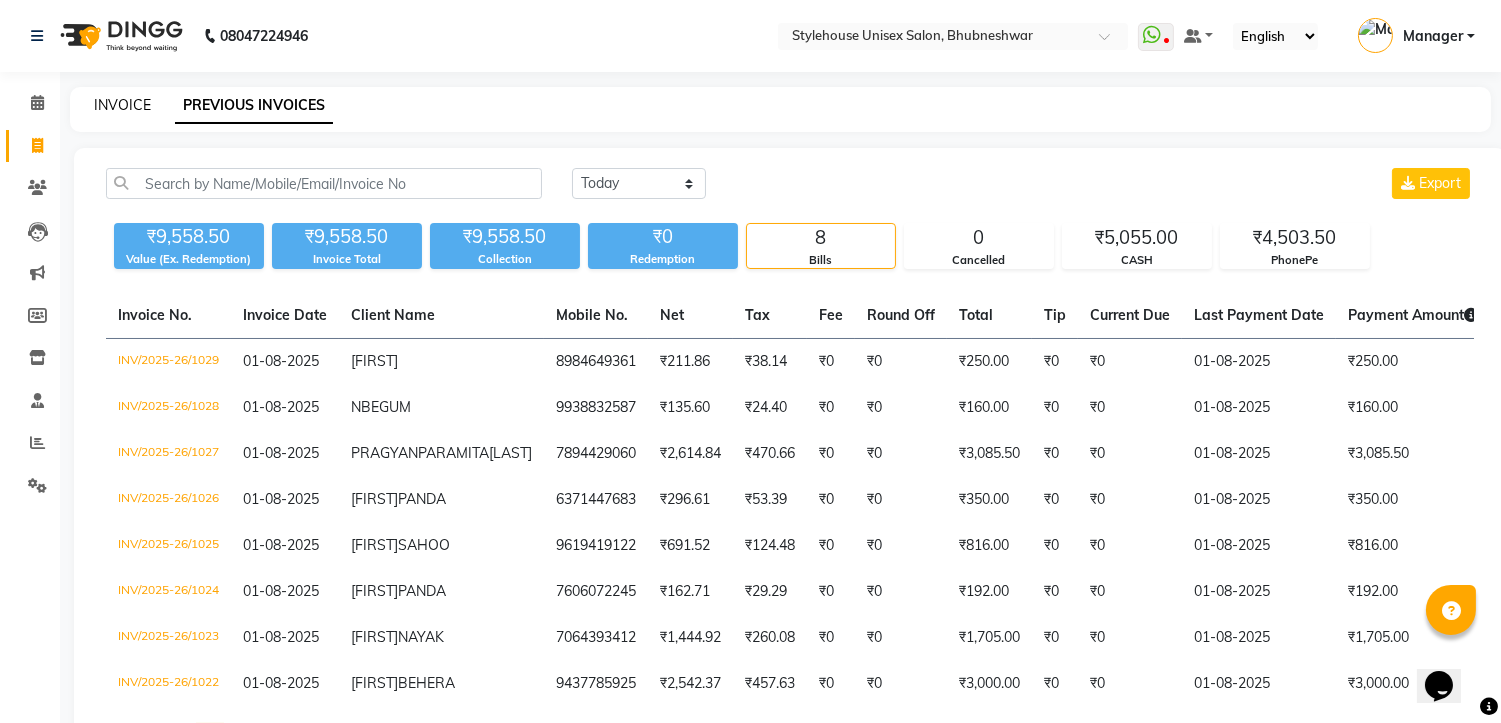 click on "INVOICE" 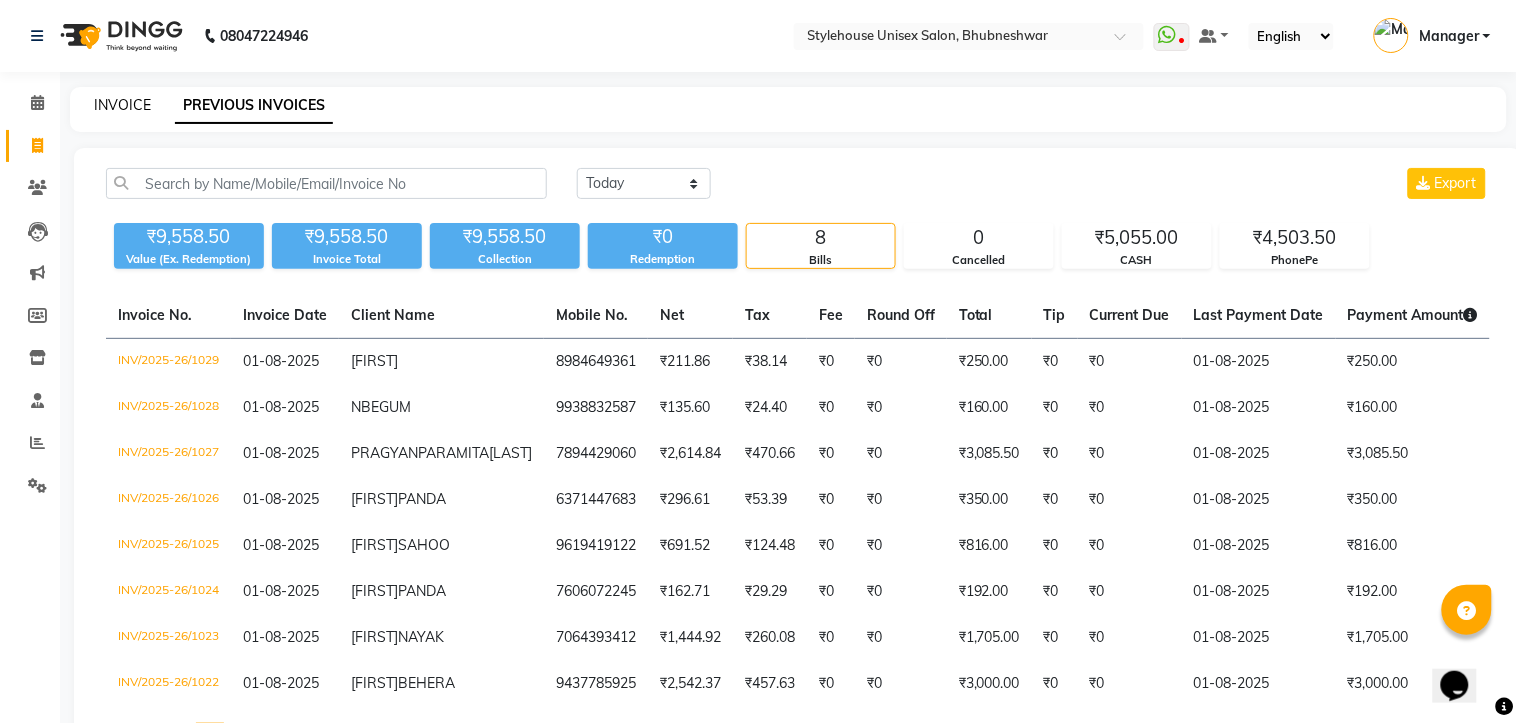select on "service" 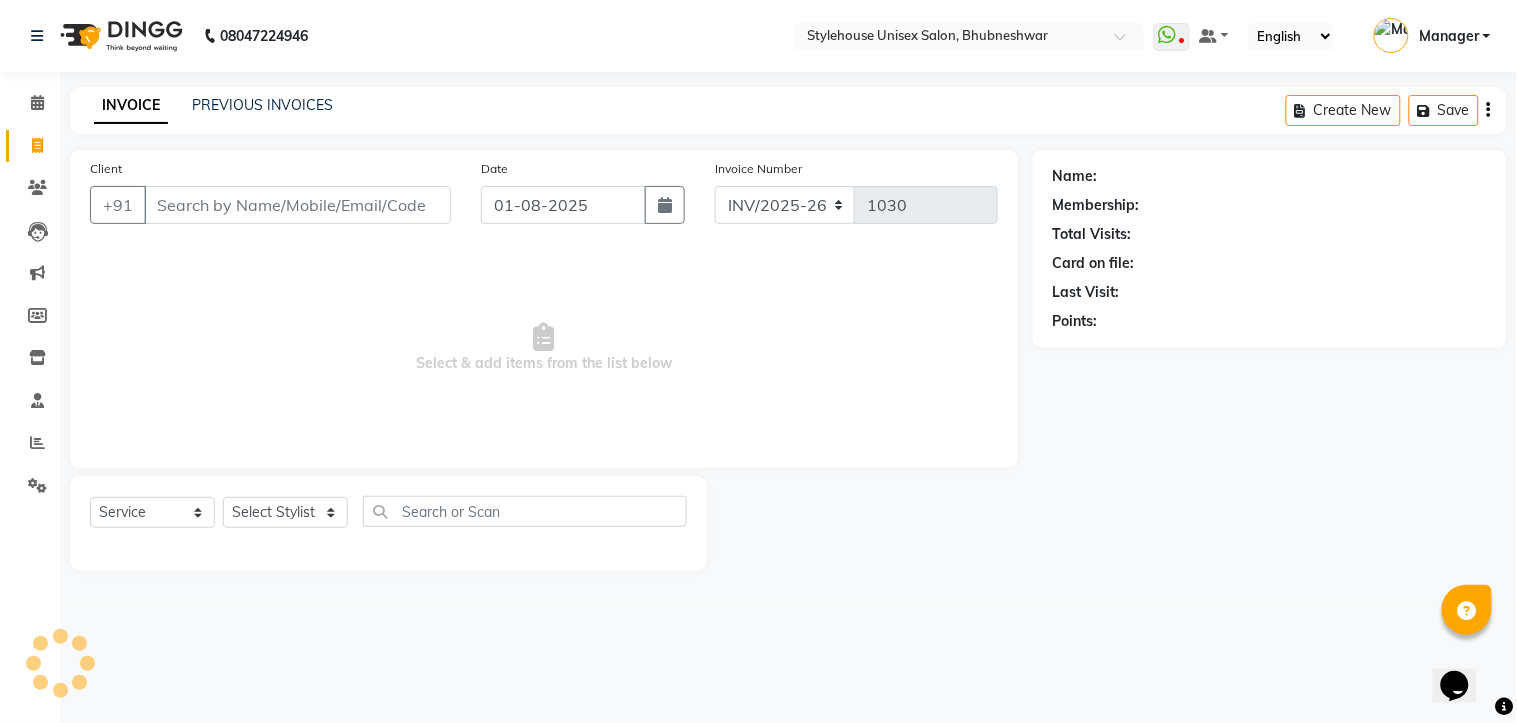 click on "Client" at bounding box center [297, 205] 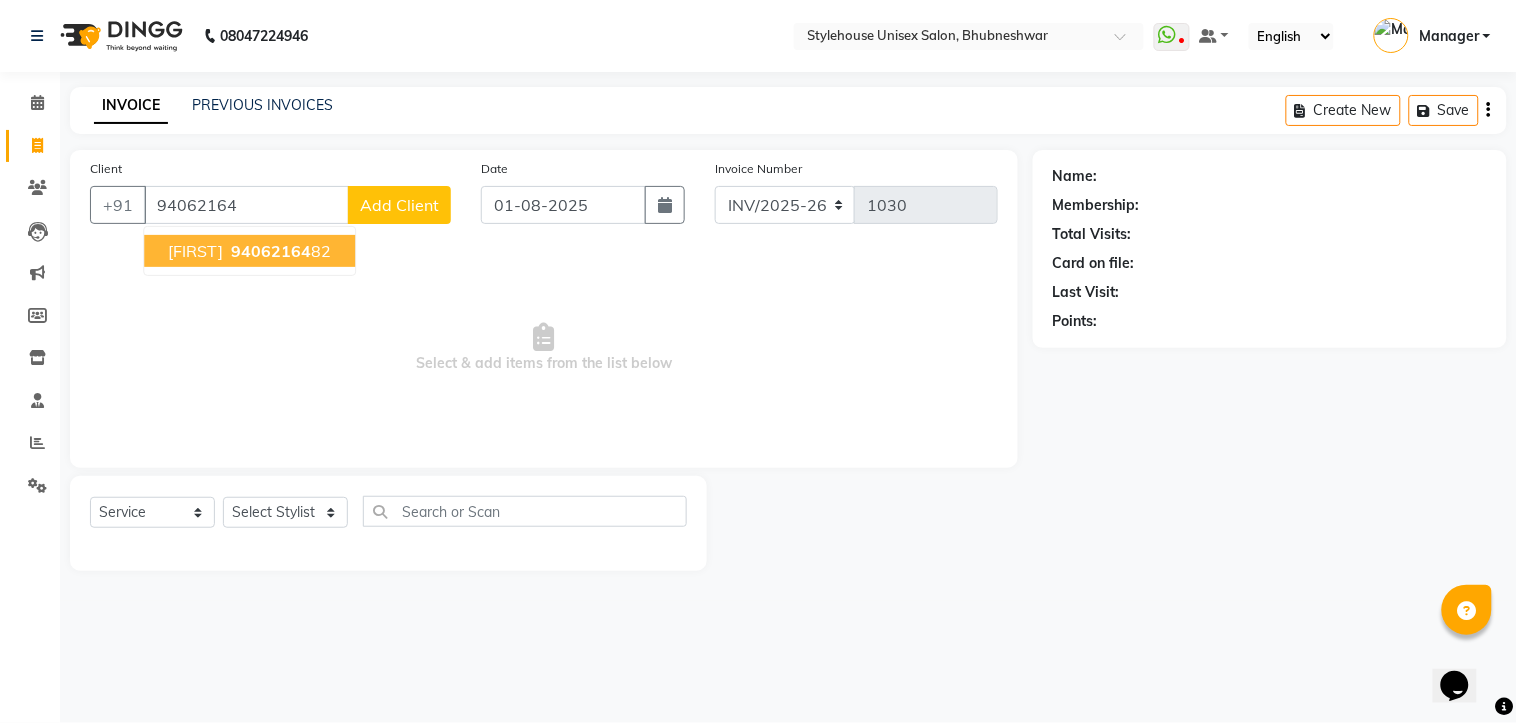 click on "94062164" at bounding box center [271, 251] 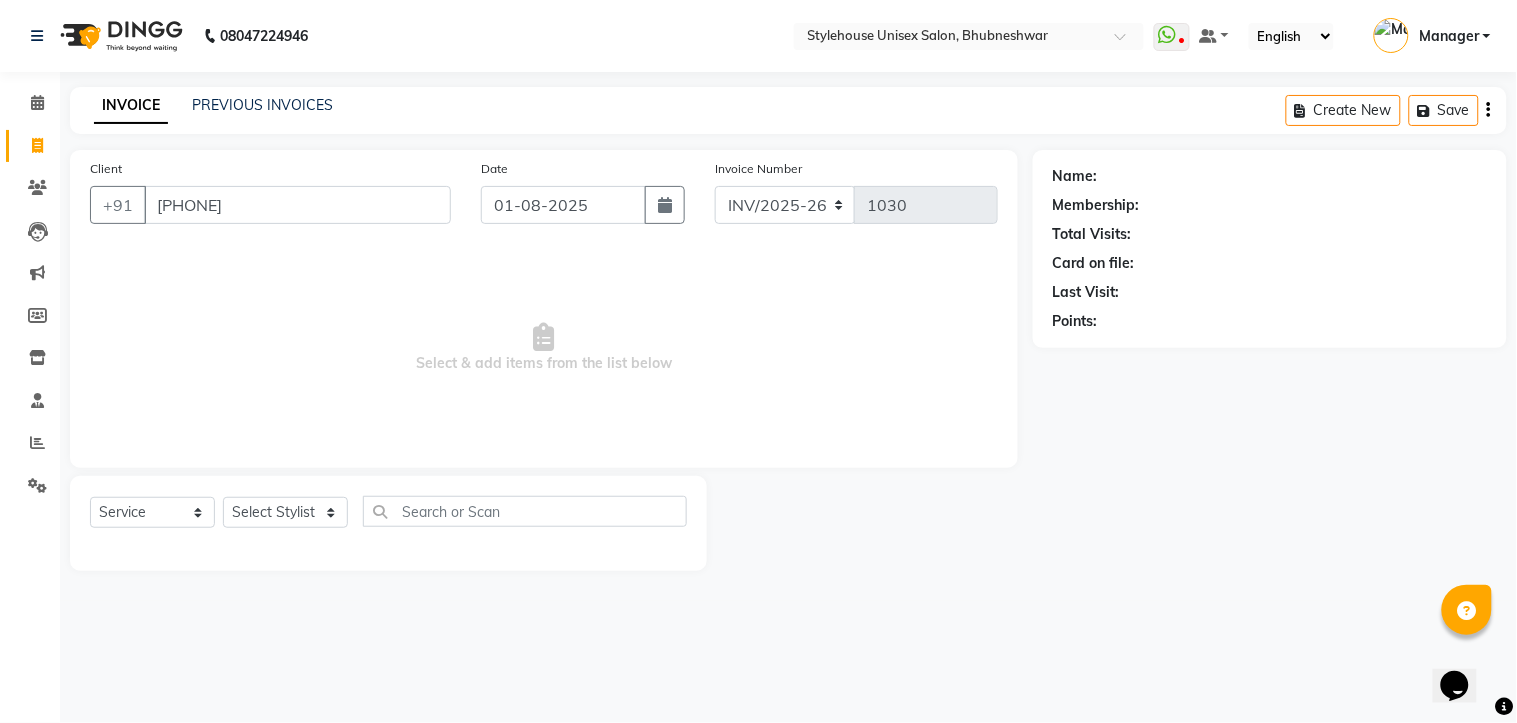 type on "9406216482" 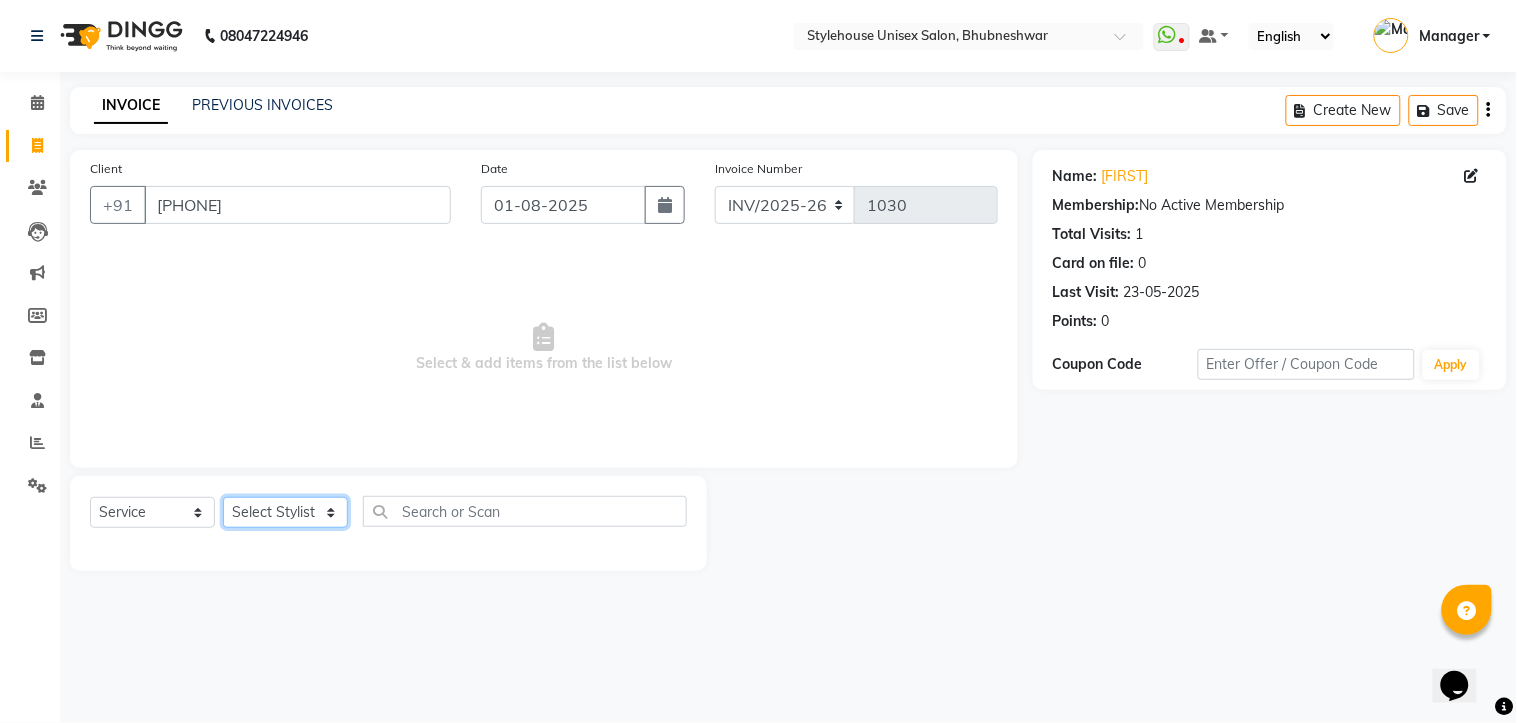 click on "Select Stylist ASISH MANTRI BIKASH BARIK LIMARANI SAMAL Manager NAZNI BEGUM RUPANJALI SAMAL" 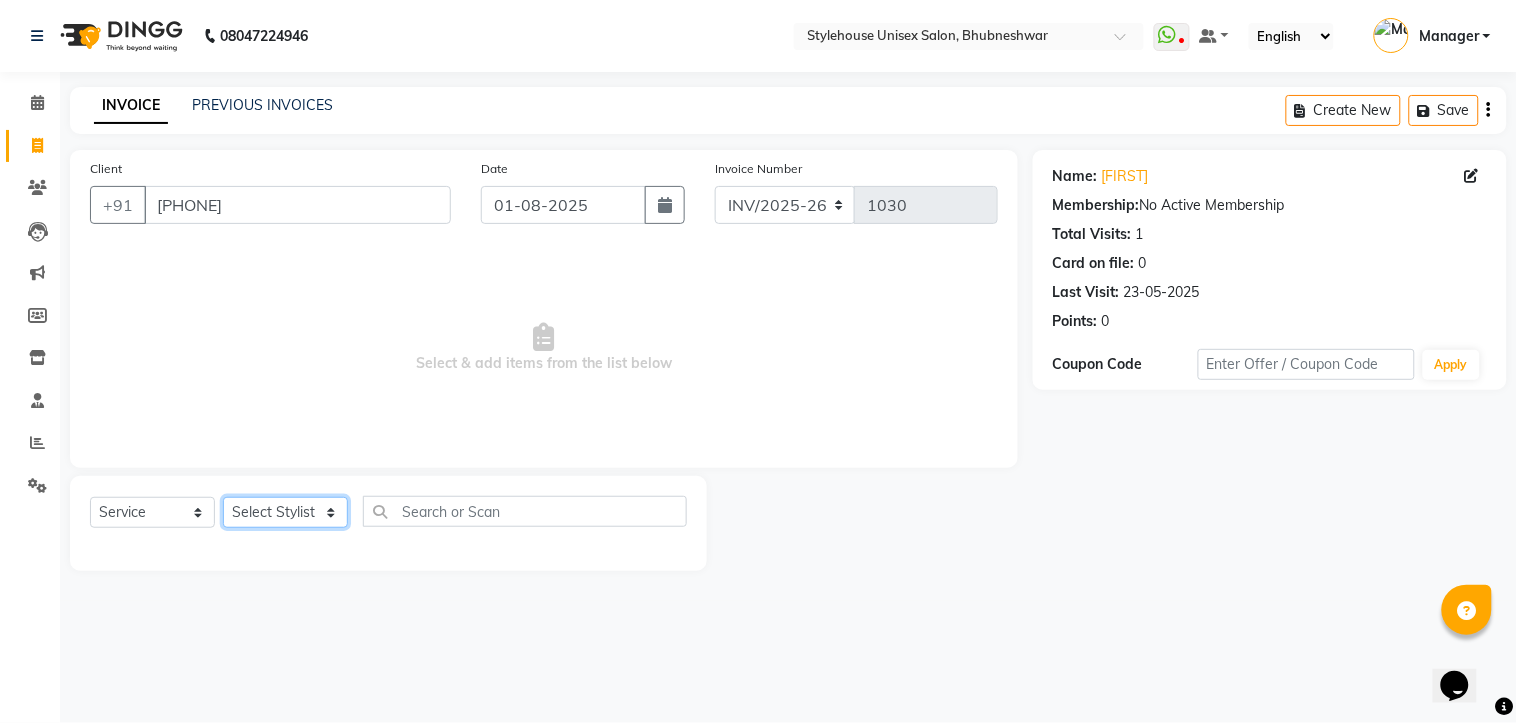 select on "69919" 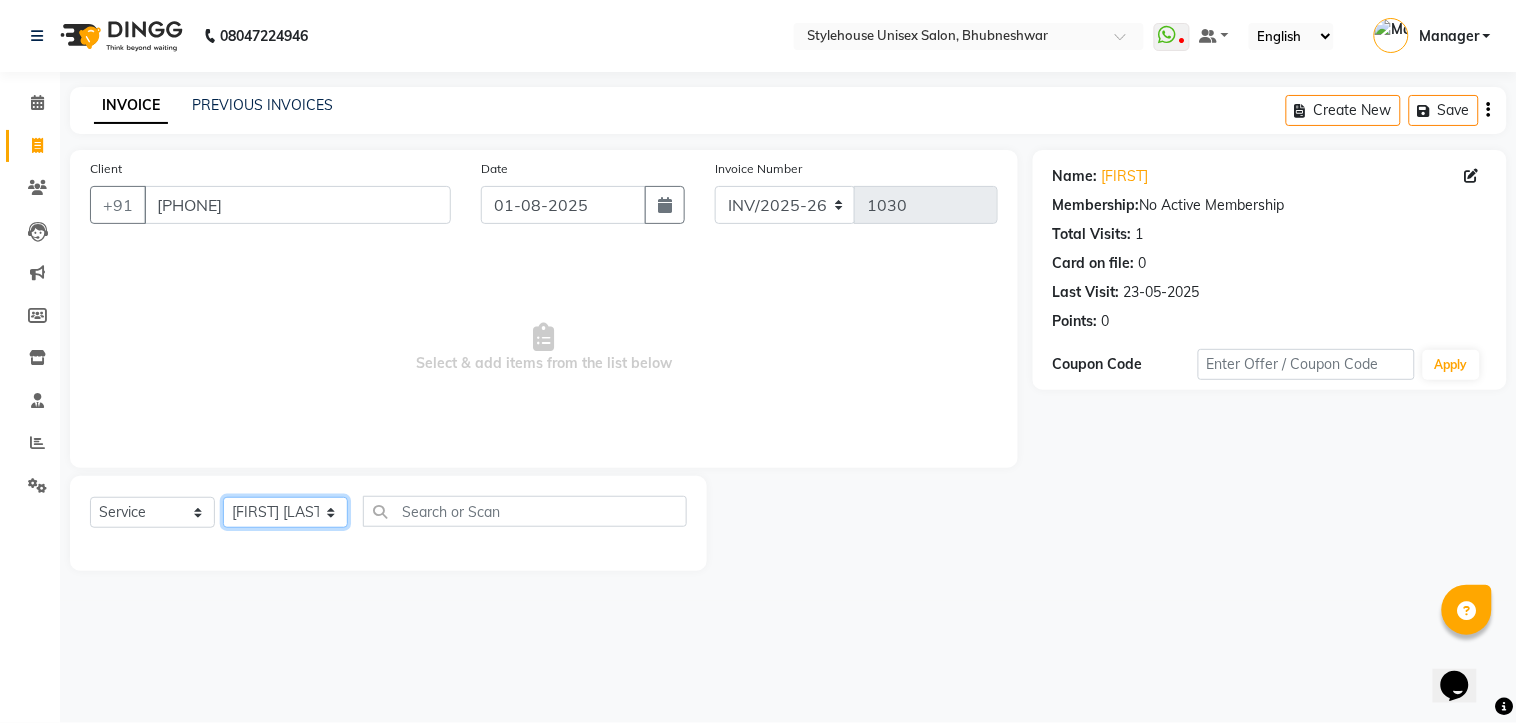 click on "Select Stylist ASISH MANTRI BIKASH BARIK LIMARANI SAMAL Manager NAZNI BEGUM RUPANJALI SAMAL" 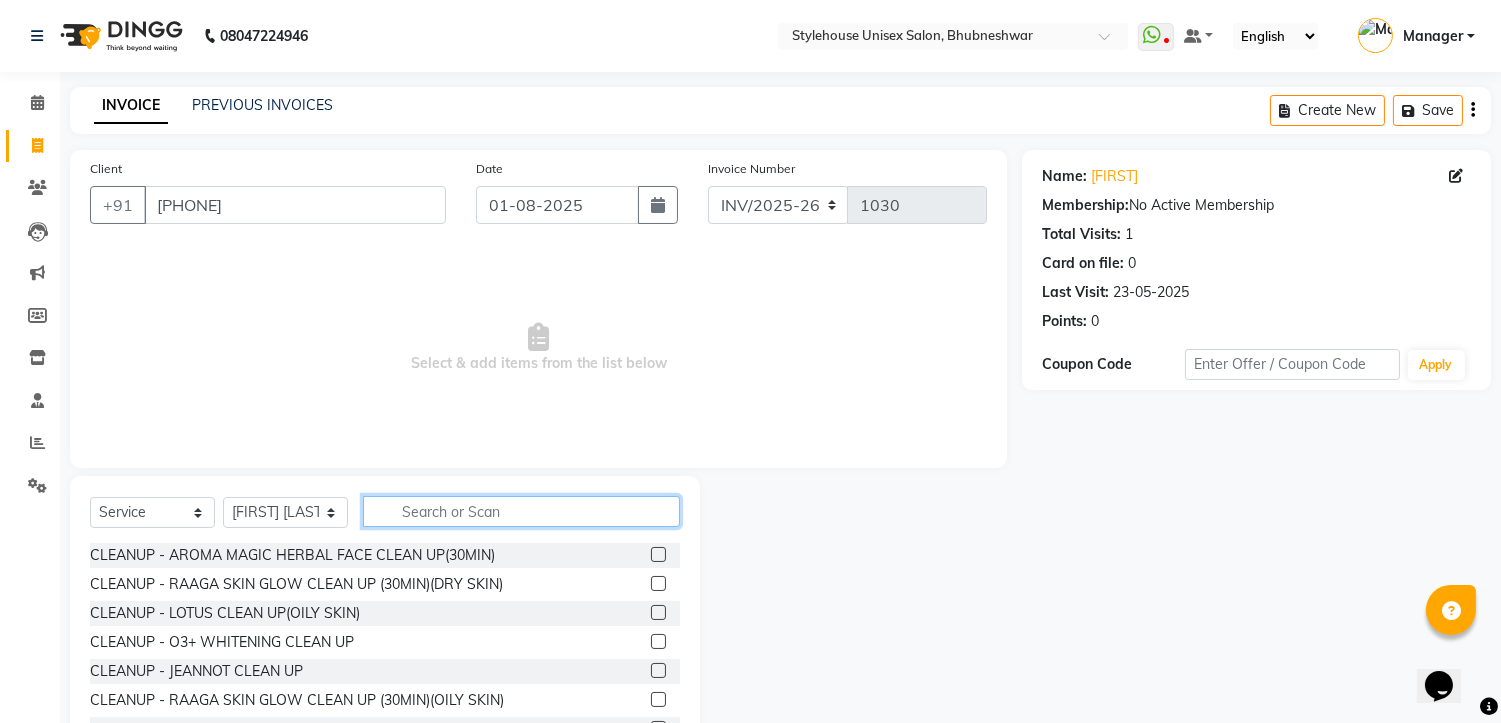 click 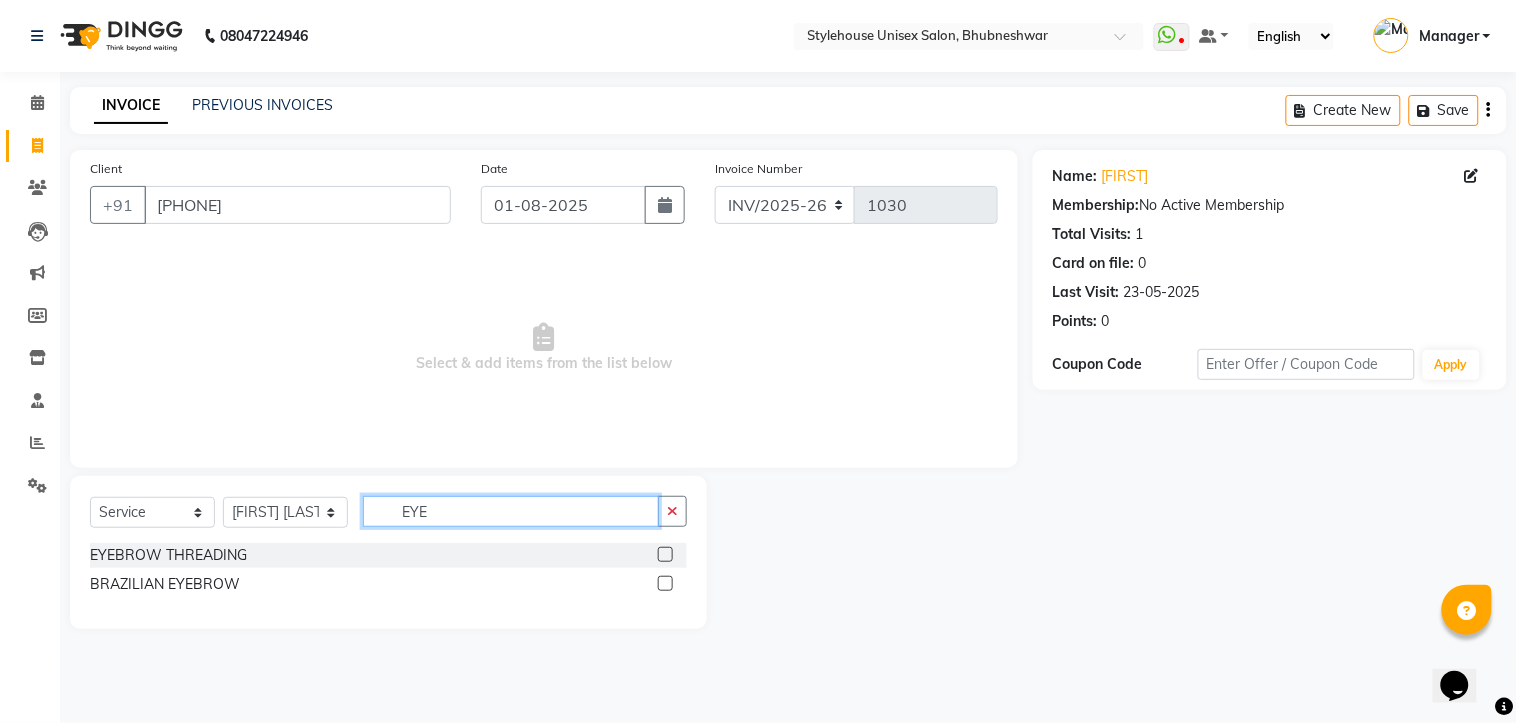 type on "EYE" 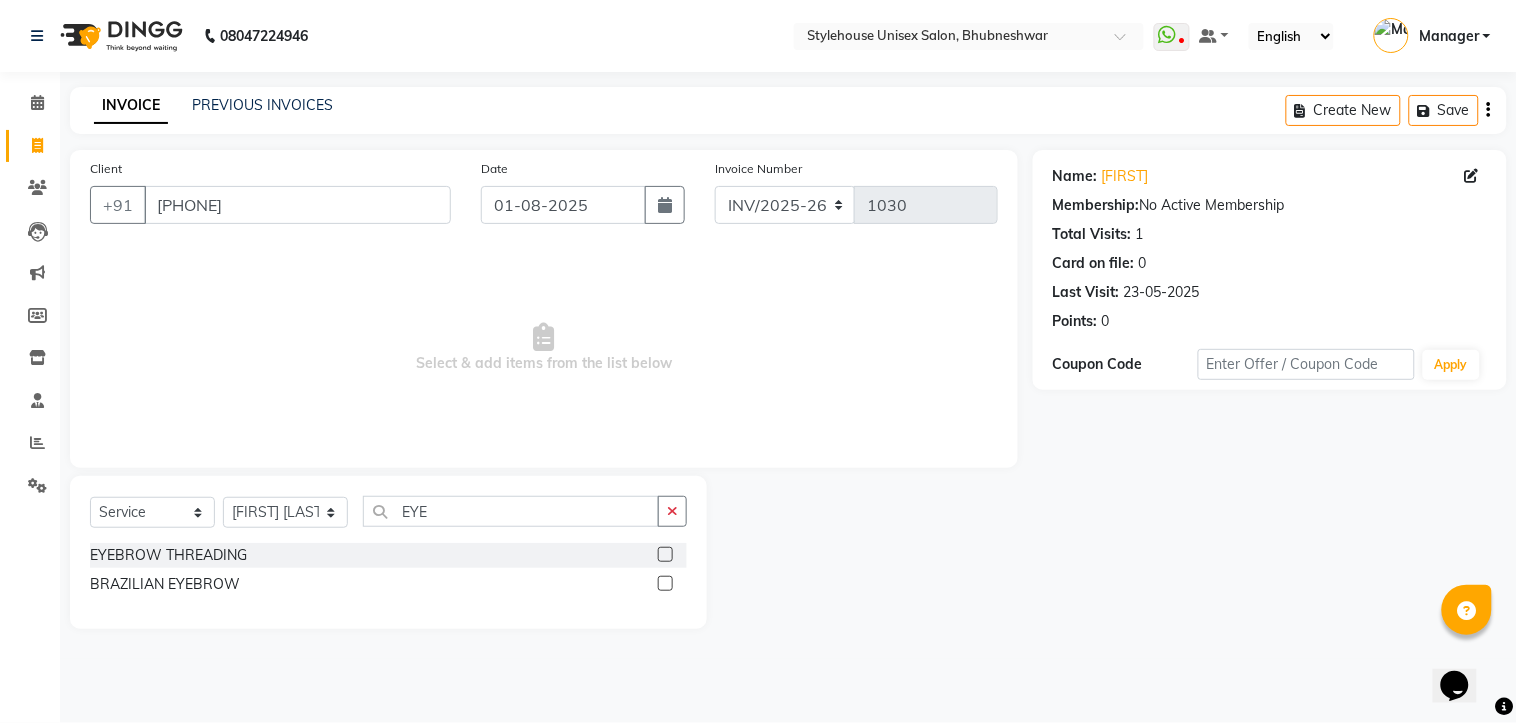 click 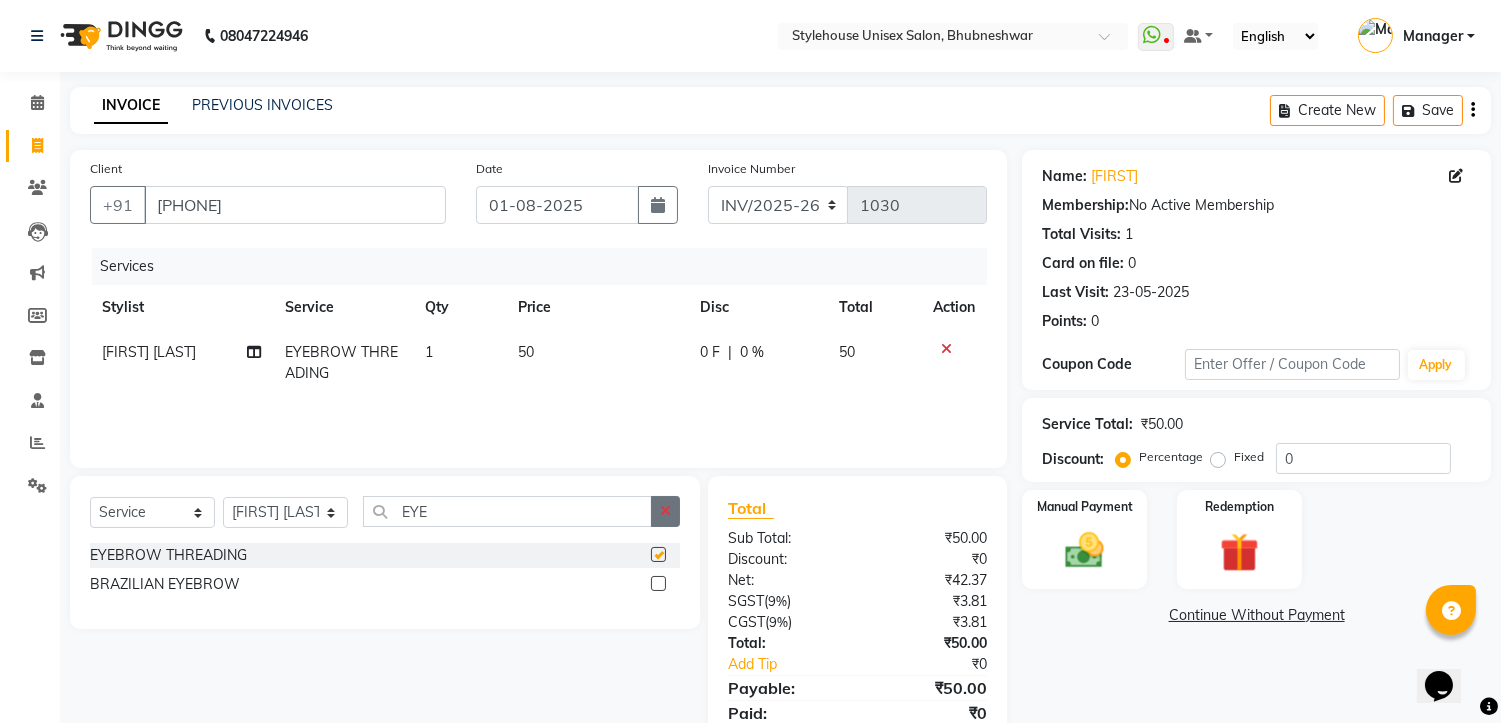 checkbox on "false" 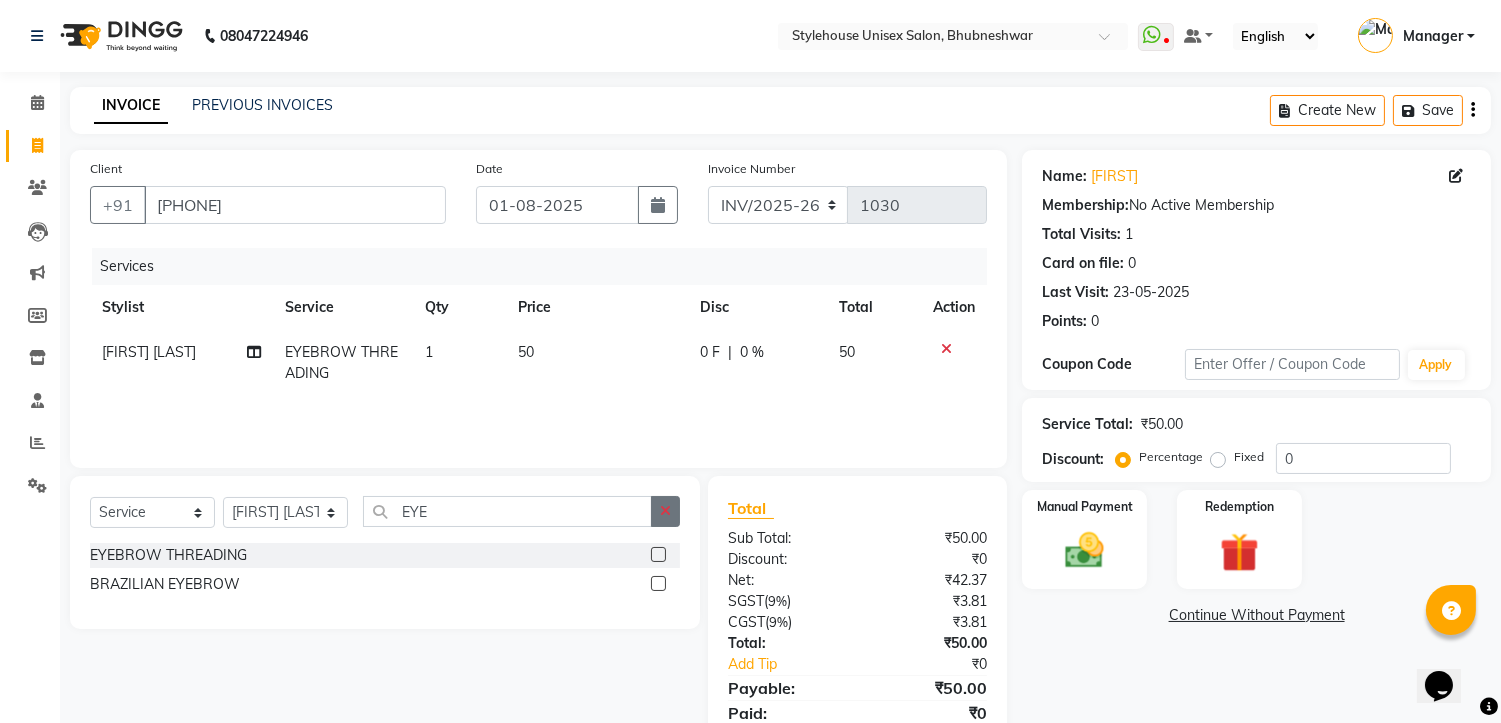 click 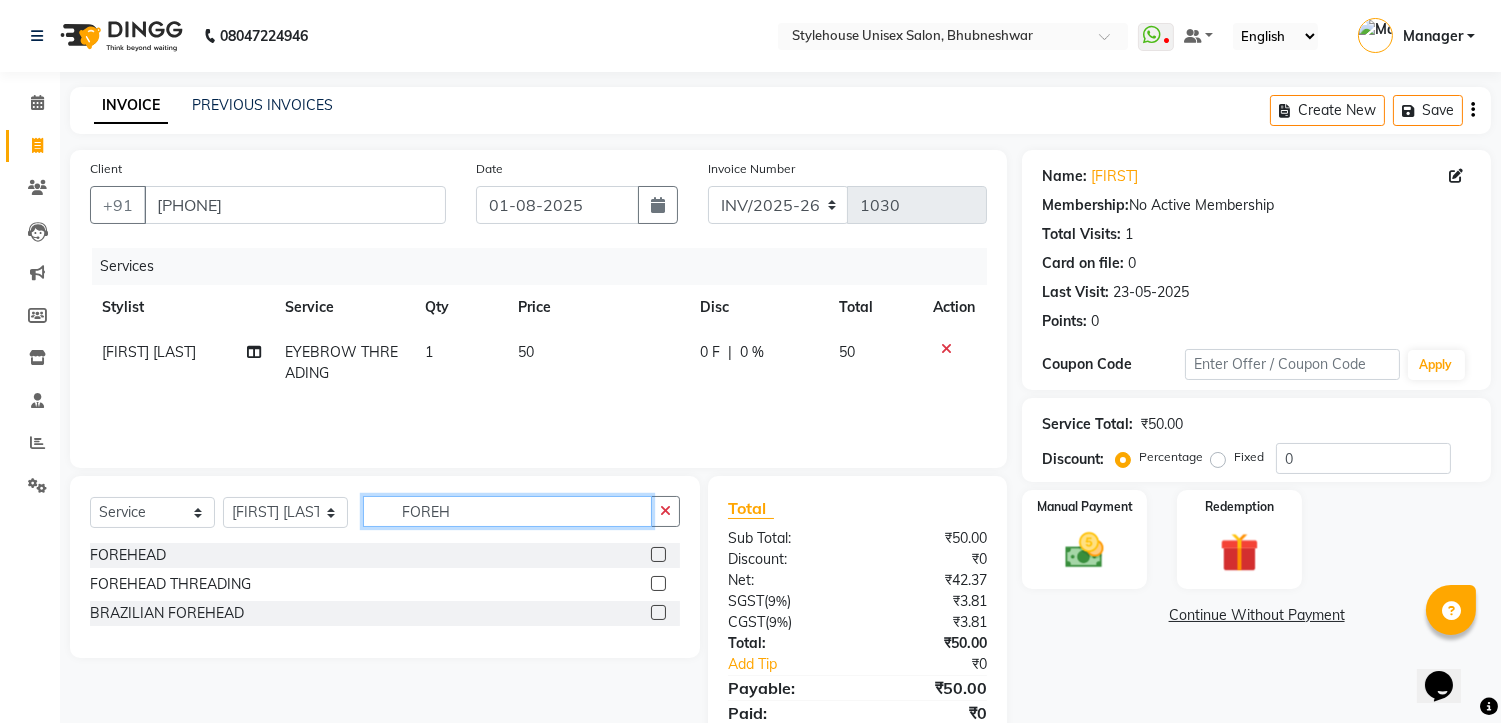 type on "FOREH" 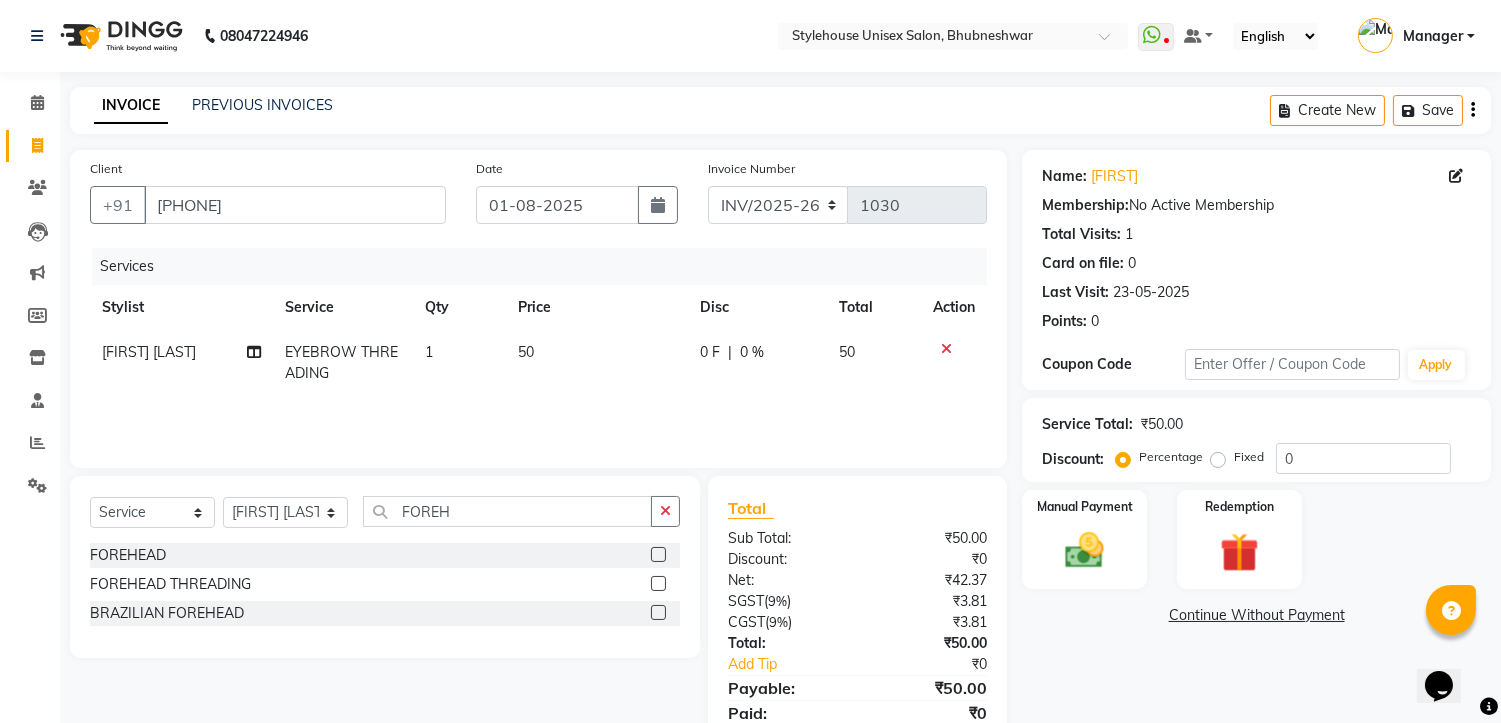click 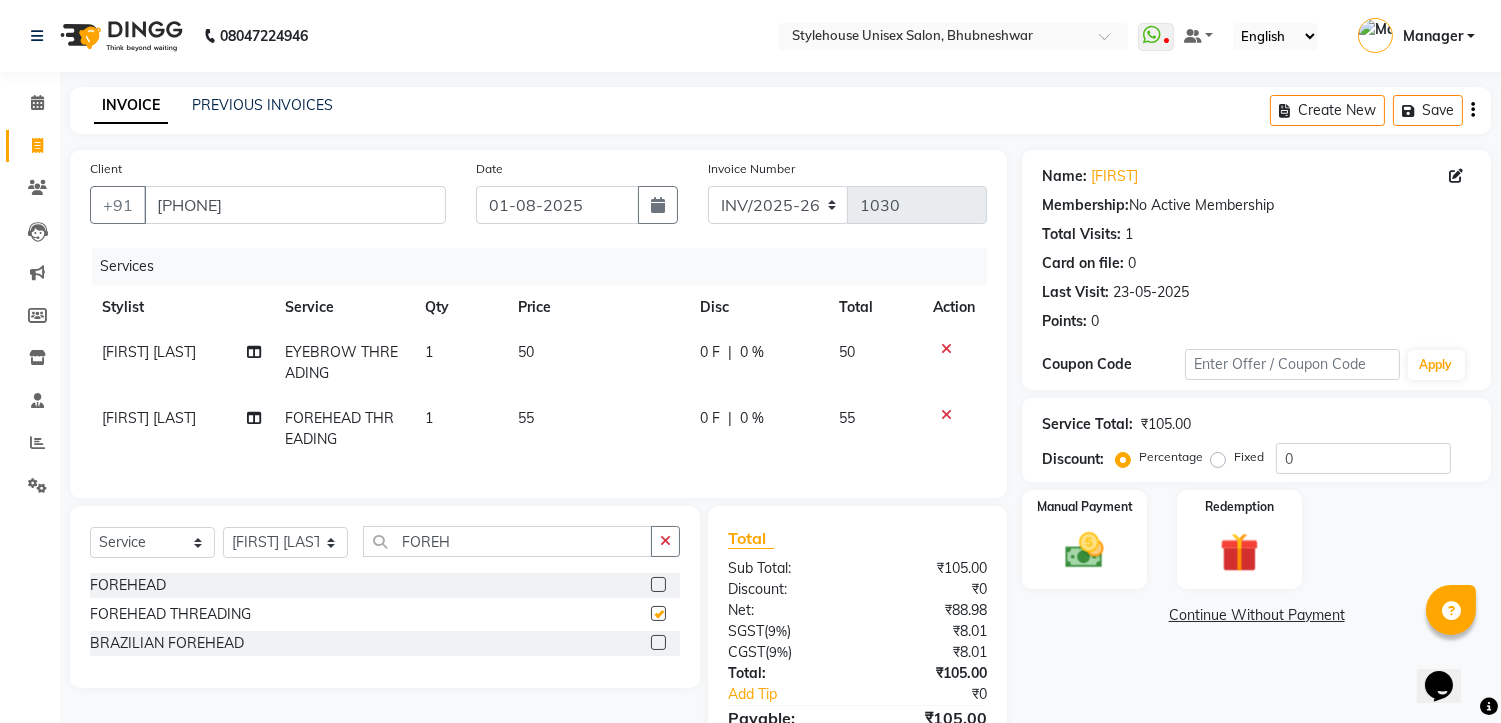 checkbox on "false" 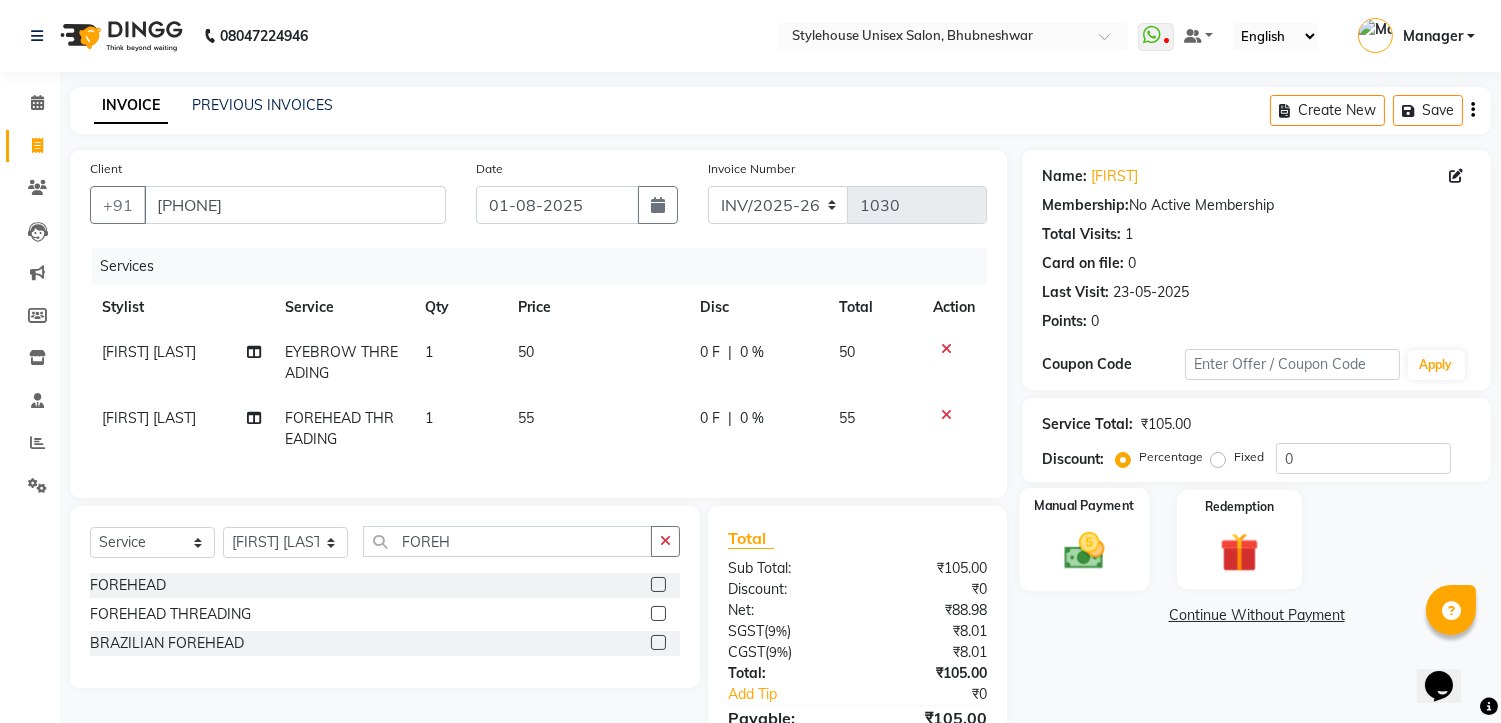 click 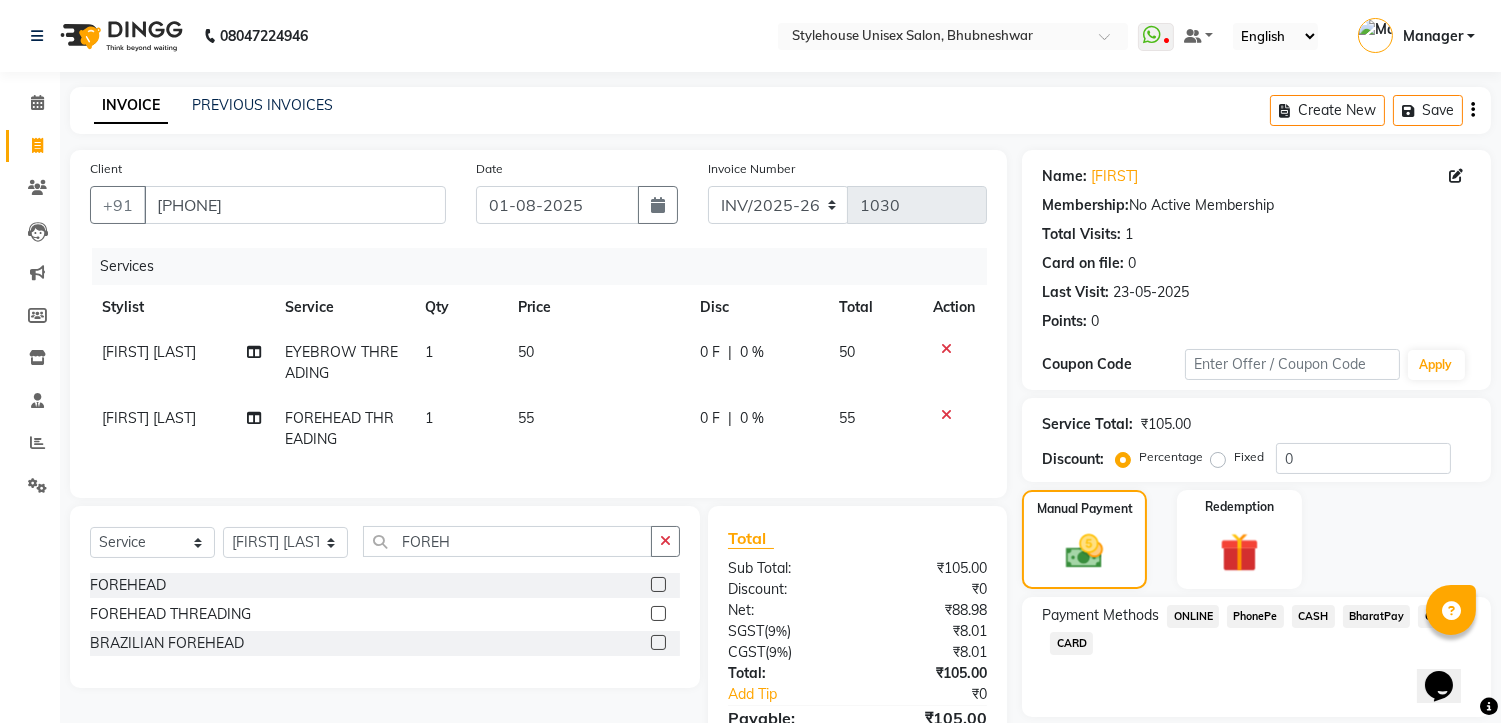click on "PhonePe" 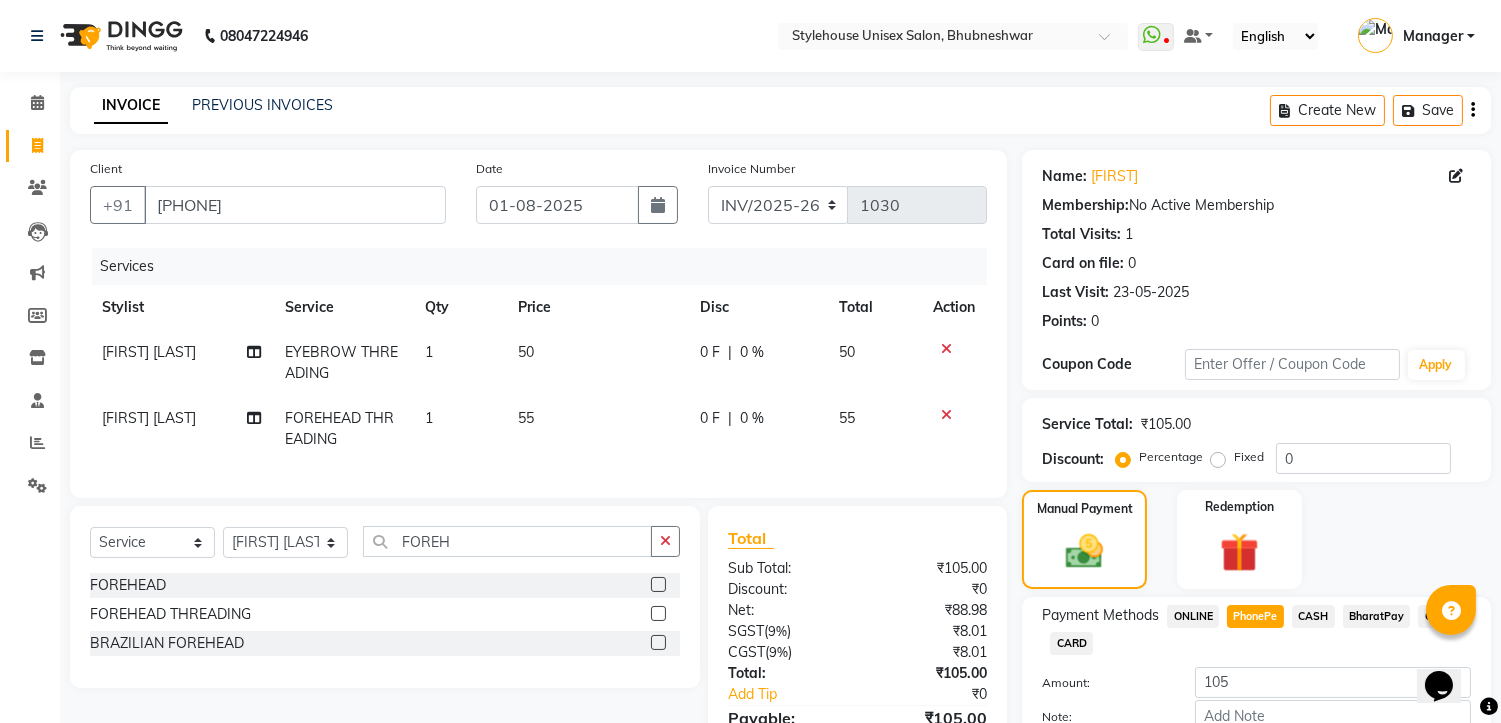 scroll, scrollTop: 123, scrollLeft: 0, axis: vertical 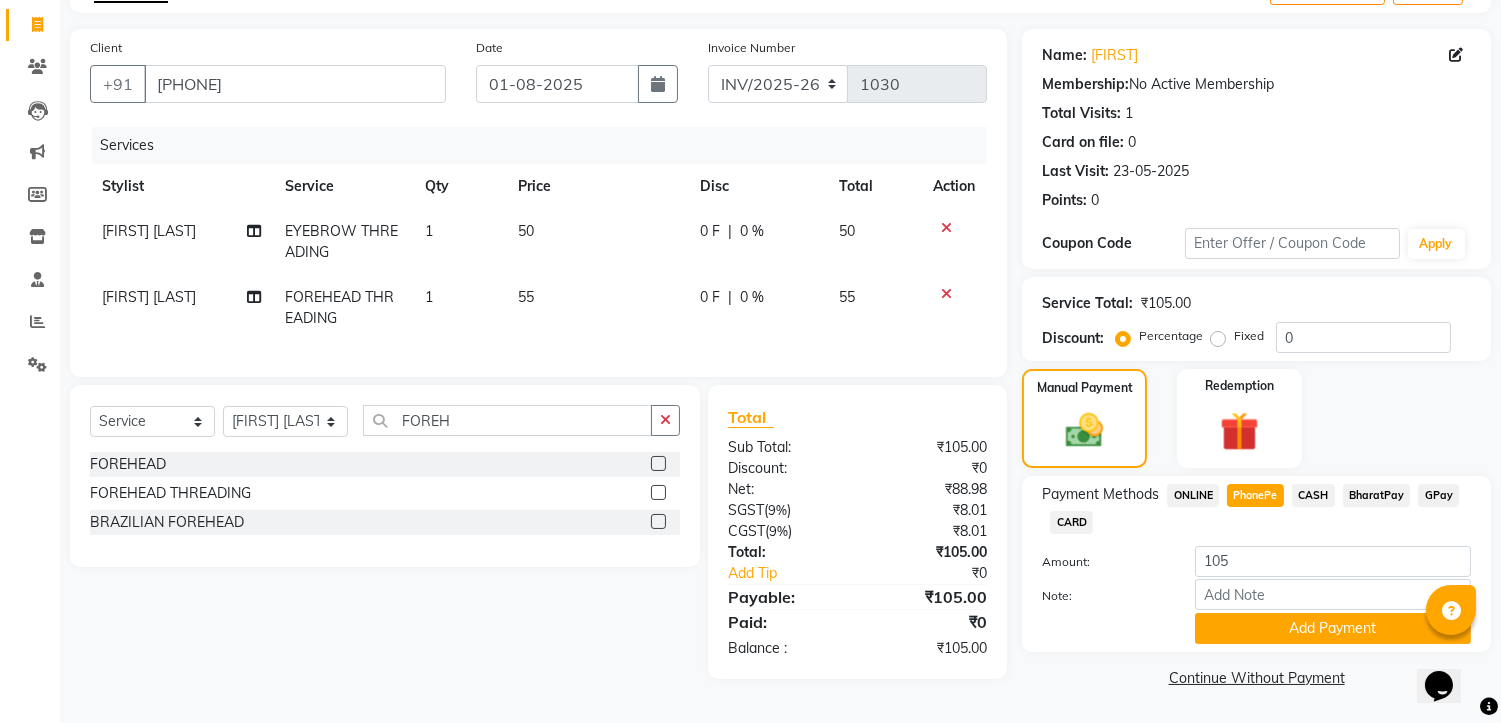 click on "CARD" 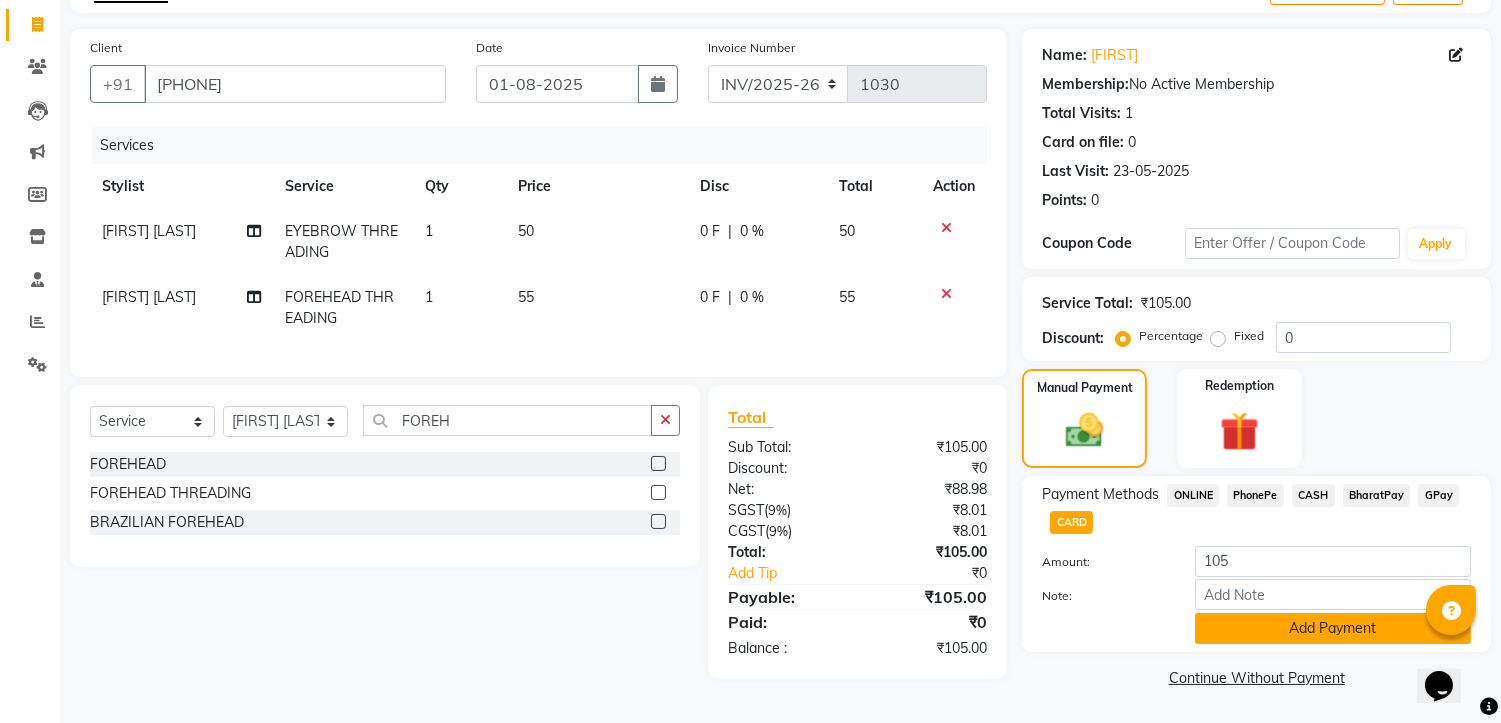 click on "Add Payment" 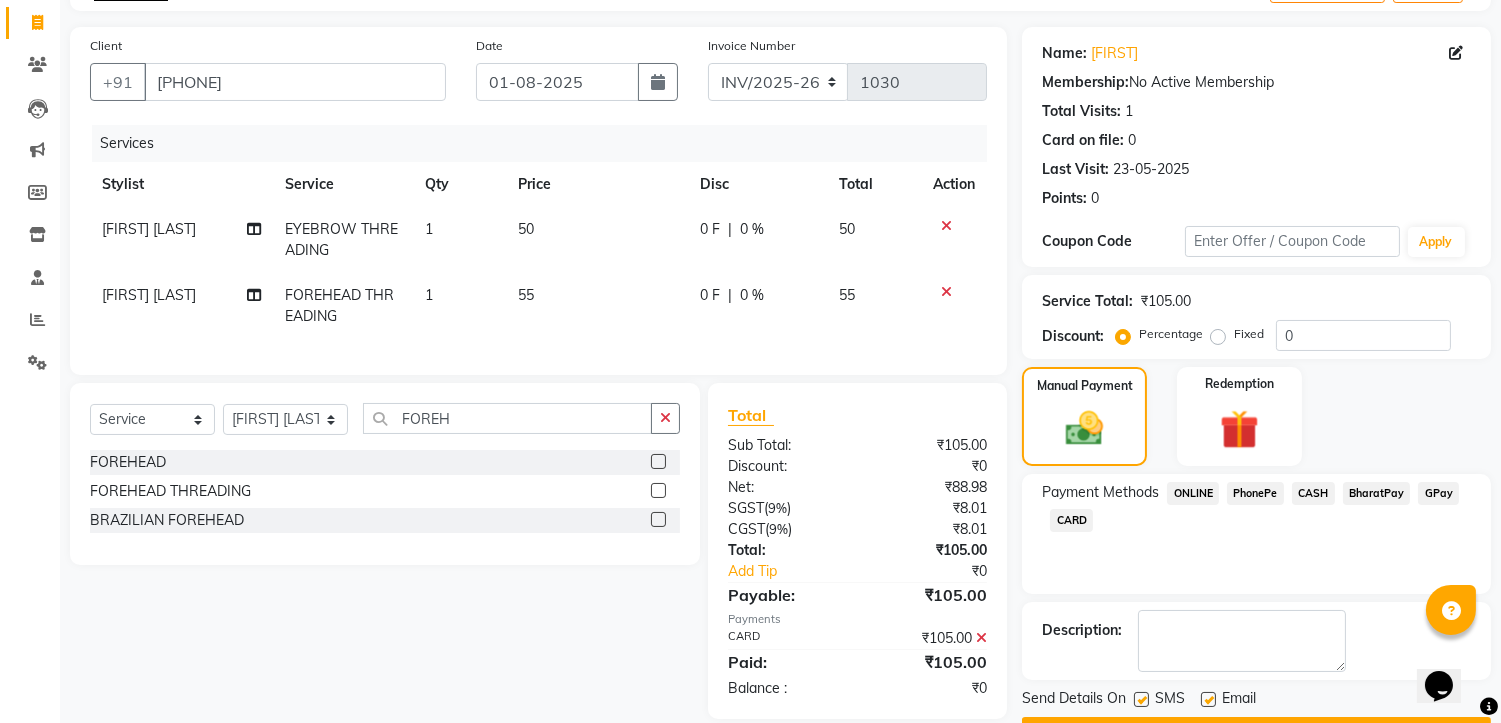 scroll, scrollTop: 176, scrollLeft: 0, axis: vertical 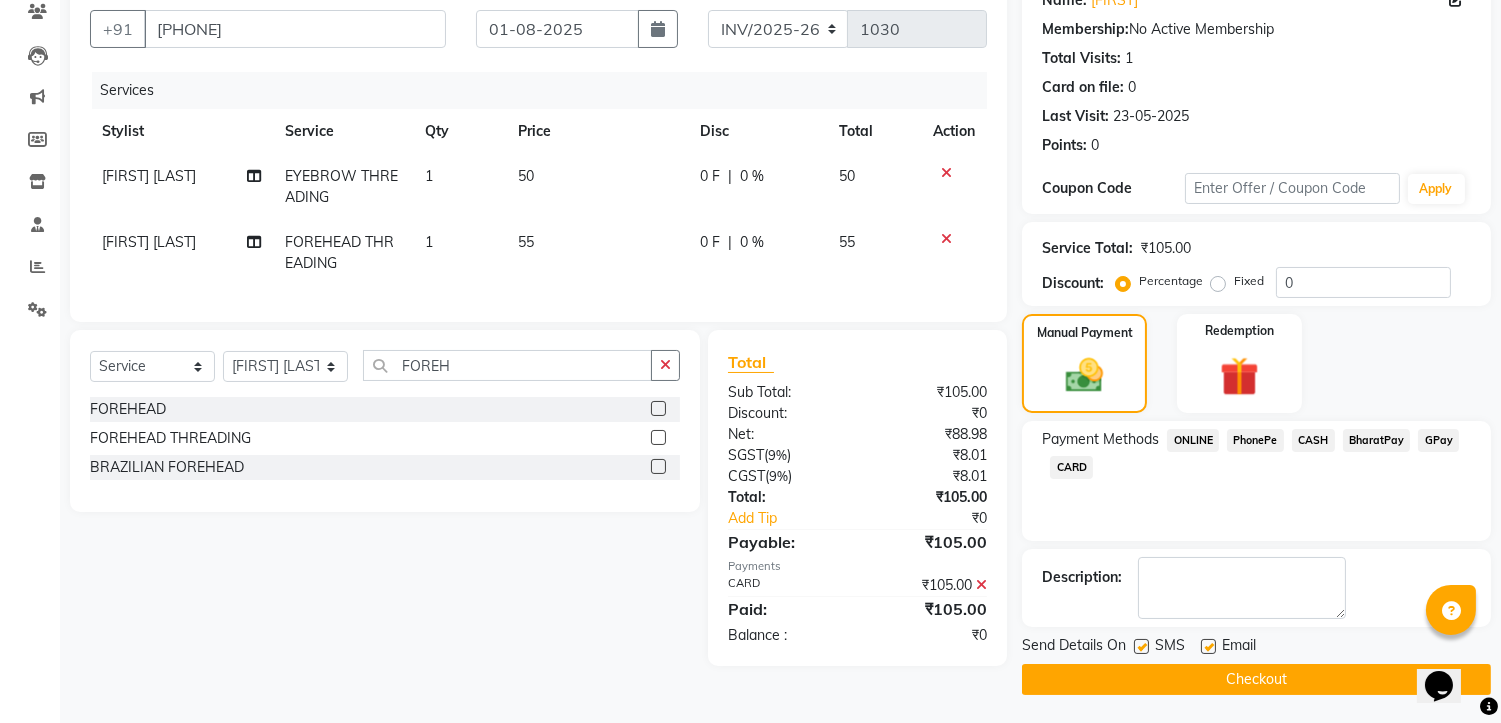 click on "Checkout" 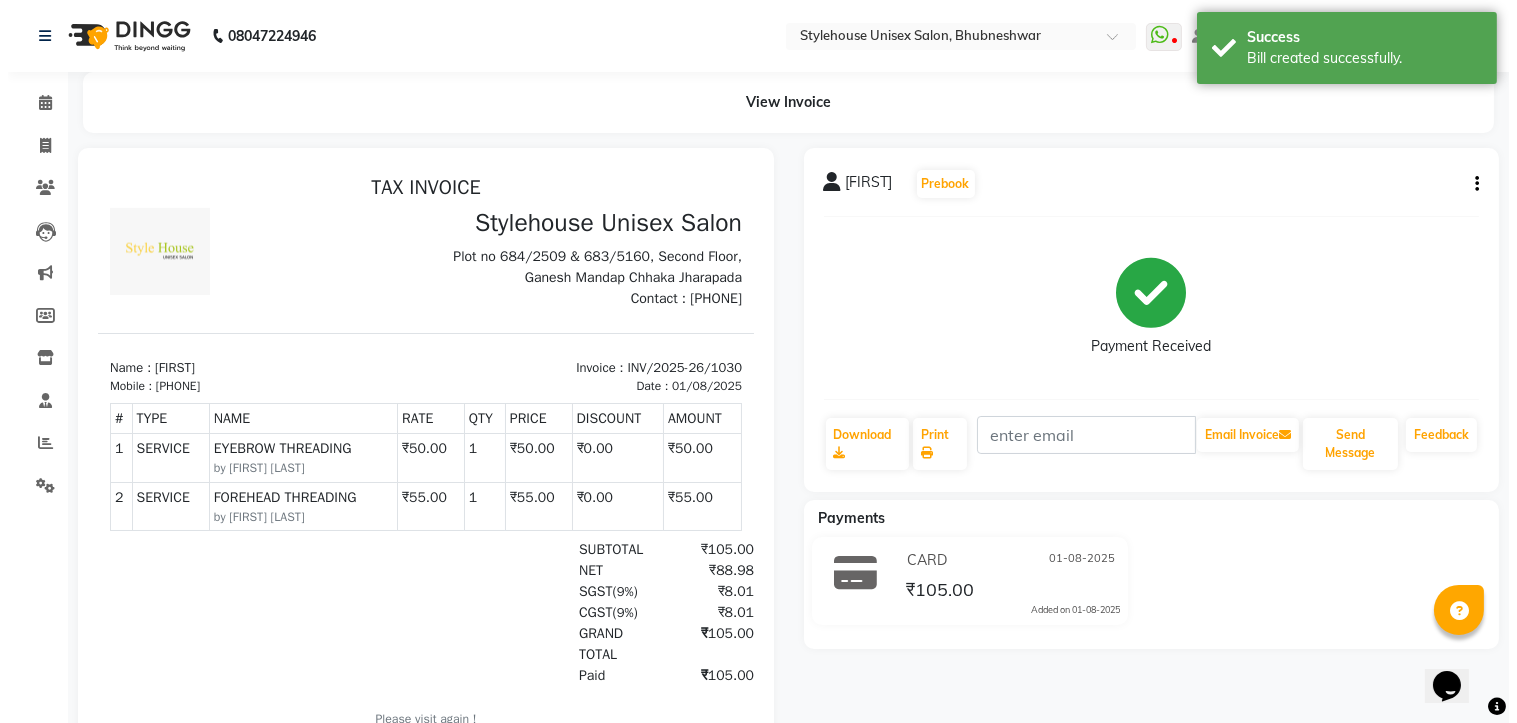 scroll, scrollTop: 0, scrollLeft: 0, axis: both 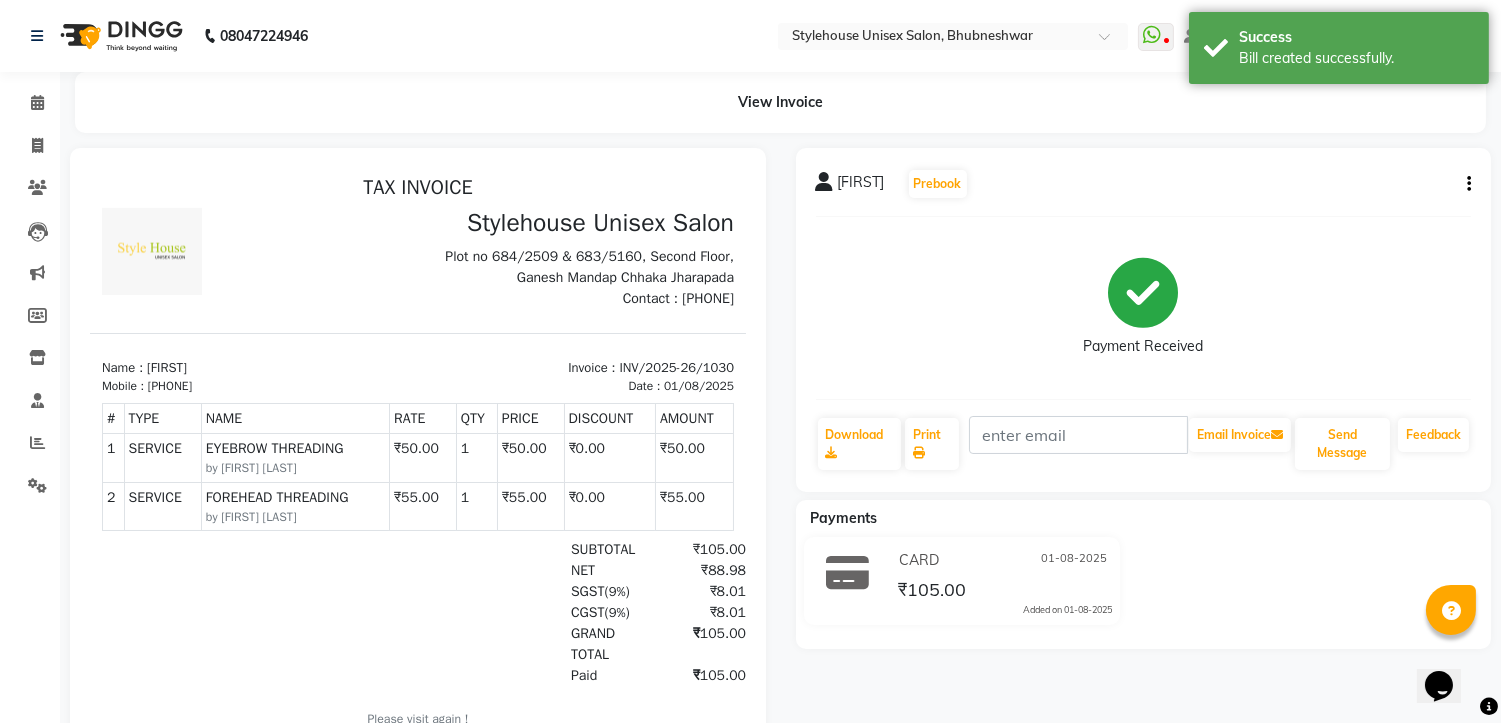drag, startPoint x: 173, startPoint y: 383, endPoint x: 251, endPoint y: 390, distance: 78.31347 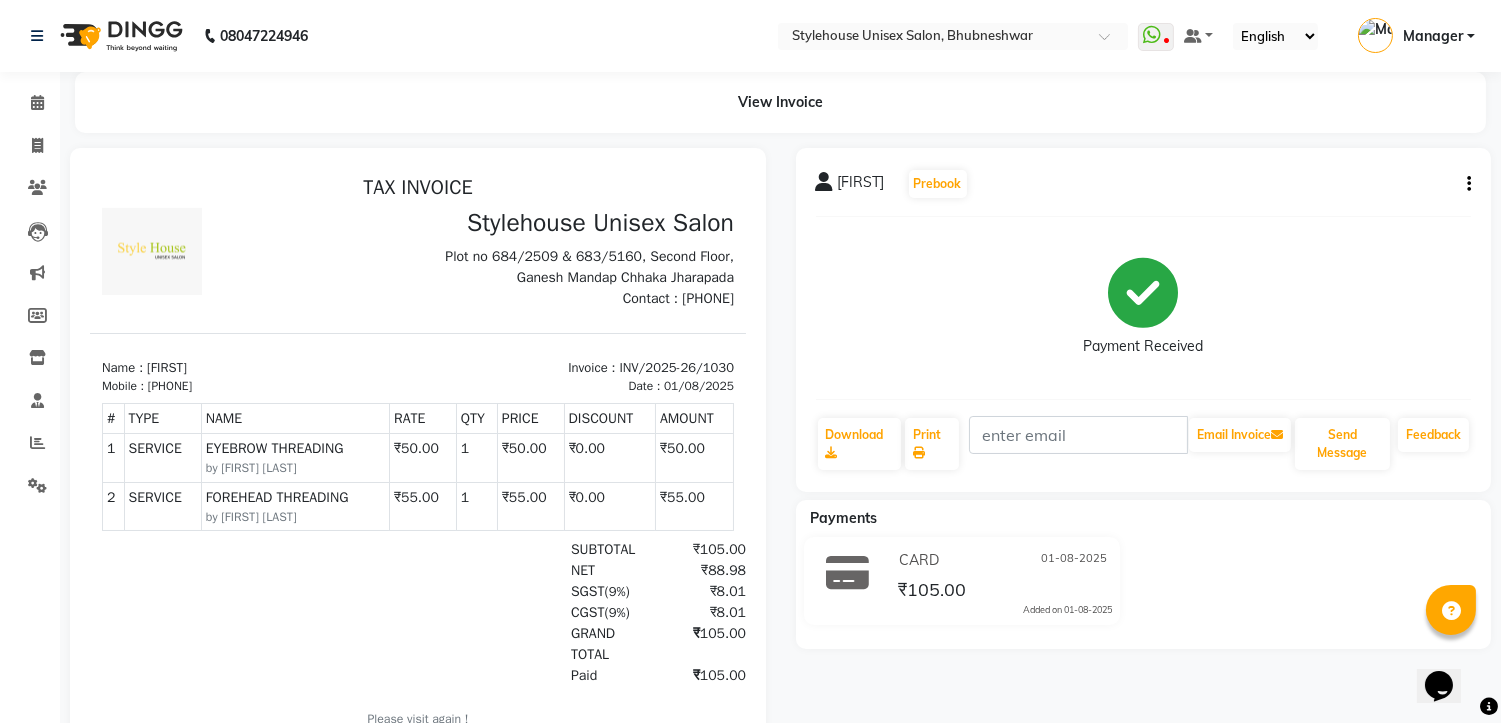 click on "919406216482" at bounding box center [170, 385] 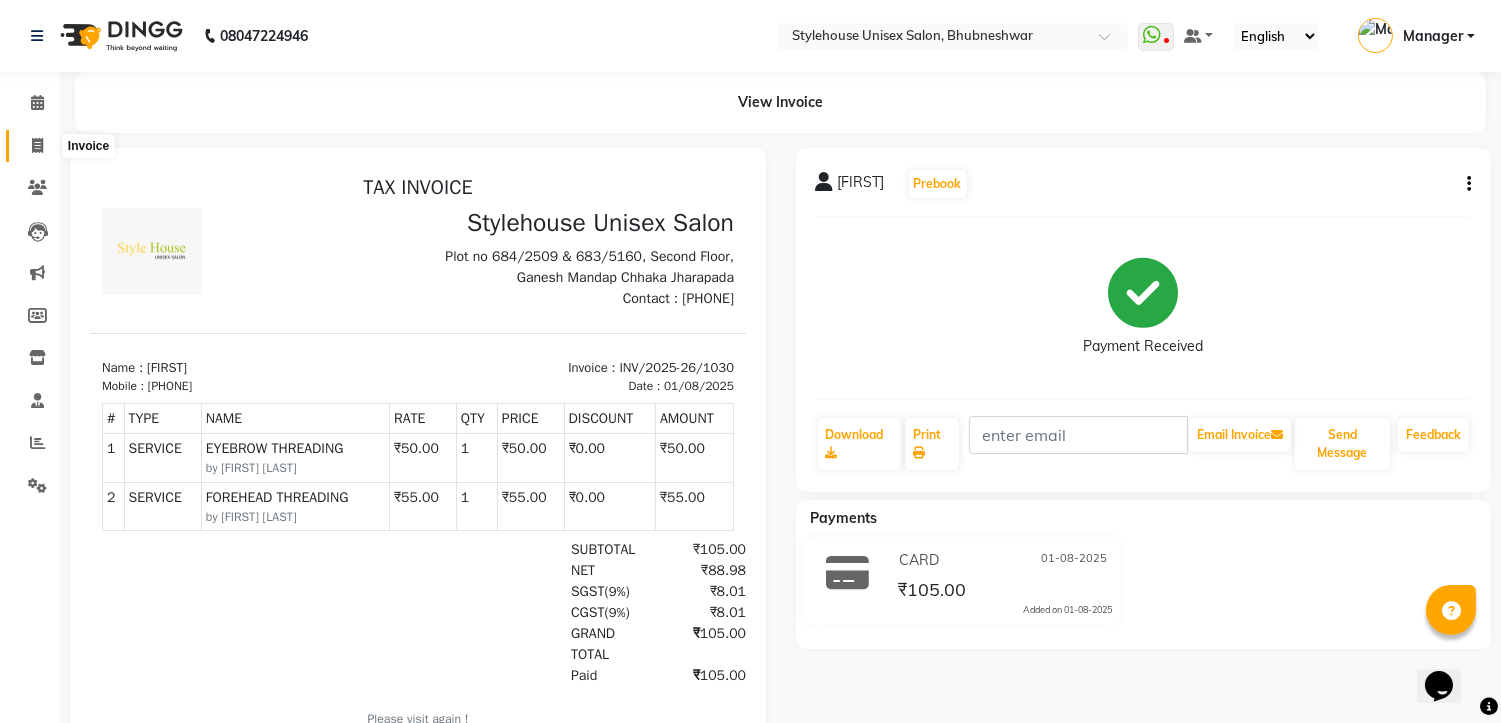 click 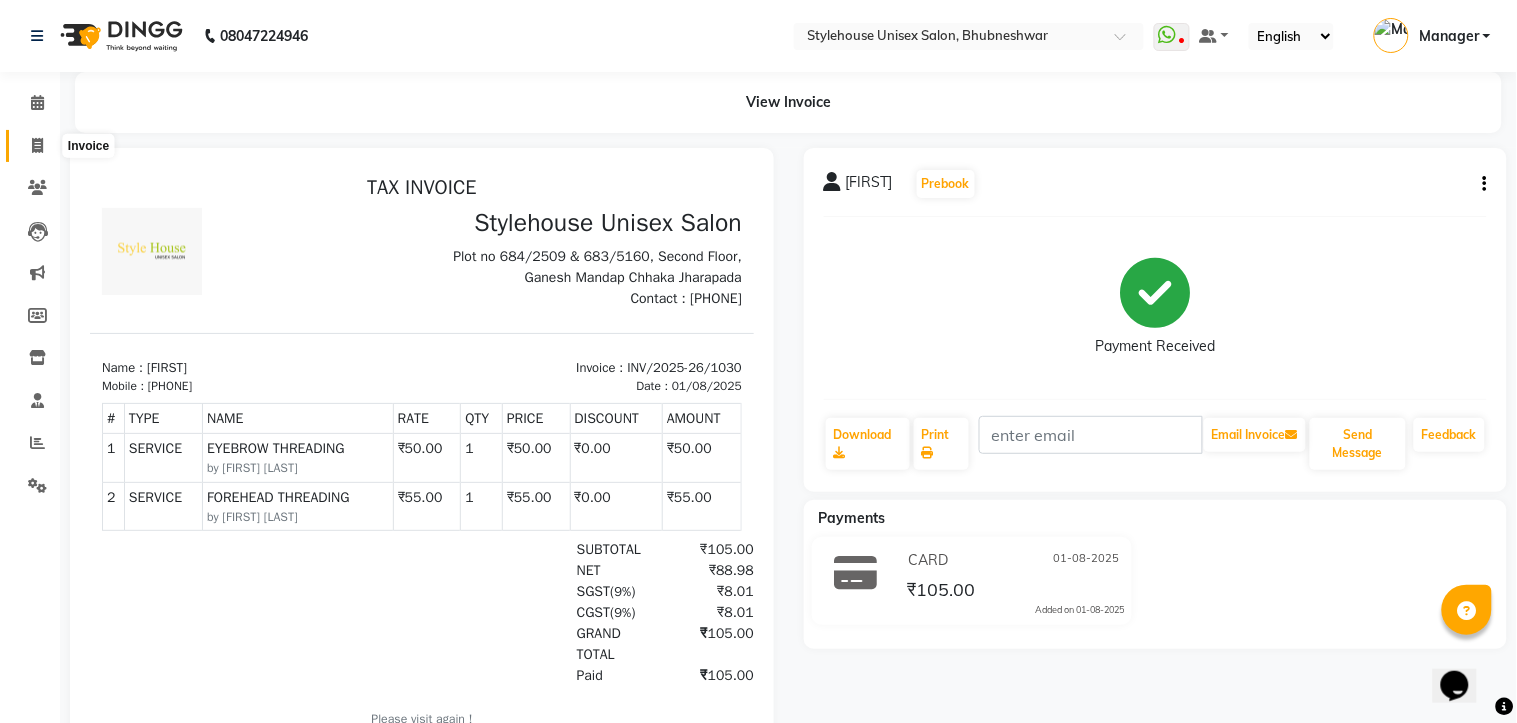 select on "service" 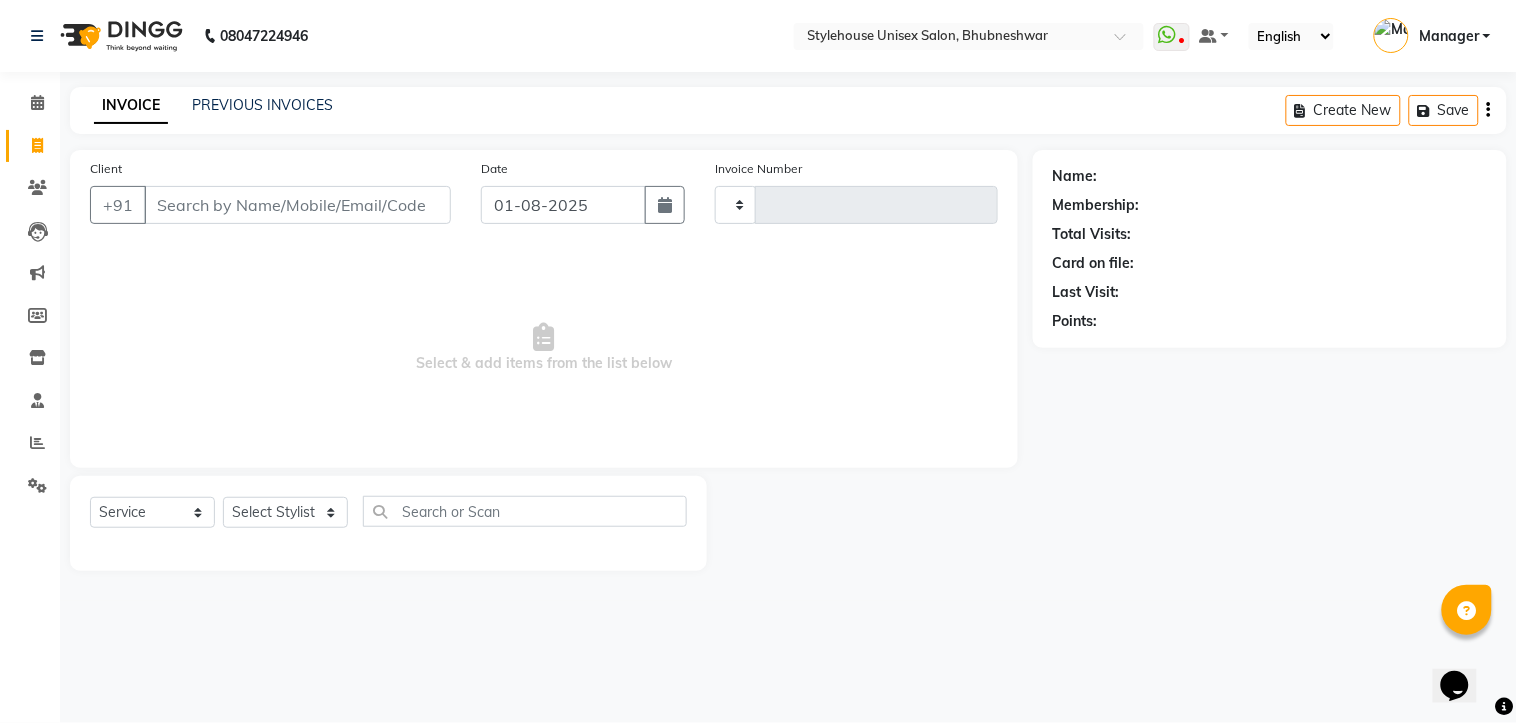type on "1031" 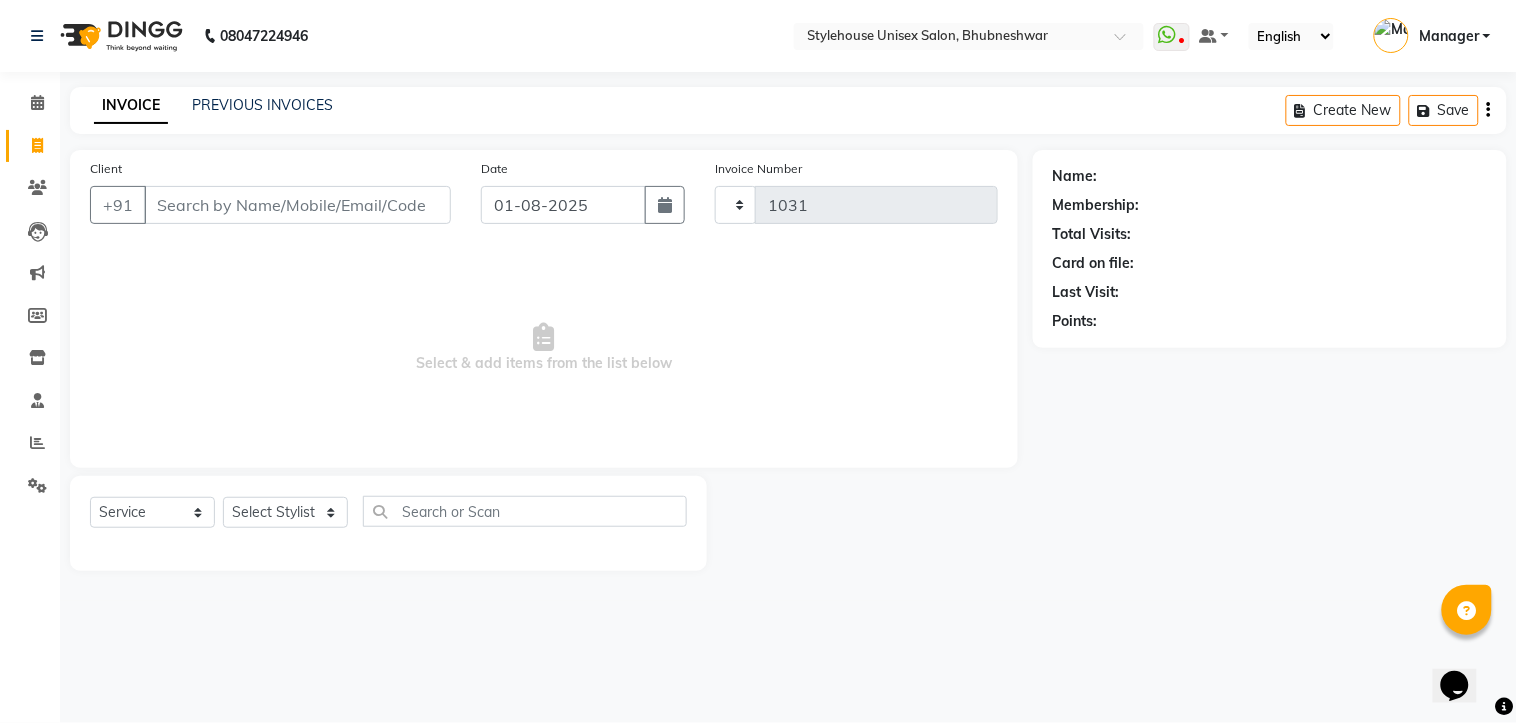 select on "7906" 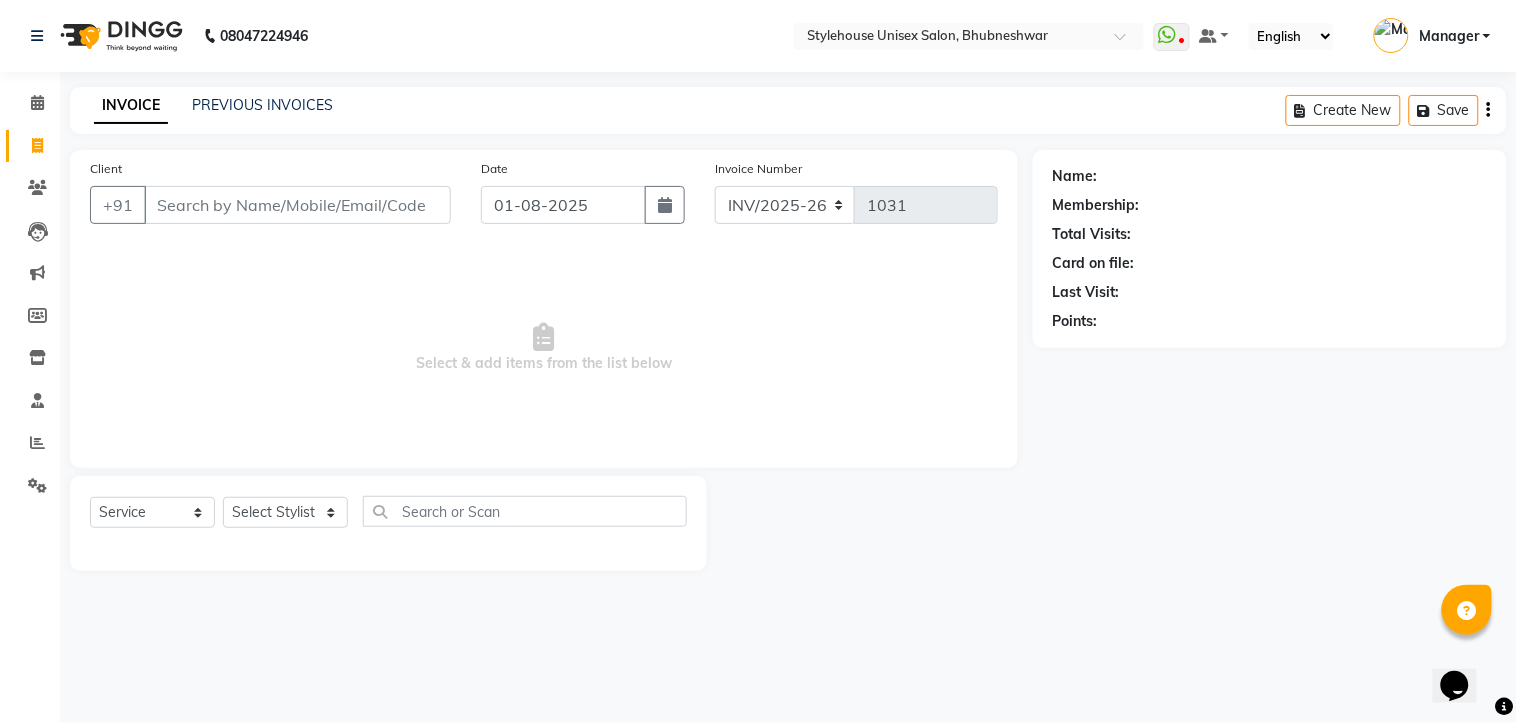 click on "Client" at bounding box center [297, 205] 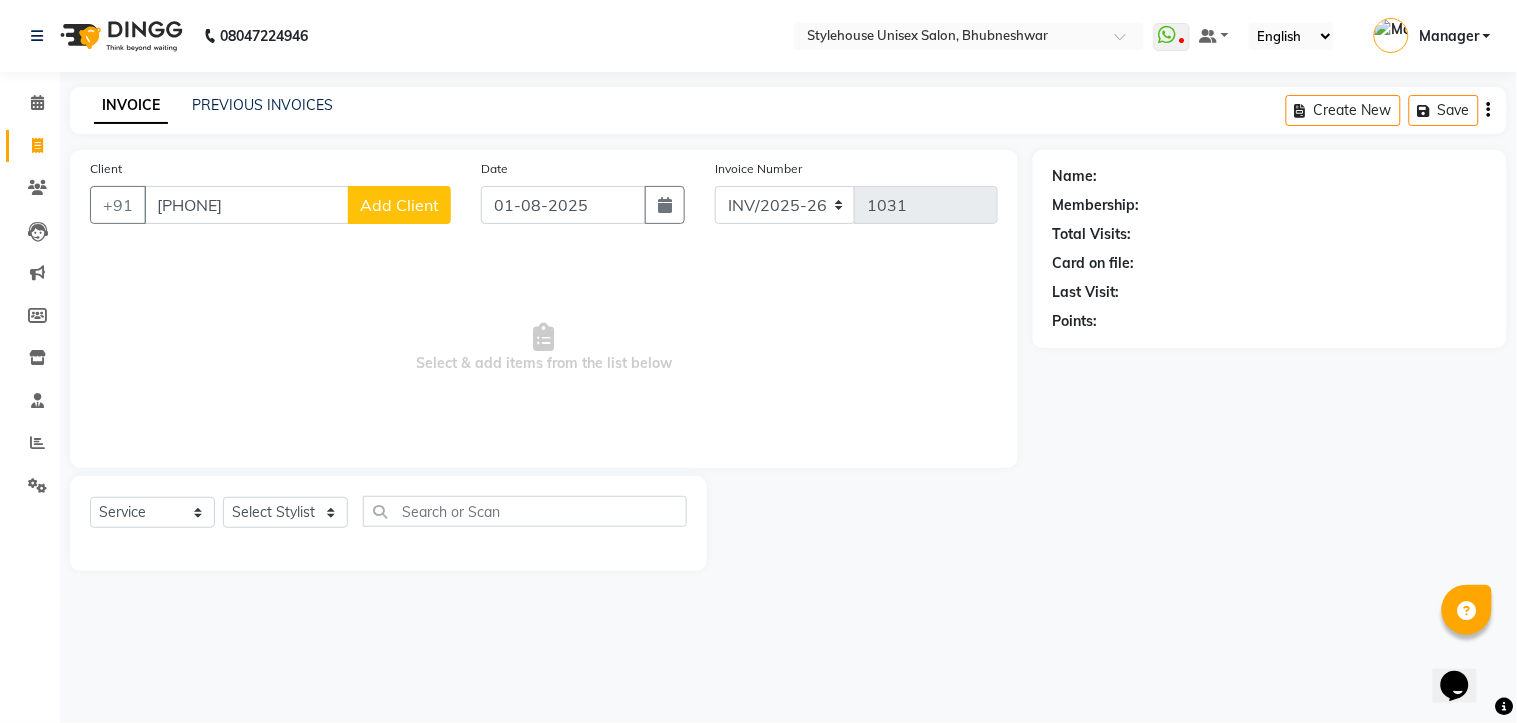 type on "8599065303" 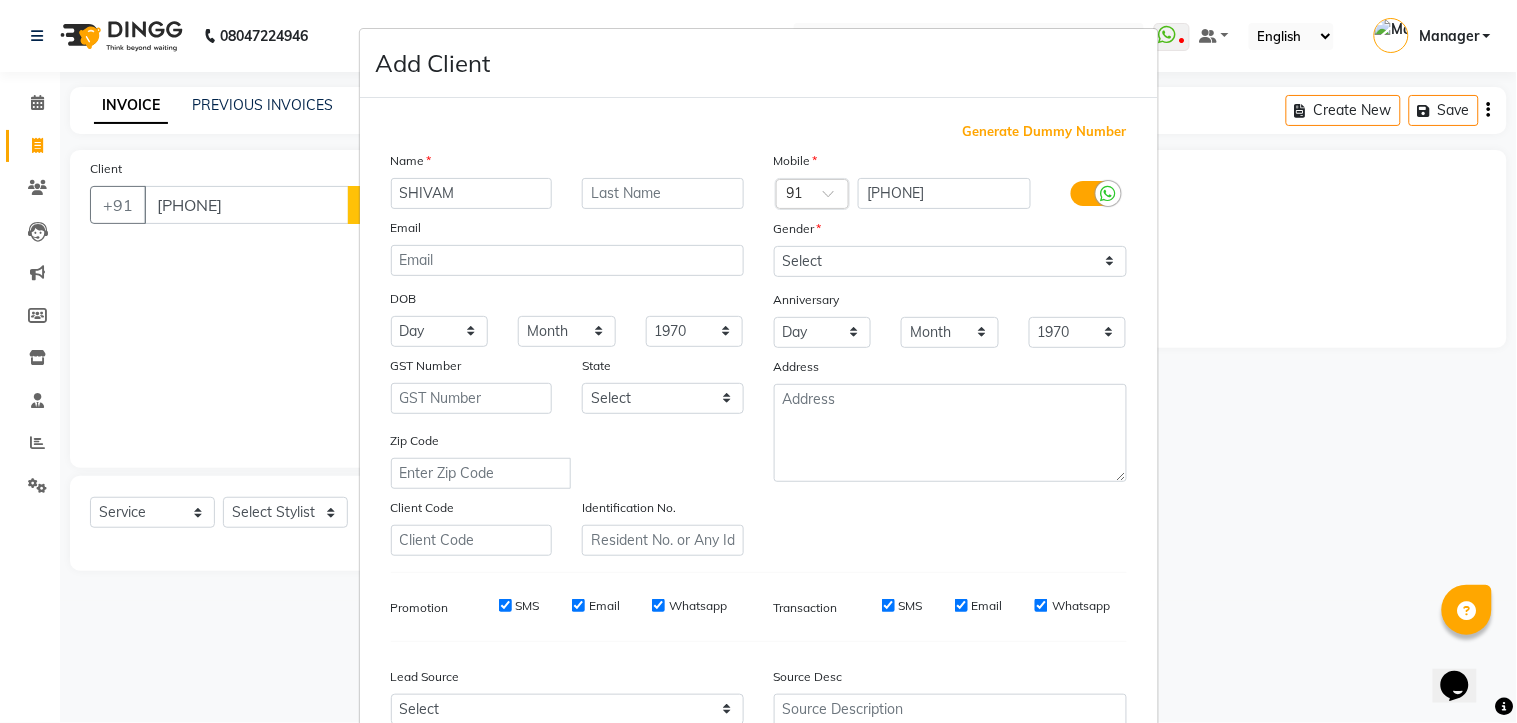 type on "SHIVAM" 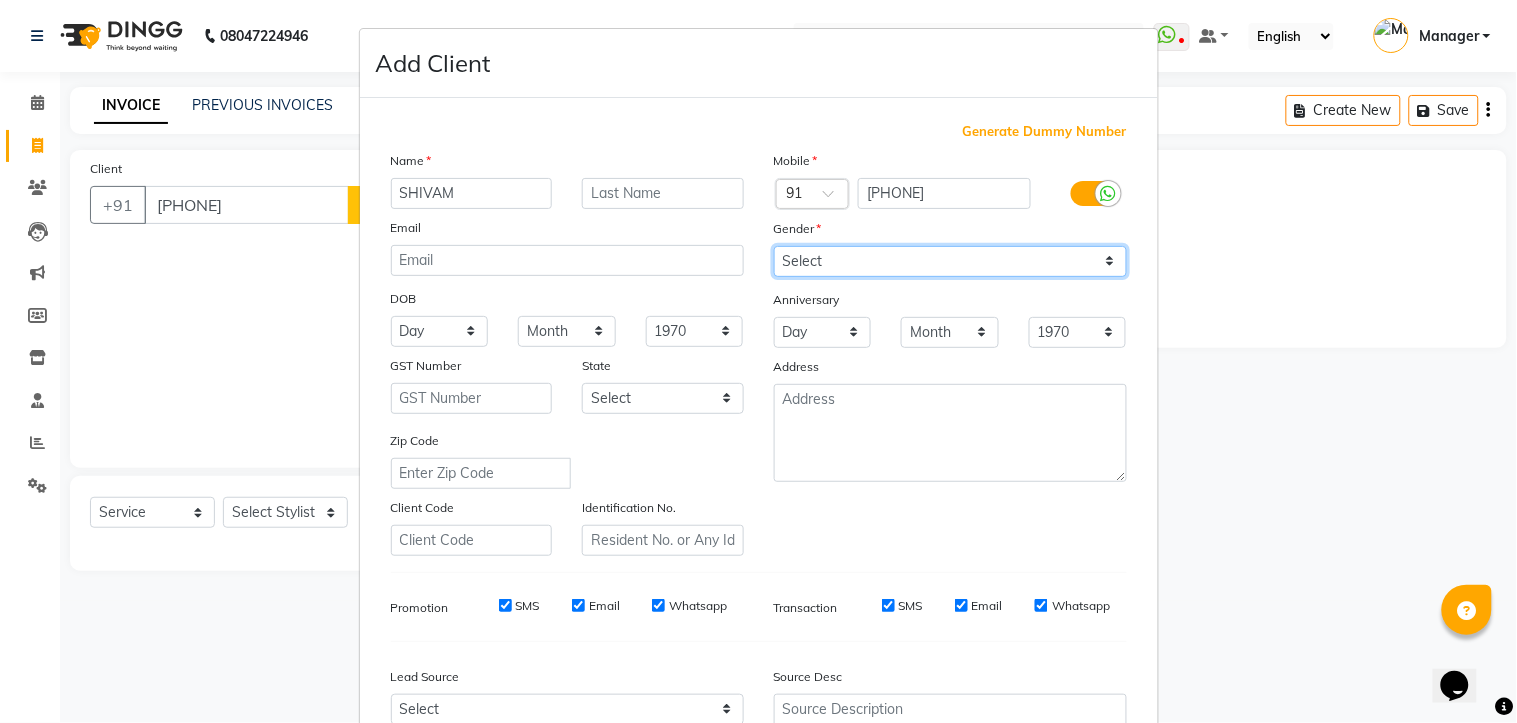 click on "Select Male Female Other Prefer Not To Say" at bounding box center [950, 261] 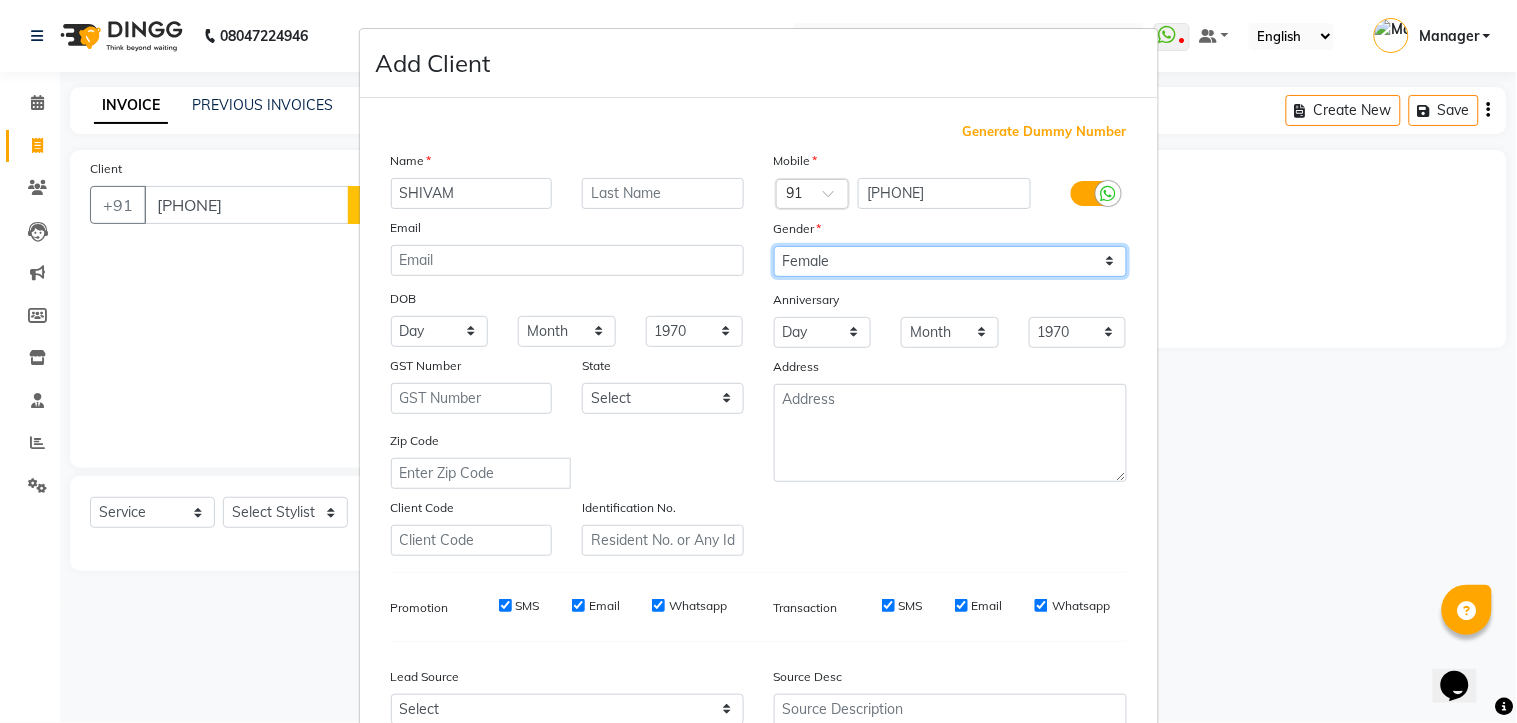 click on "Select Male Female Other Prefer Not To Say" at bounding box center (950, 261) 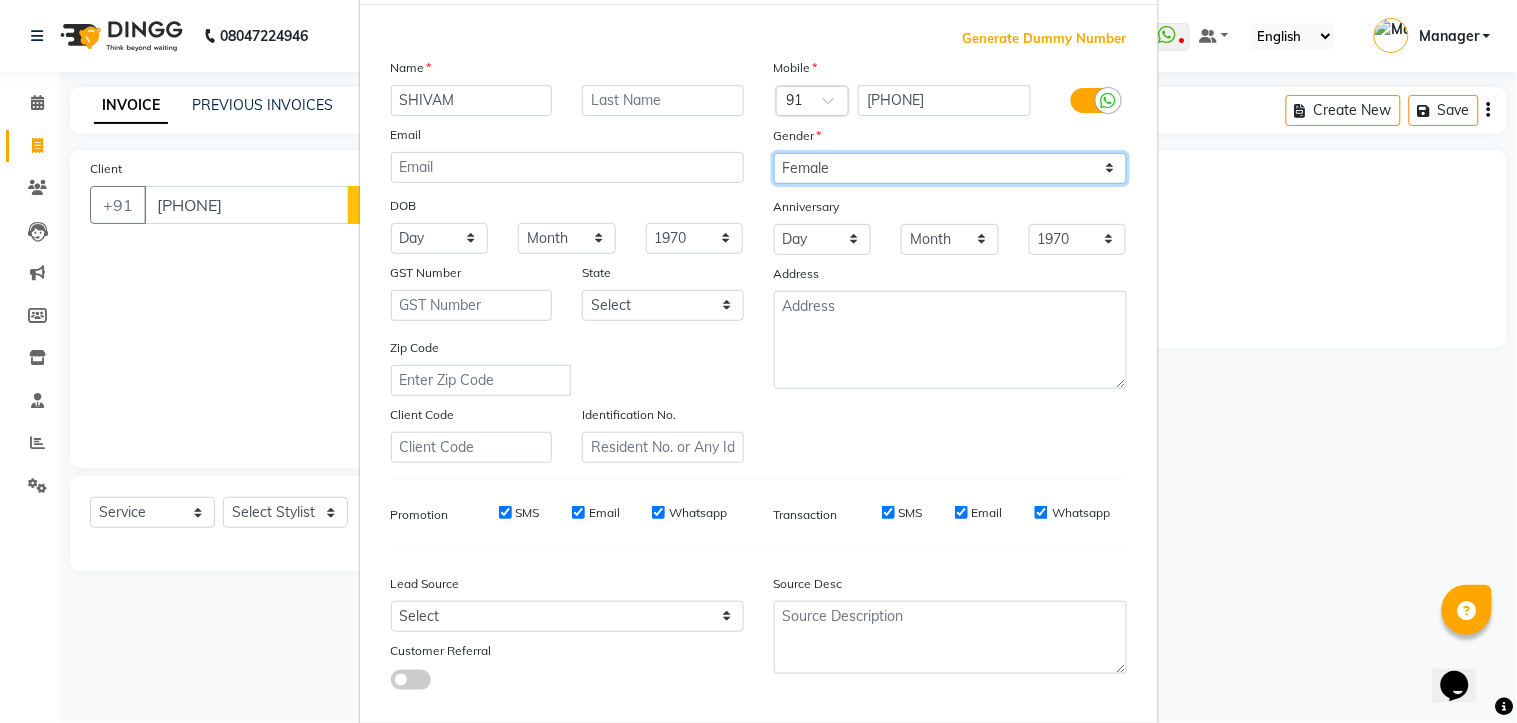 scroll, scrollTop: 201, scrollLeft: 0, axis: vertical 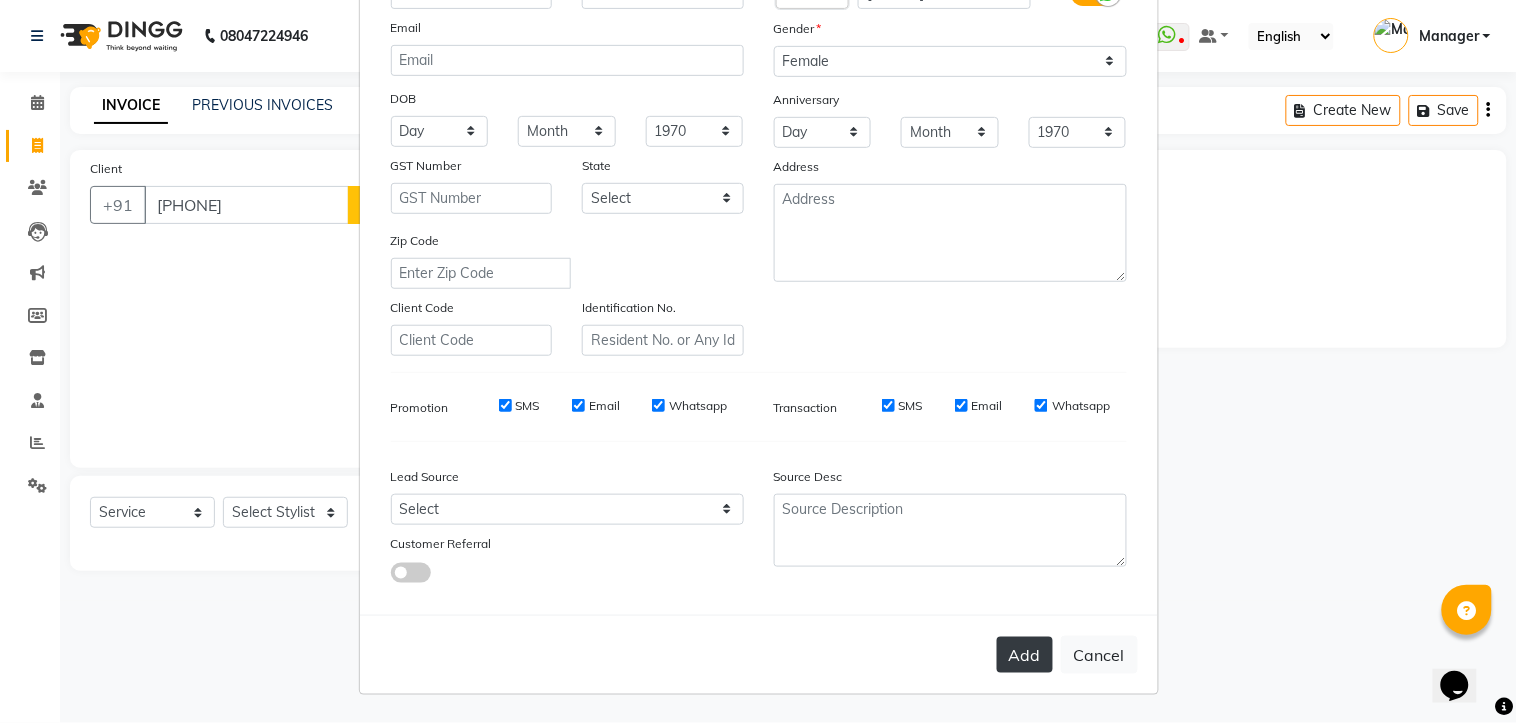 click on "Add" at bounding box center [1025, 655] 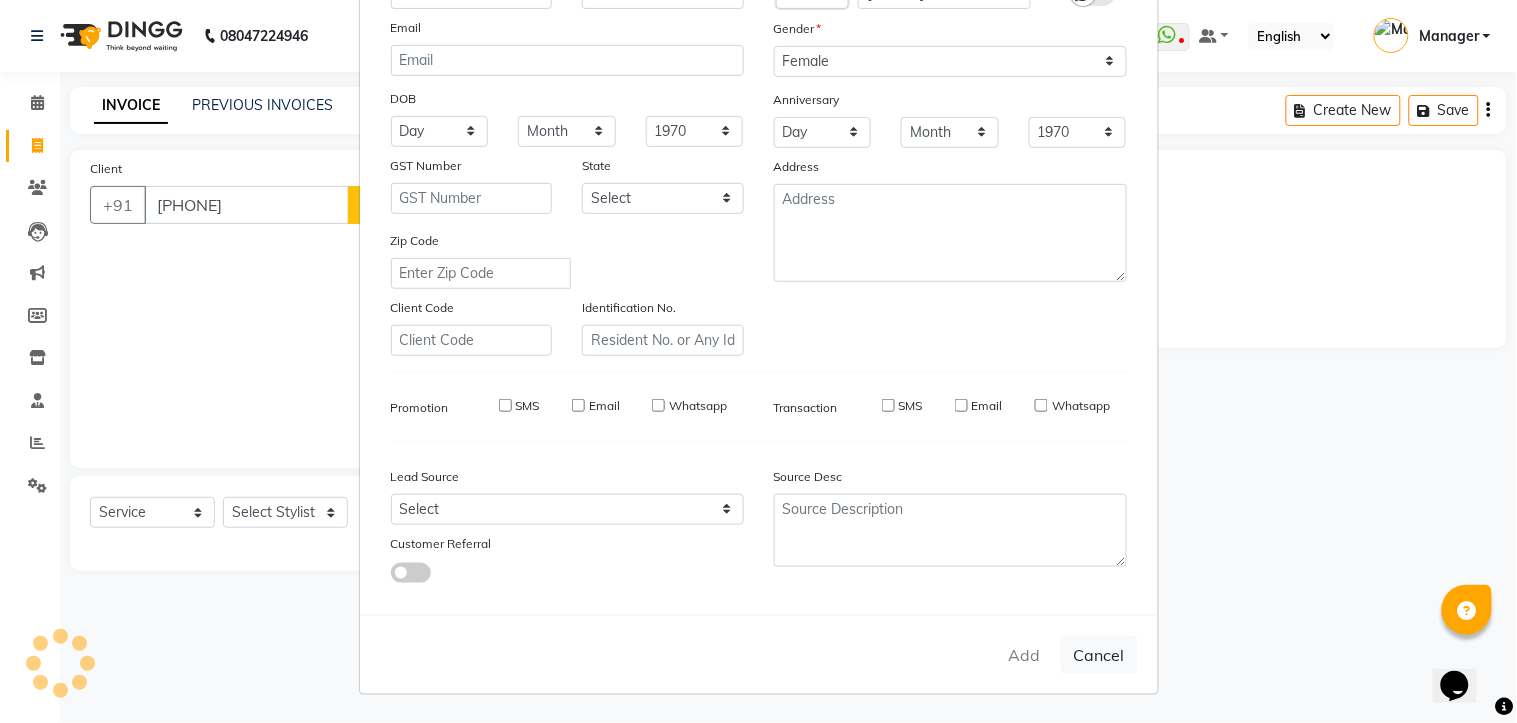 type 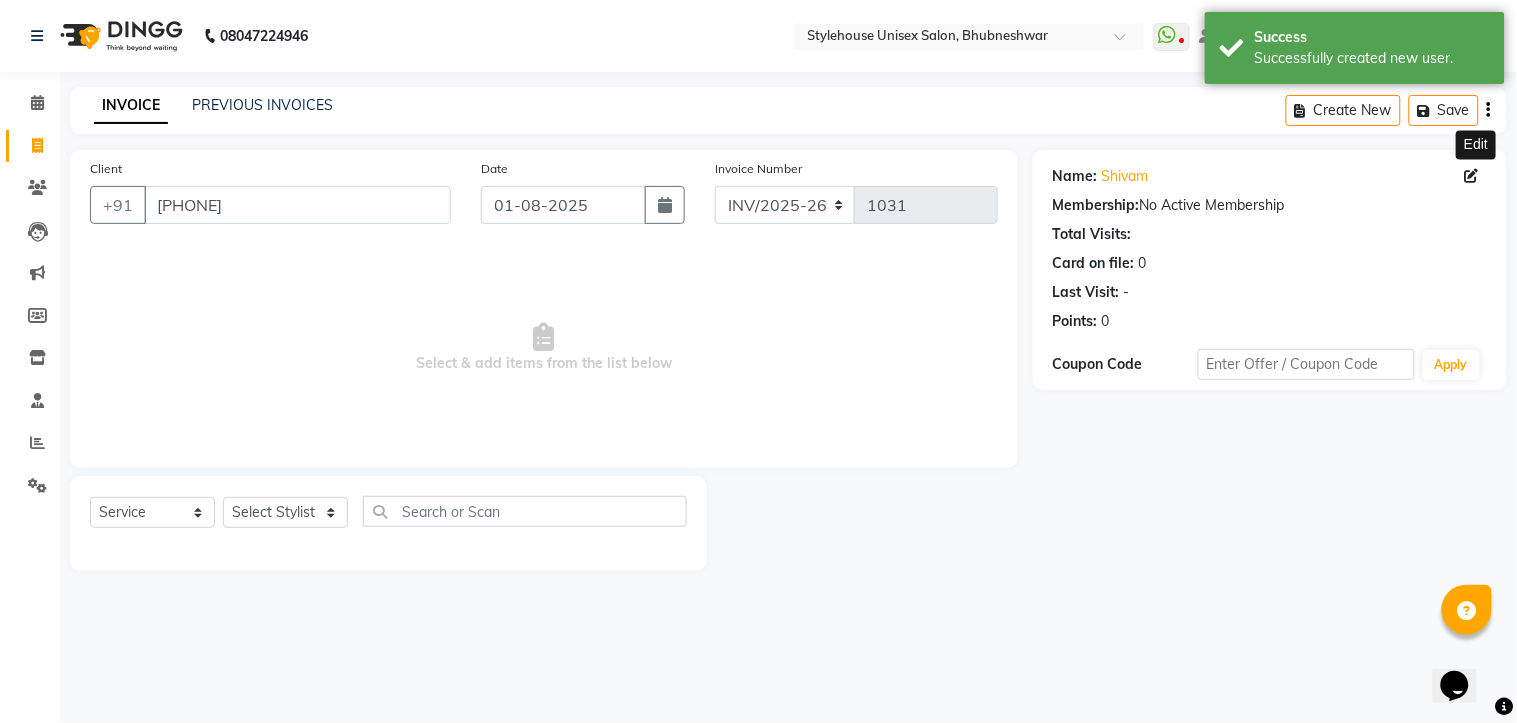 click 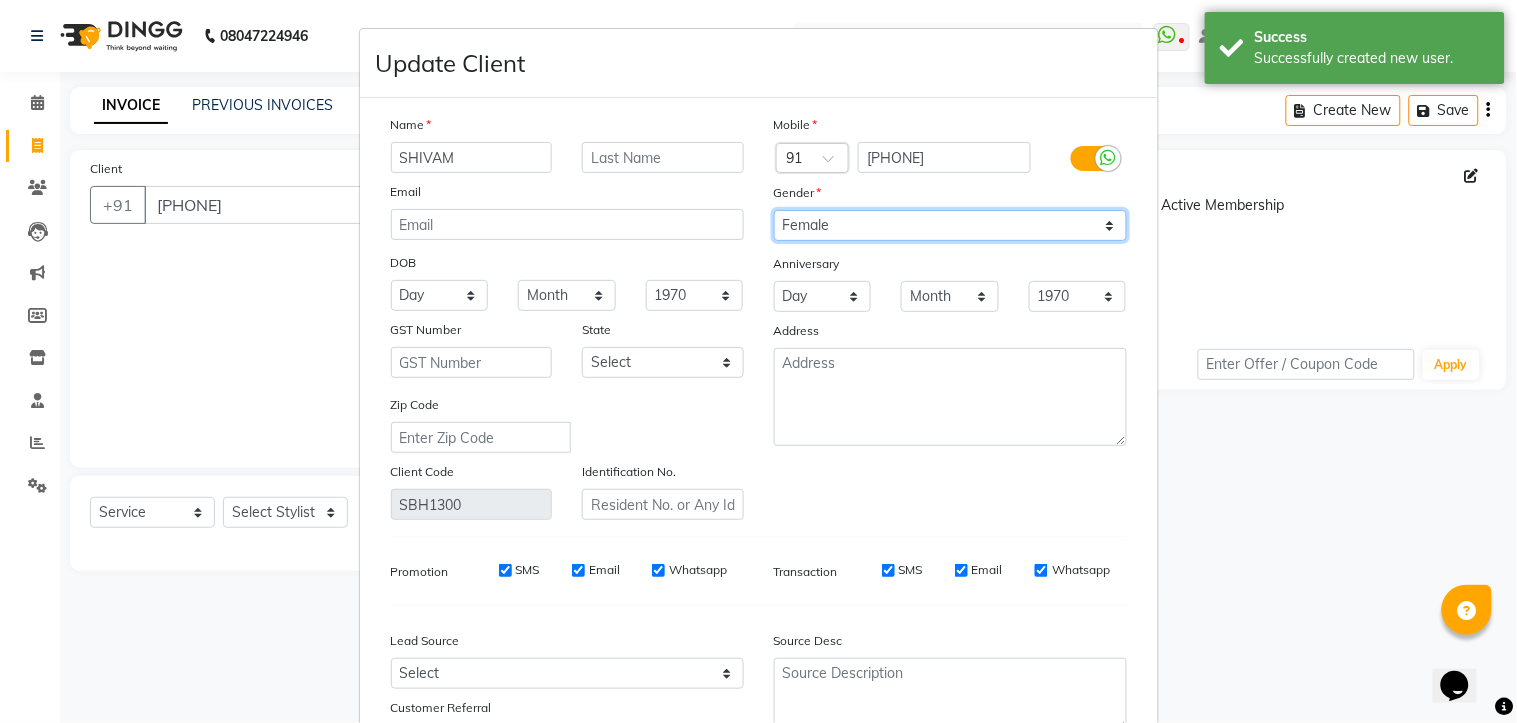 drag, startPoint x: 1091, startPoint y: 228, endPoint x: 1075, endPoint y: 228, distance: 16 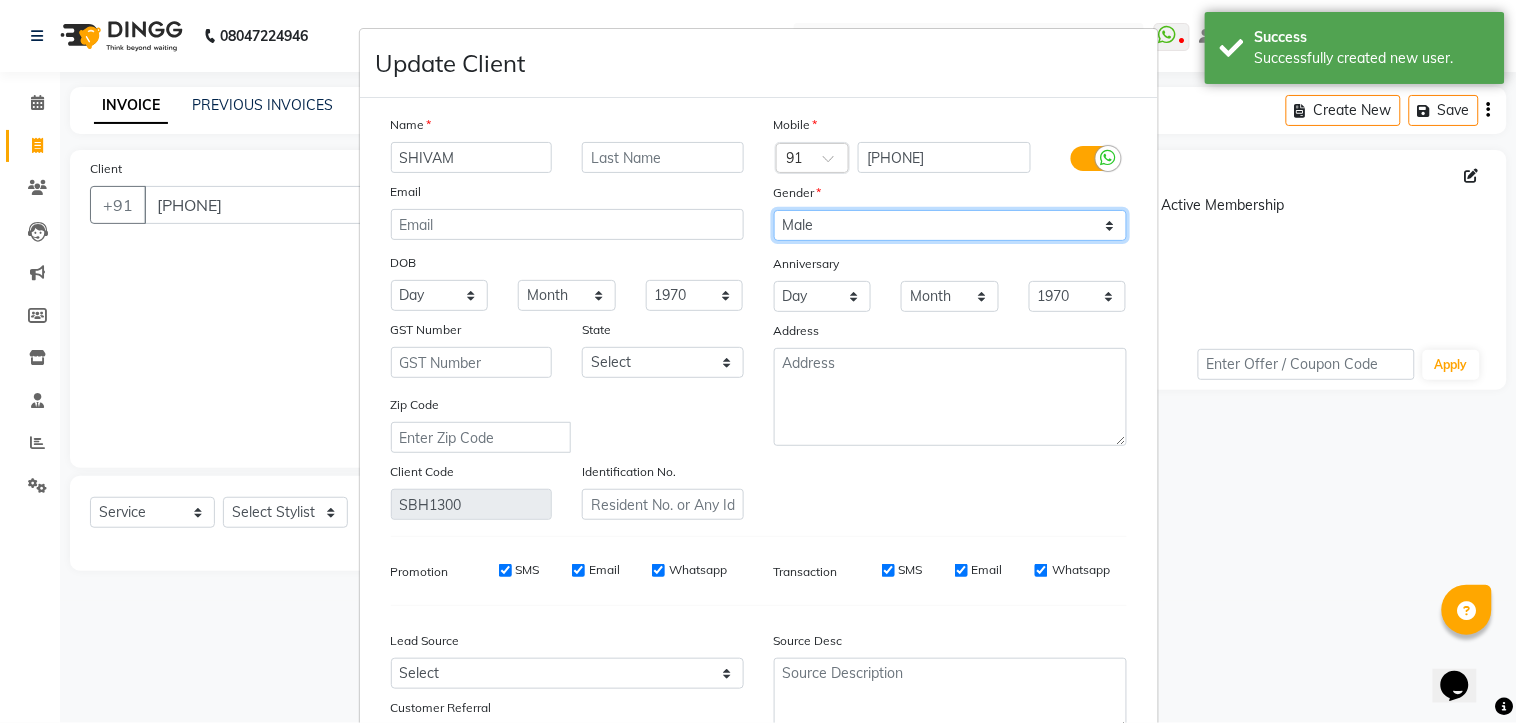 click on "Select Male Female Other Prefer Not To Say" at bounding box center (950, 225) 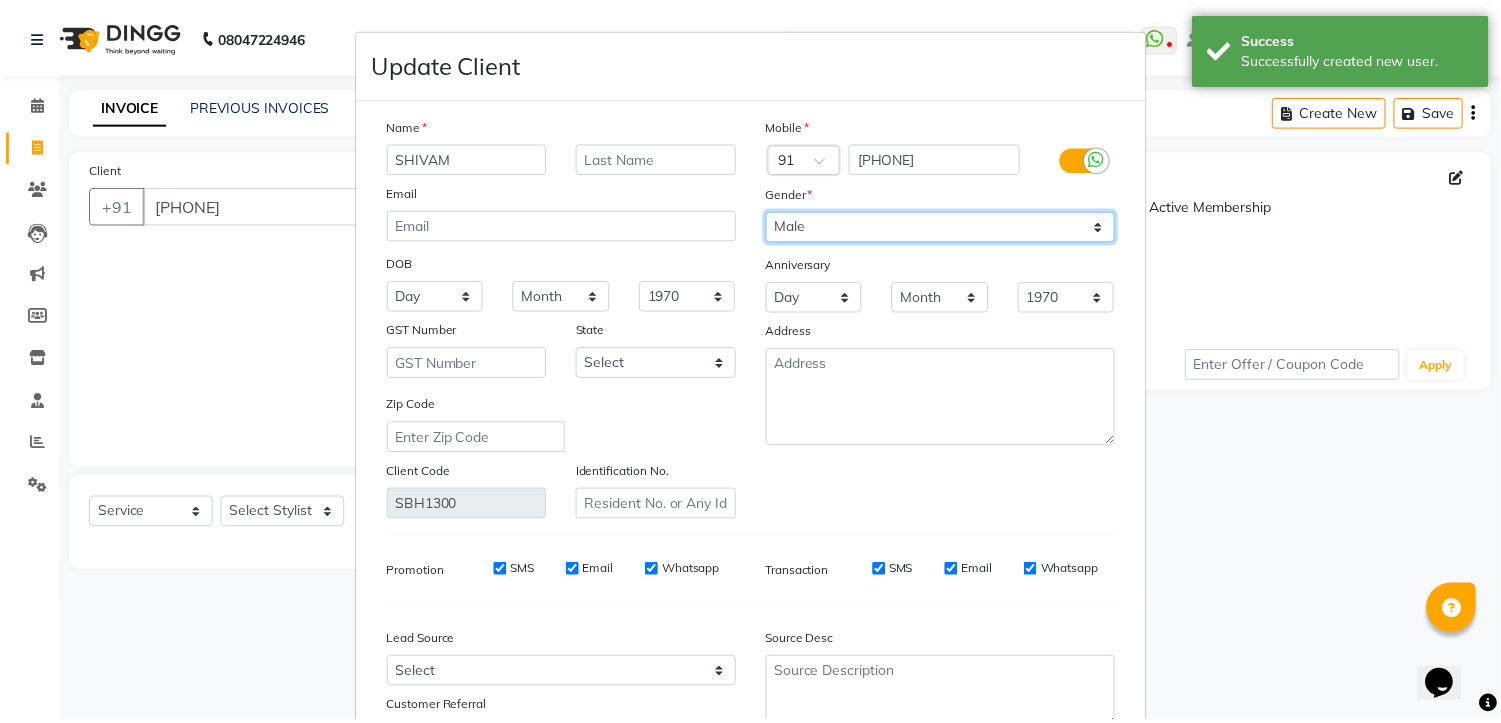 scroll, scrollTop: 166, scrollLeft: 0, axis: vertical 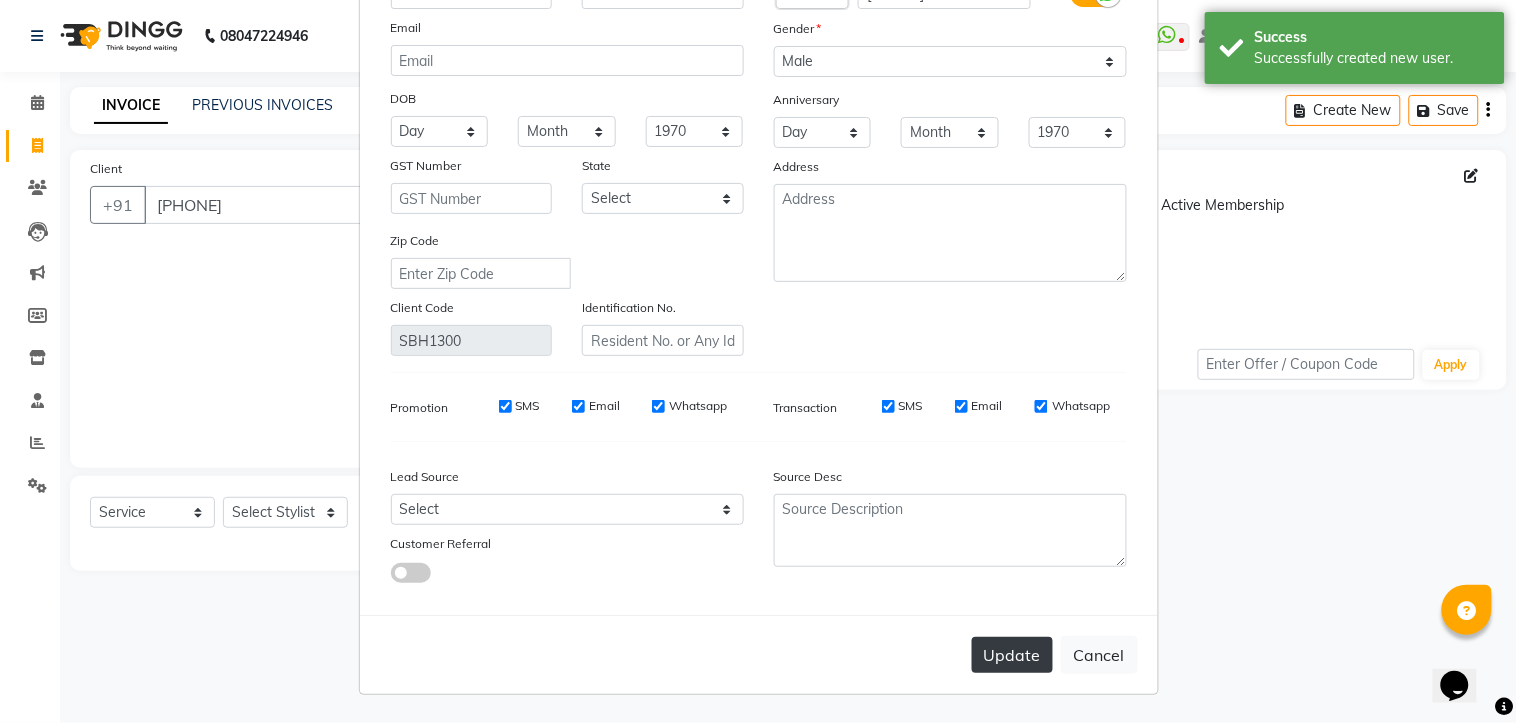 click on "Update" at bounding box center (1012, 655) 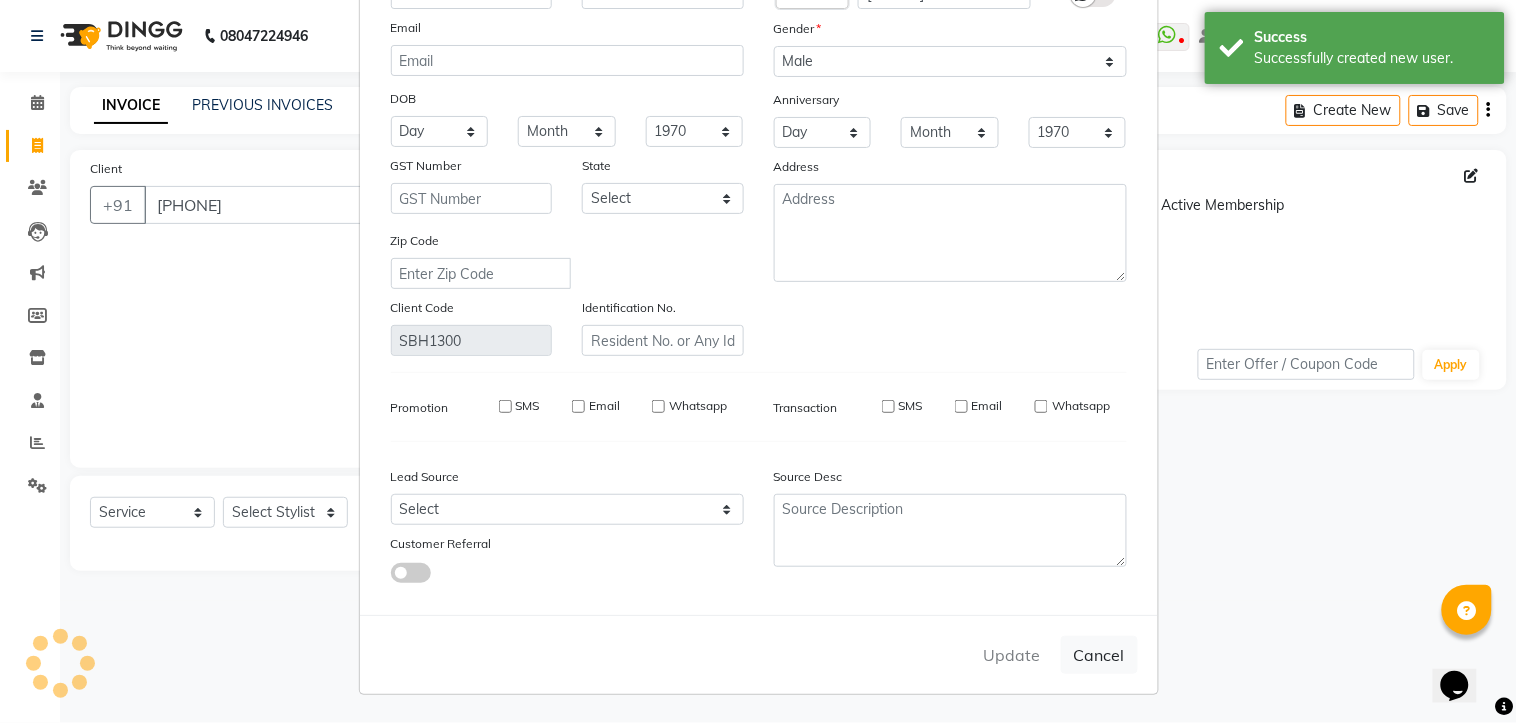 type 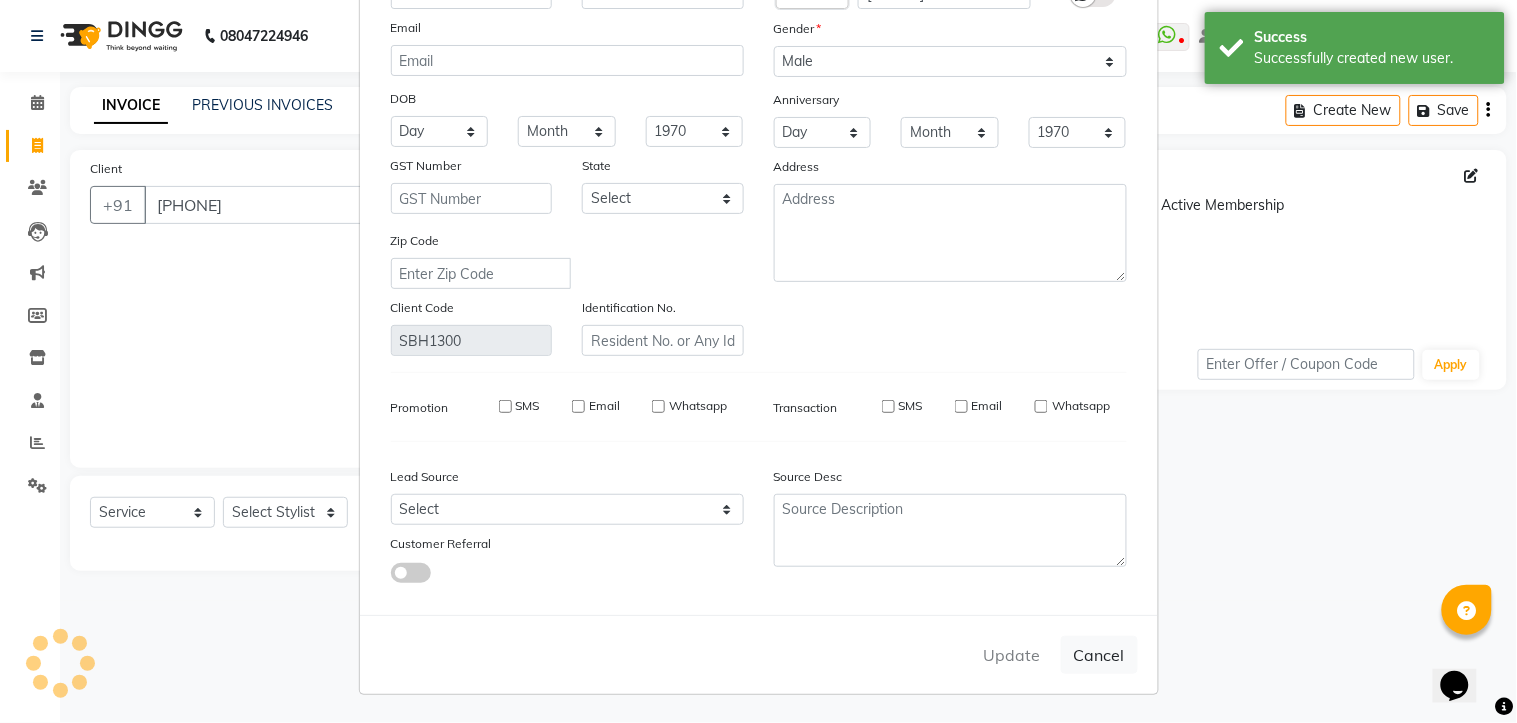 select 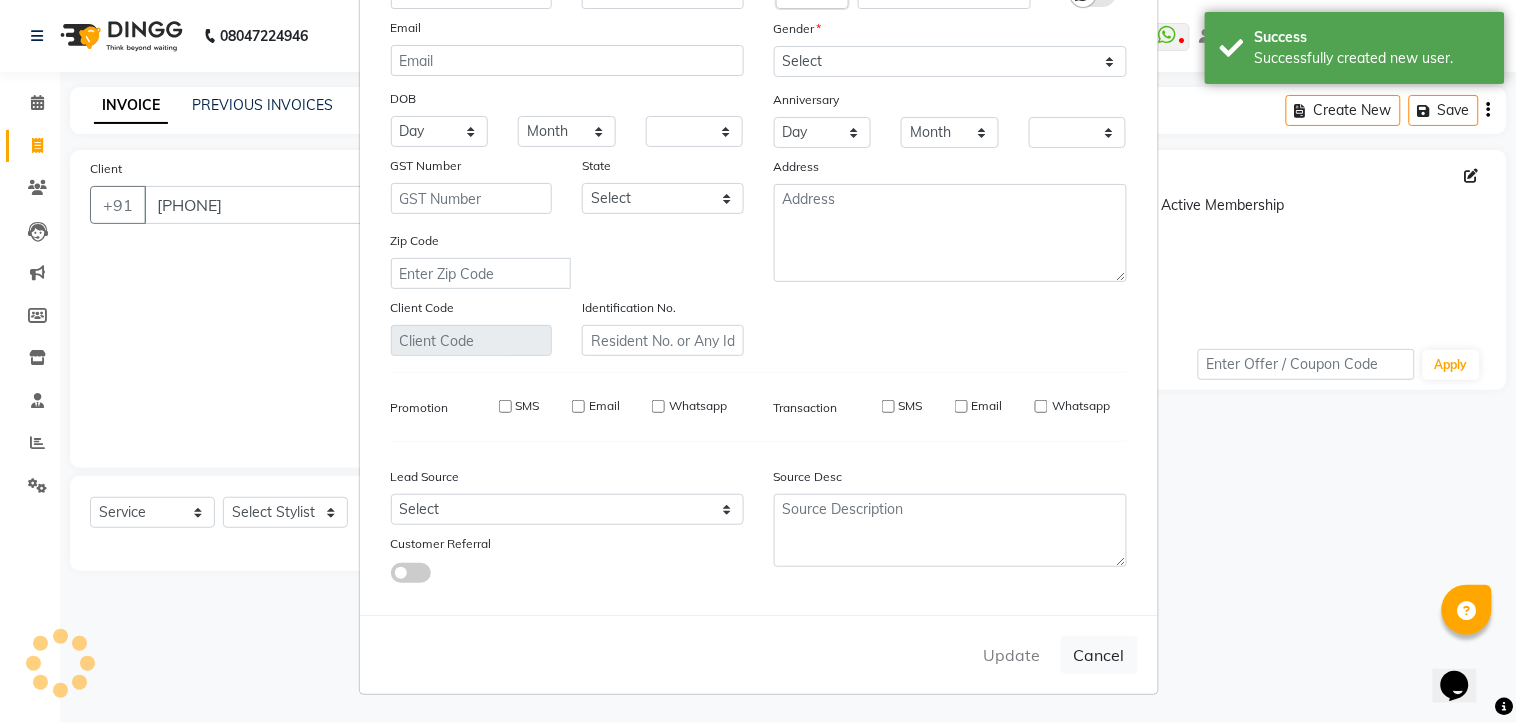 checkbox on "false" 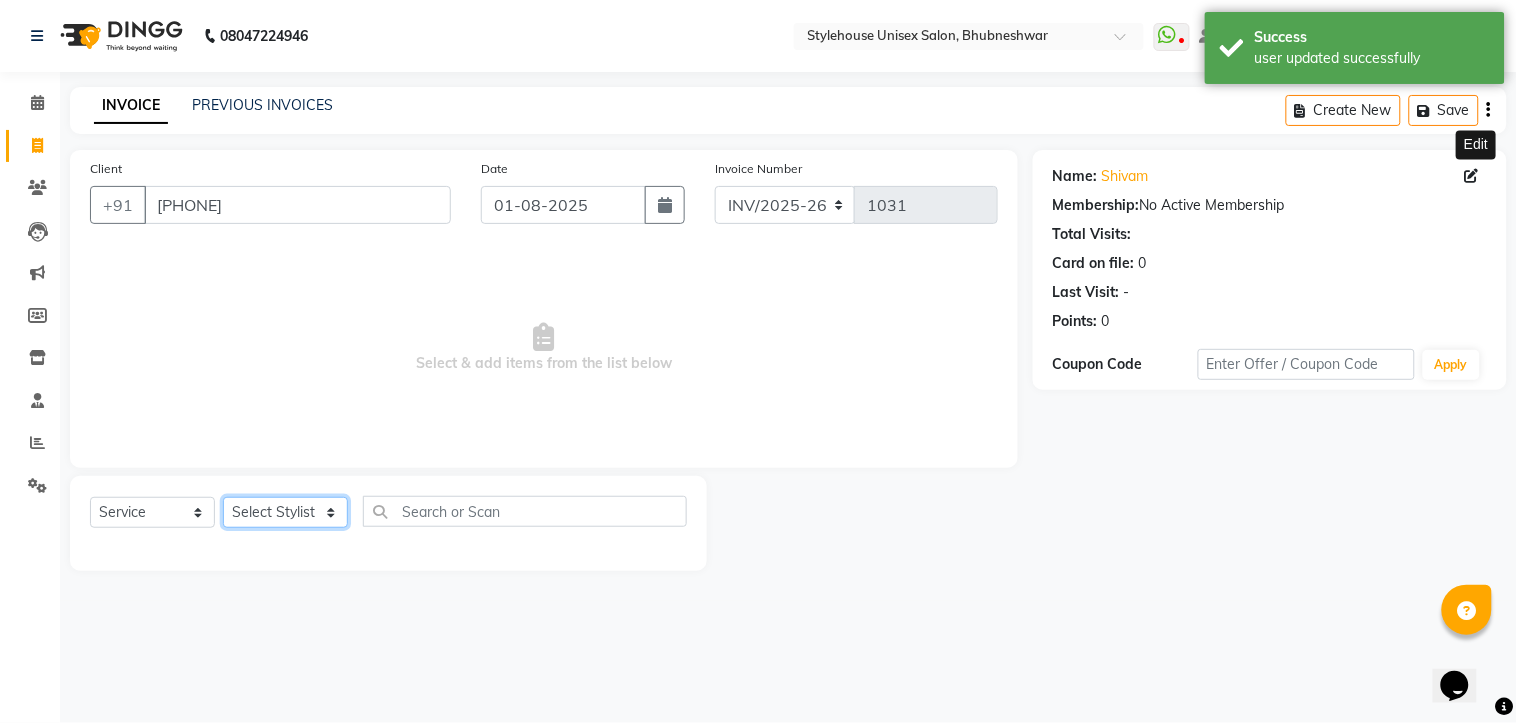 click on "Select Stylist ASISH MANTRI BIKASH BARIK LIMARANI SAMAL Manager NAZNI BEGUM RUPANJALI SAMAL" 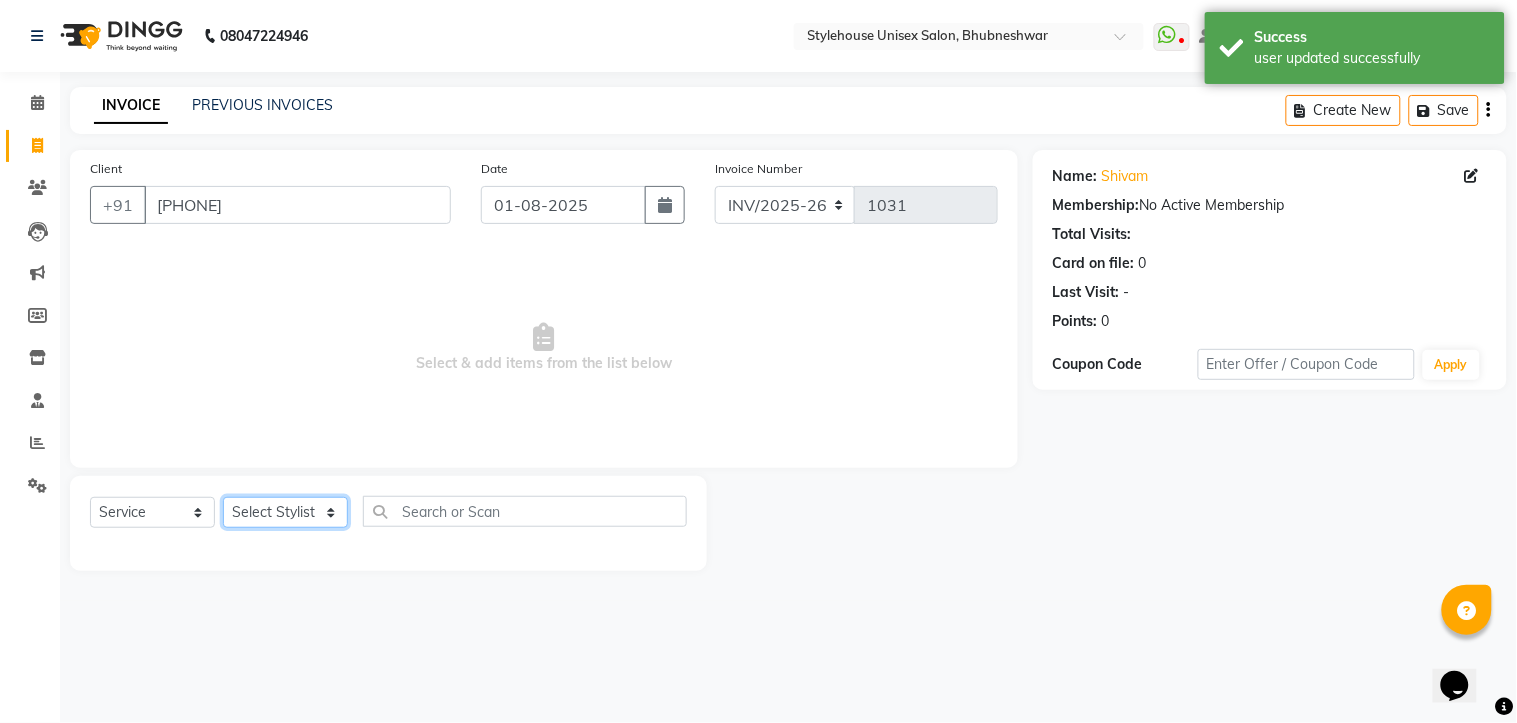 select on "69918" 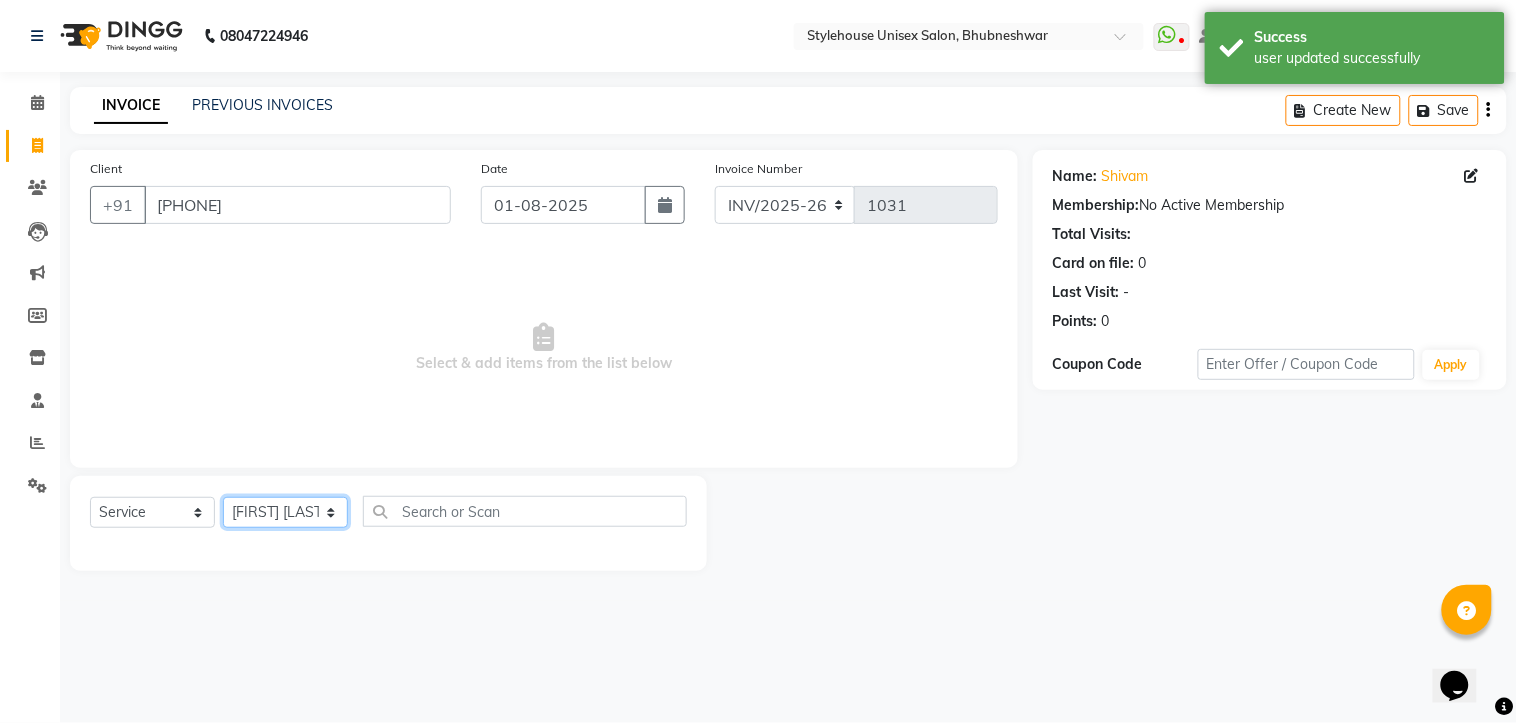 click on "Select Stylist ASISH MANTRI BIKASH BARIK LIMARANI SAMAL Manager NAZNI BEGUM RUPANJALI SAMAL" 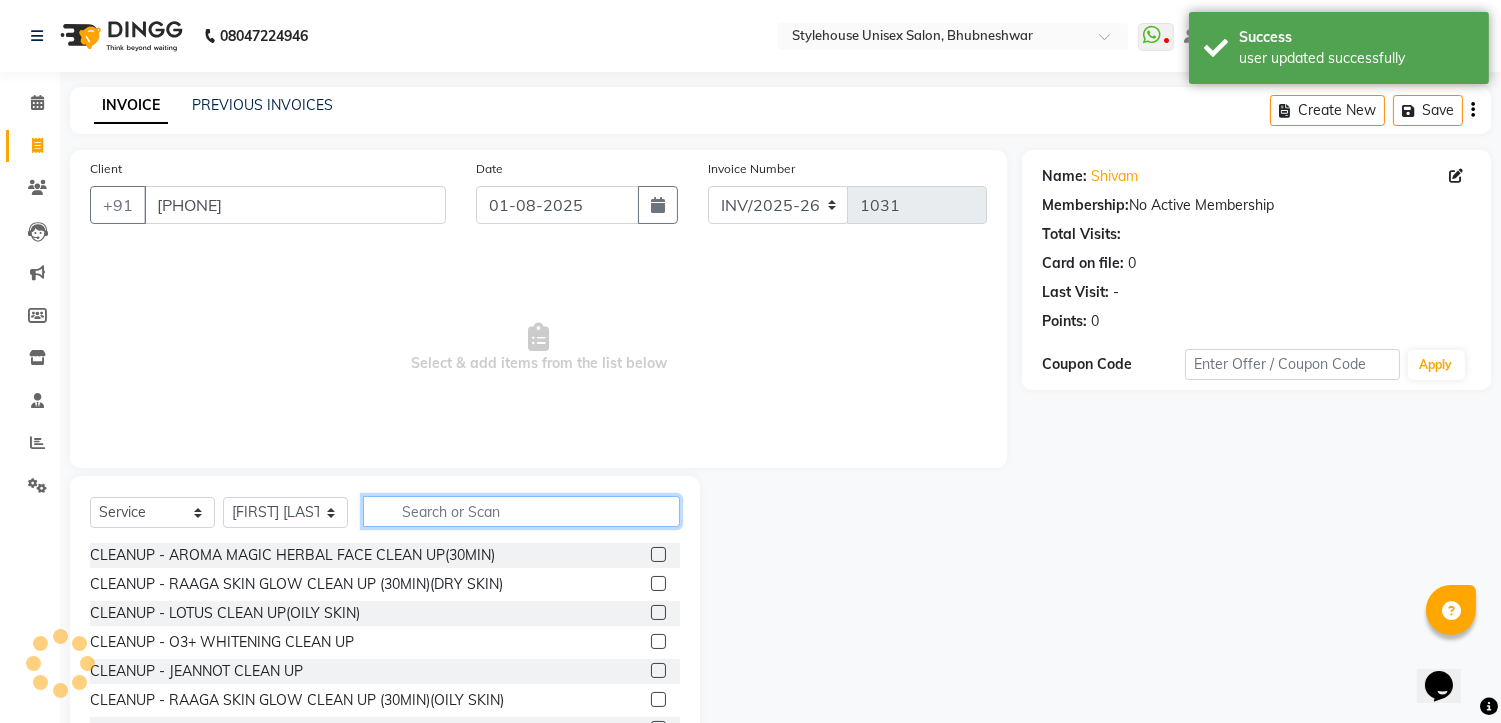 click 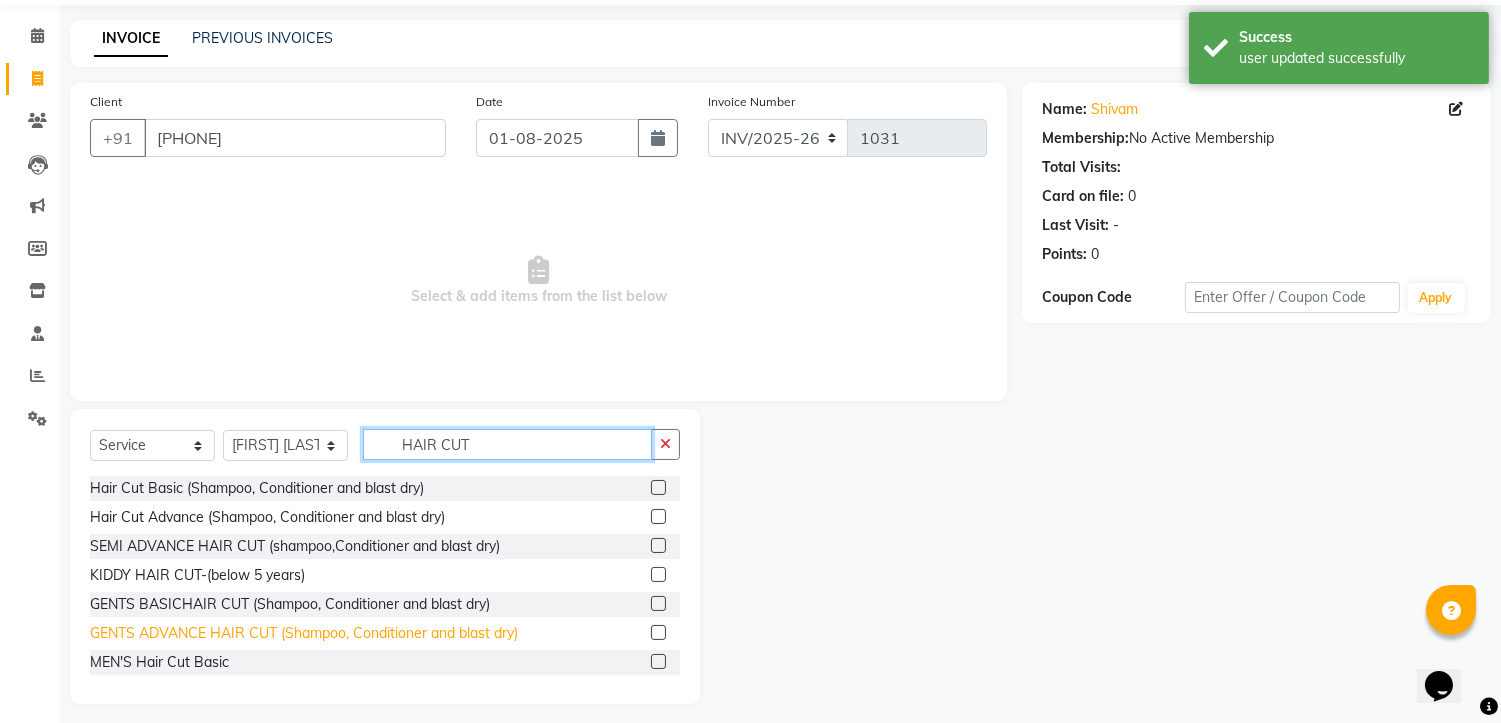 scroll, scrollTop: 77, scrollLeft: 0, axis: vertical 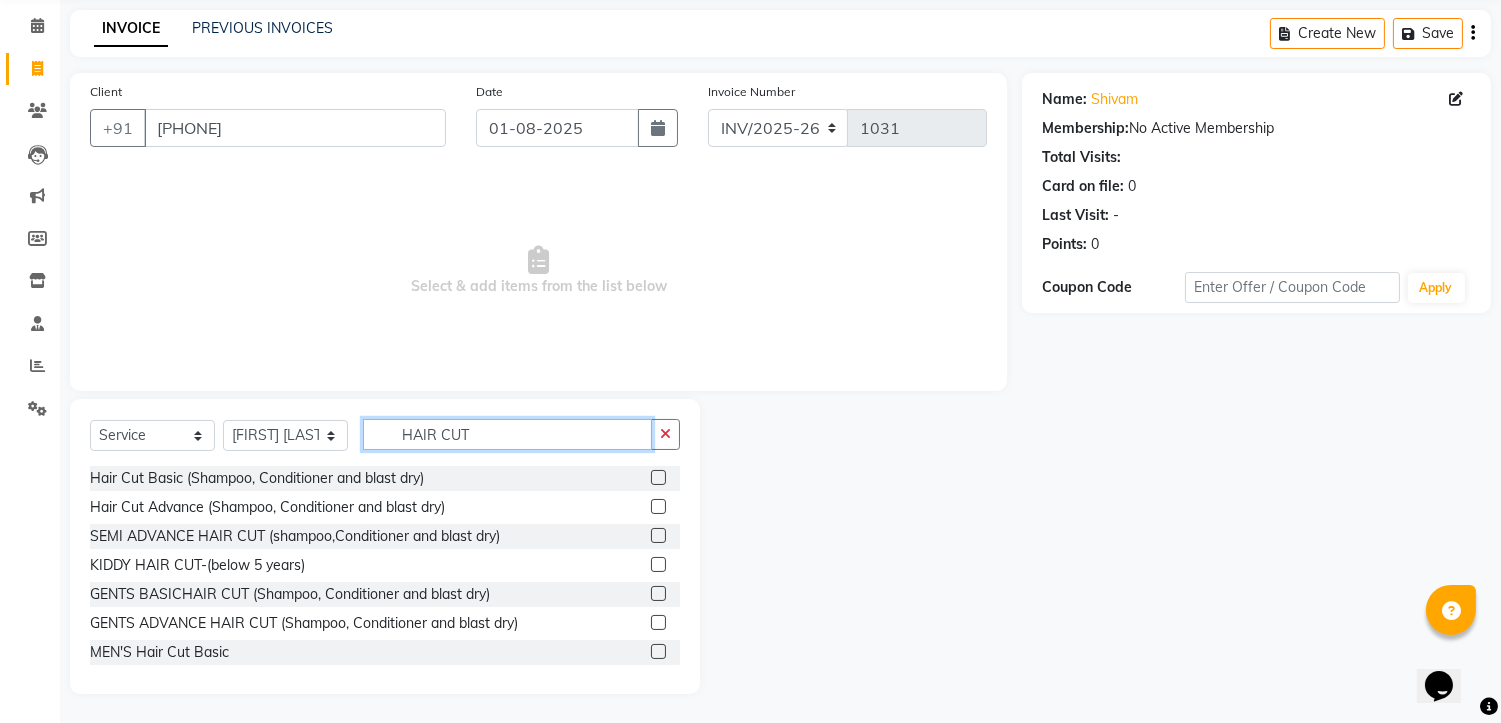 type on "HAIR CUT" 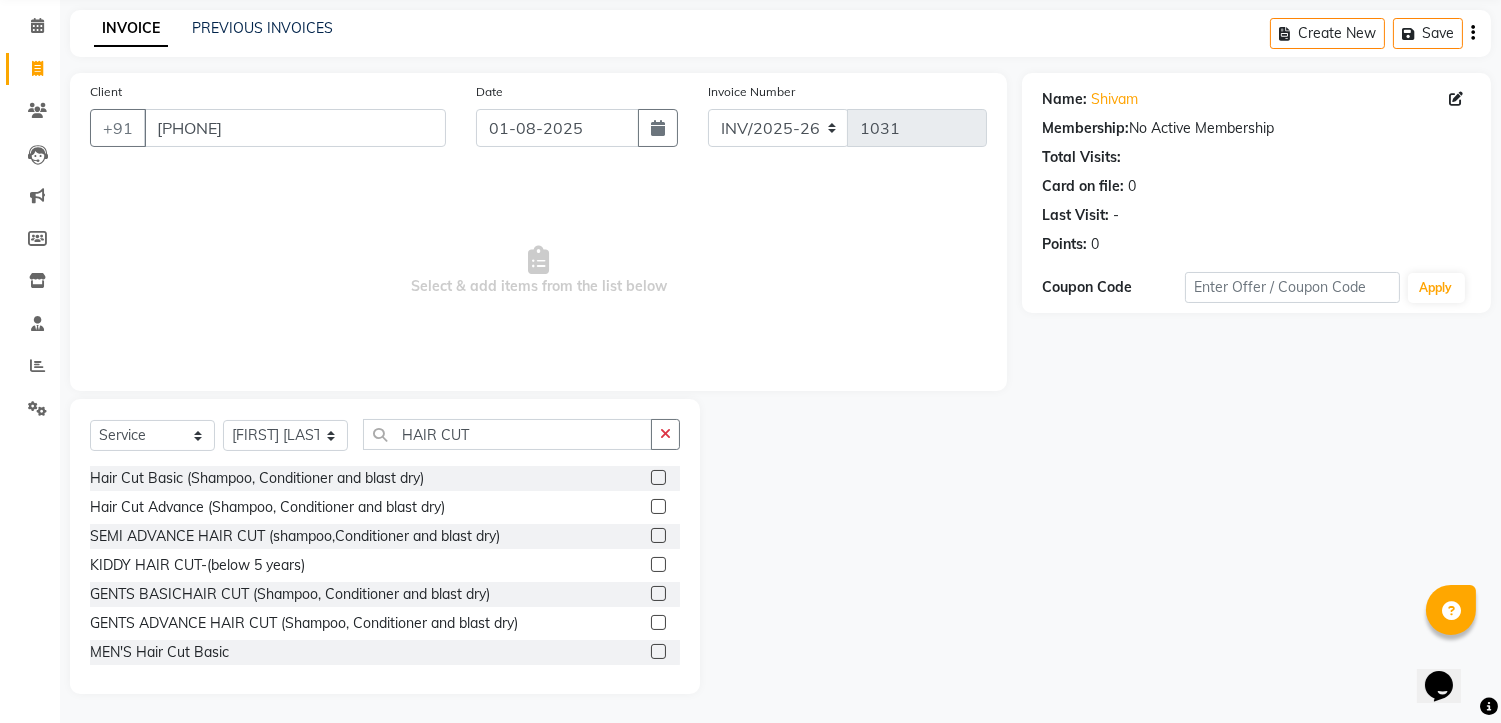 click 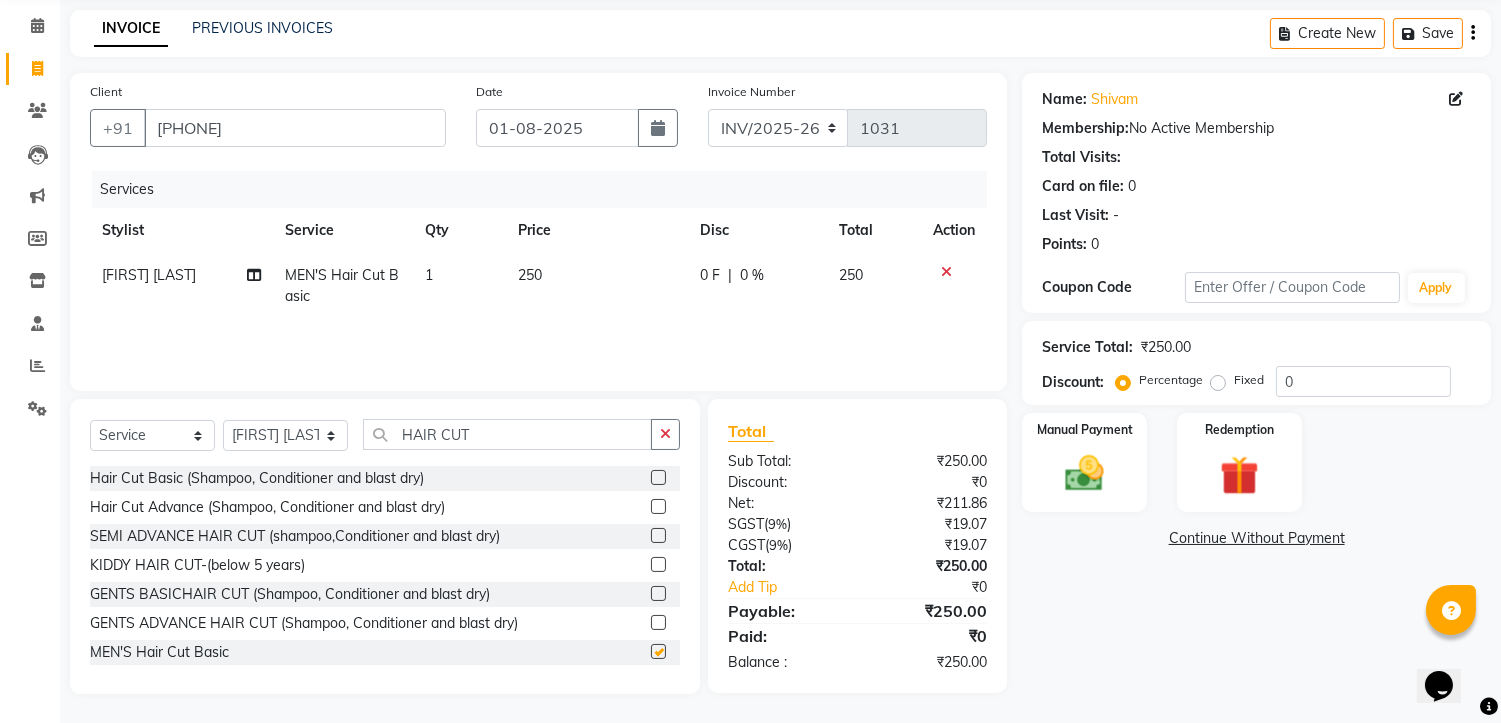 checkbox on "false" 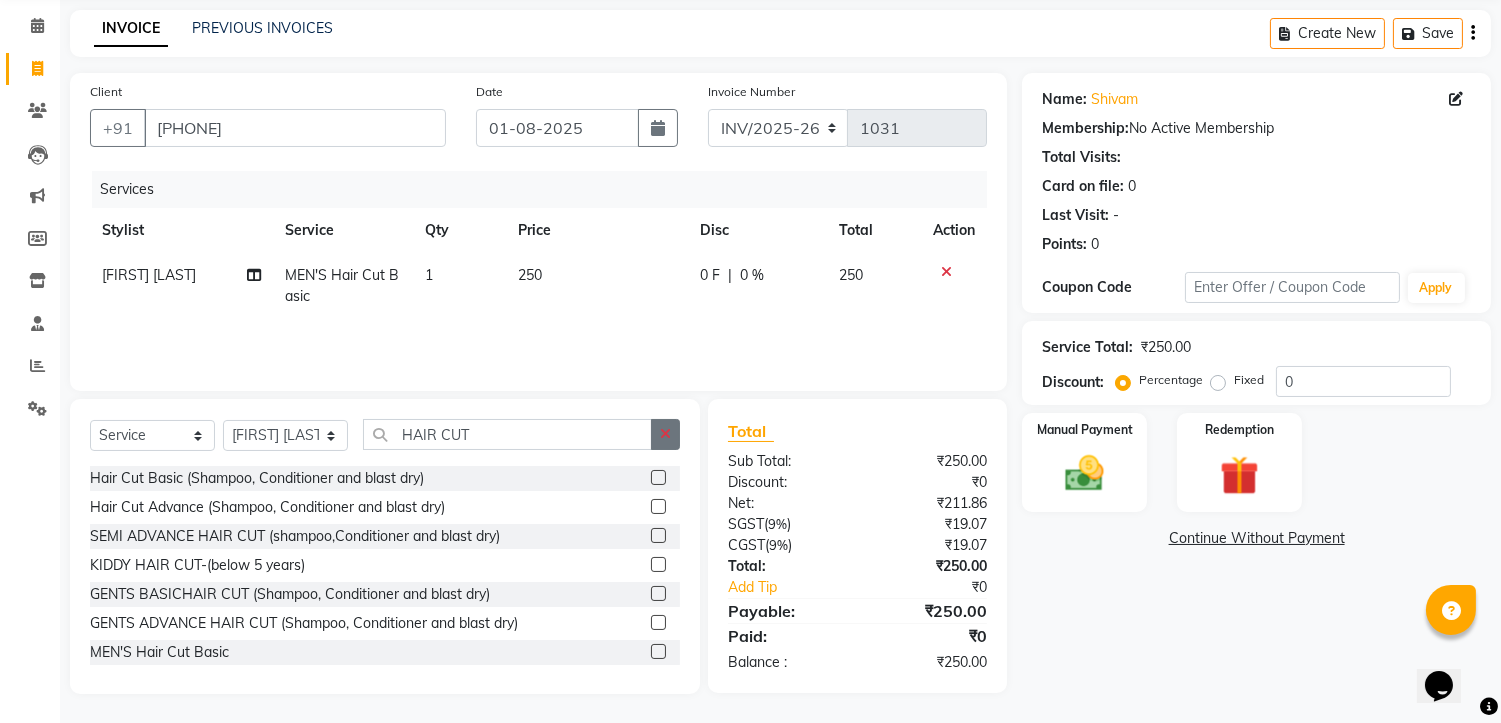 click 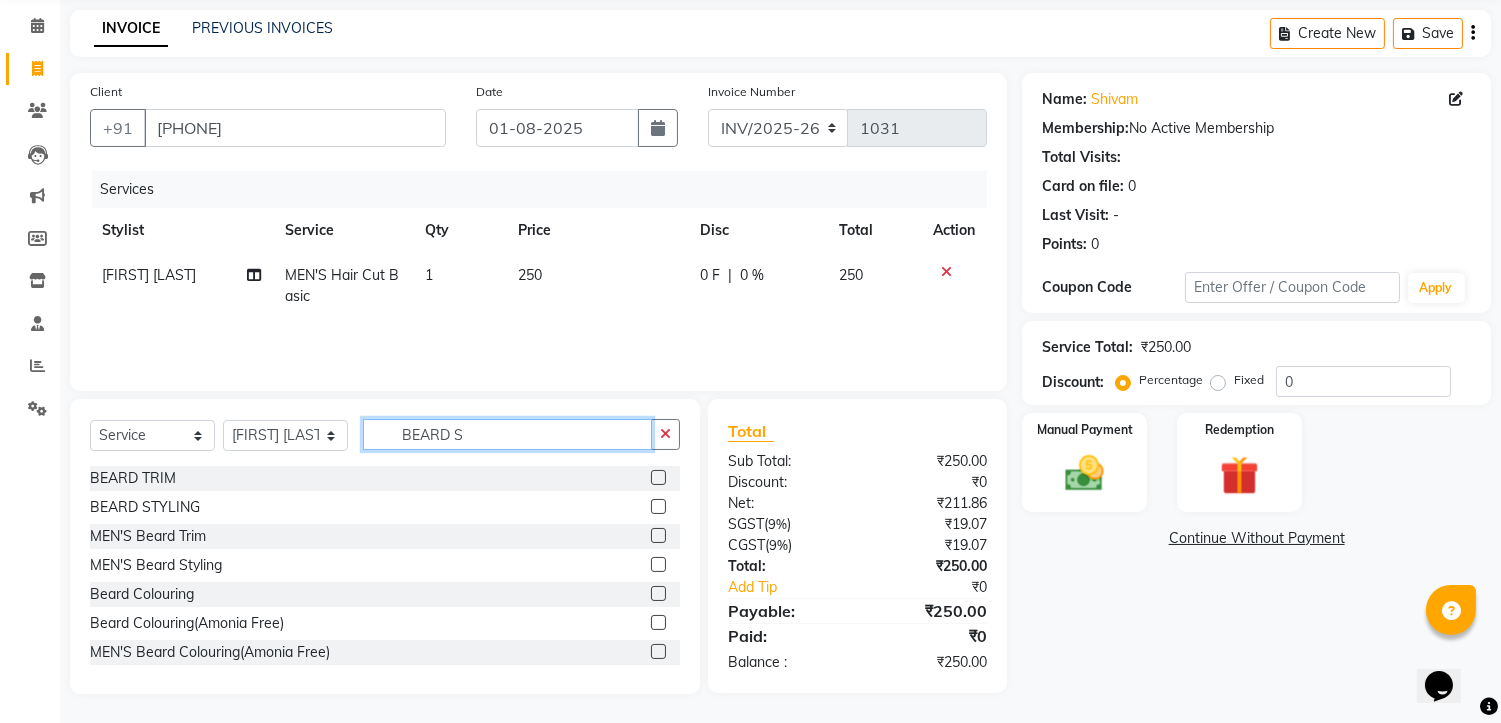 scroll, scrollTop: 76, scrollLeft: 0, axis: vertical 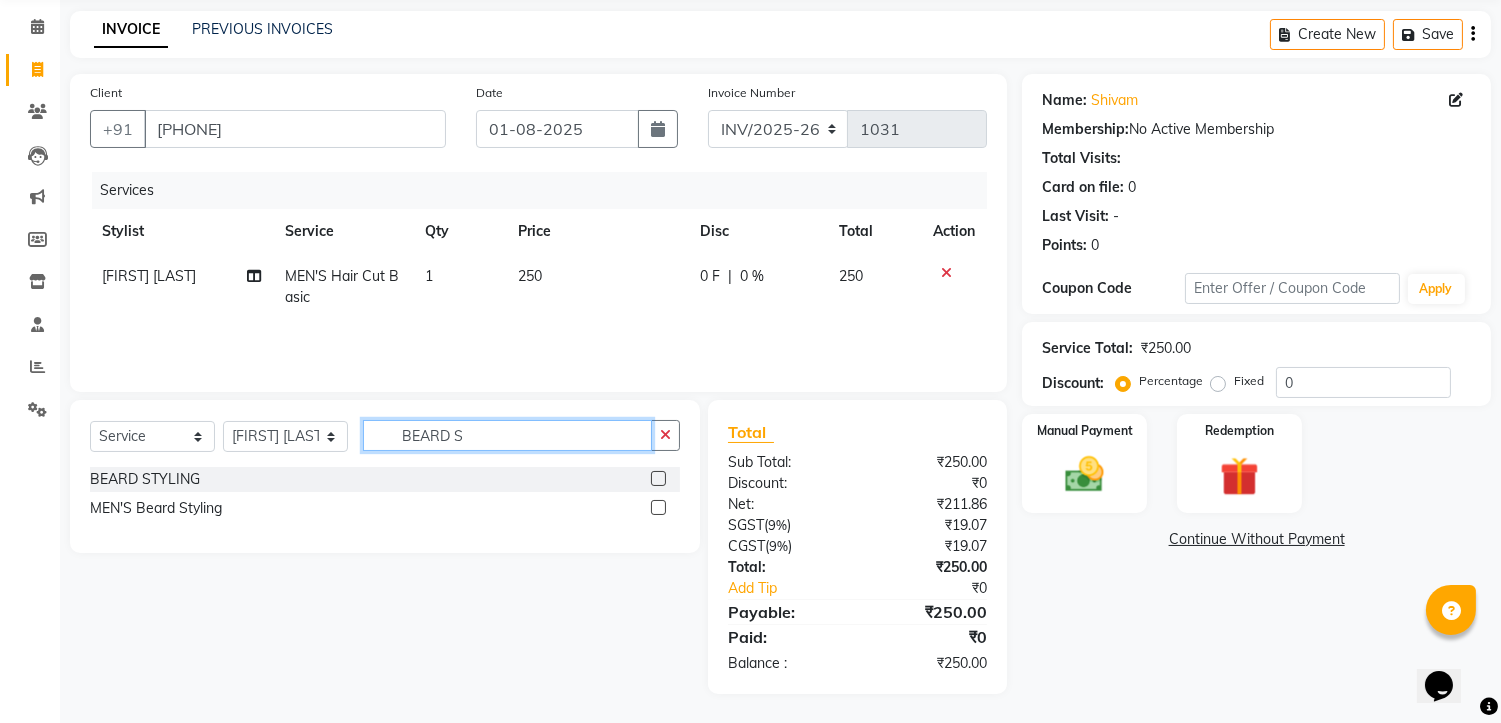type on "BEARD S" 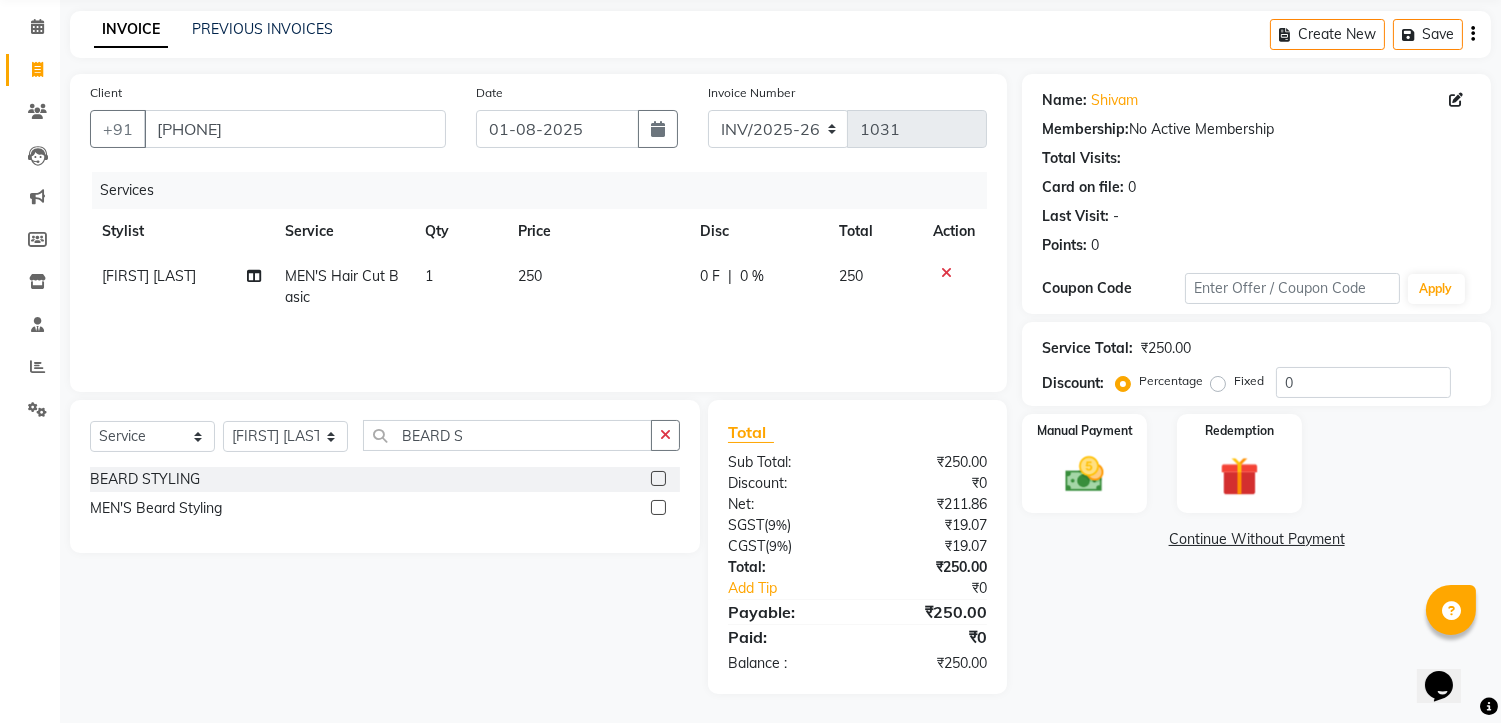 click 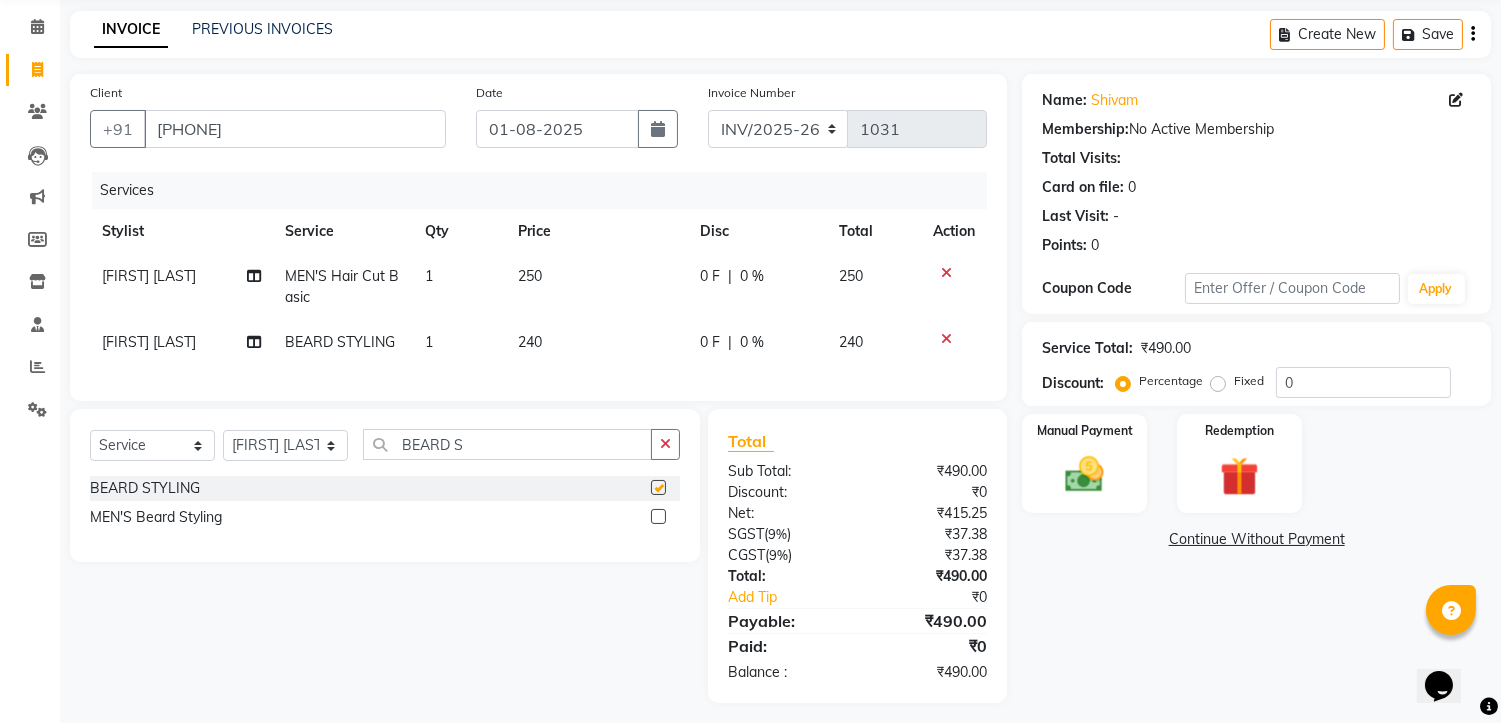 checkbox on "false" 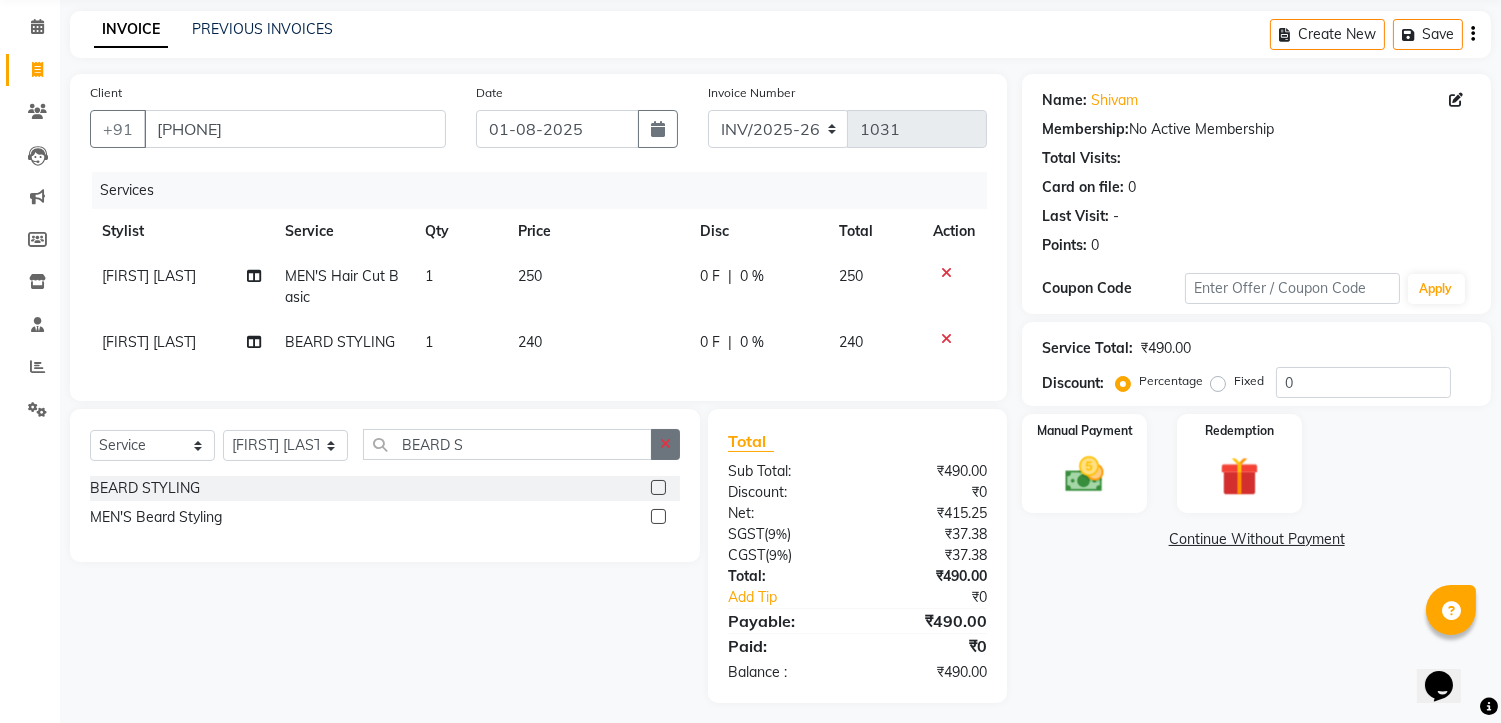click 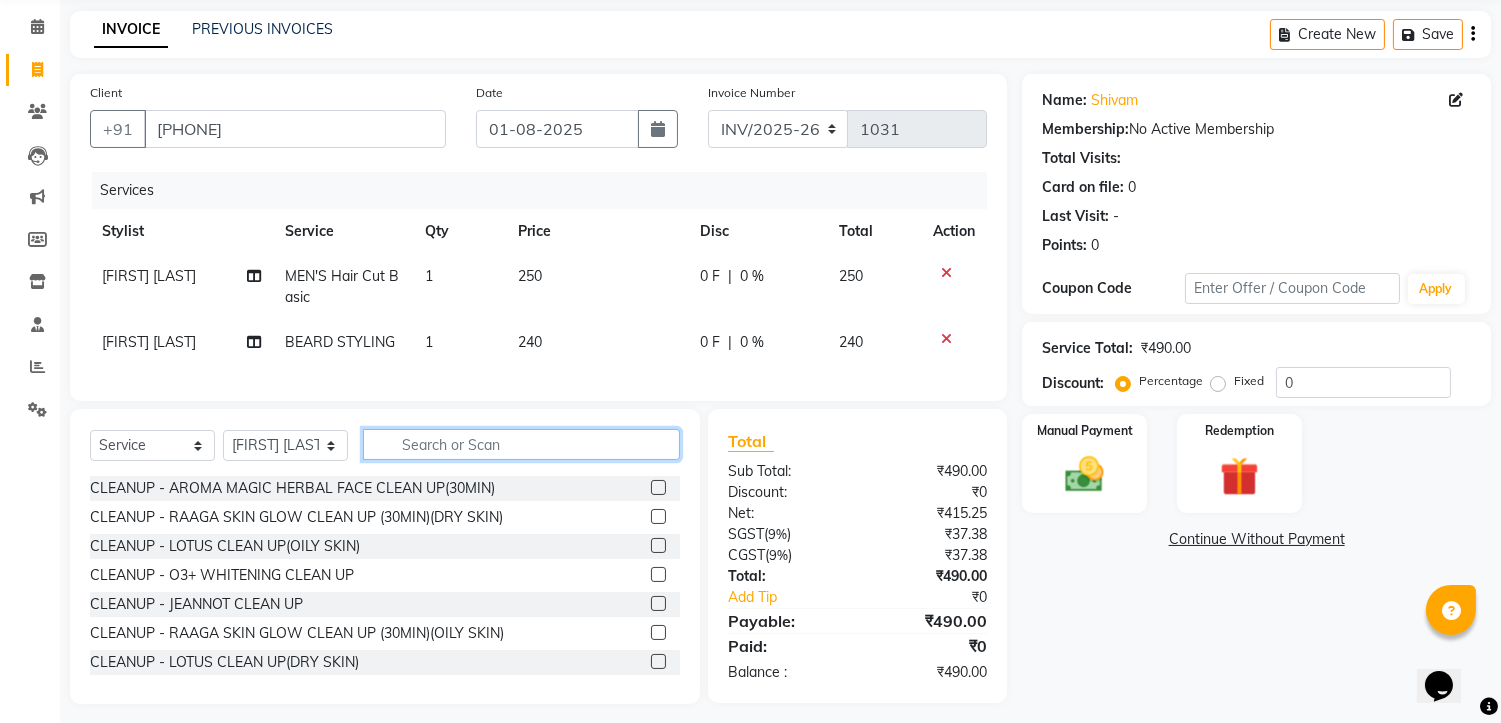 type on "R" 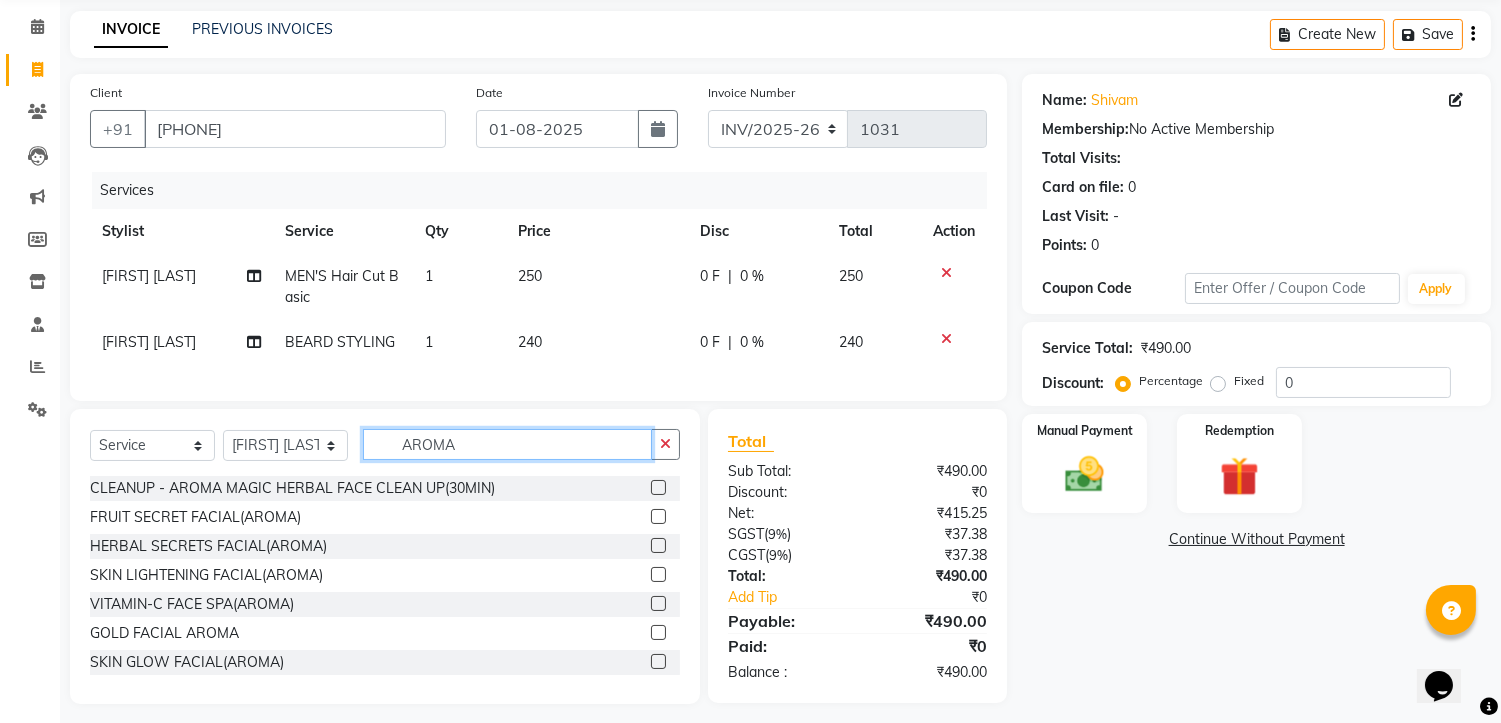 type on "AROMA" 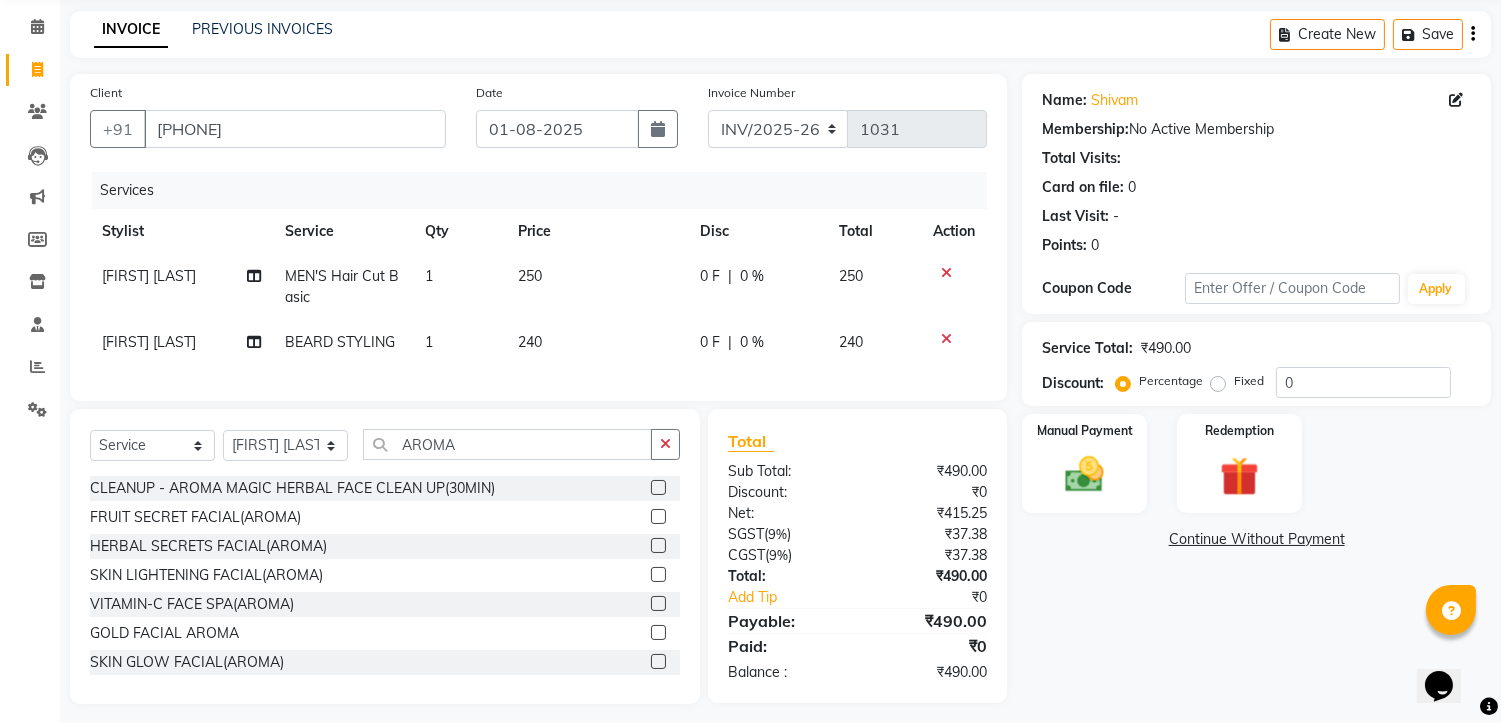 click 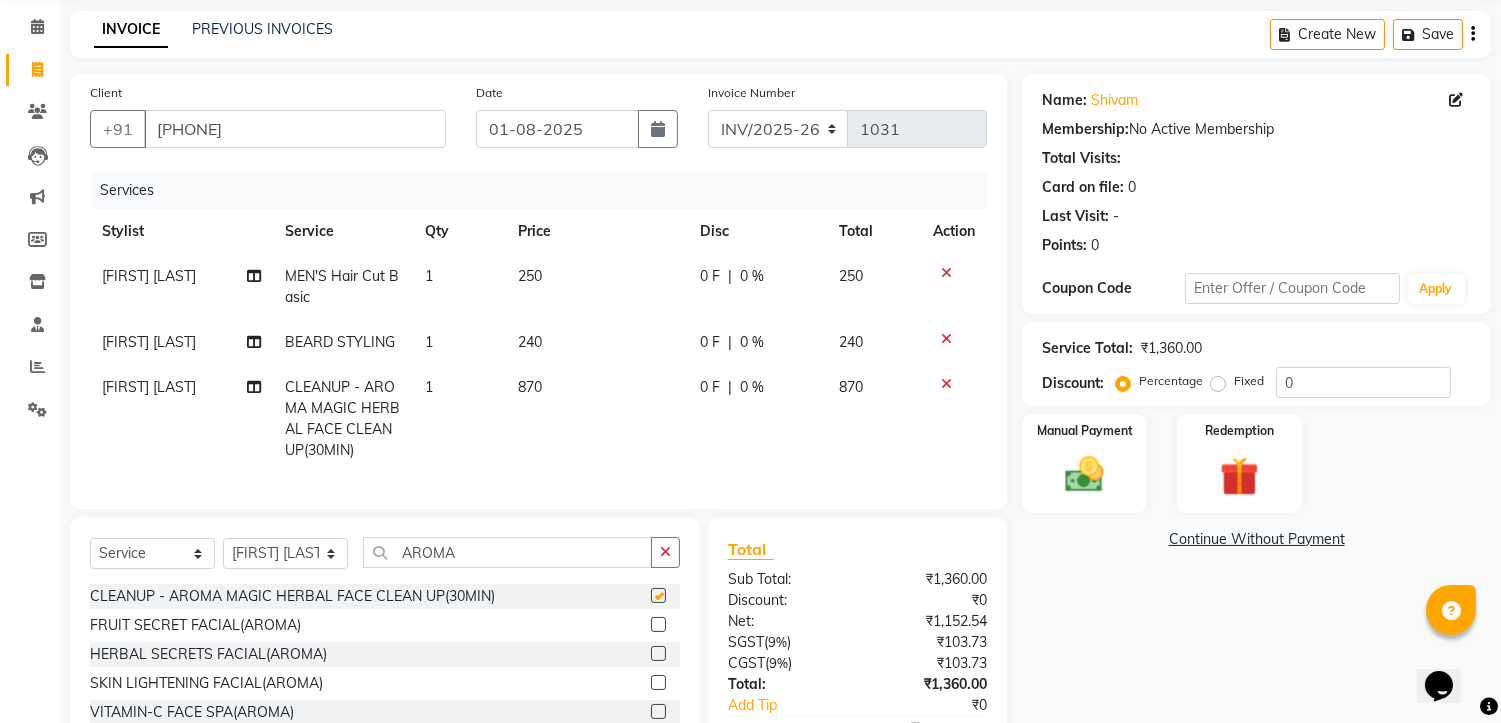 checkbox on "false" 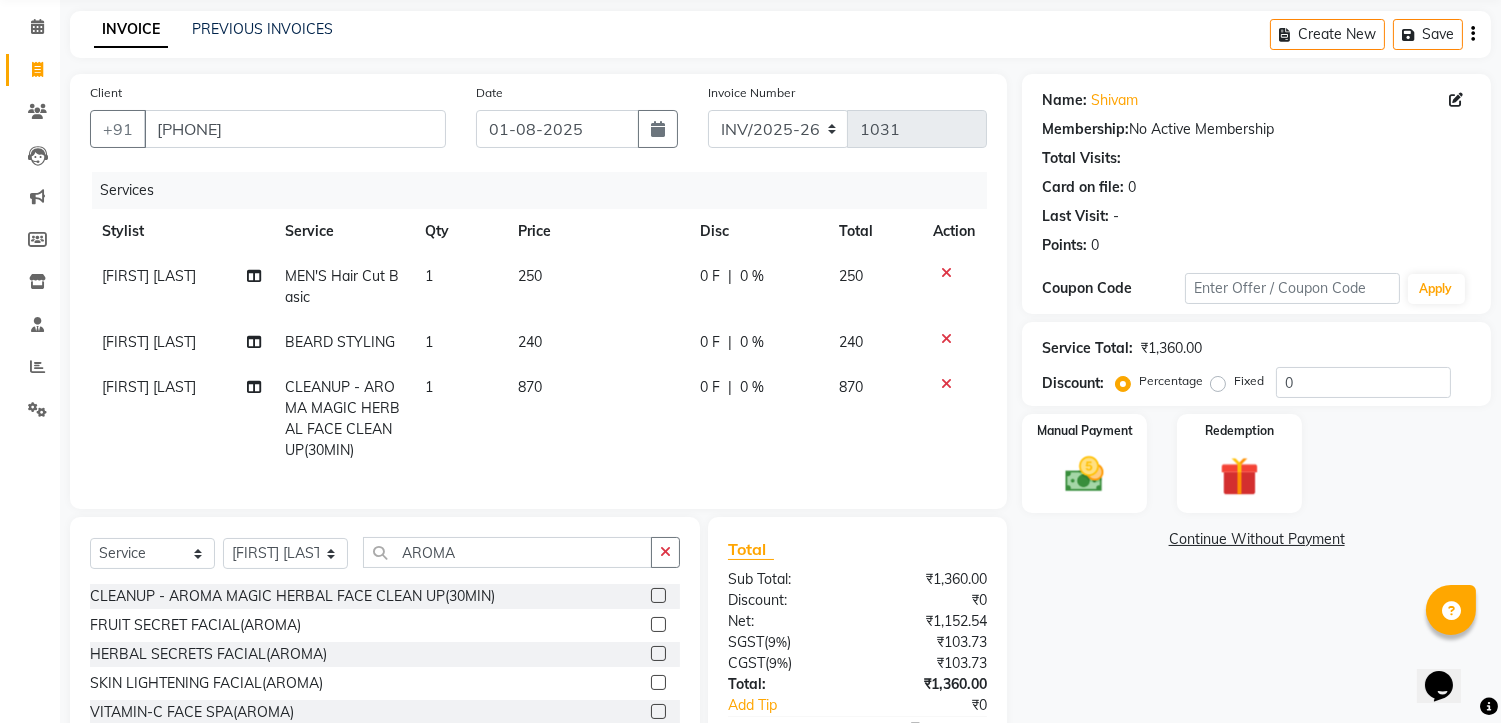 scroll, scrollTop: 211, scrollLeft: 0, axis: vertical 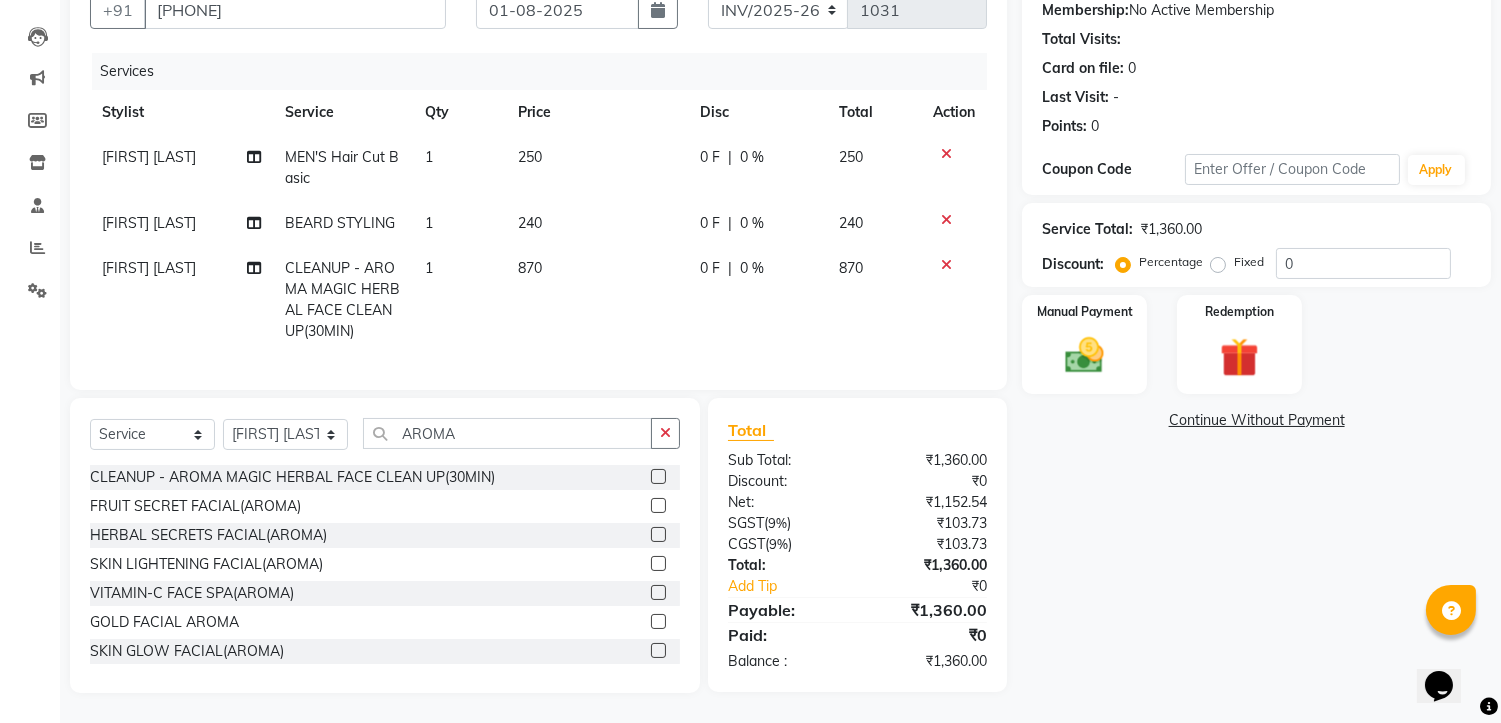 click on "870" 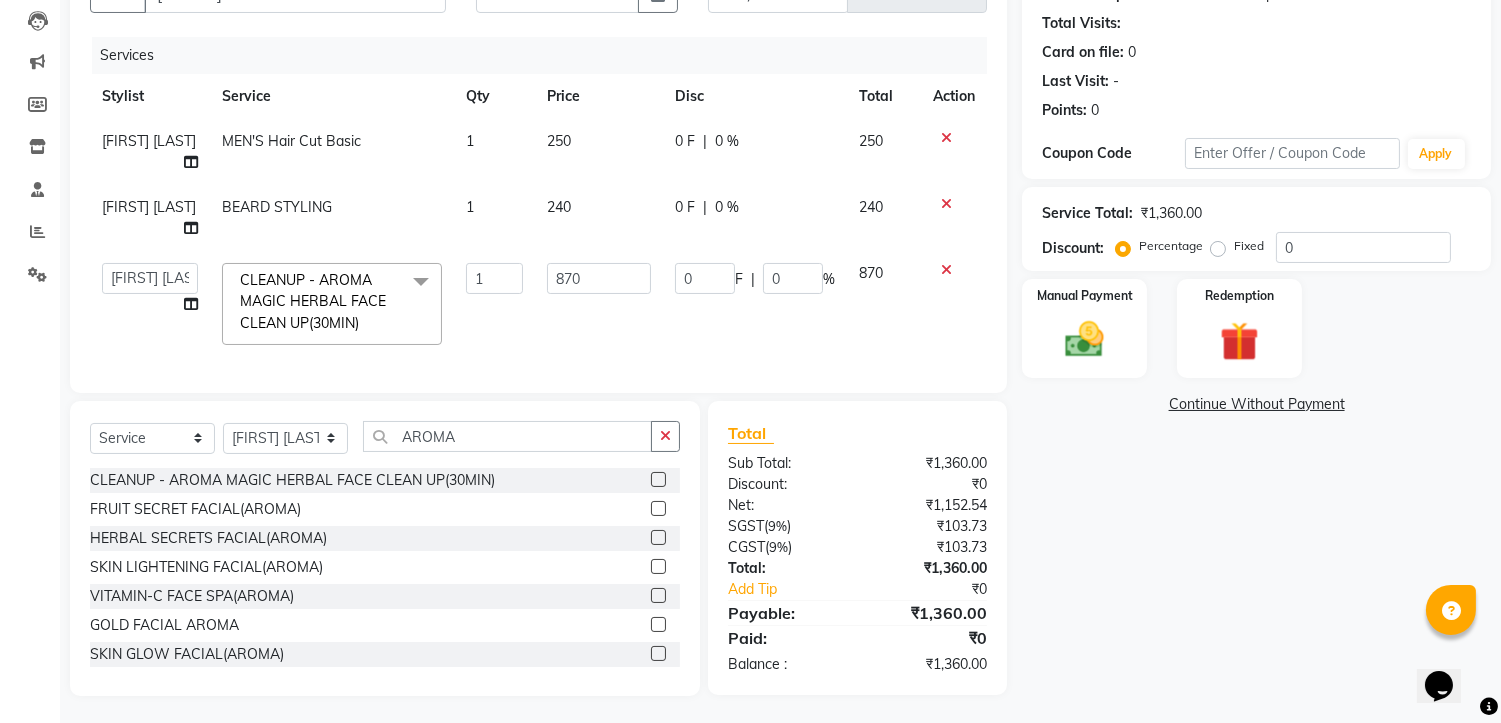 click on "870" 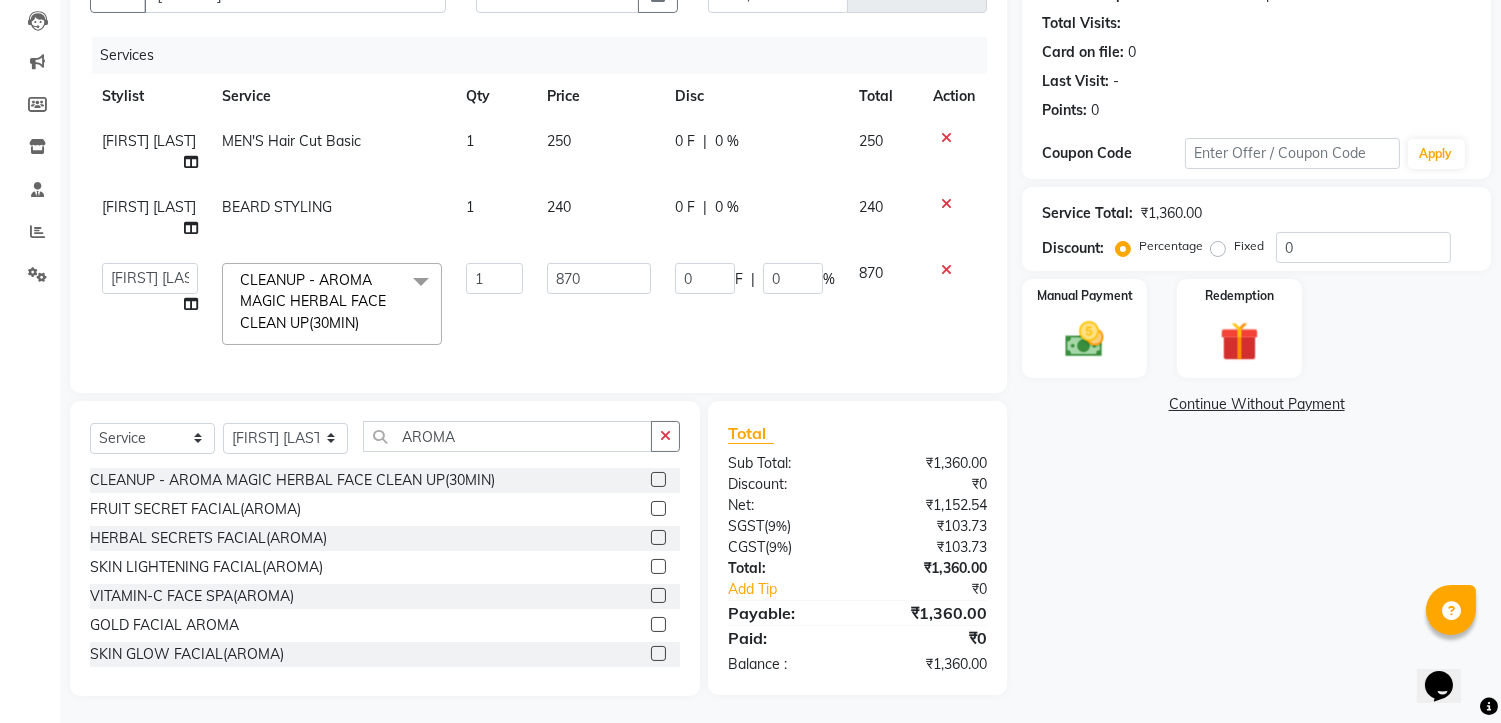 click on "Total Sub Total: ₹1,360.00 Discount: ₹0 Net: ₹1,152.54 SGST  ( 9% ) ₹103.73 CGST  ( 9% ) ₹103.73 Total: ₹1,360.00 Add Tip ₹0 Payable: ₹1,360.00 Paid: ₹0 Balance   : ₹1,360.00" 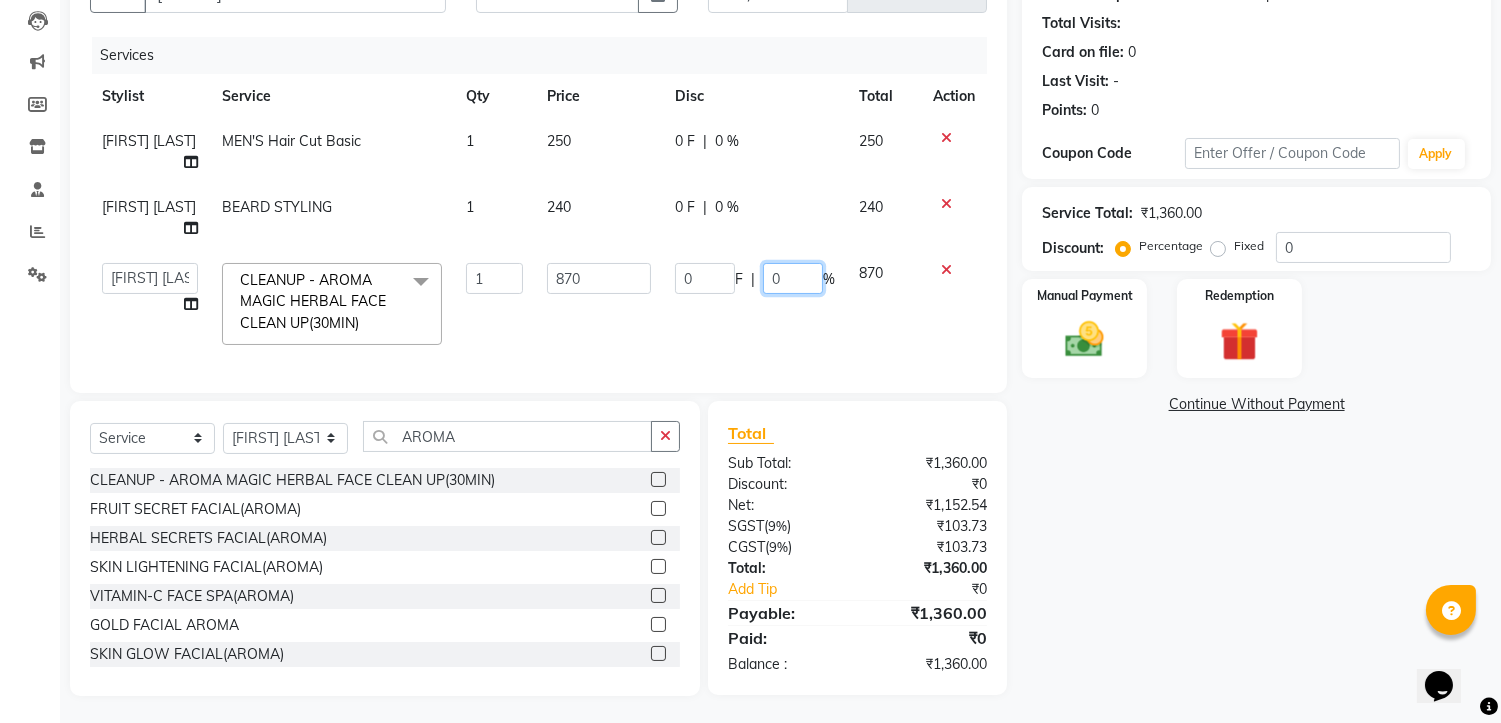 click on "0" 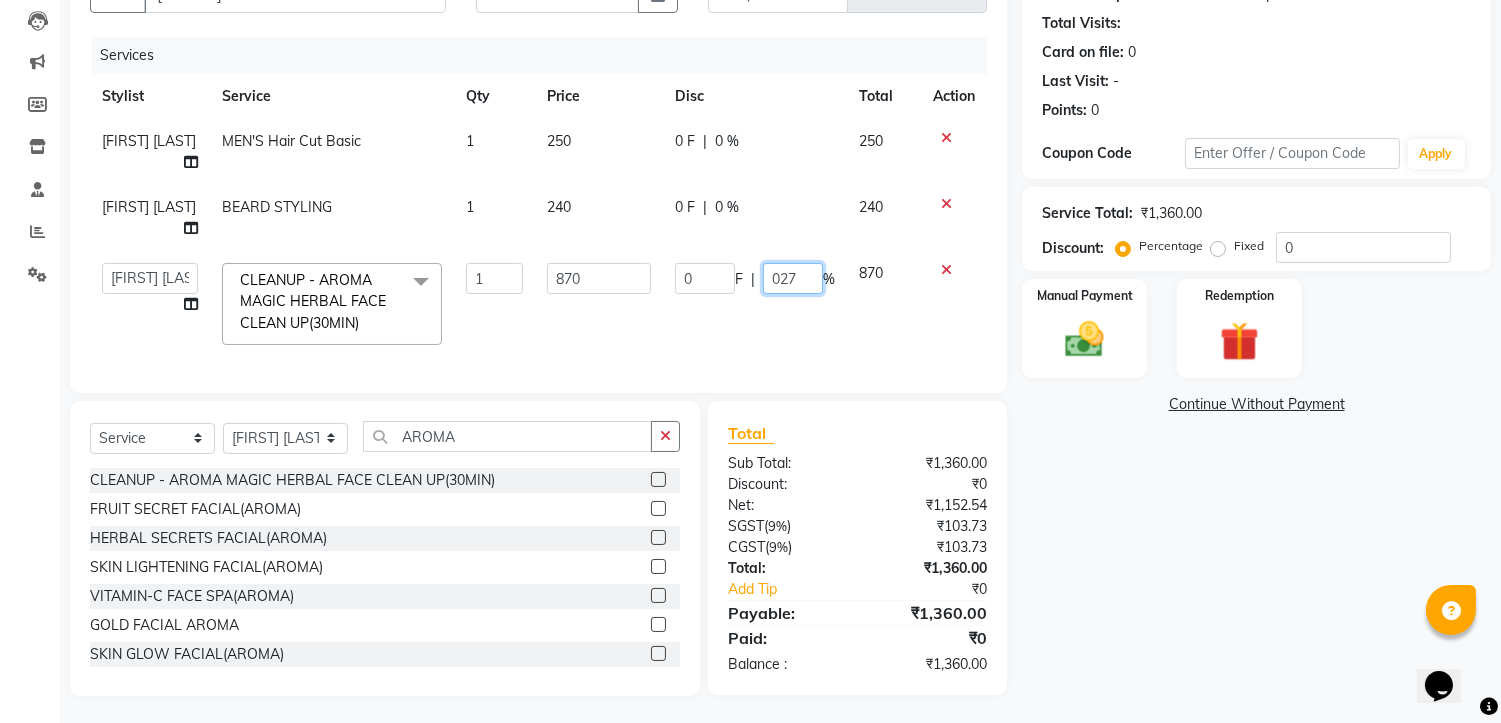 type on "0270" 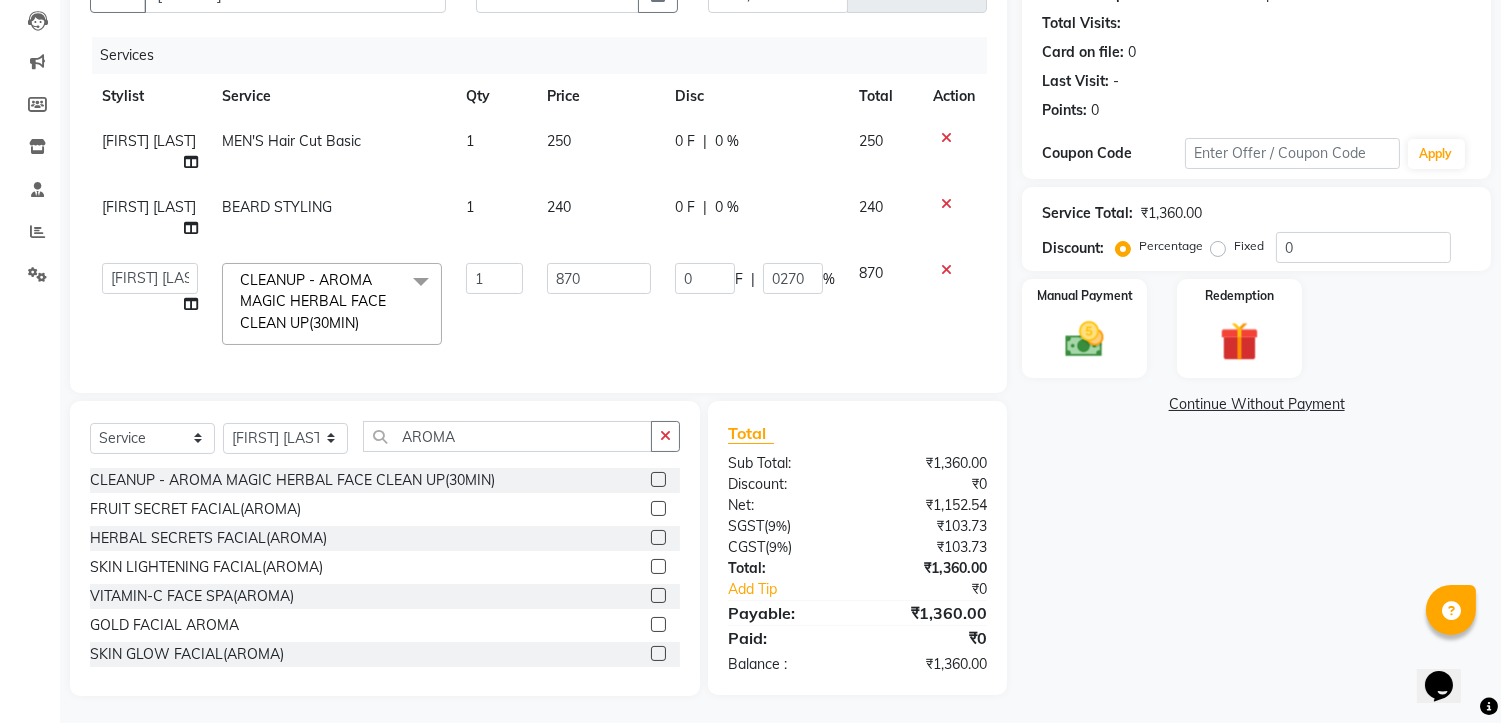 click on "0 F | 0270 %" 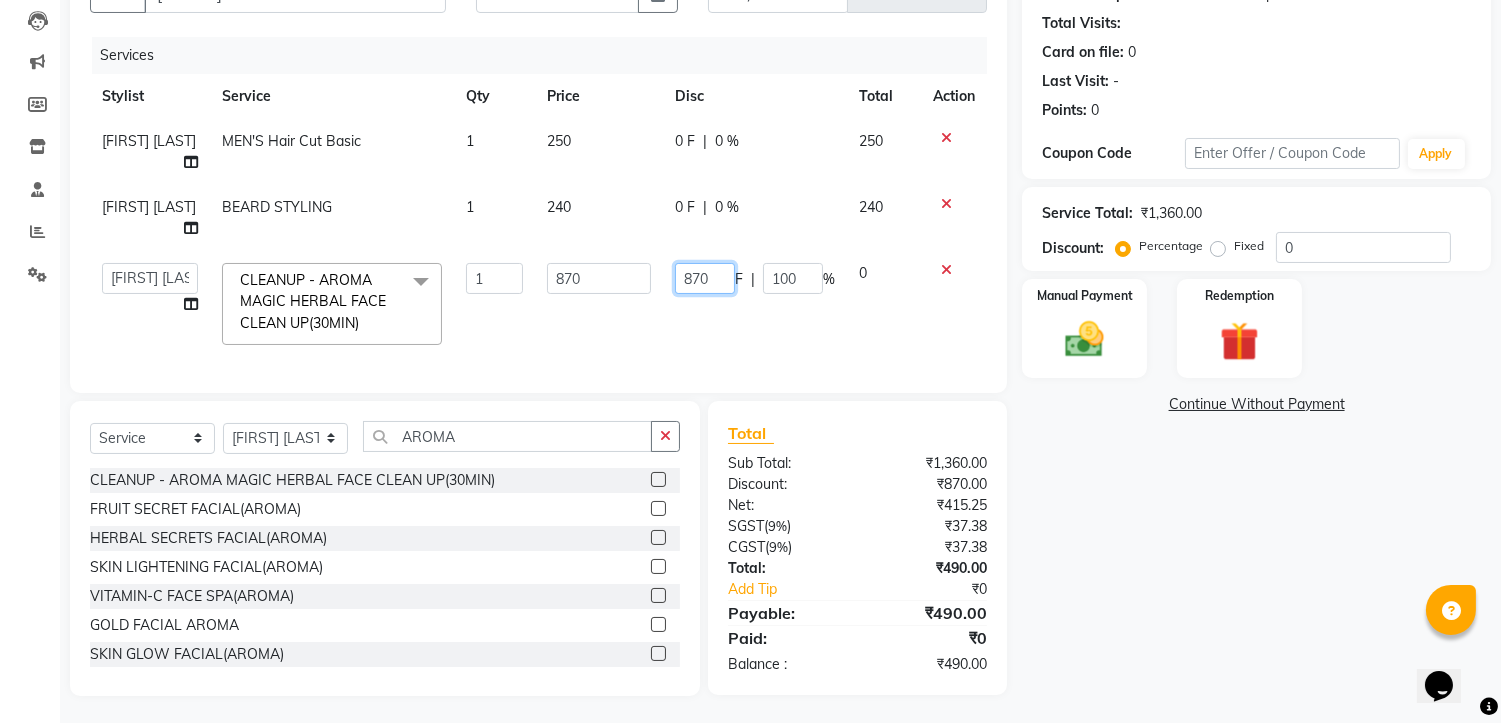 click on "870" 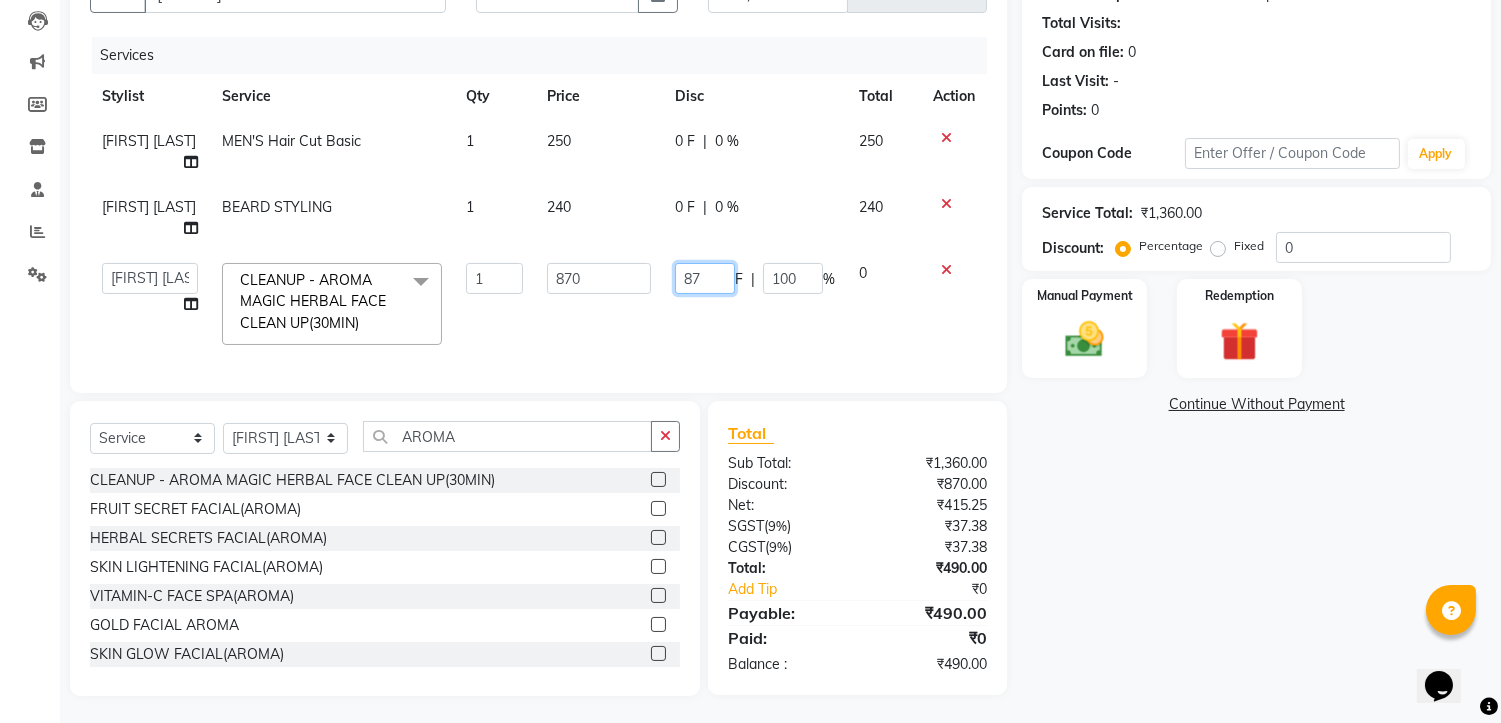 type on "8" 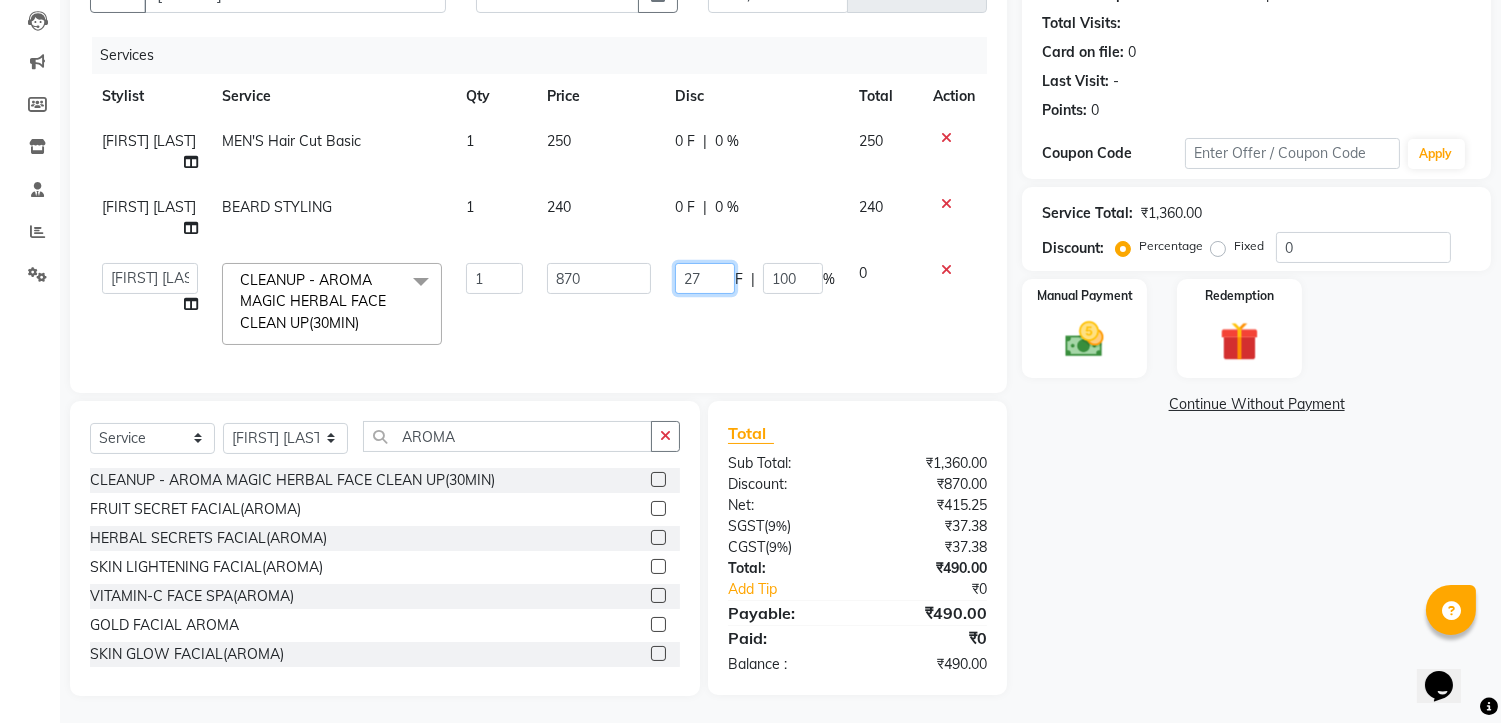type on "270" 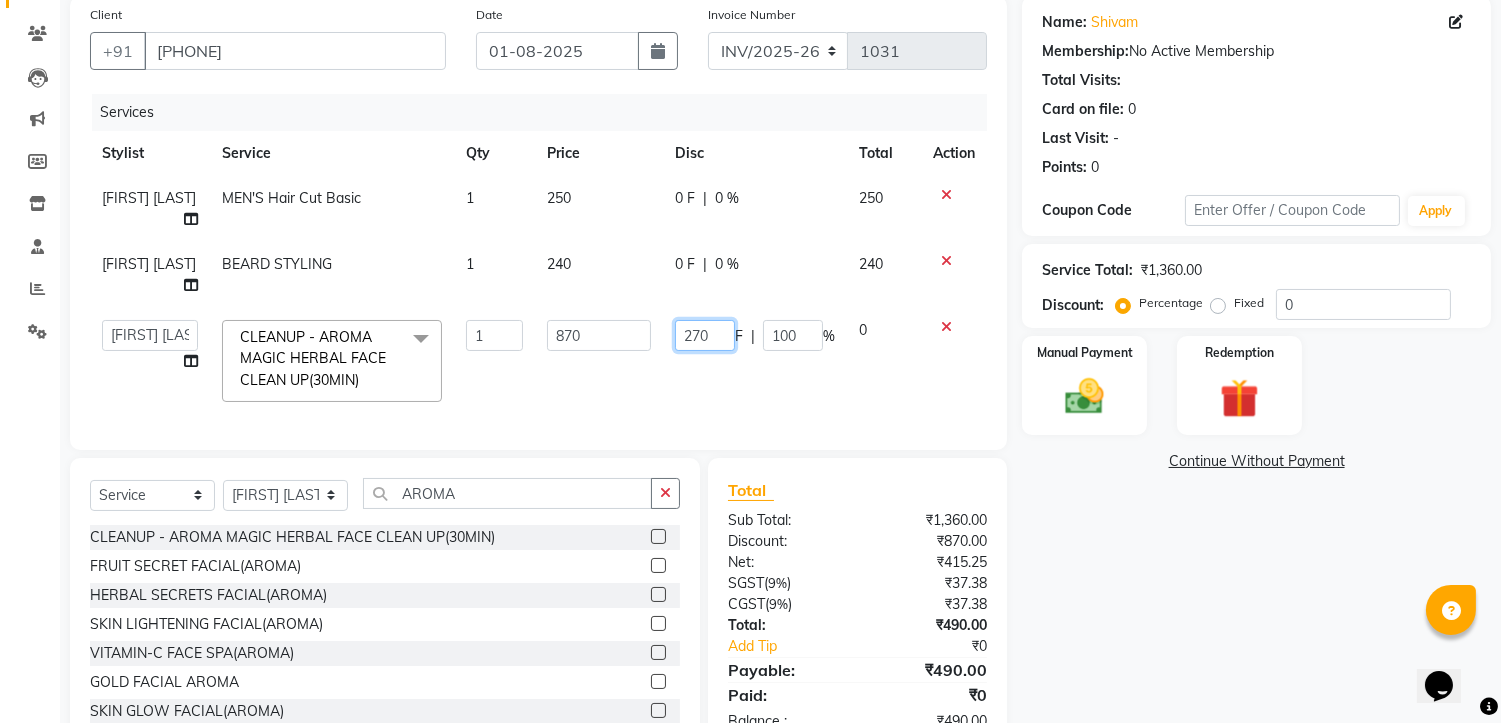 scroll, scrollTop: 100, scrollLeft: 0, axis: vertical 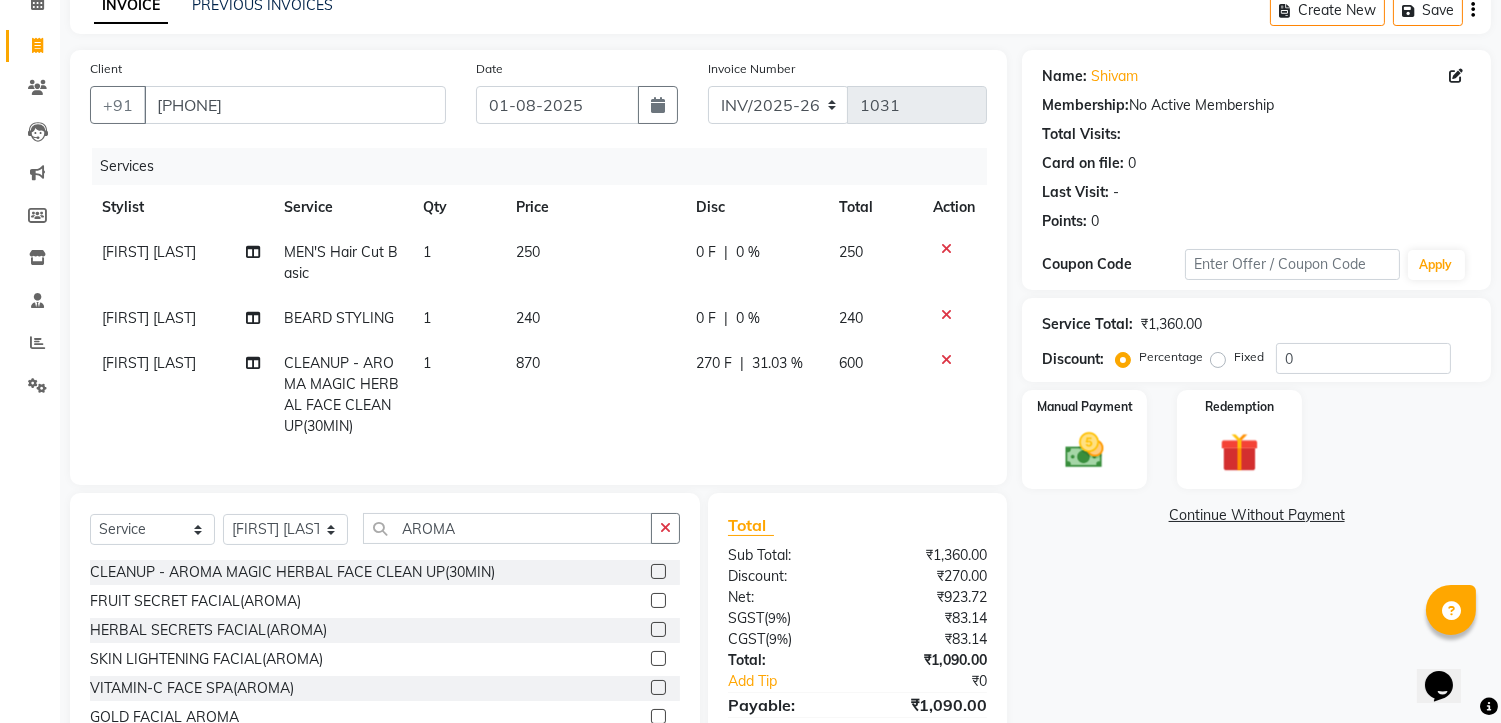 click on "31.03 %" 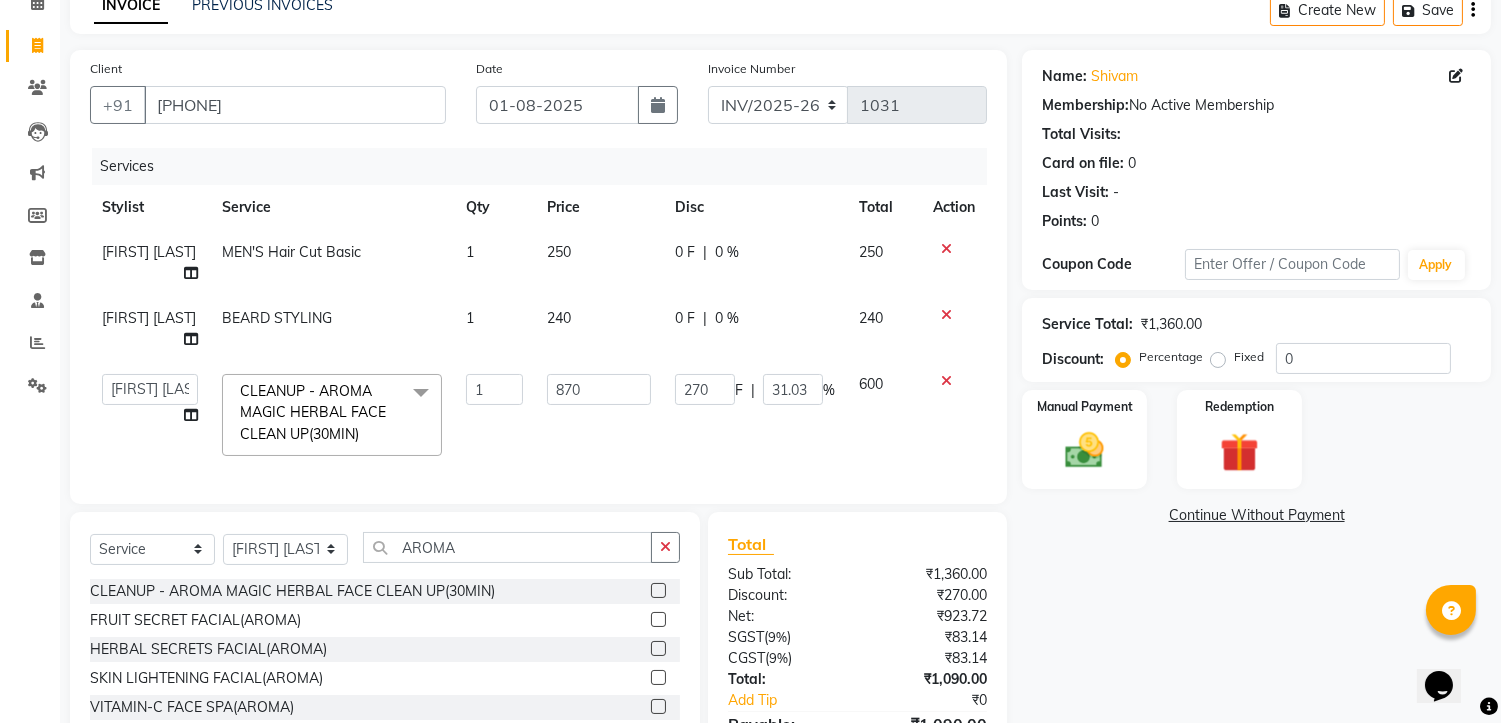 click on "270 F | 31.03 %" 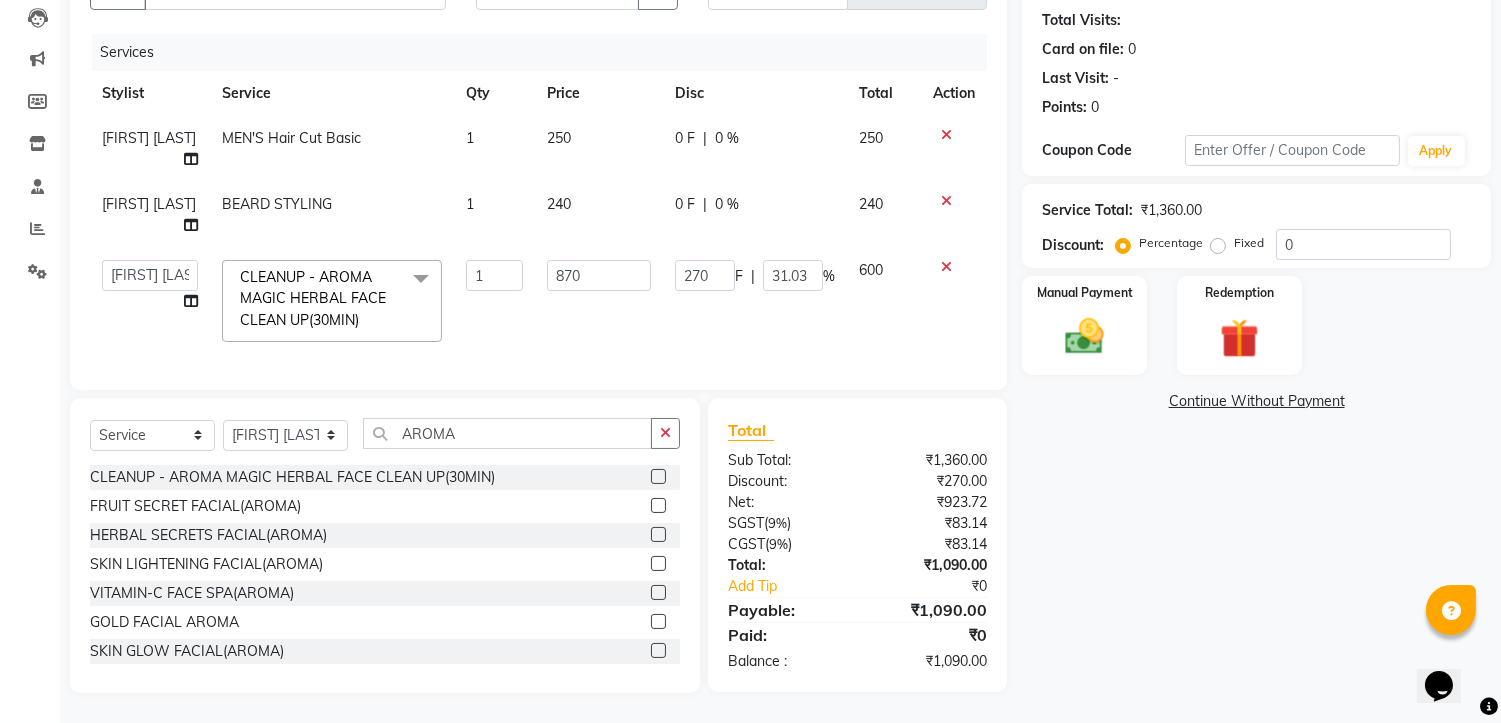 click on "250" 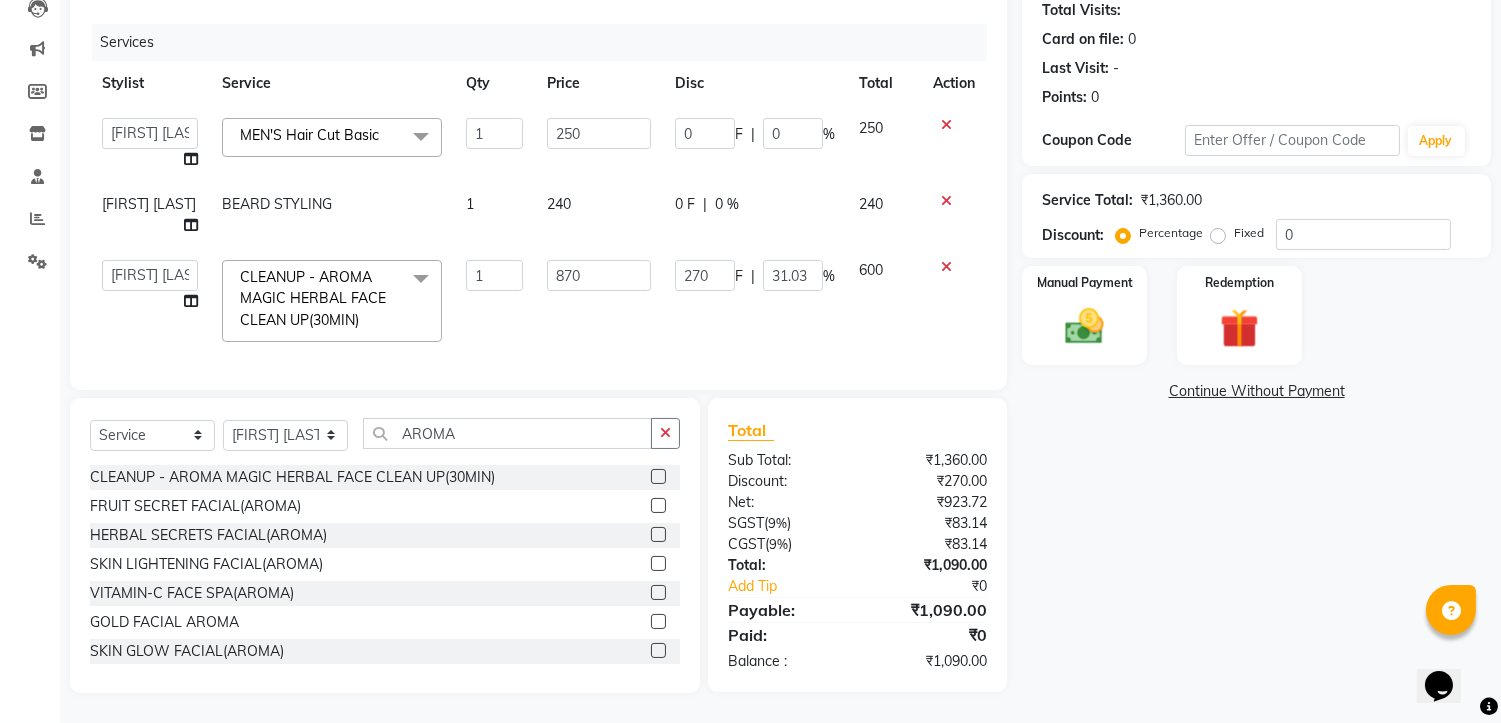 click on "250" 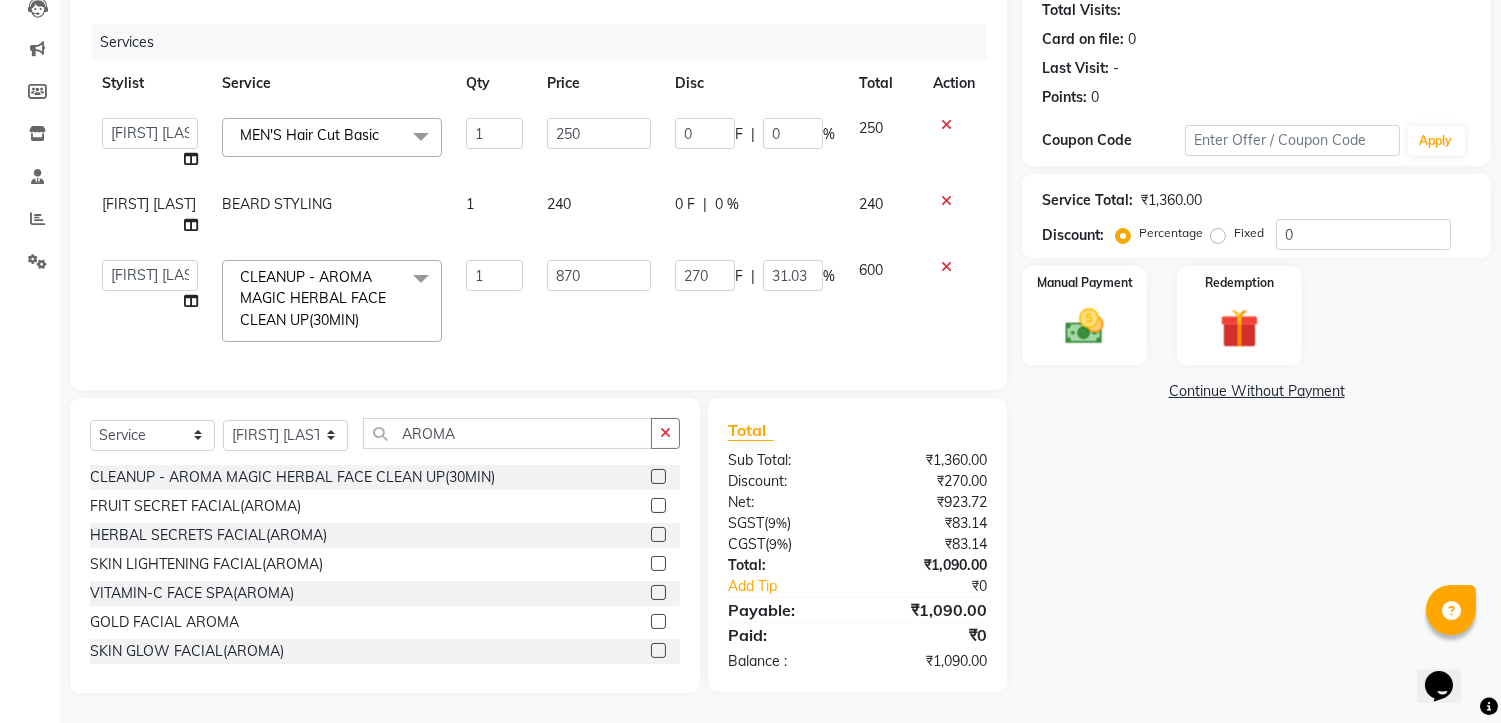 select on "69918" 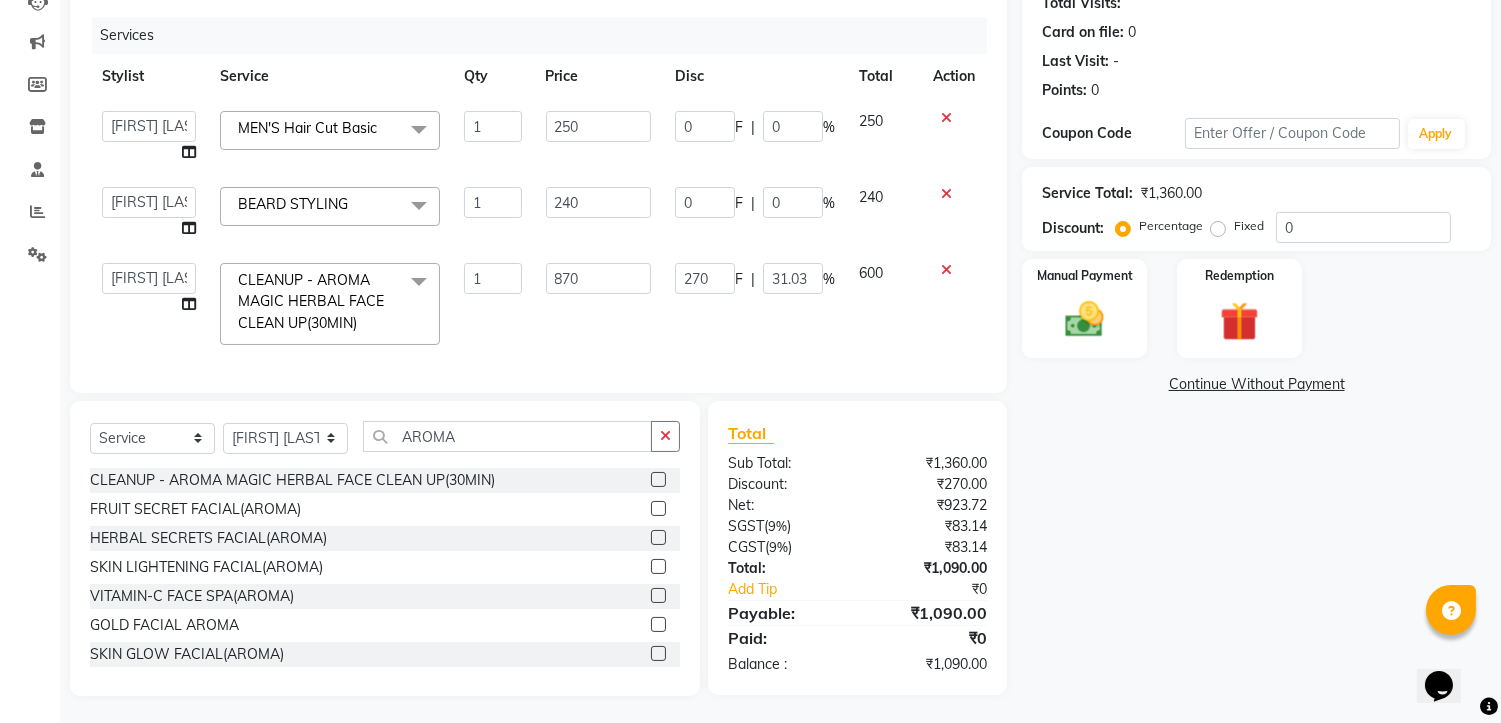 click on "240" 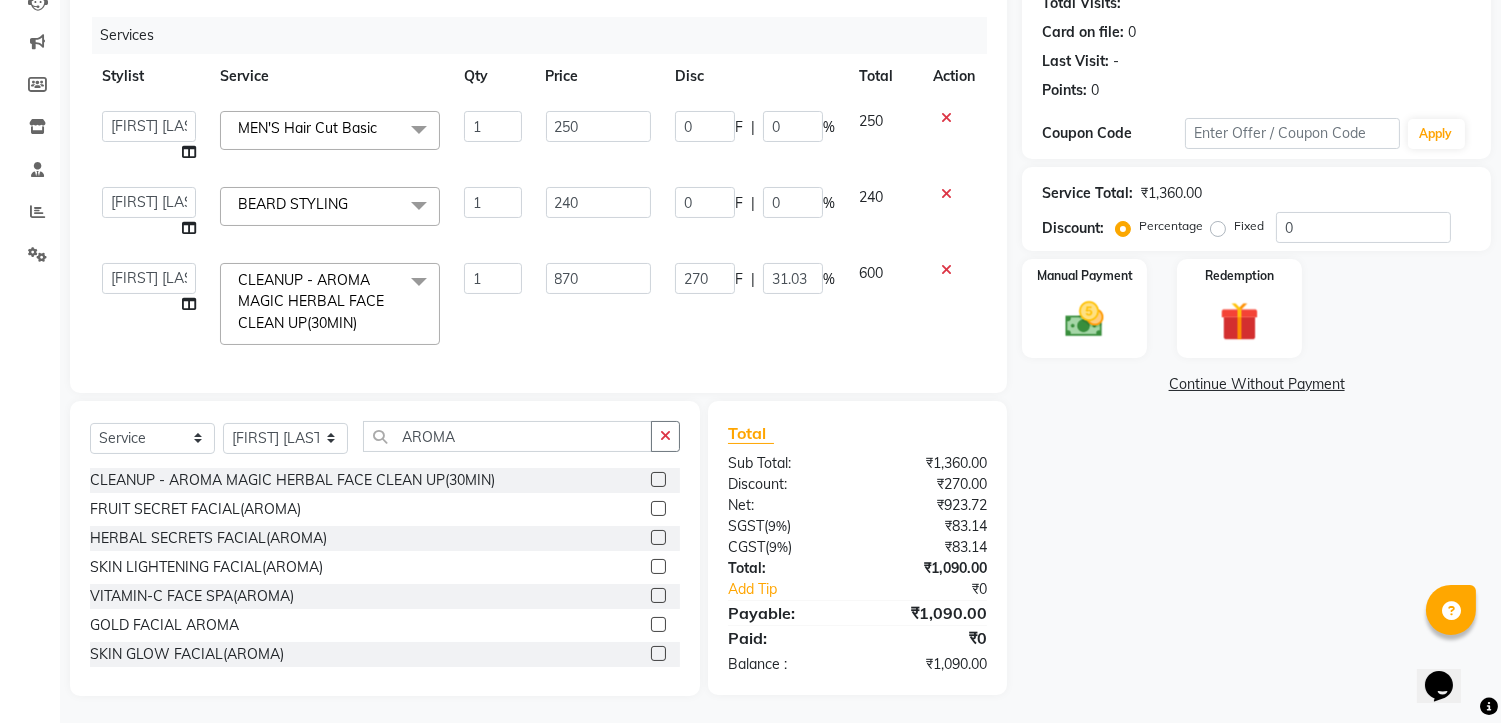 click on "240" 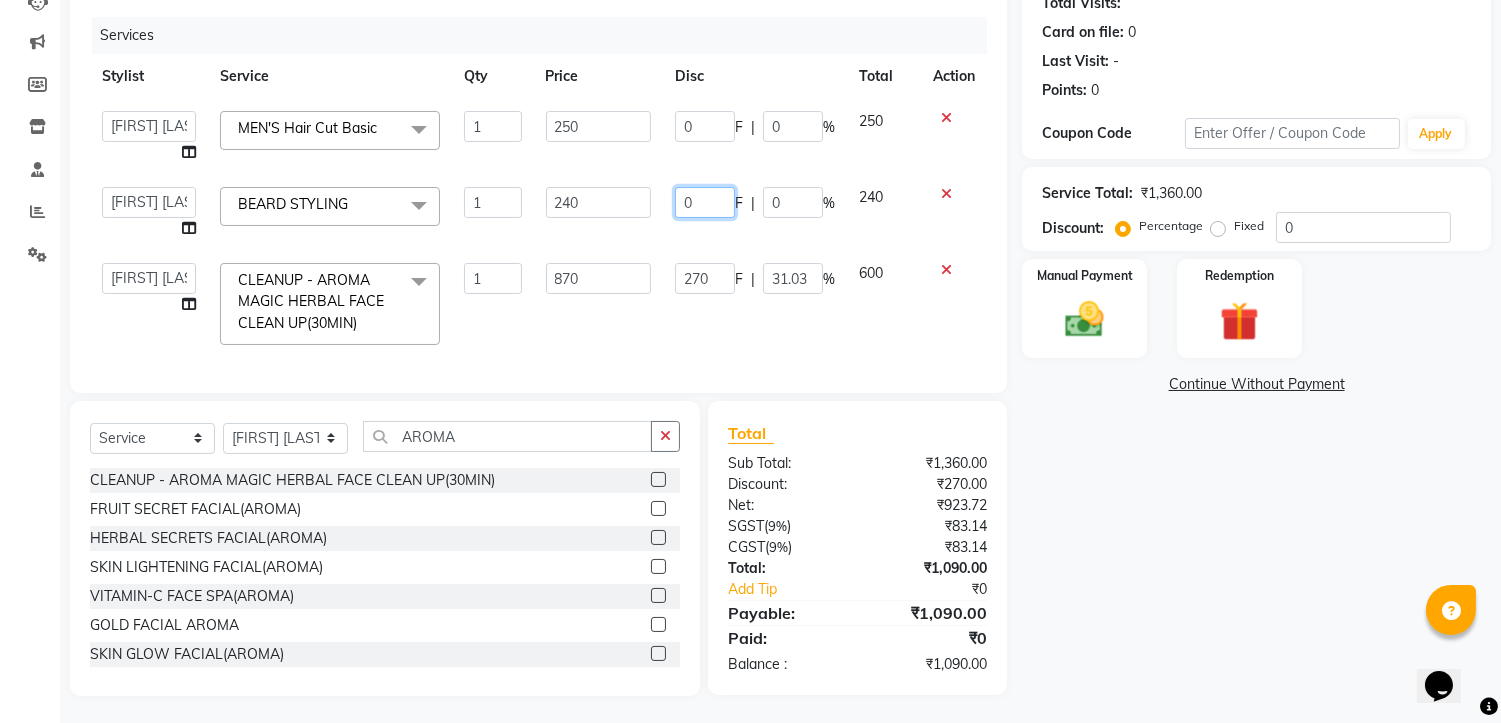 click on "0" 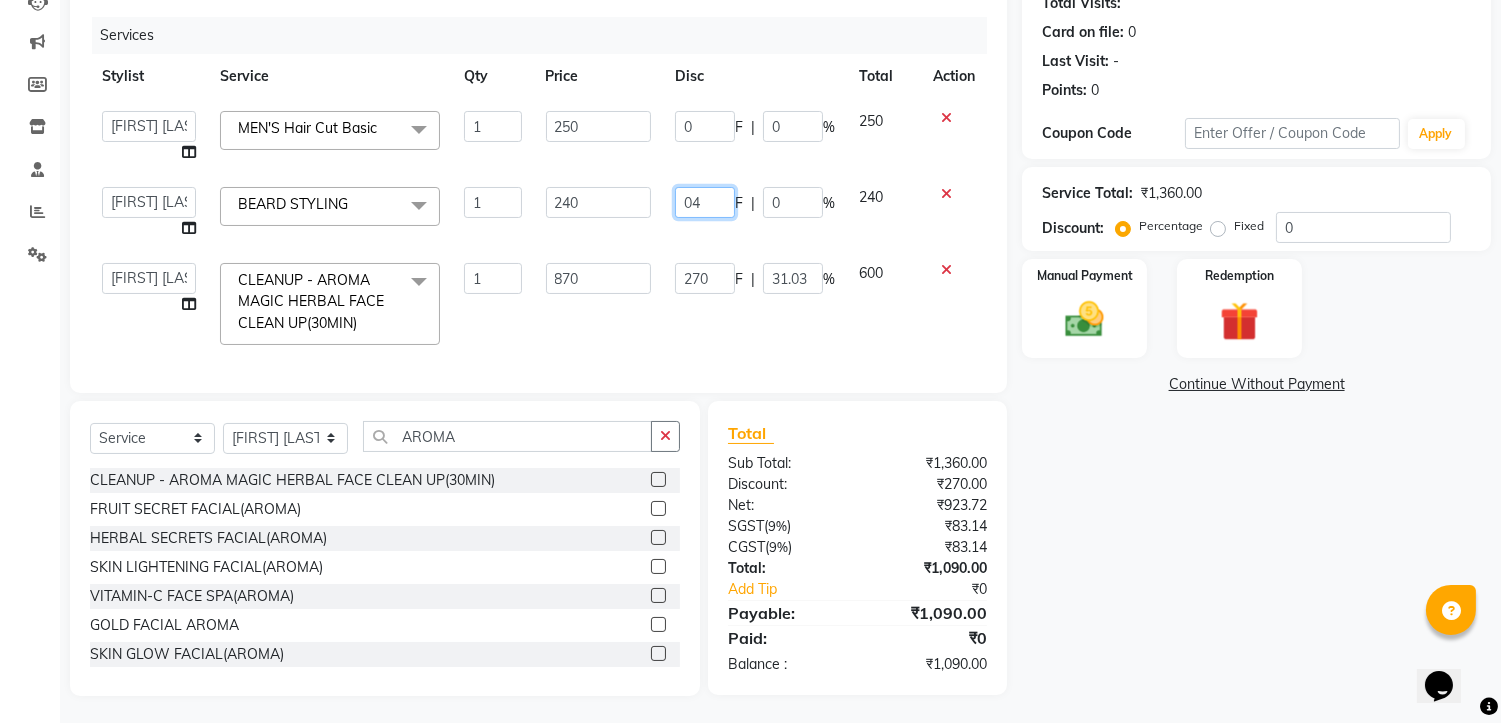type on "040" 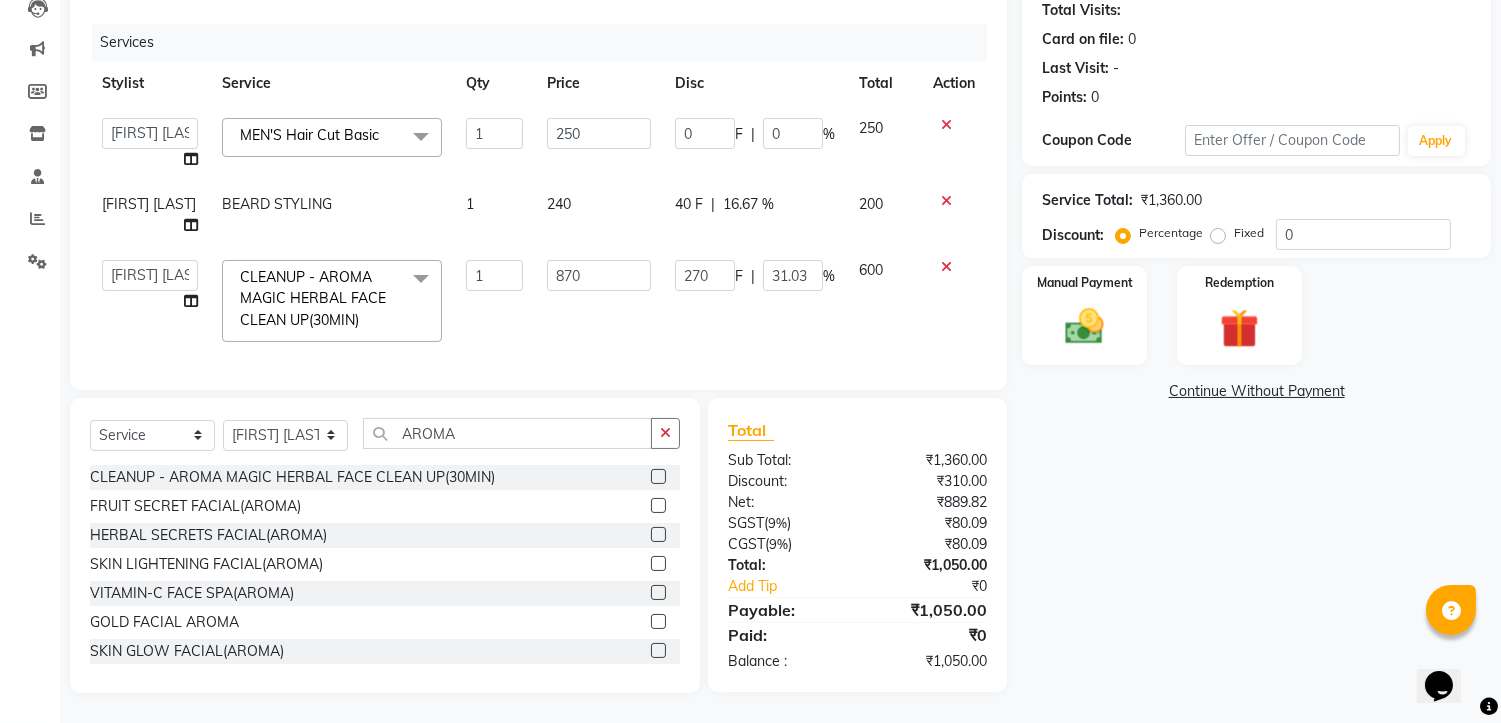 click on "40 F | 16.67 %" 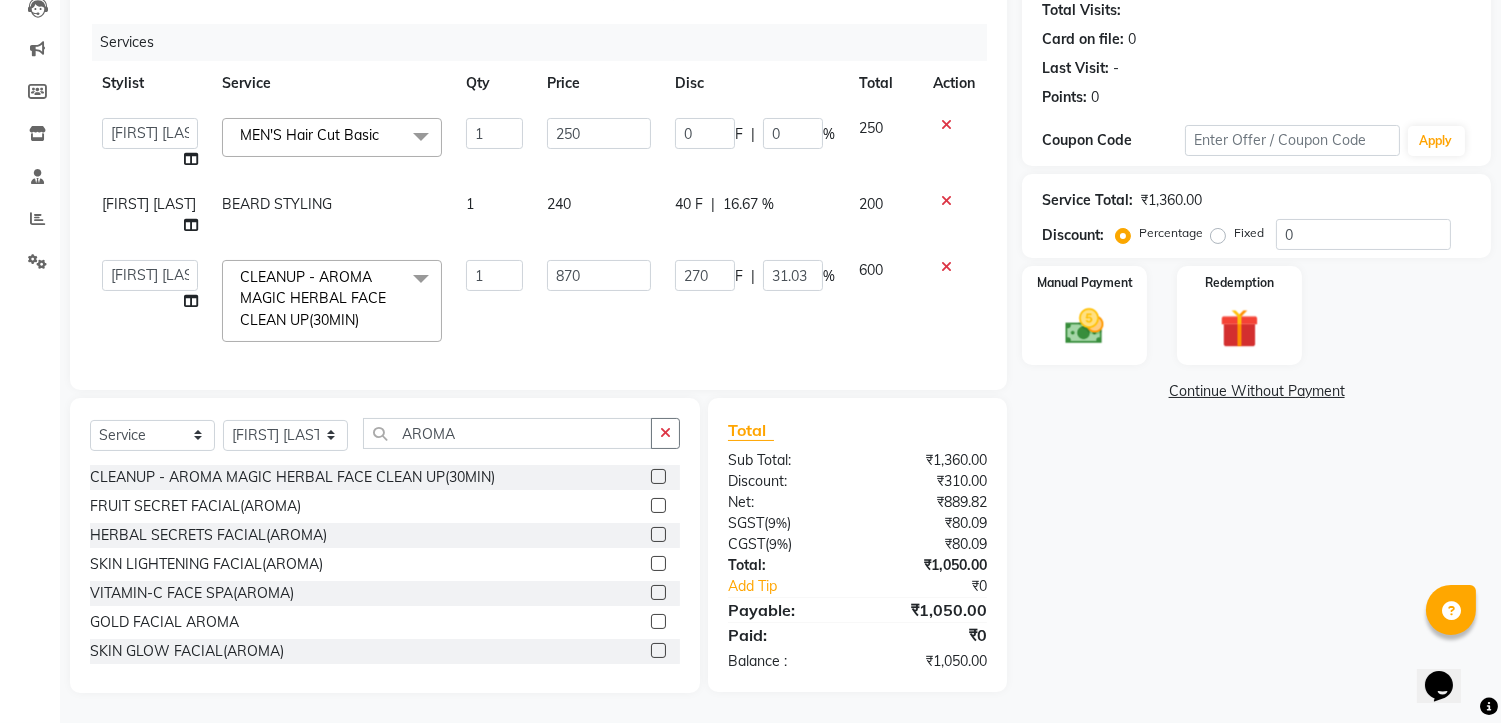 select on "69918" 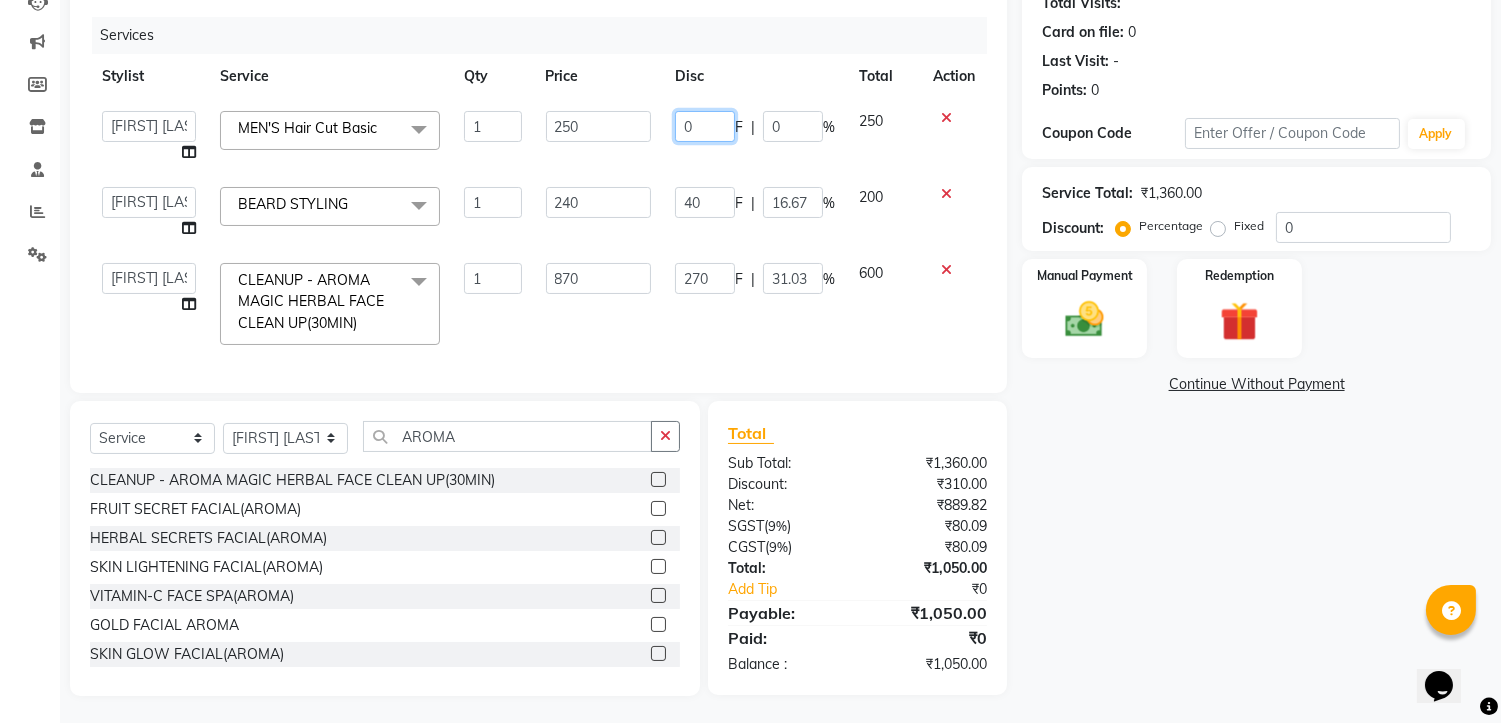 click on "0" 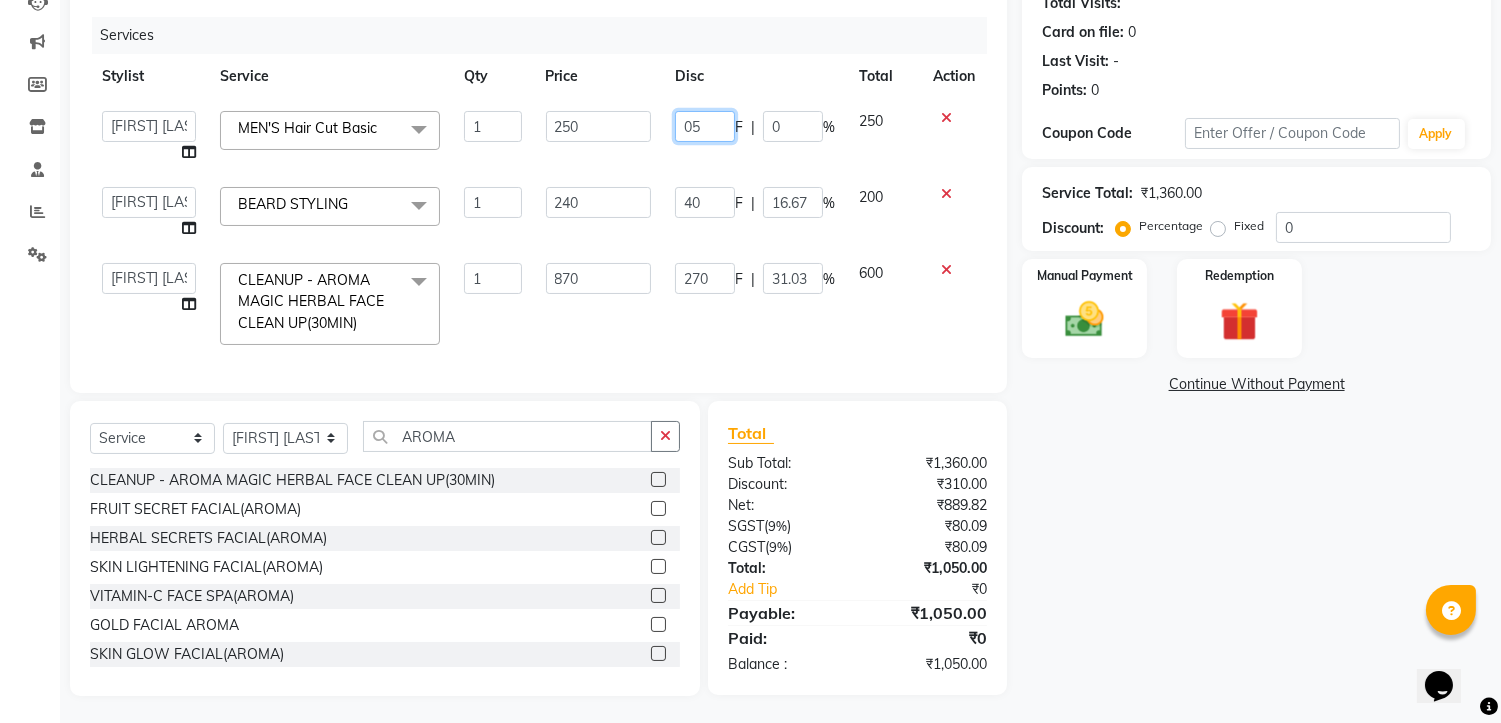 type on "050" 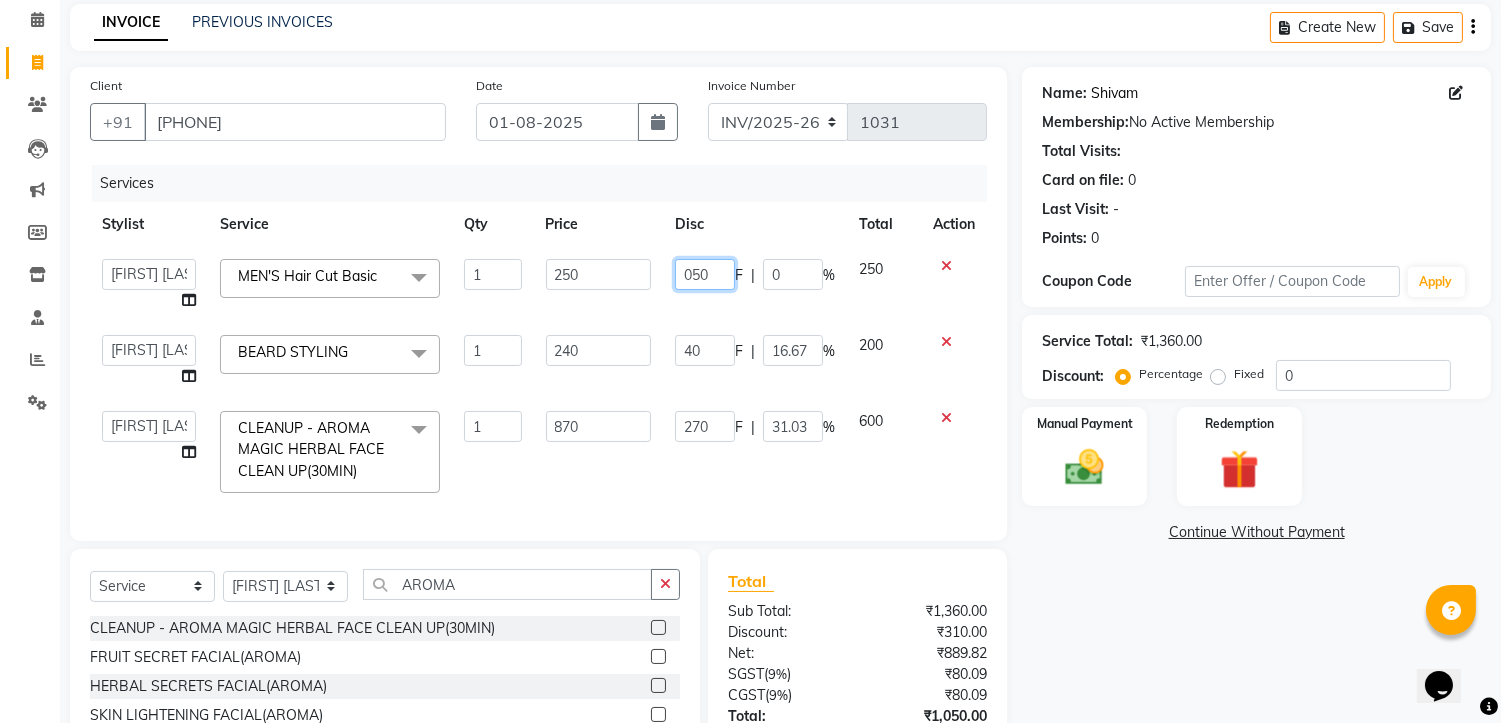 scroll, scrollTop: 8, scrollLeft: 0, axis: vertical 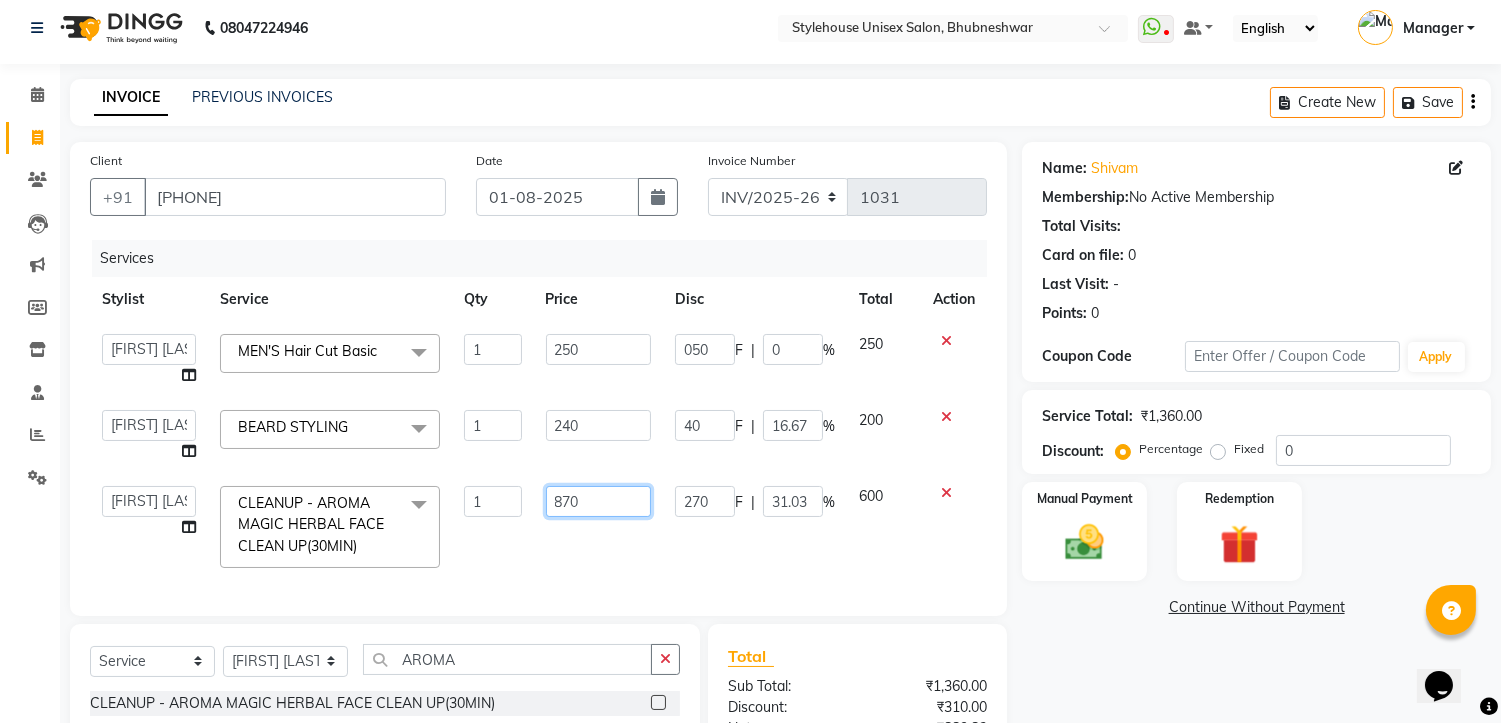 click on "870" 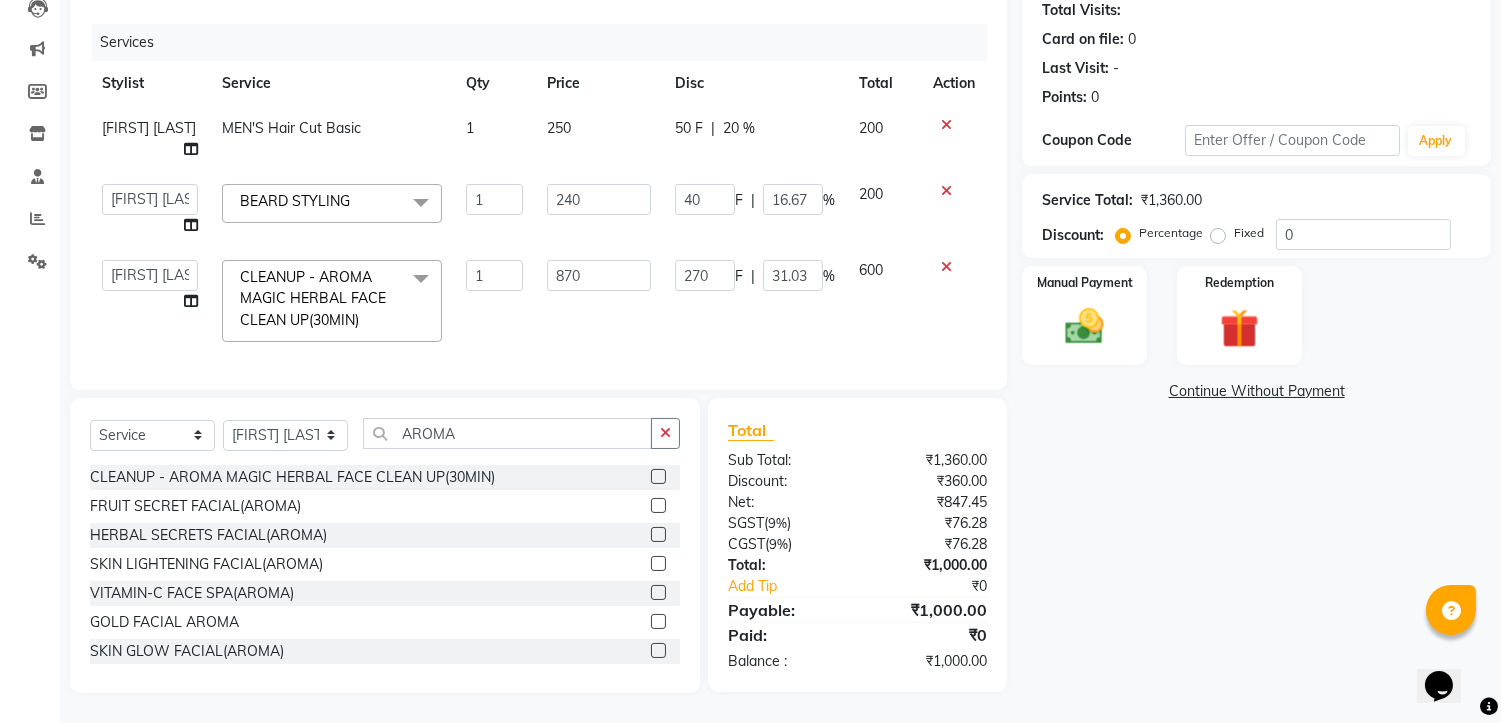 scroll, scrollTop: 201, scrollLeft: 0, axis: vertical 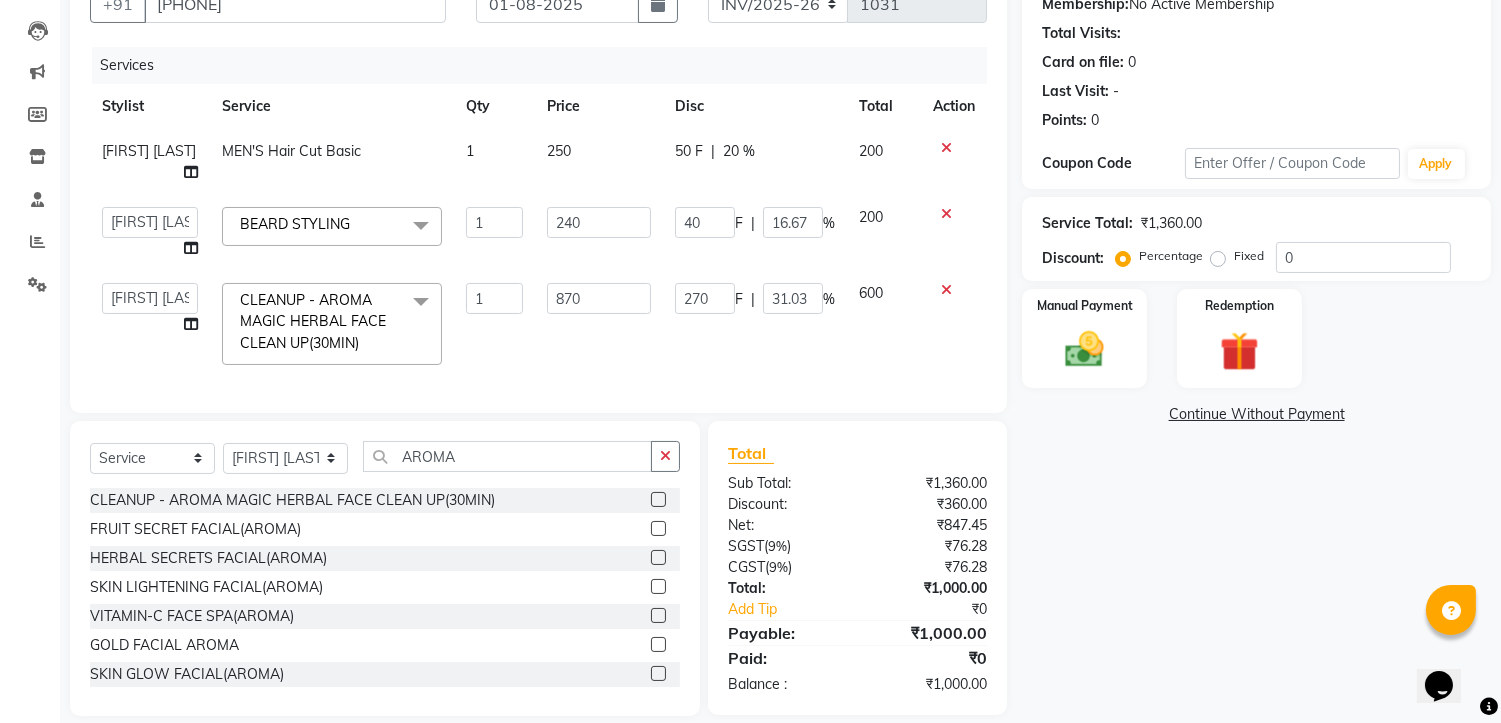 click on "Name: Shivam  Membership:  No Active Membership  Total Visits:   Card on file:  0 Last Visit:   - Points:   0  Coupon Code Apply Service Total:  ₹1,360.00  Discount:  Percentage   Fixed  0 Manual Payment Redemption  Continue Without Payment" 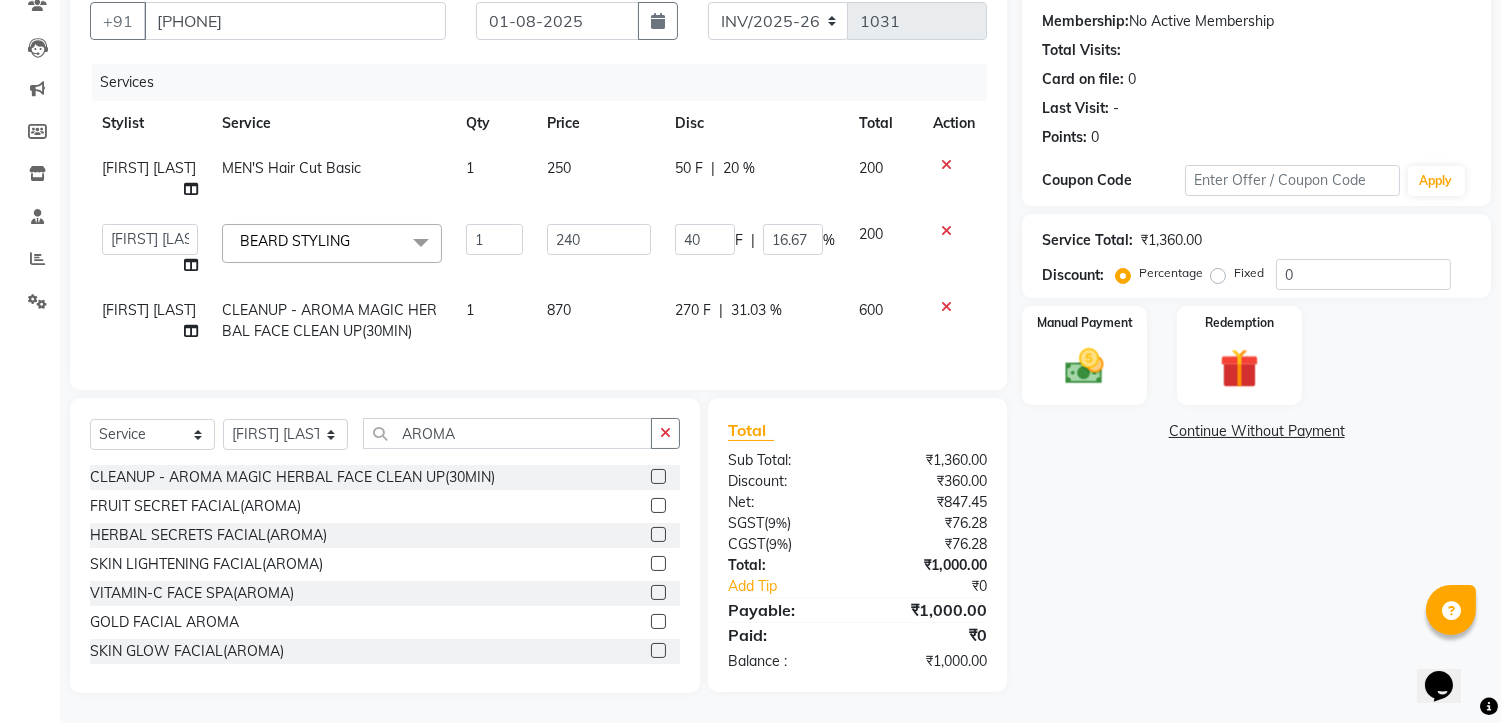 click on "Name: Shivam  Membership:  No Active Membership  Total Visits:   Card on file:  0 Last Visit:   - Points:   0  Coupon Code Apply Service Total:  ₹1,360.00  Discount:  Percentage   Fixed  0 Manual Payment Redemption  Continue Without Payment" 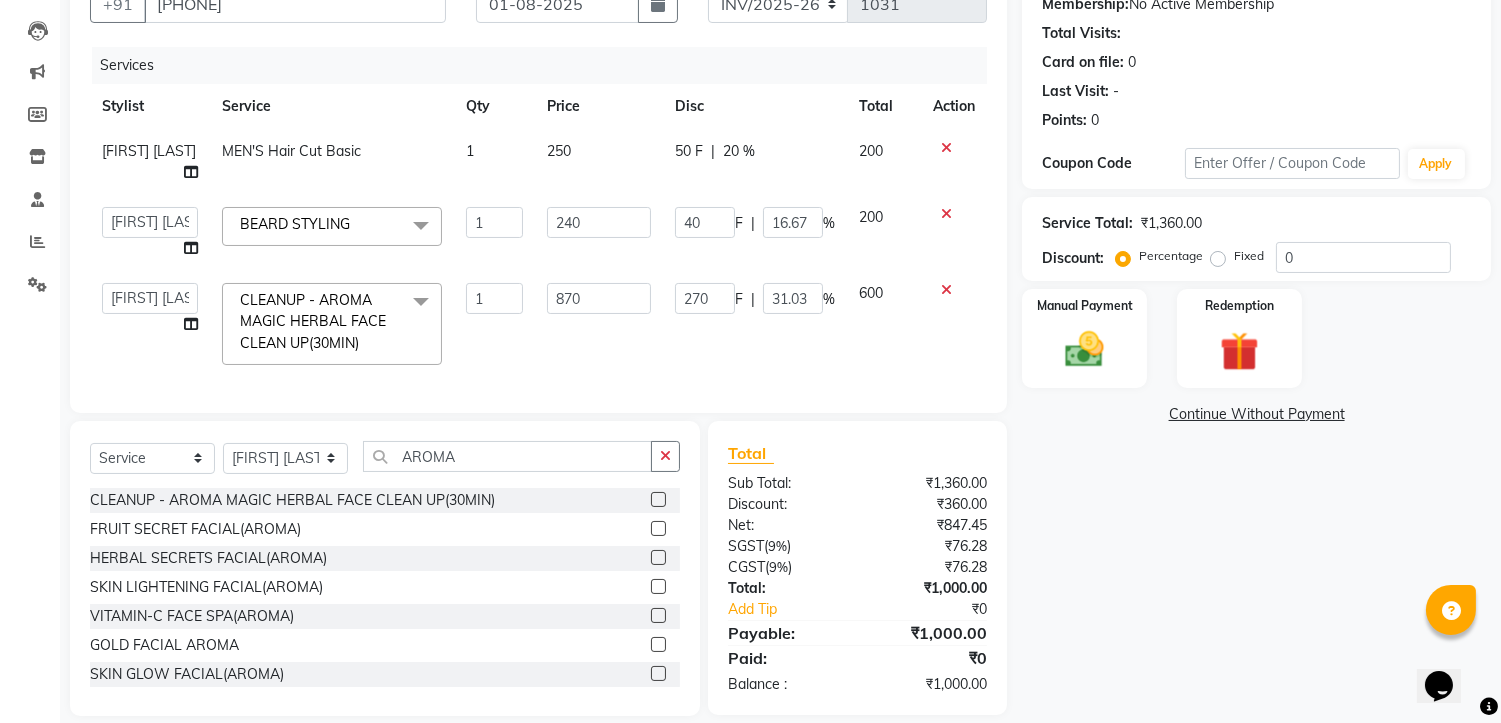 scroll, scrollTop: 241, scrollLeft: 0, axis: vertical 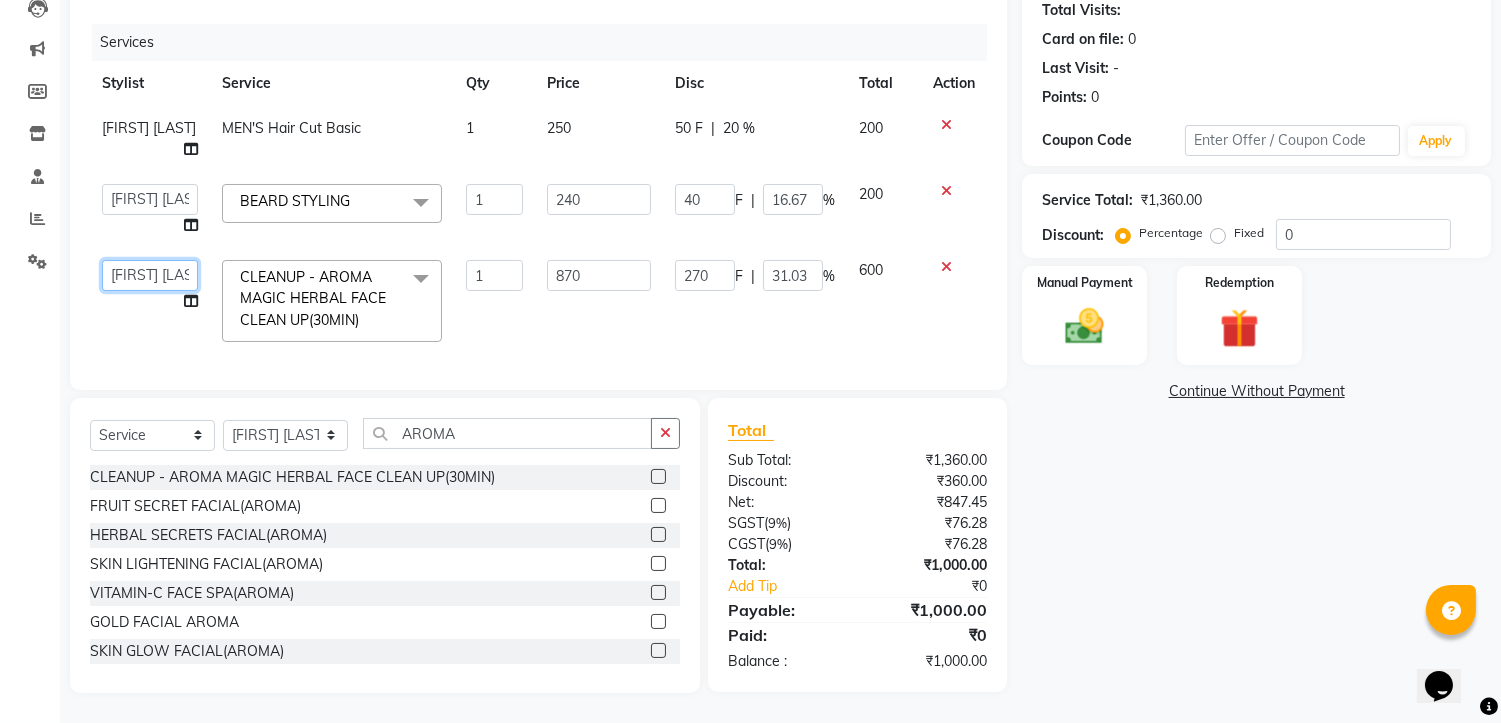 click on "ASISH MANTRI   BIKASH BARIK   LIMARANI SAMAL   Manager   NAZNI BEGUM   RUPANJALI SAMAL" 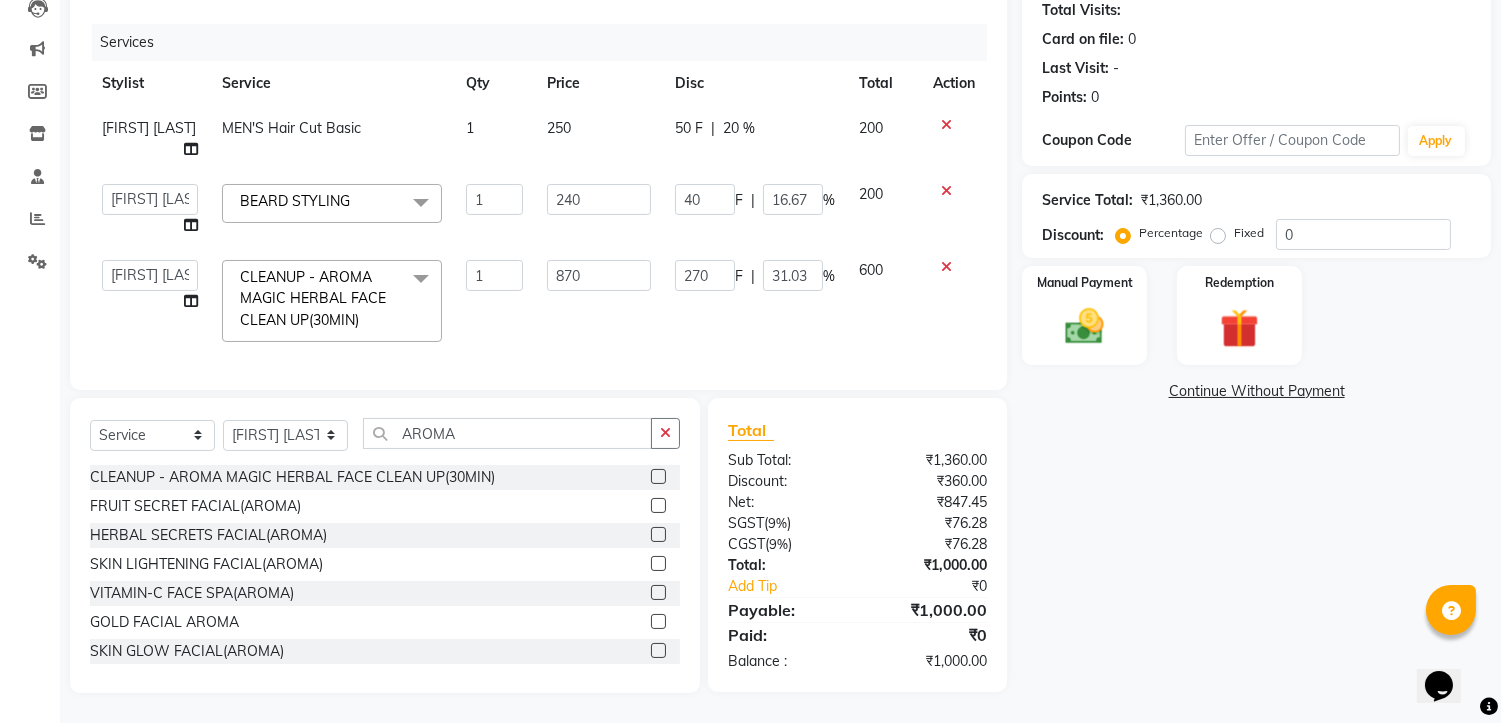 click on "Name: Shivam  Membership:  No Active Membership  Total Visits:   Card on file:  0 Last Visit:   - Points:   0  Coupon Code Apply Service Total:  ₹1,360.00  Discount:  Percentage   Fixed  0 Manual Payment Redemption  Continue Without Payment" 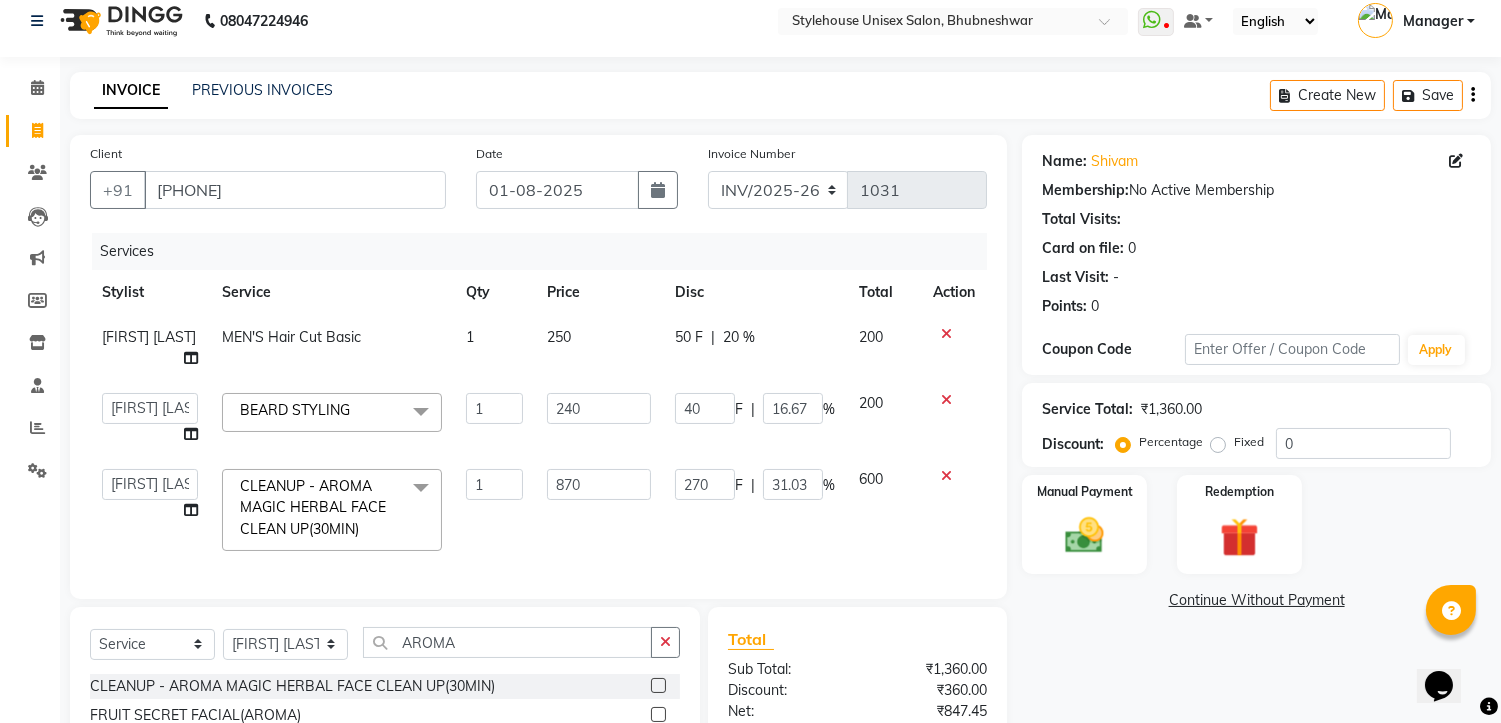scroll, scrollTop: 0, scrollLeft: 0, axis: both 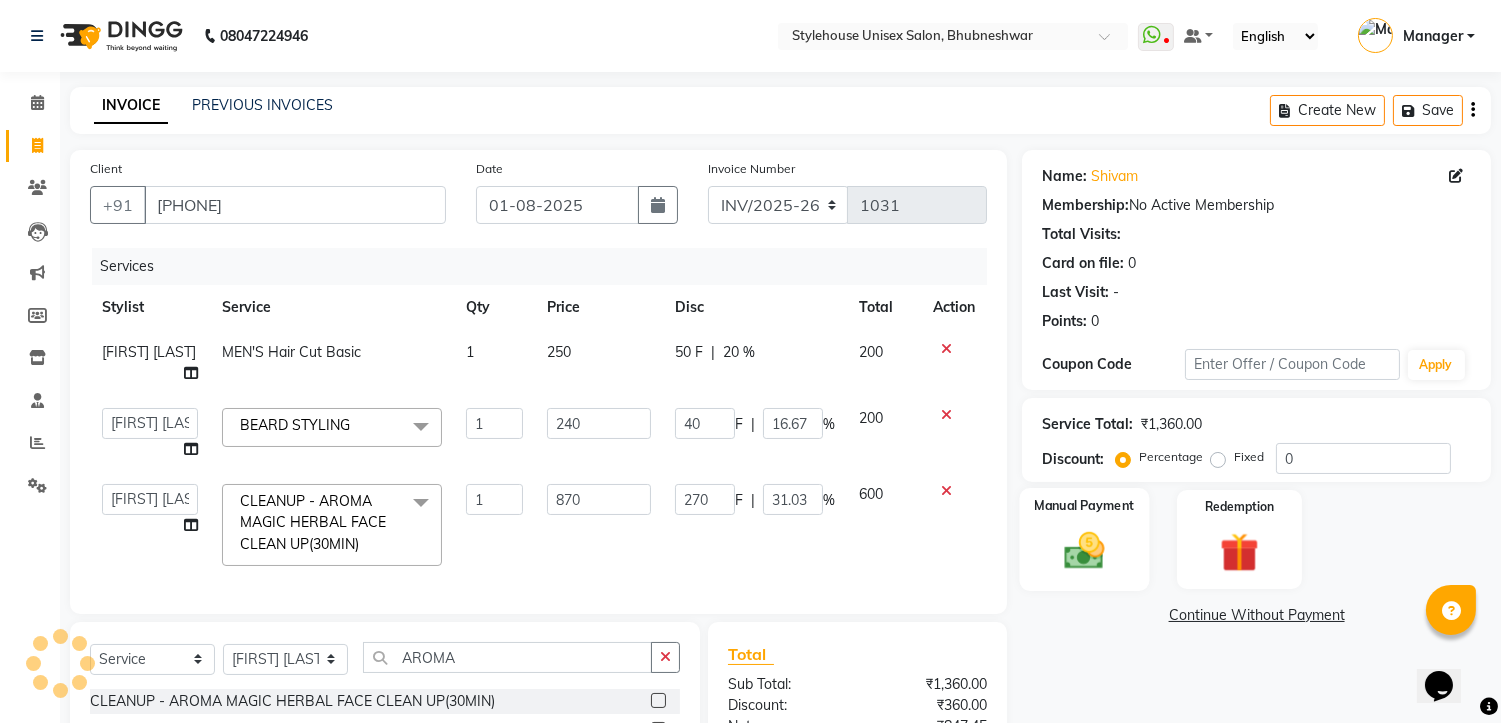 click 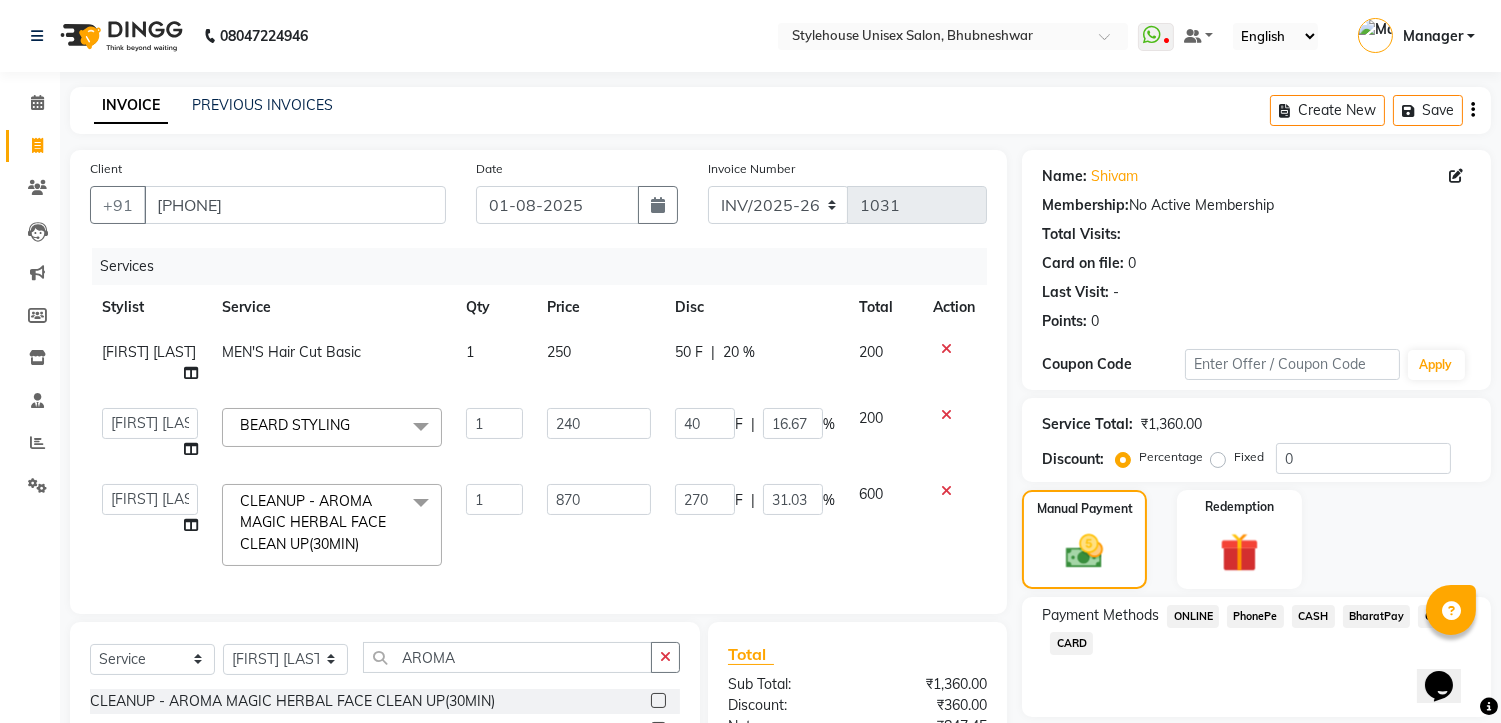 click on "CASH" 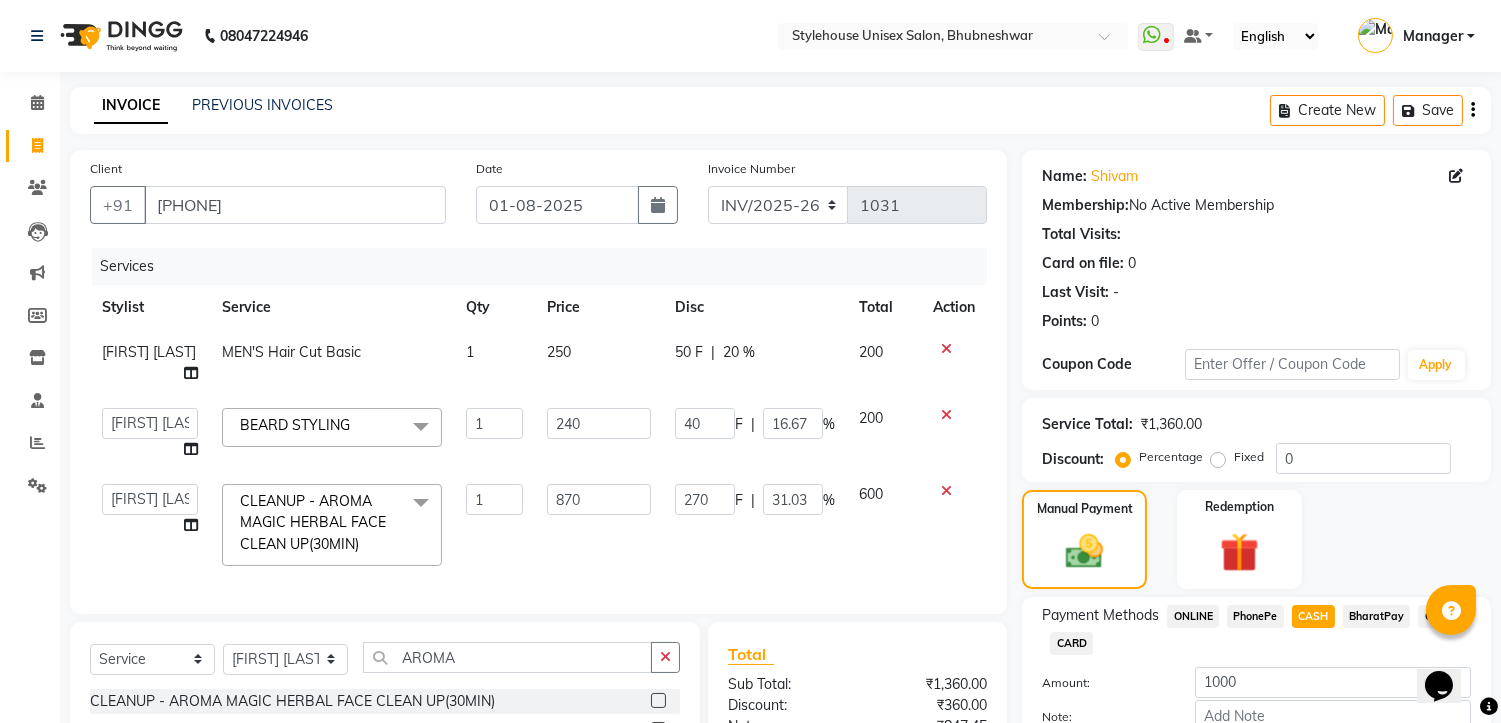 scroll, scrollTop: 241, scrollLeft: 0, axis: vertical 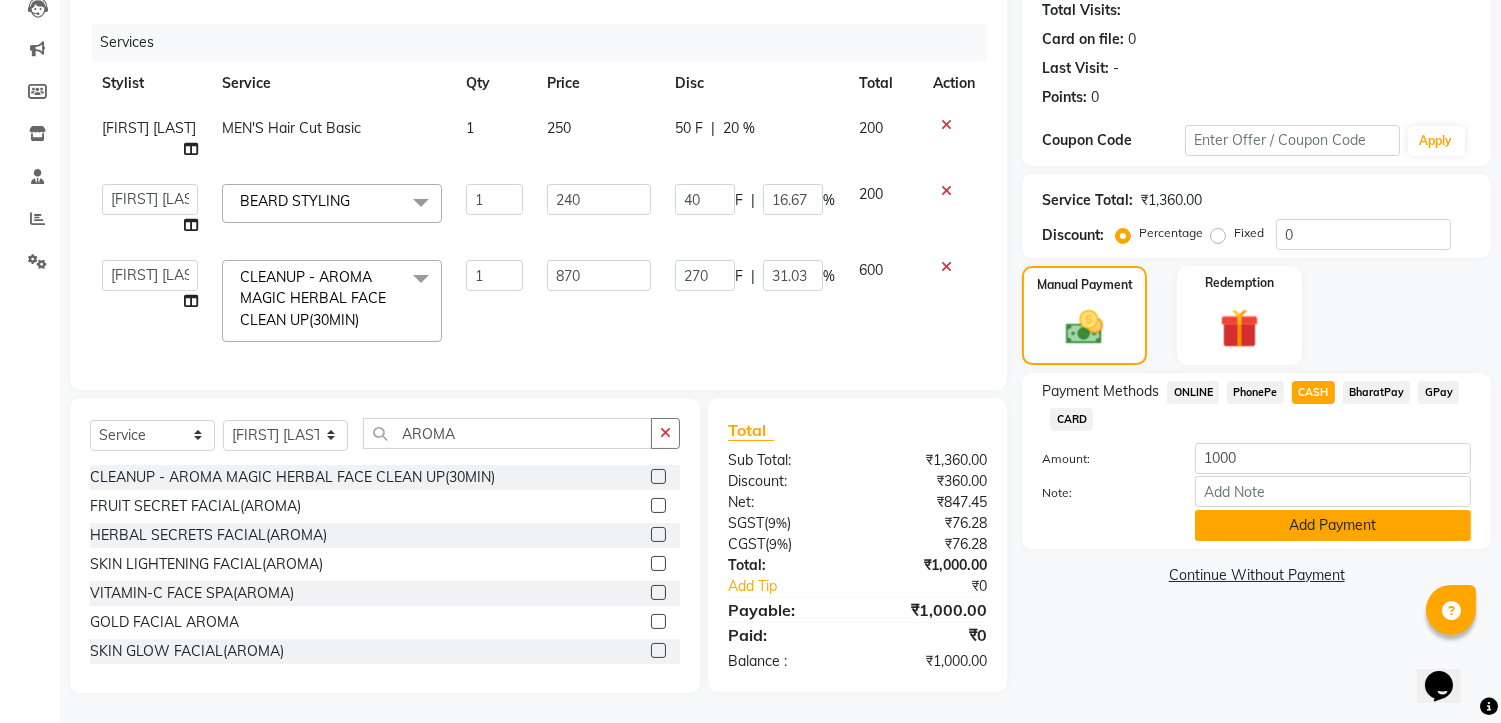 click on "Add Payment" 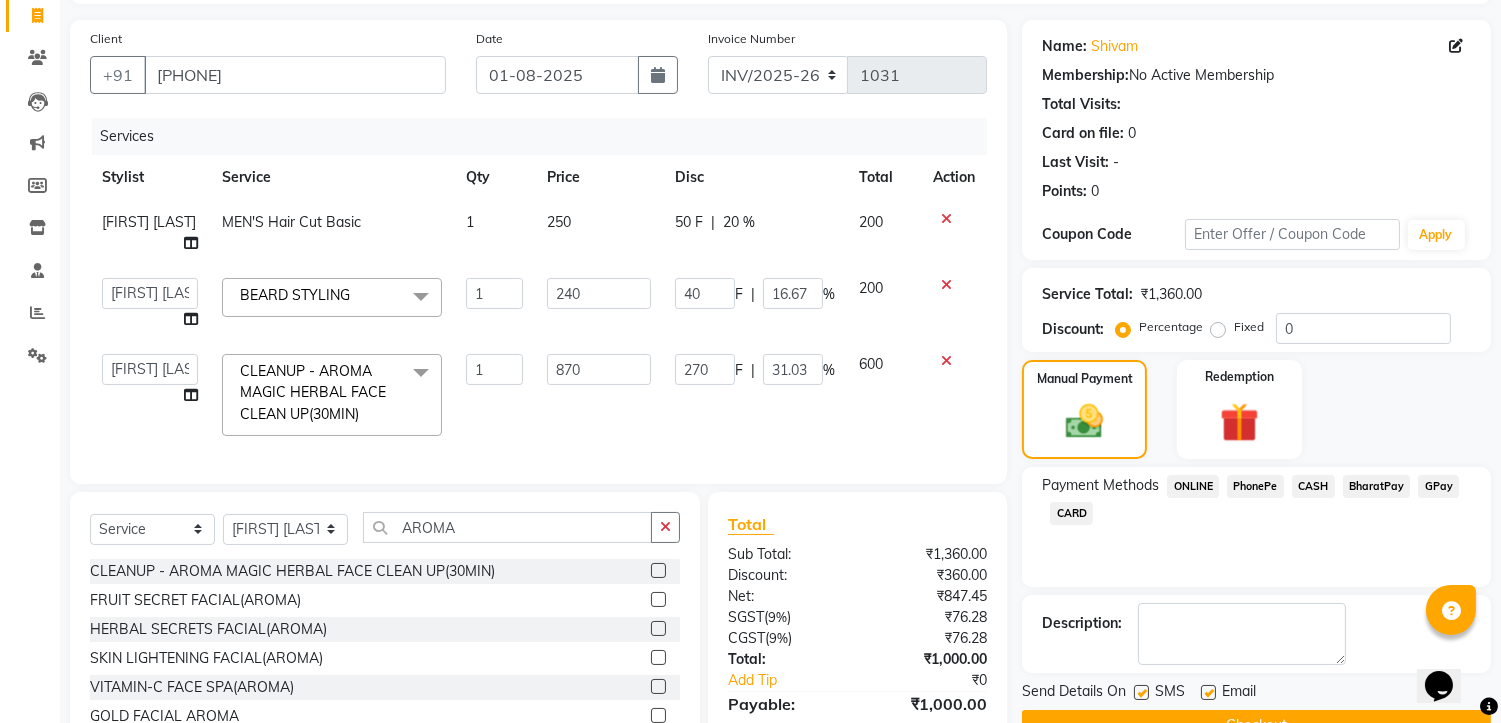 scroll, scrollTop: 311, scrollLeft: 0, axis: vertical 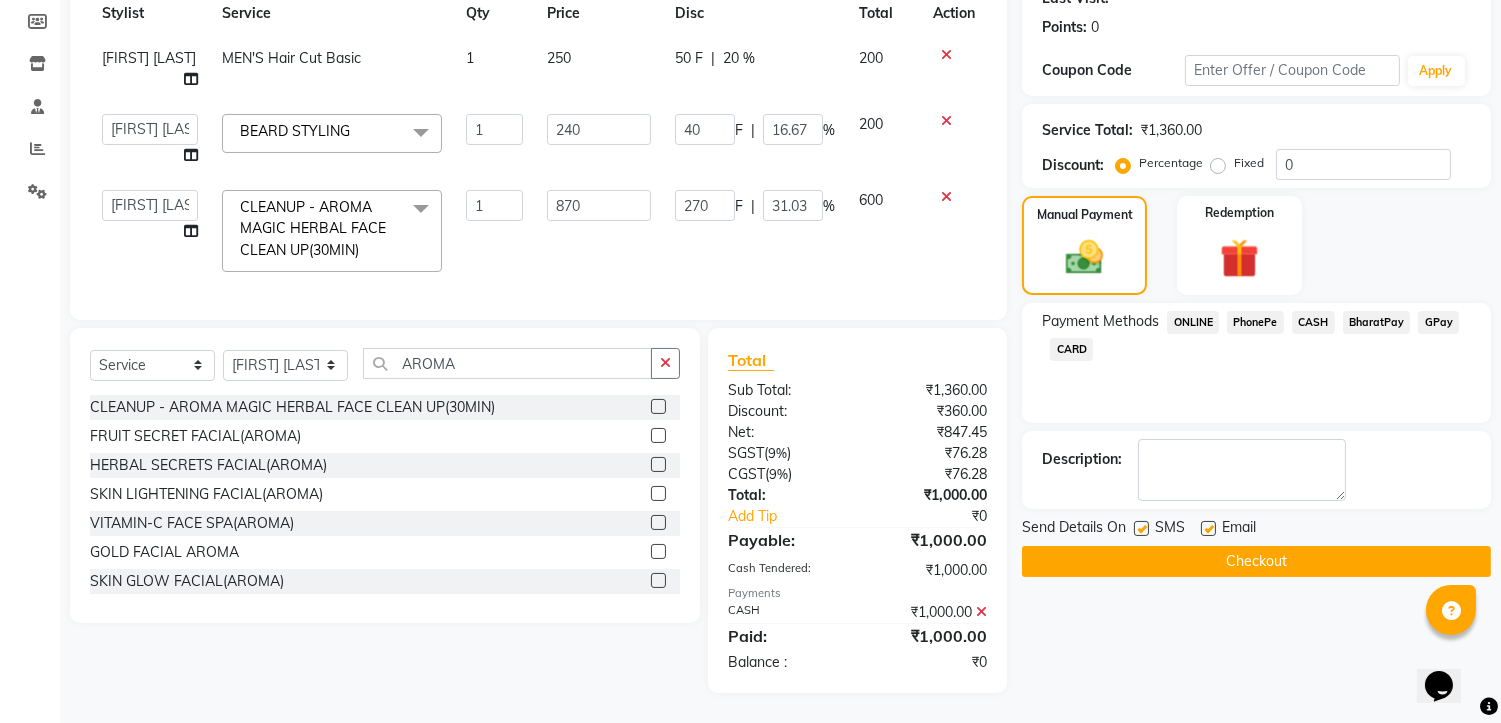 click on "Checkout" 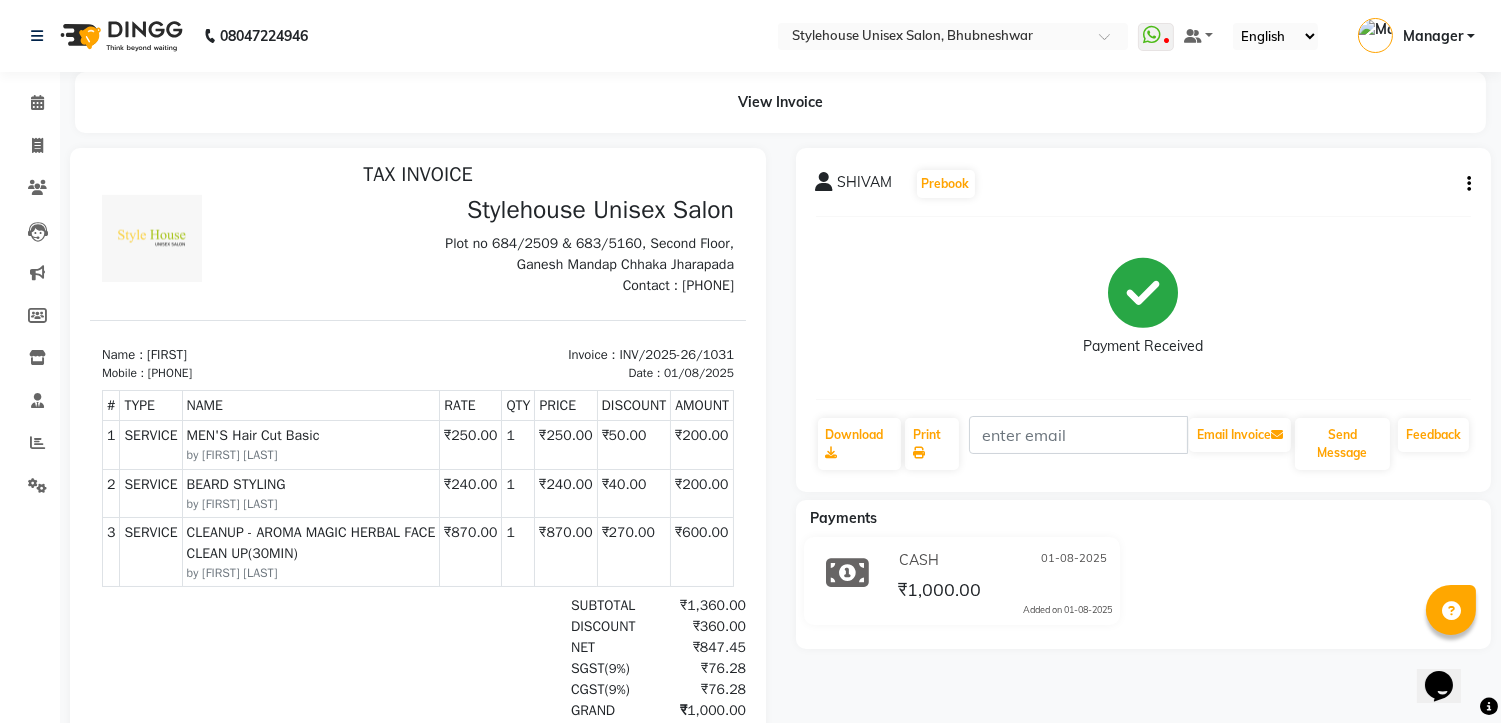 scroll, scrollTop: 16, scrollLeft: 0, axis: vertical 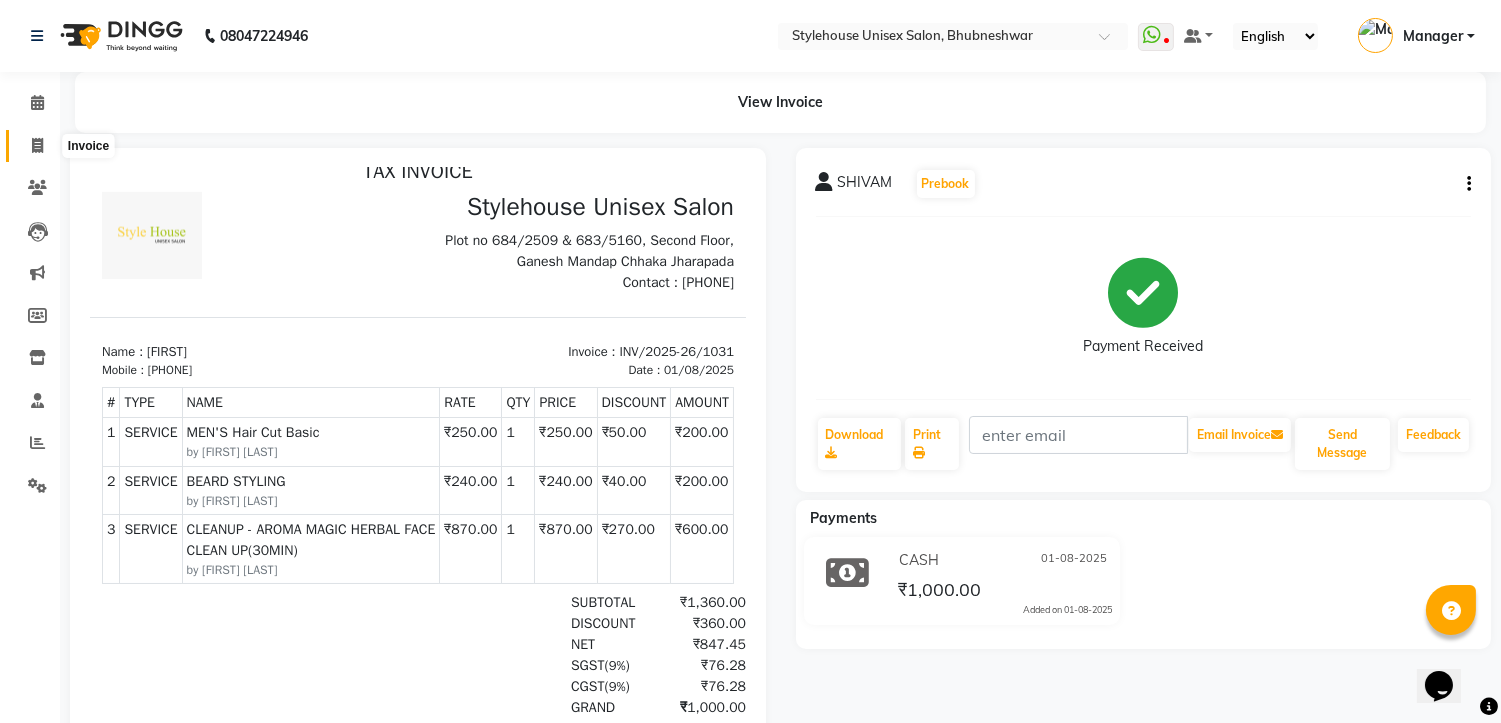 click 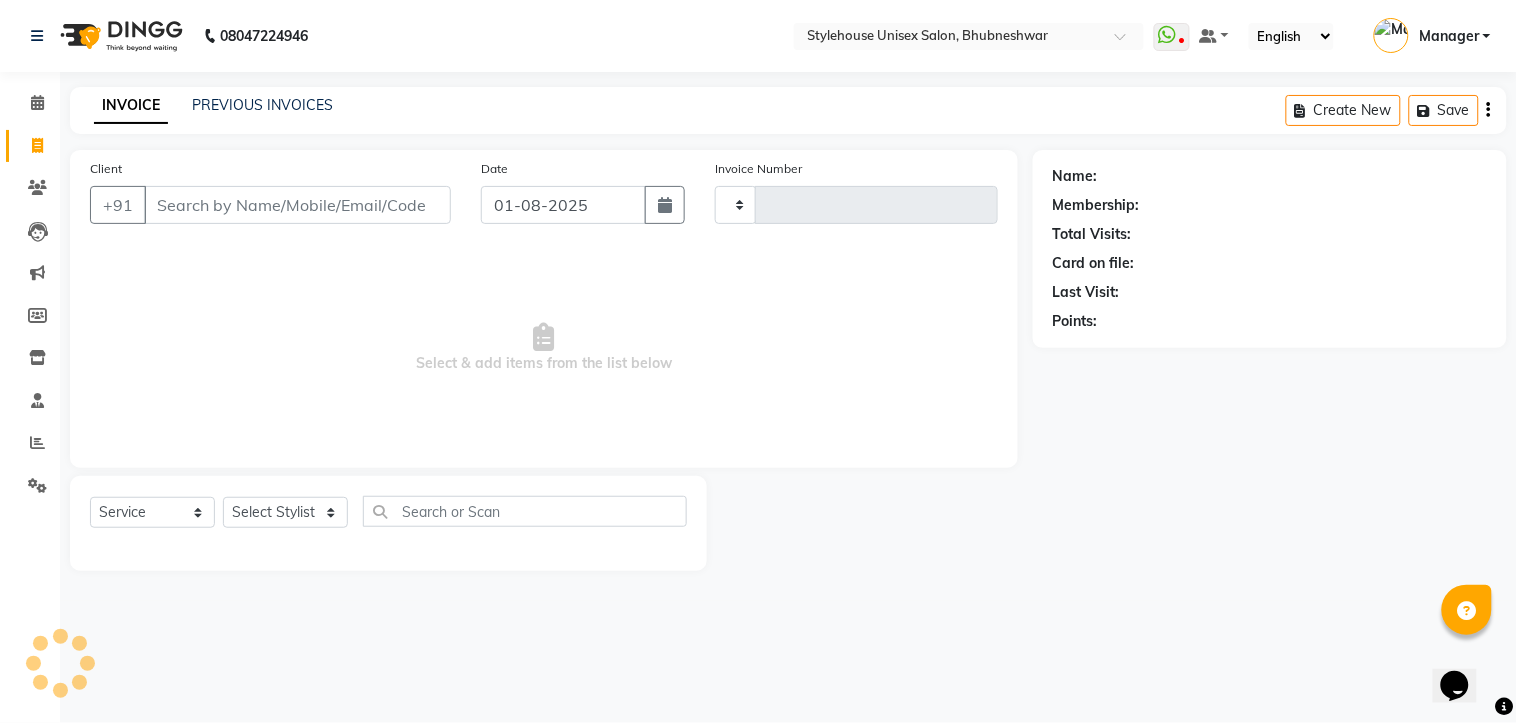 type on "1032" 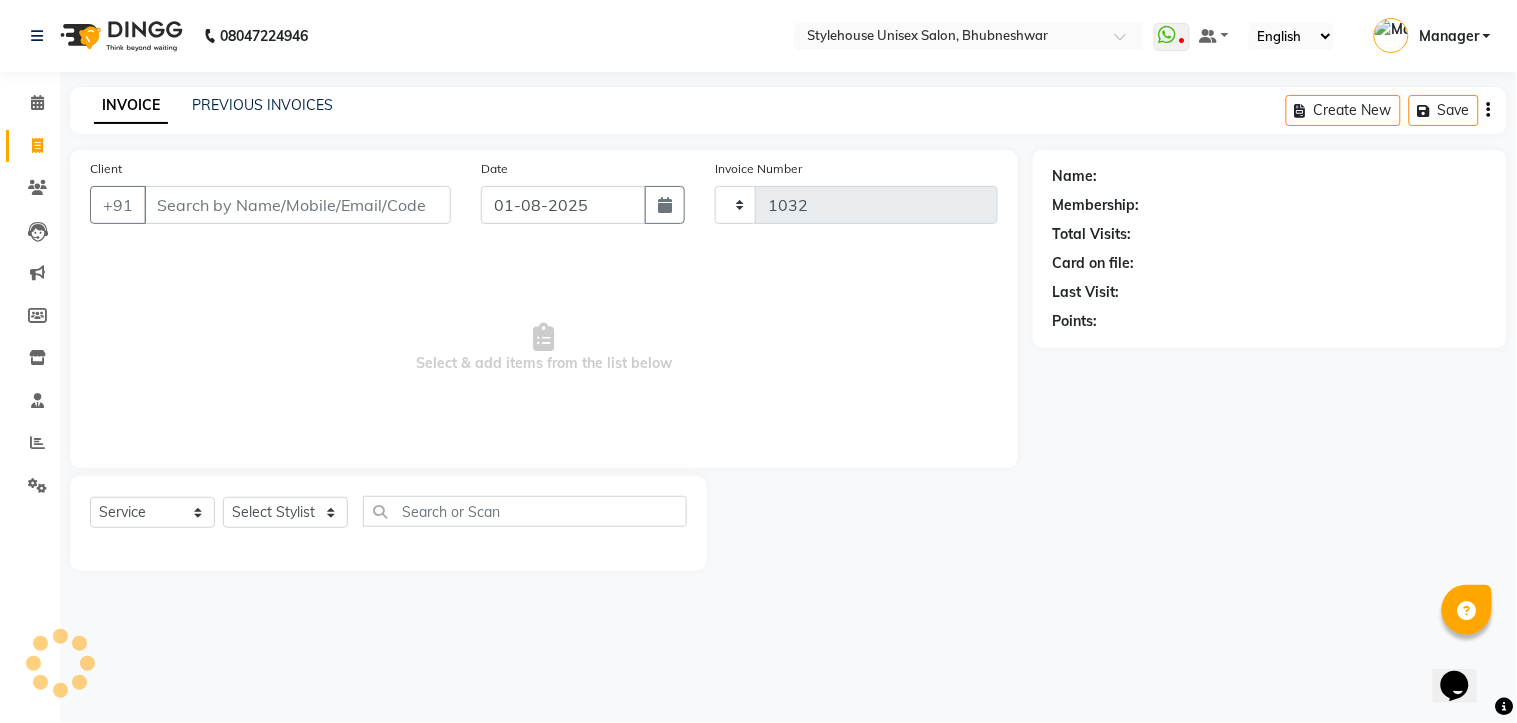 select on "7906" 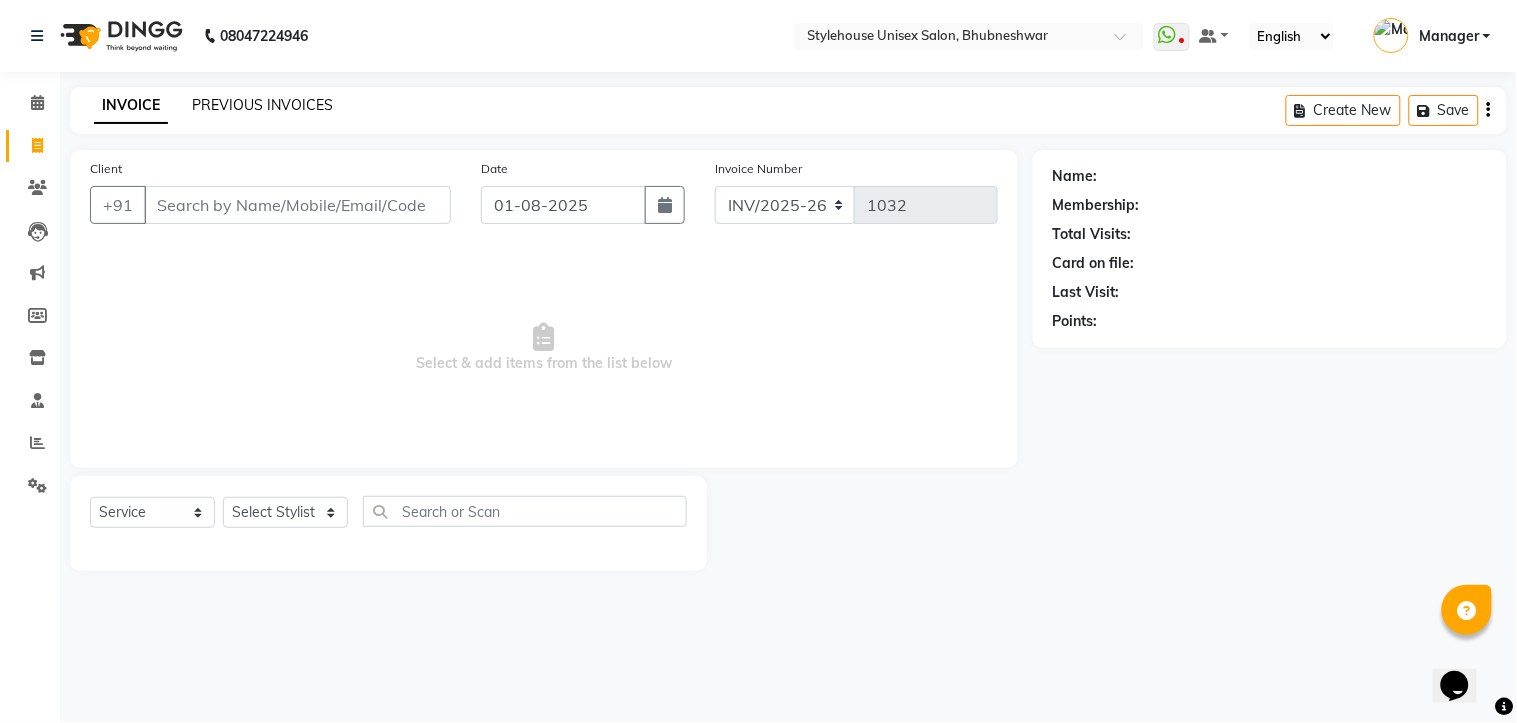 click on "PREVIOUS INVOICES" 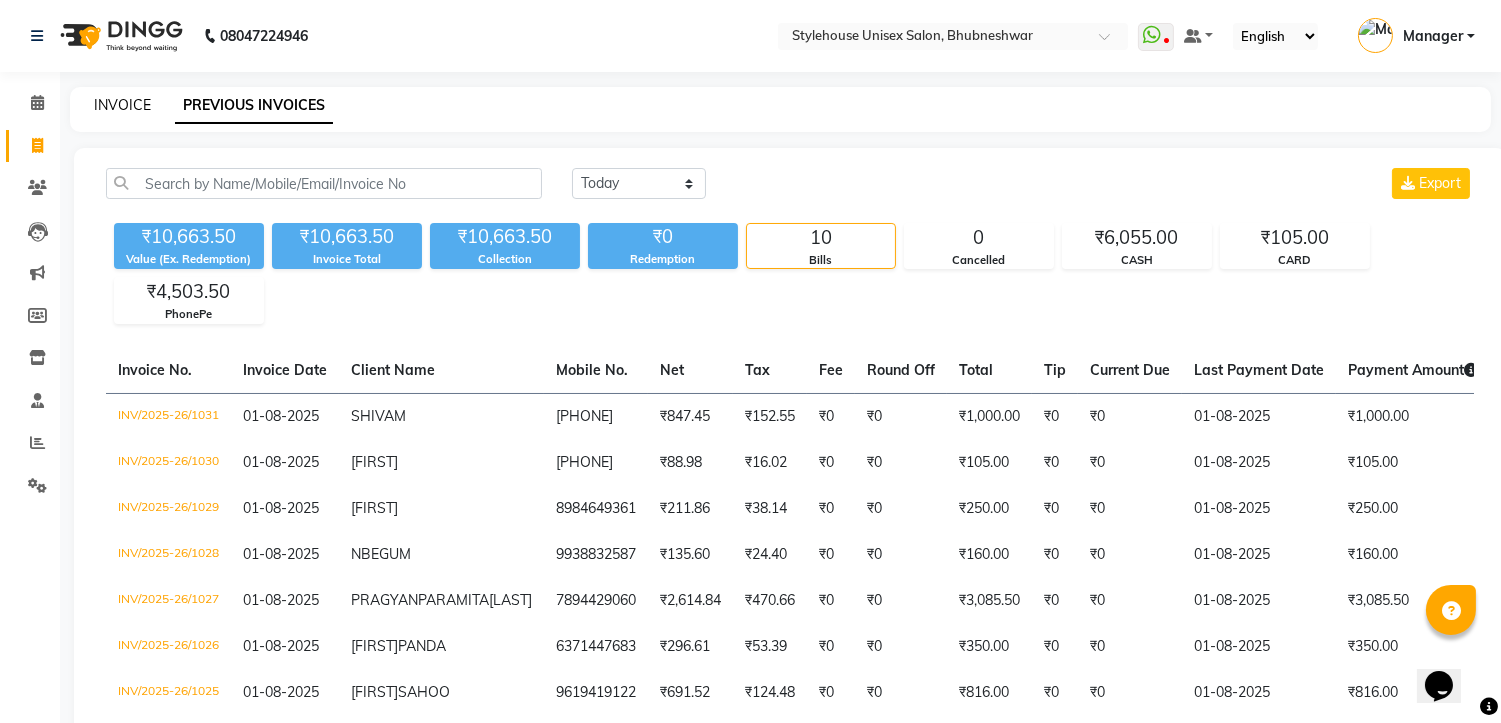 click on "INVOICE" 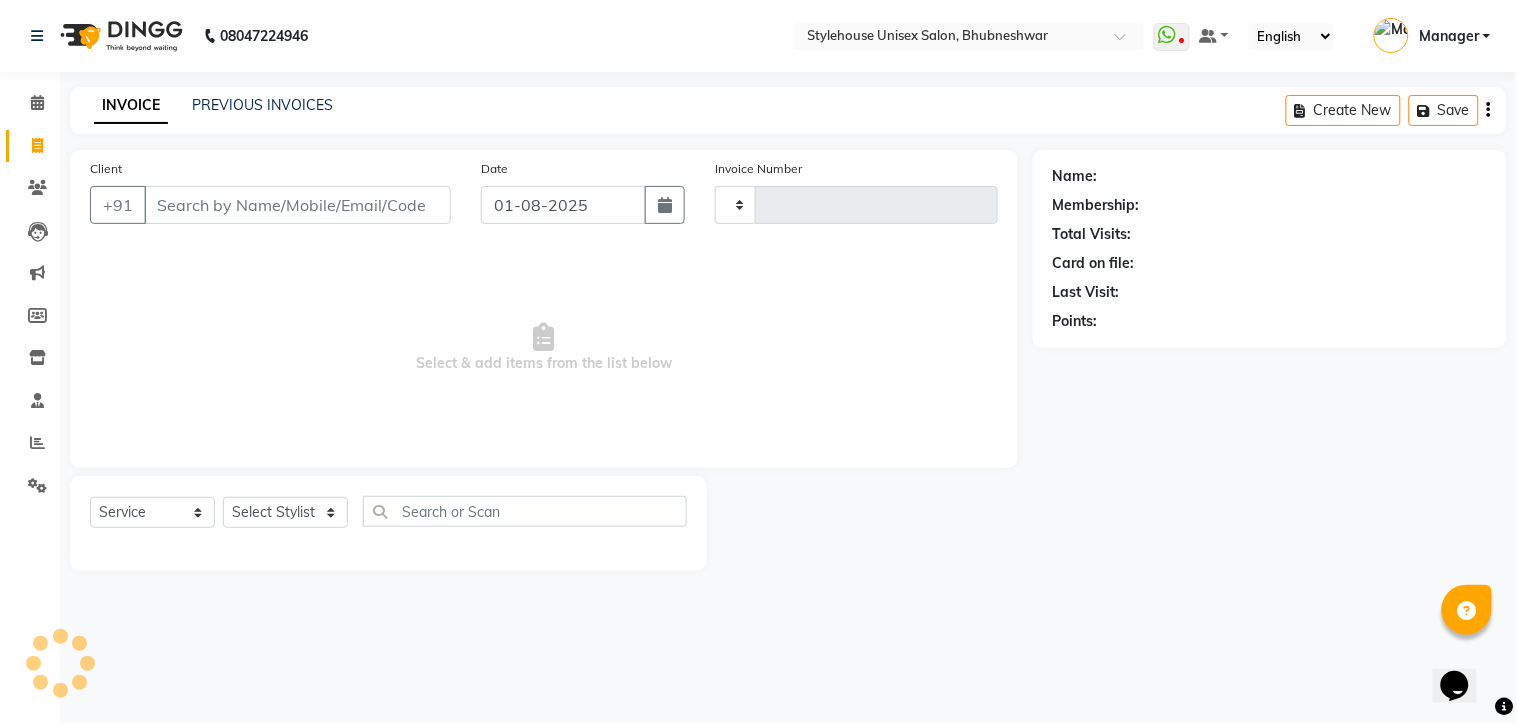 type on "1032" 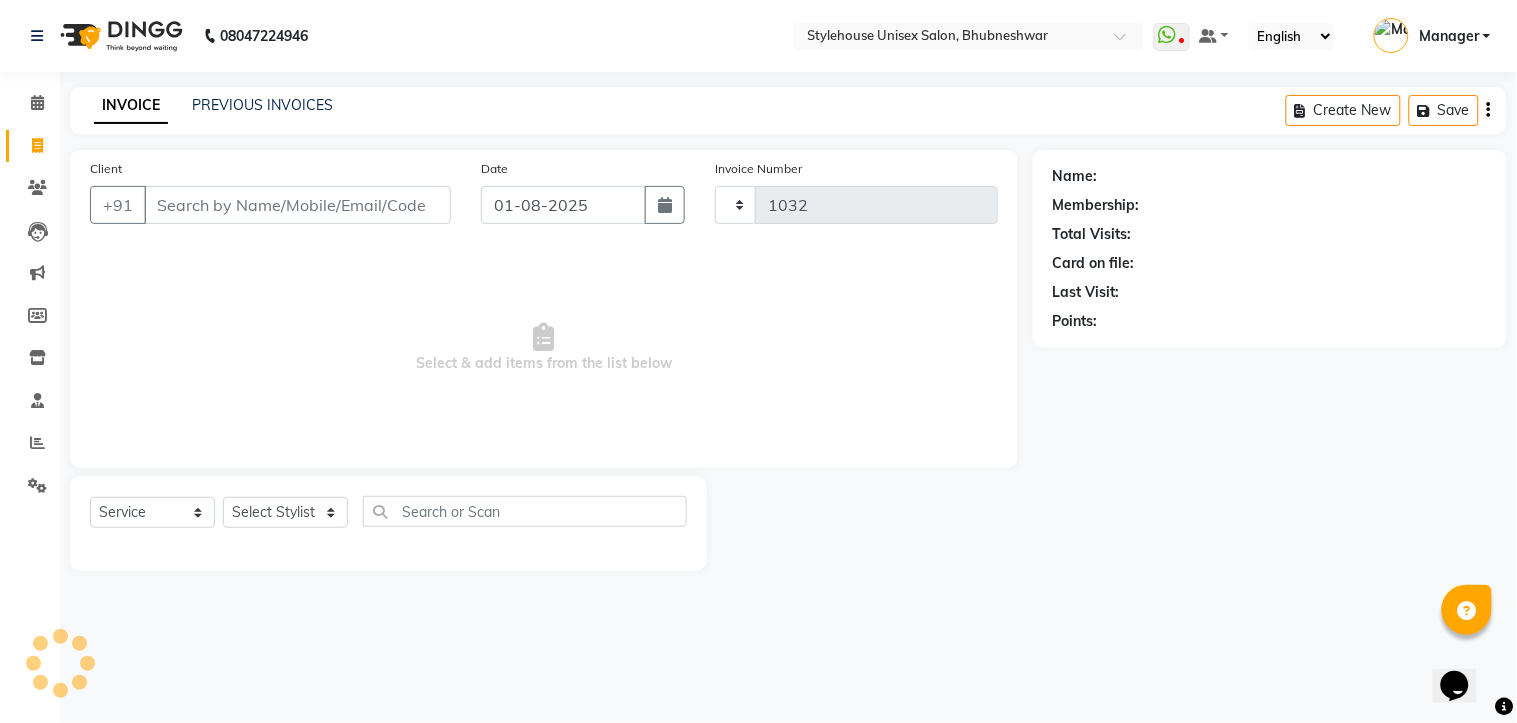 select on "7906" 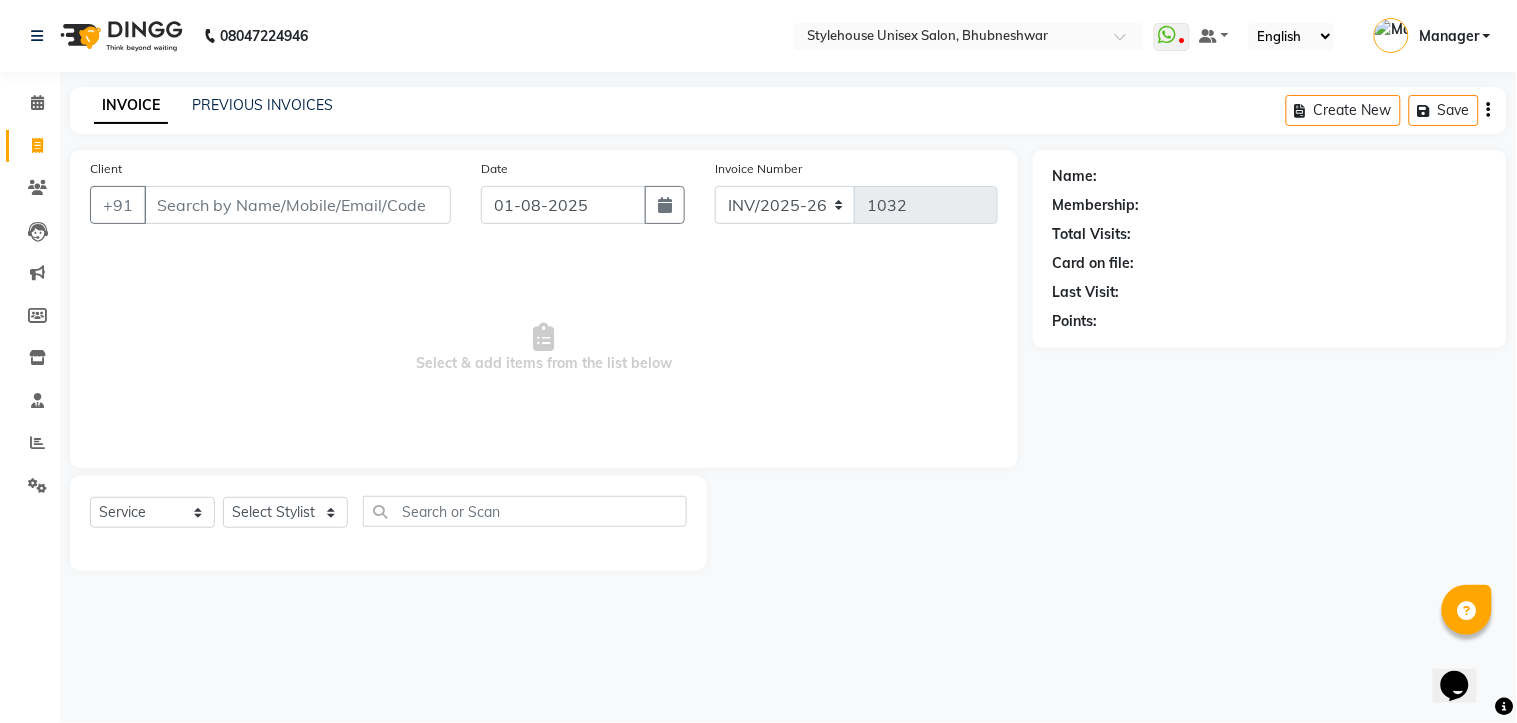 click on "Client" at bounding box center [297, 205] 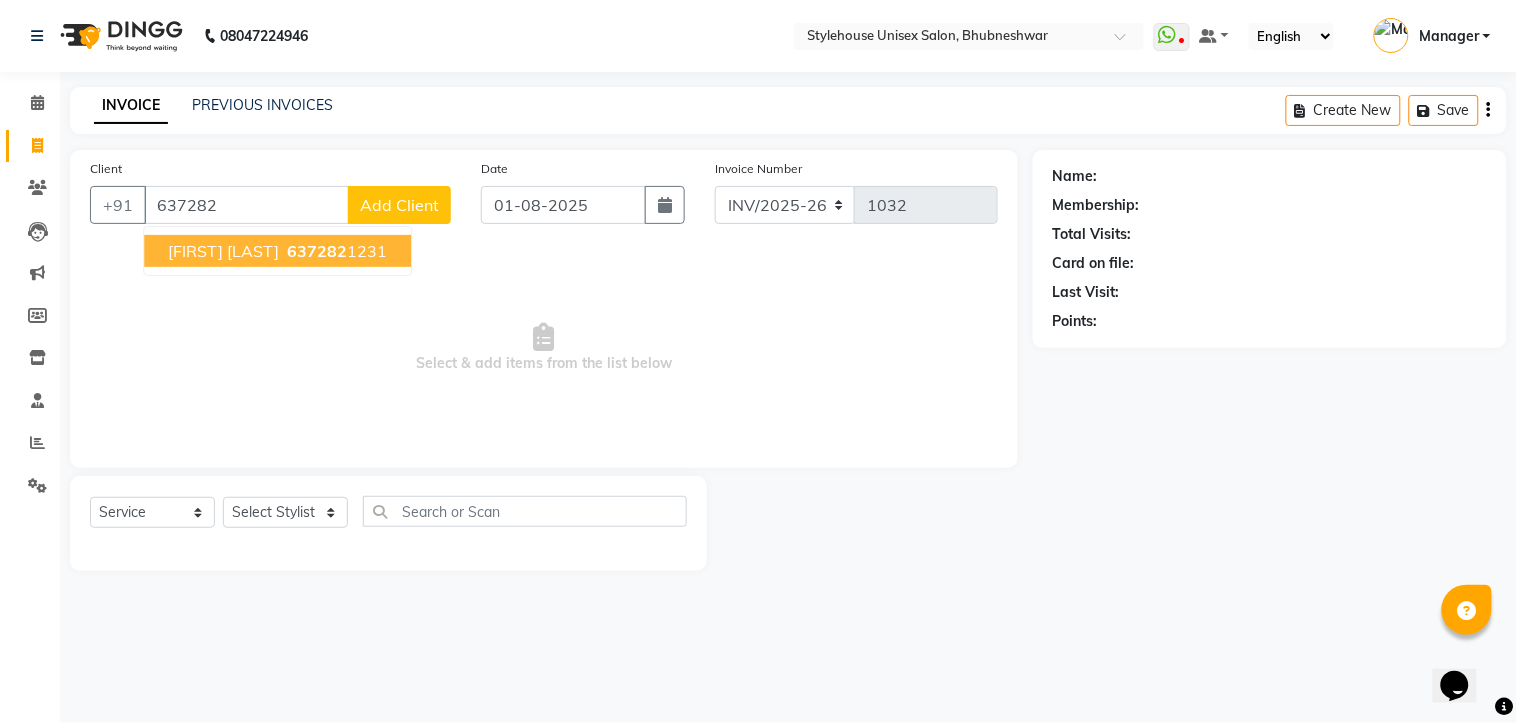 click on "ISHA MOHANTY" at bounding box center [223, 251] 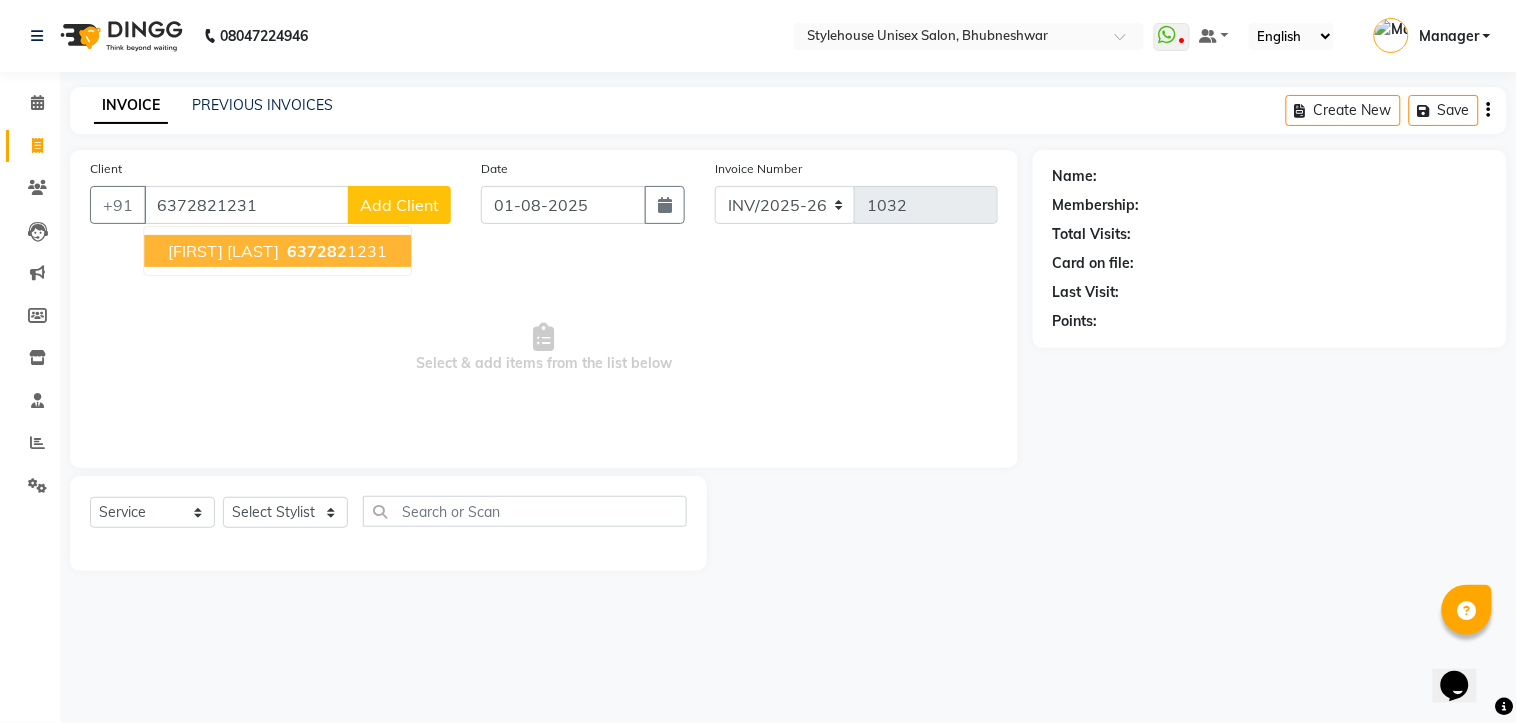 type on "6372821231" 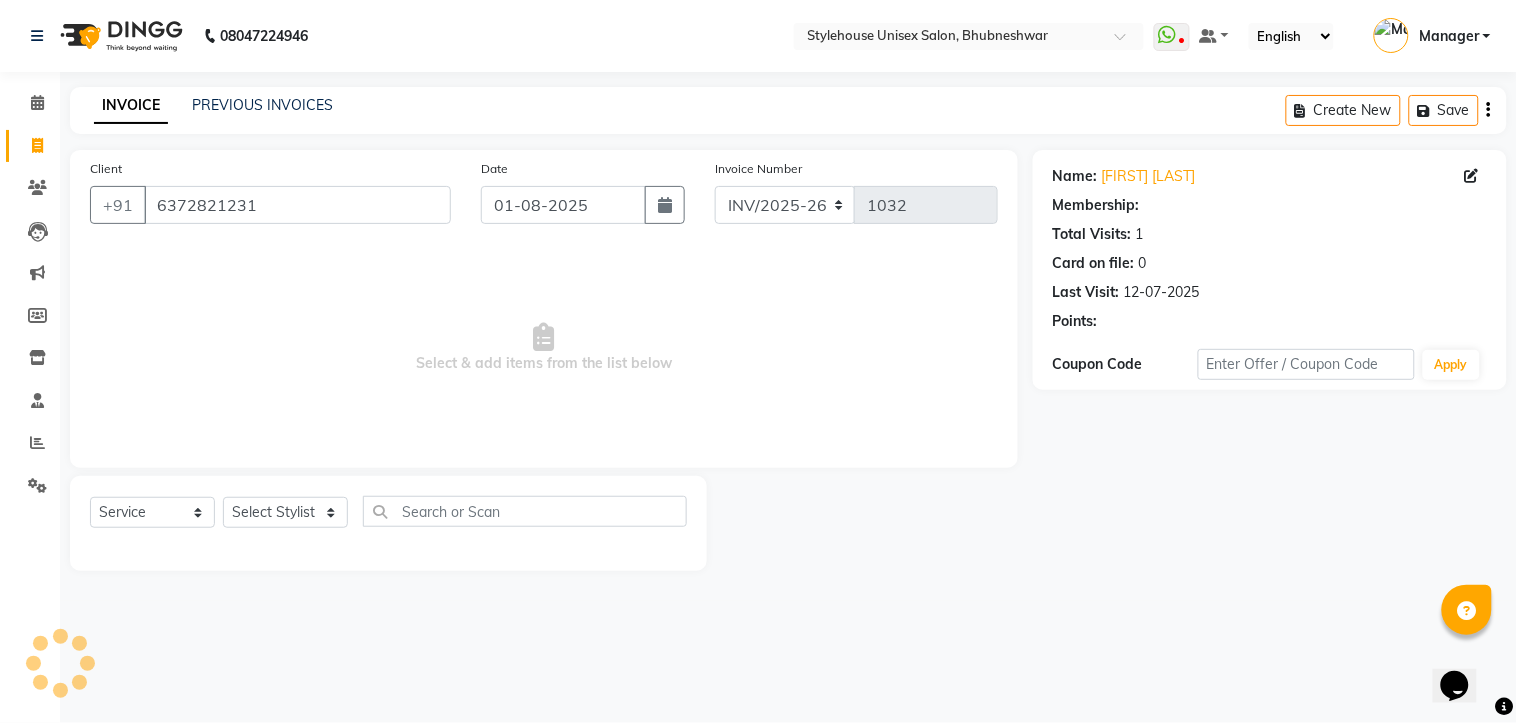 select on "1: Object" 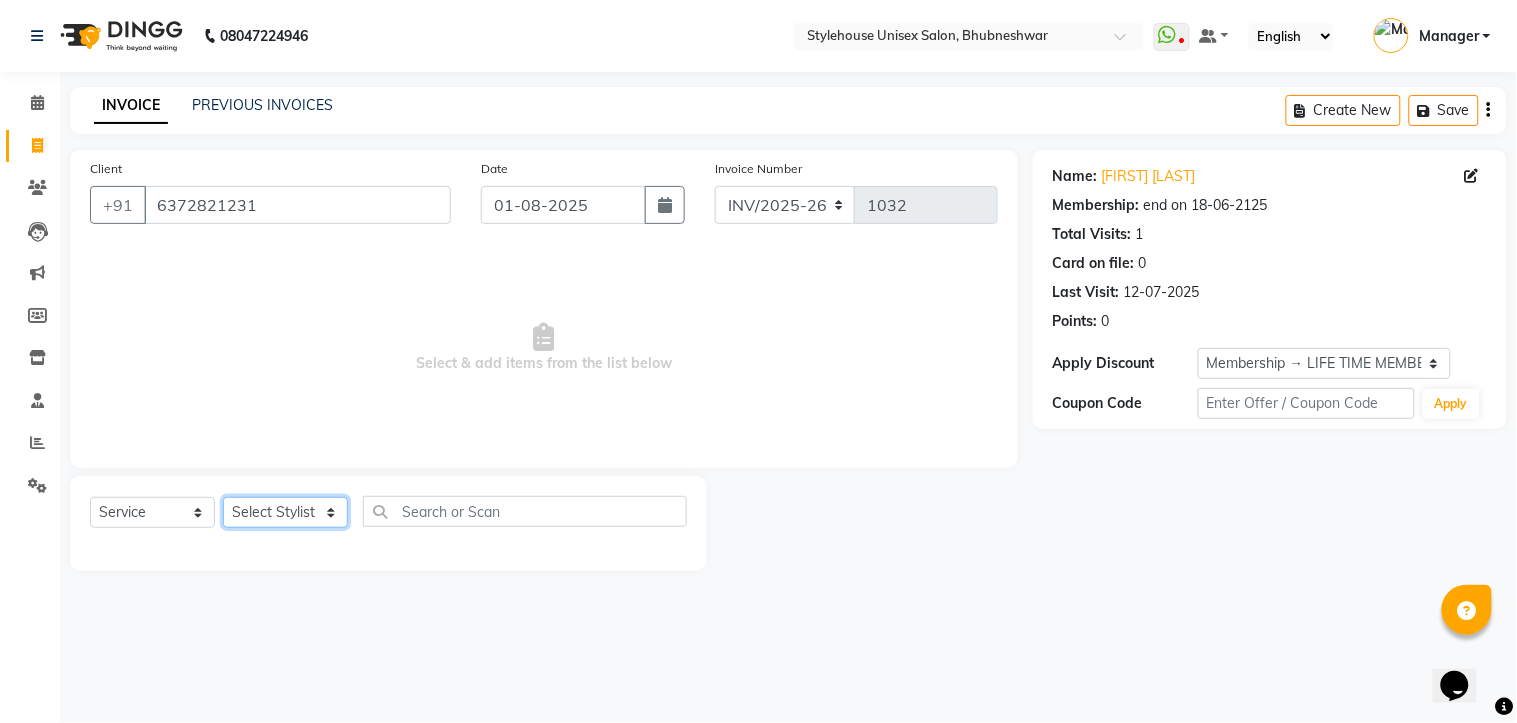 click on "Select Stylist ASISH MANTRI BIKASH BARIK LIMARANI SAMAL Manager NAZNI BEGUM RUPANJALI SAMAL" 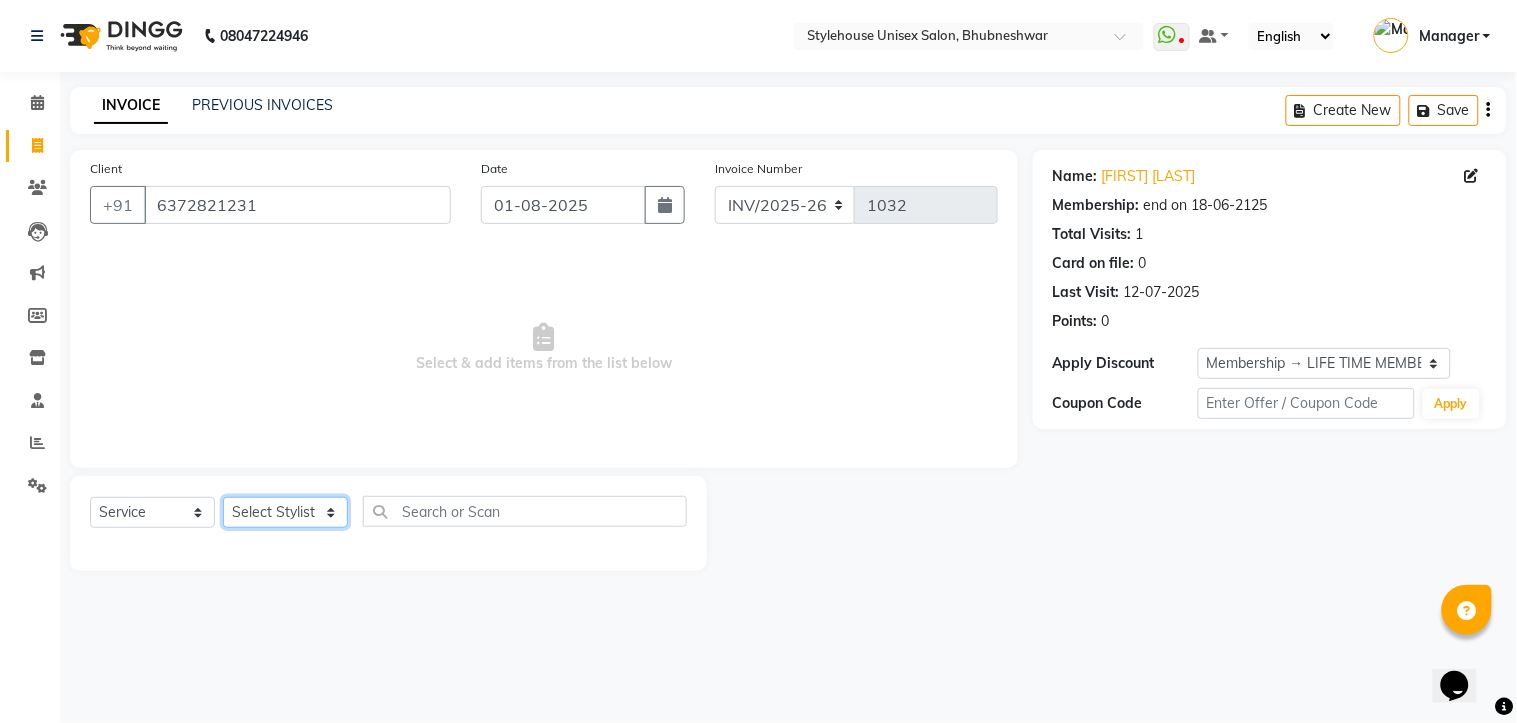select on "69919" 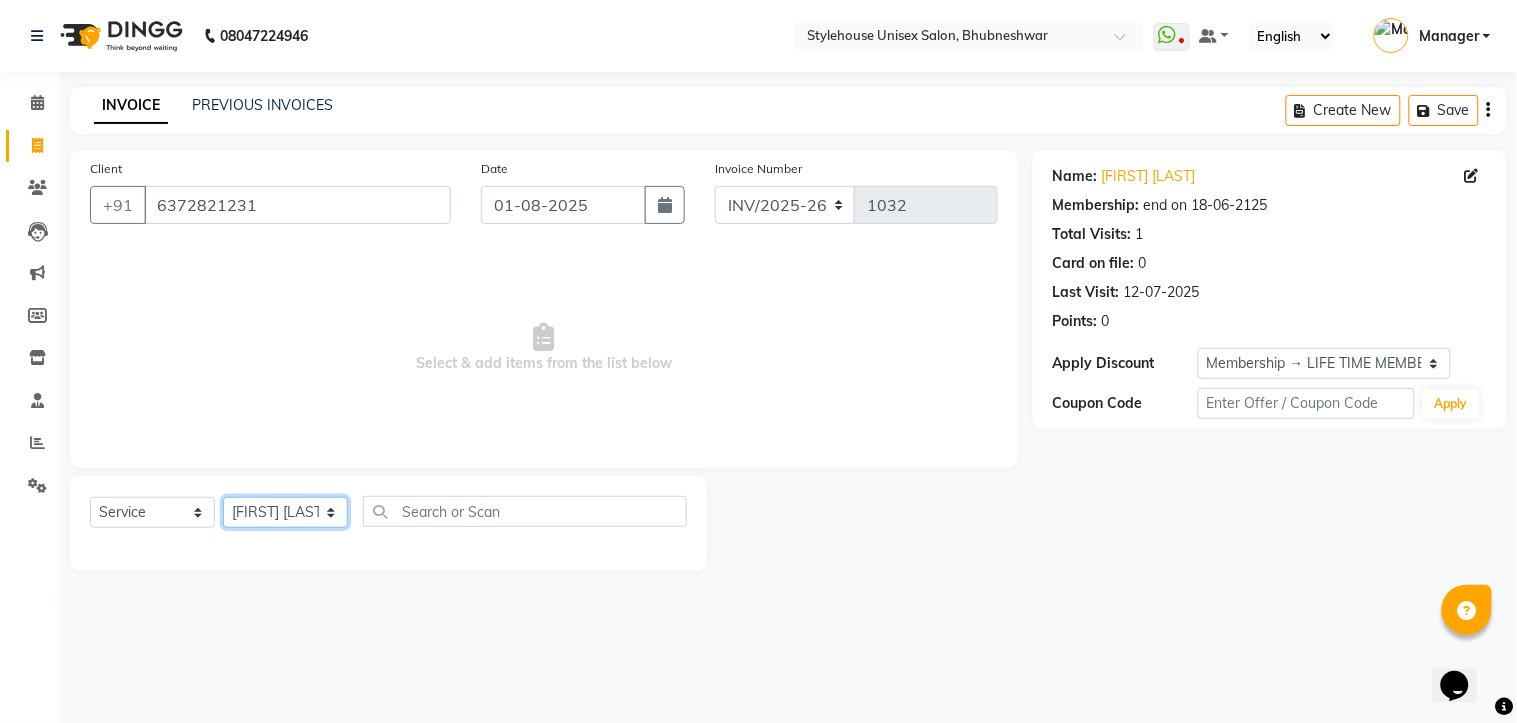 click on "Select Stylist ASISH MANTRI BIKASH BARIK LIMARANI SAMAL Manager NAZNI BEGUM RUPANJALI SAMAL" 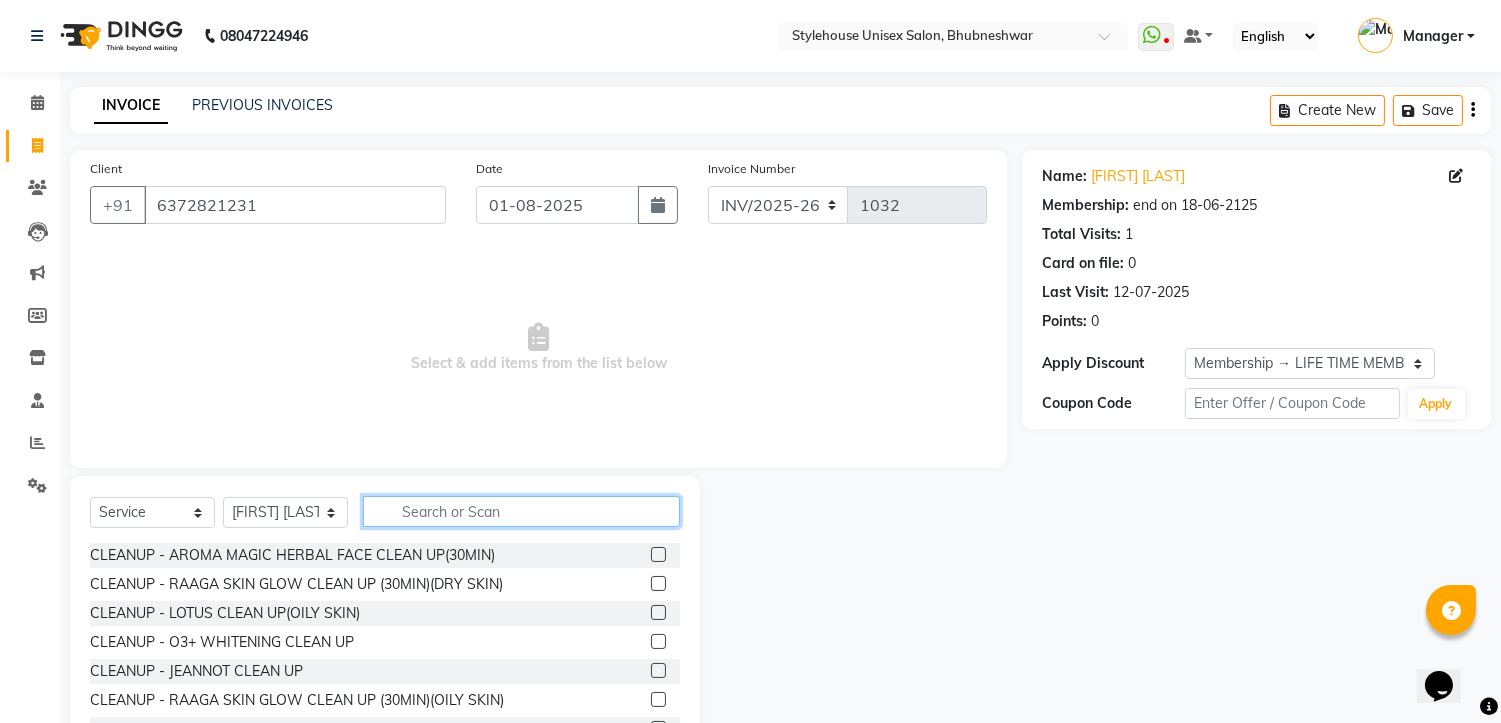 click 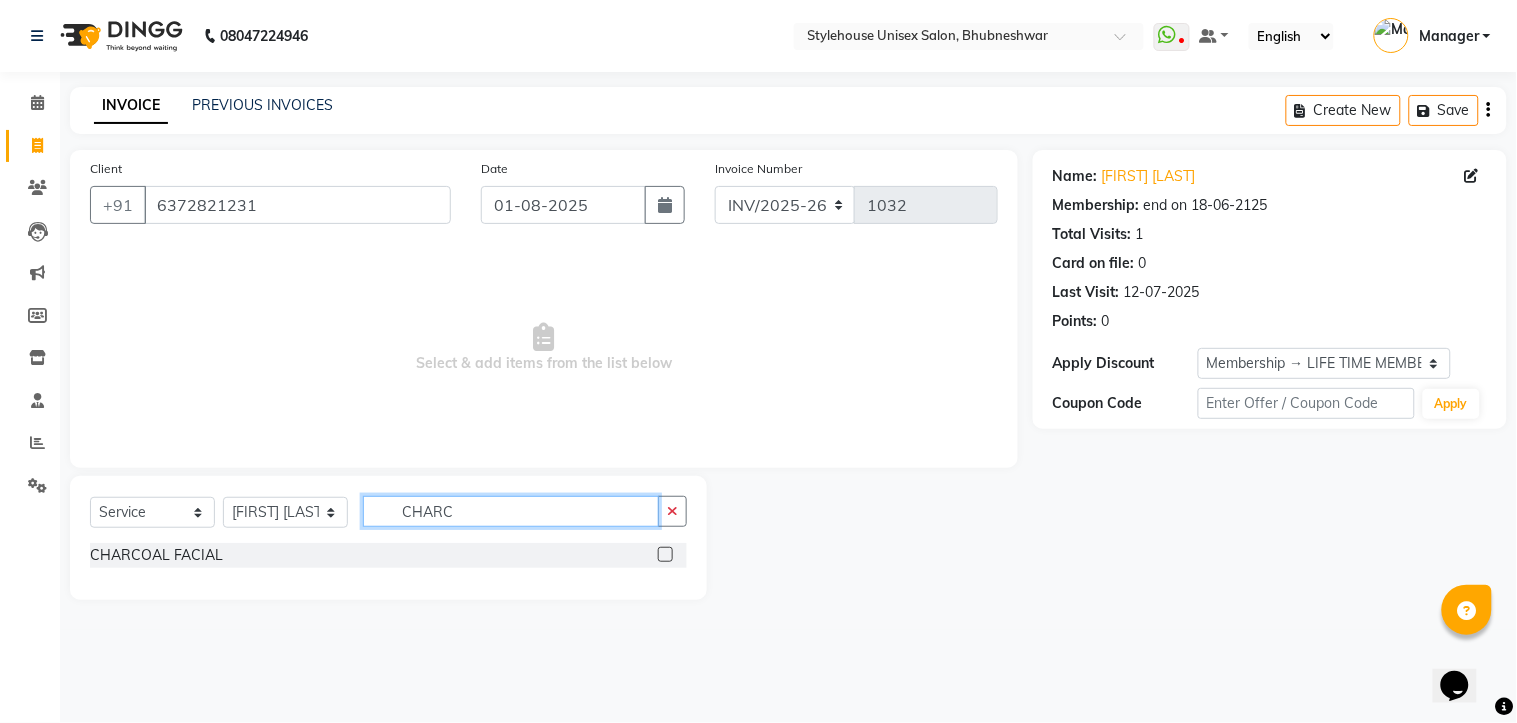type on "CHARC" 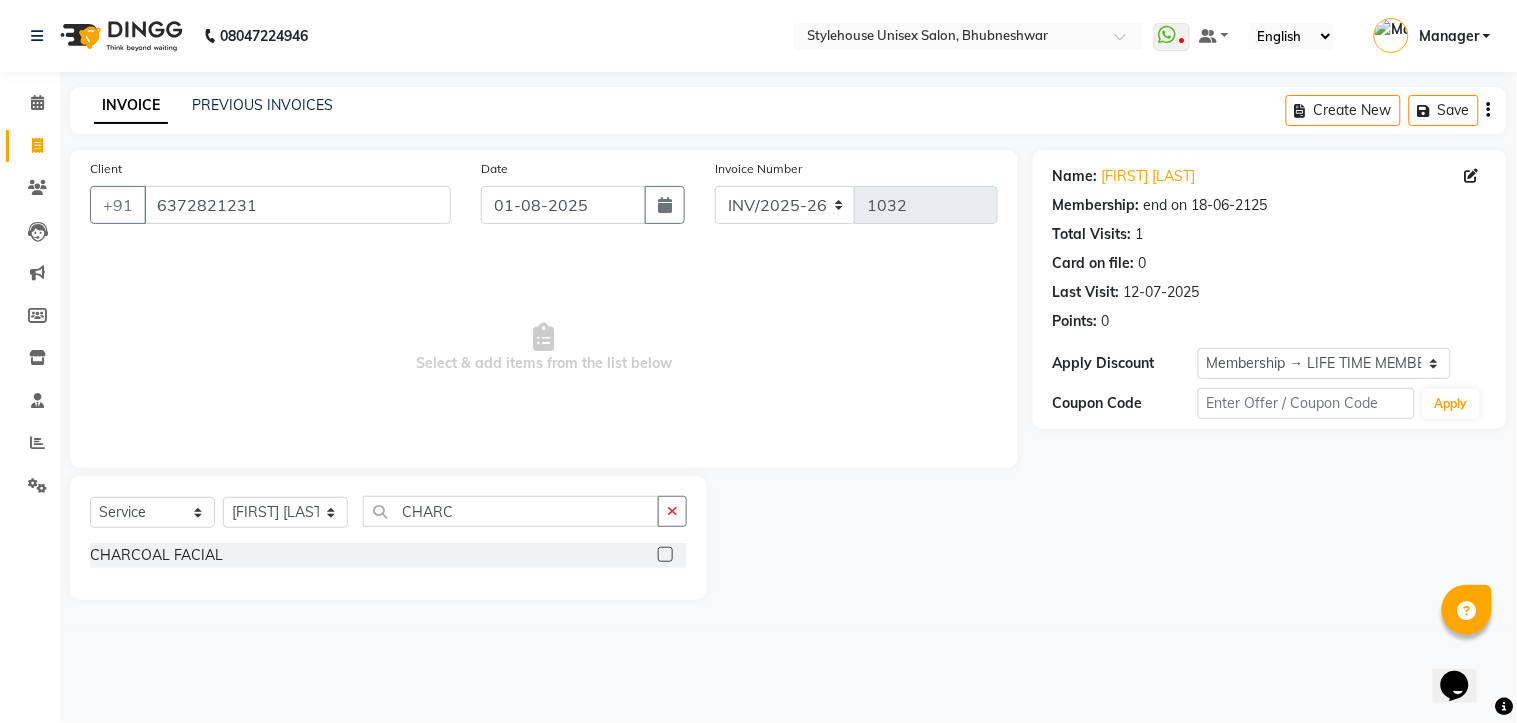 click 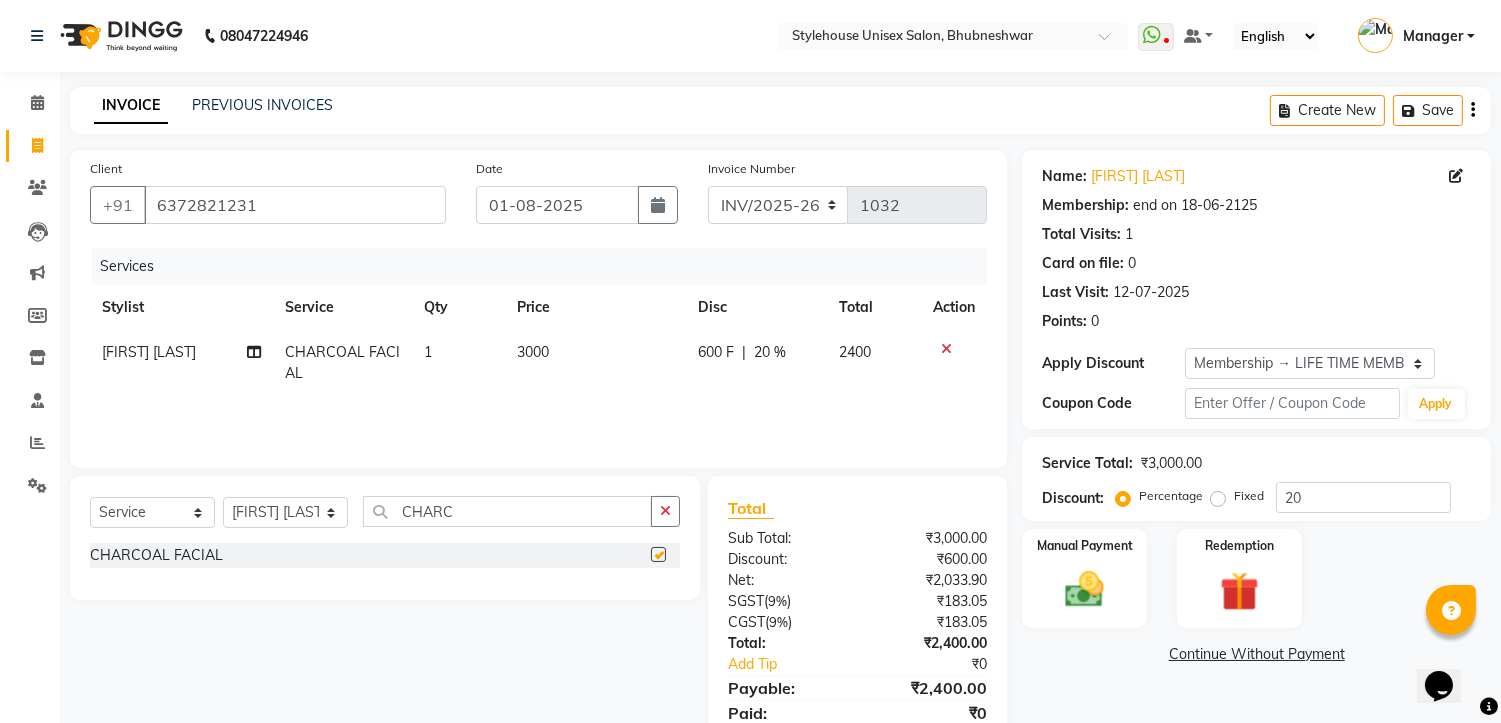 checkbox on "false" 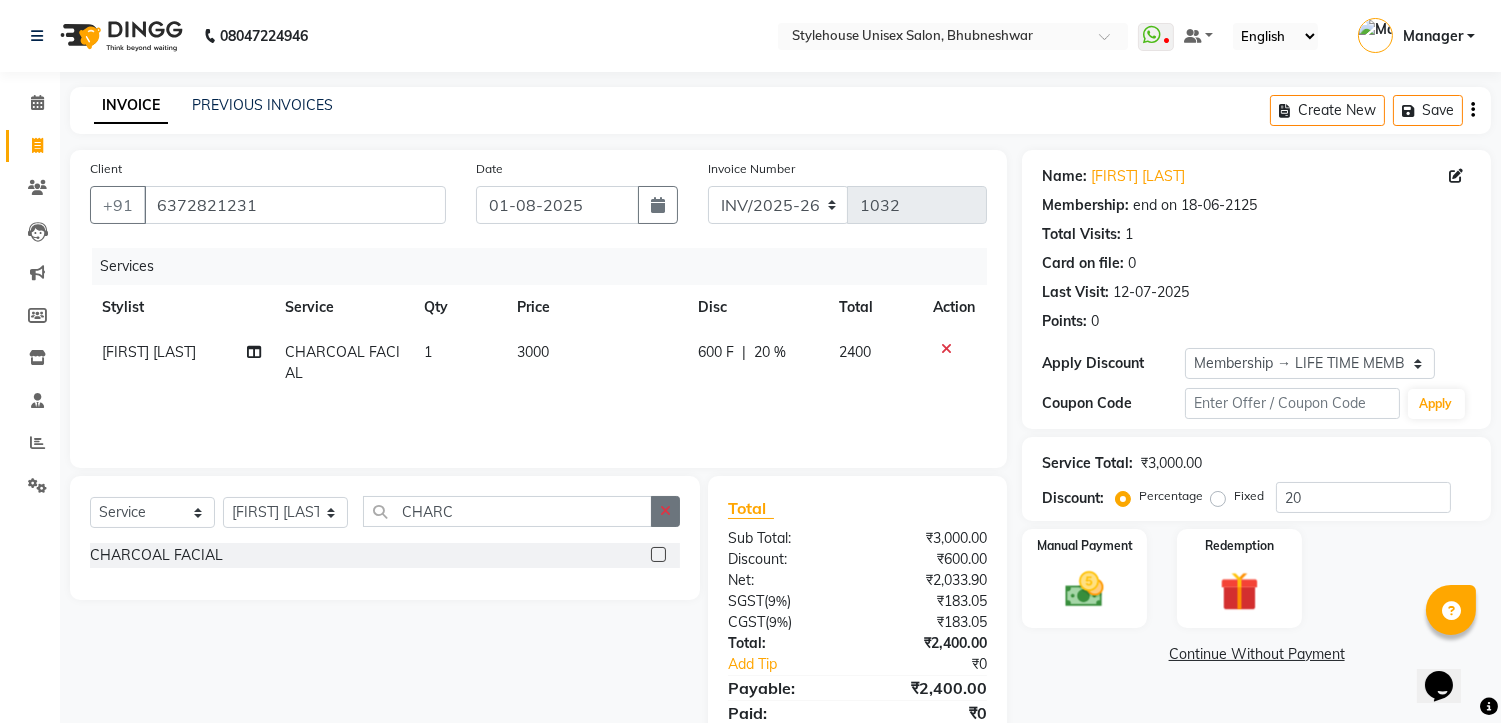 click 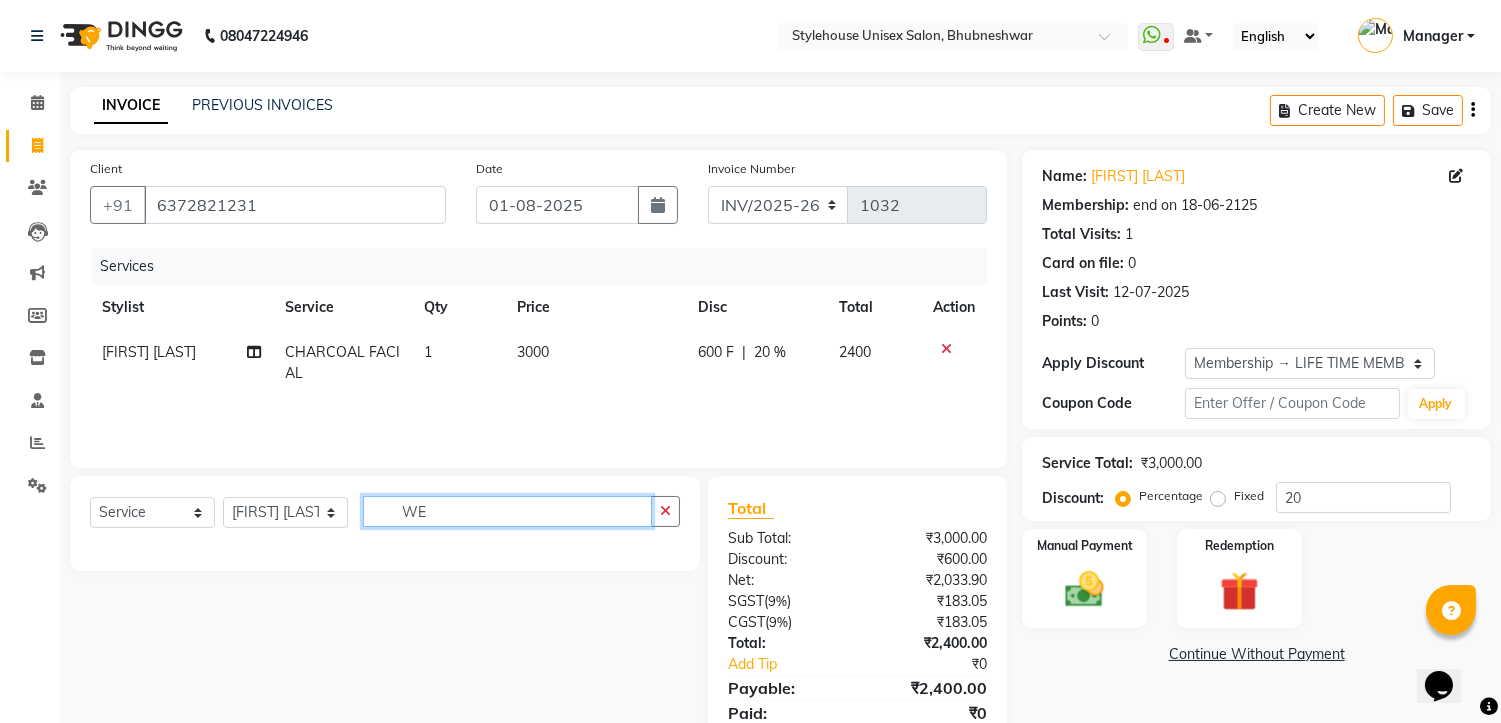 type on "W" 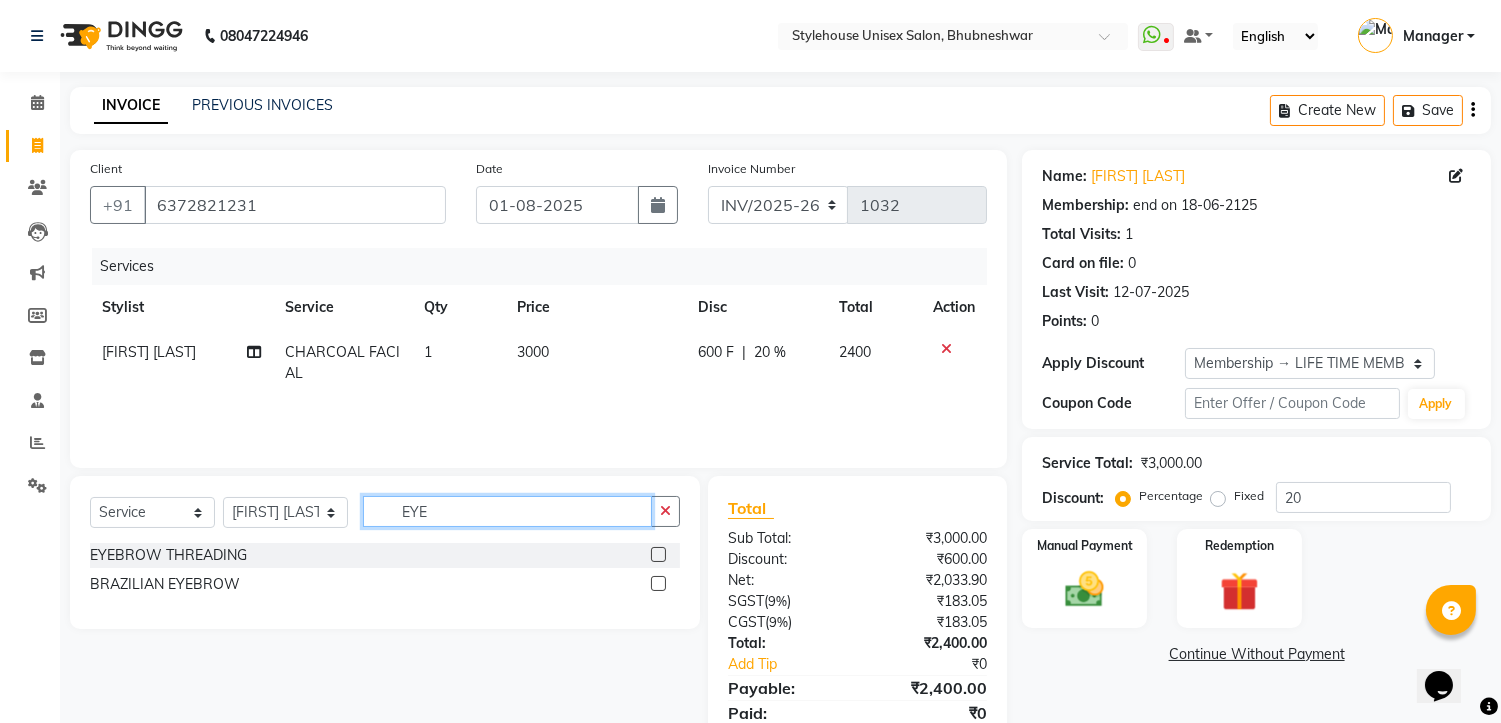 type on "EYE" 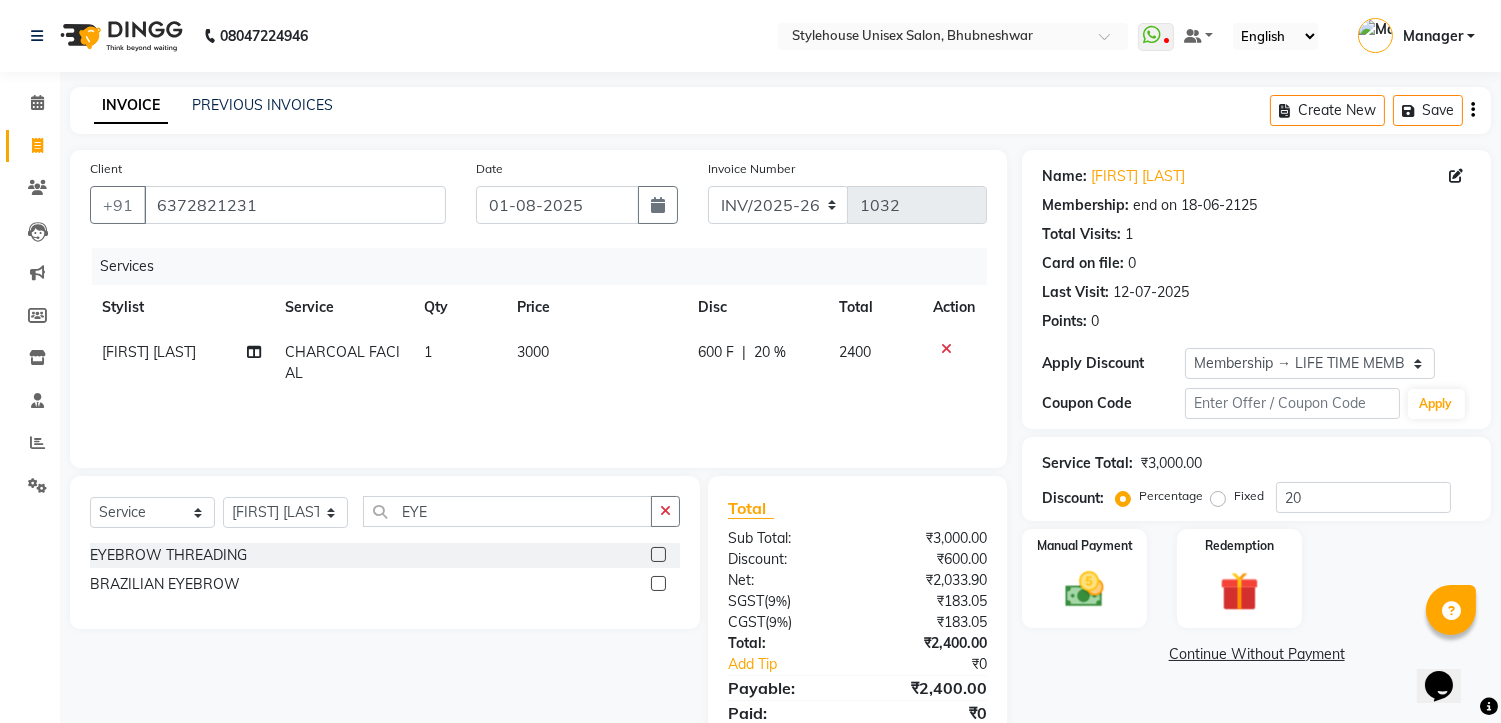 click 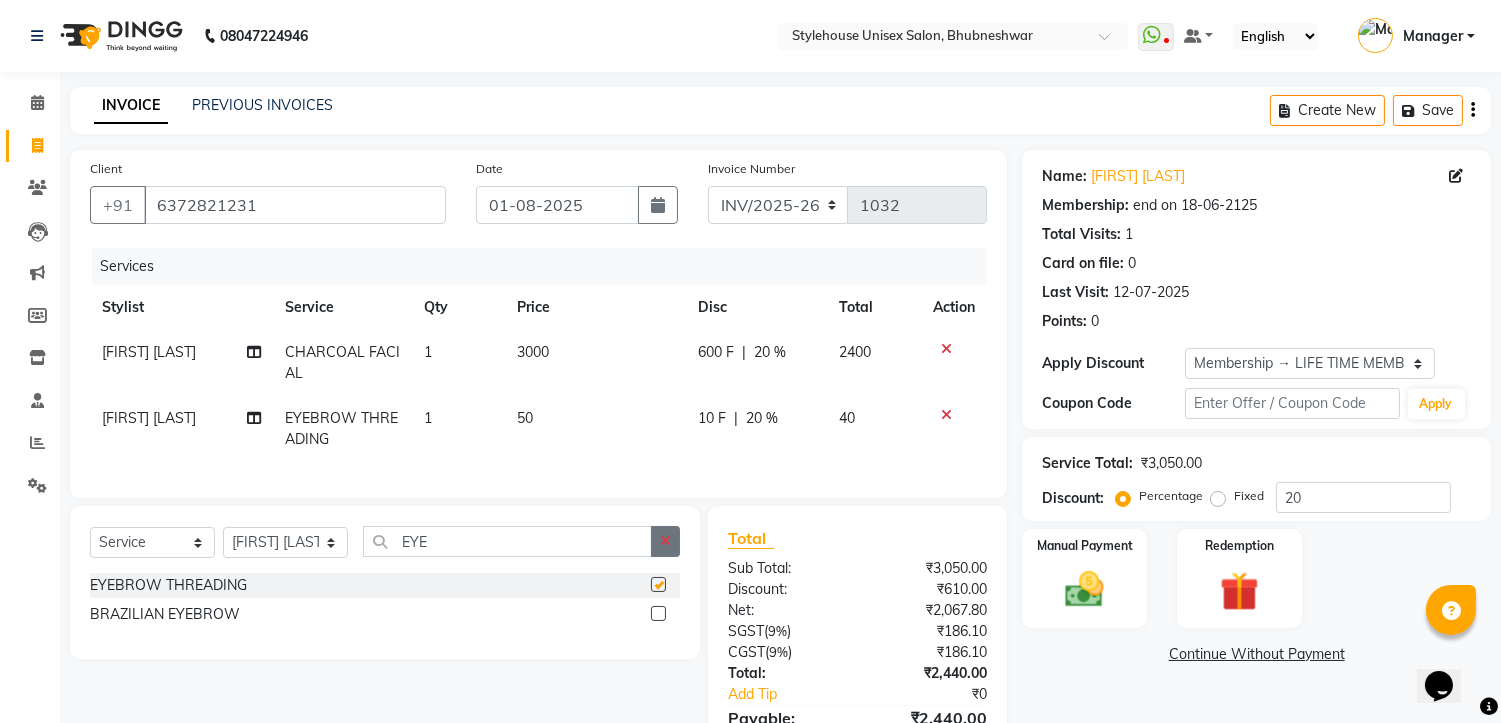 checkbox on "false" 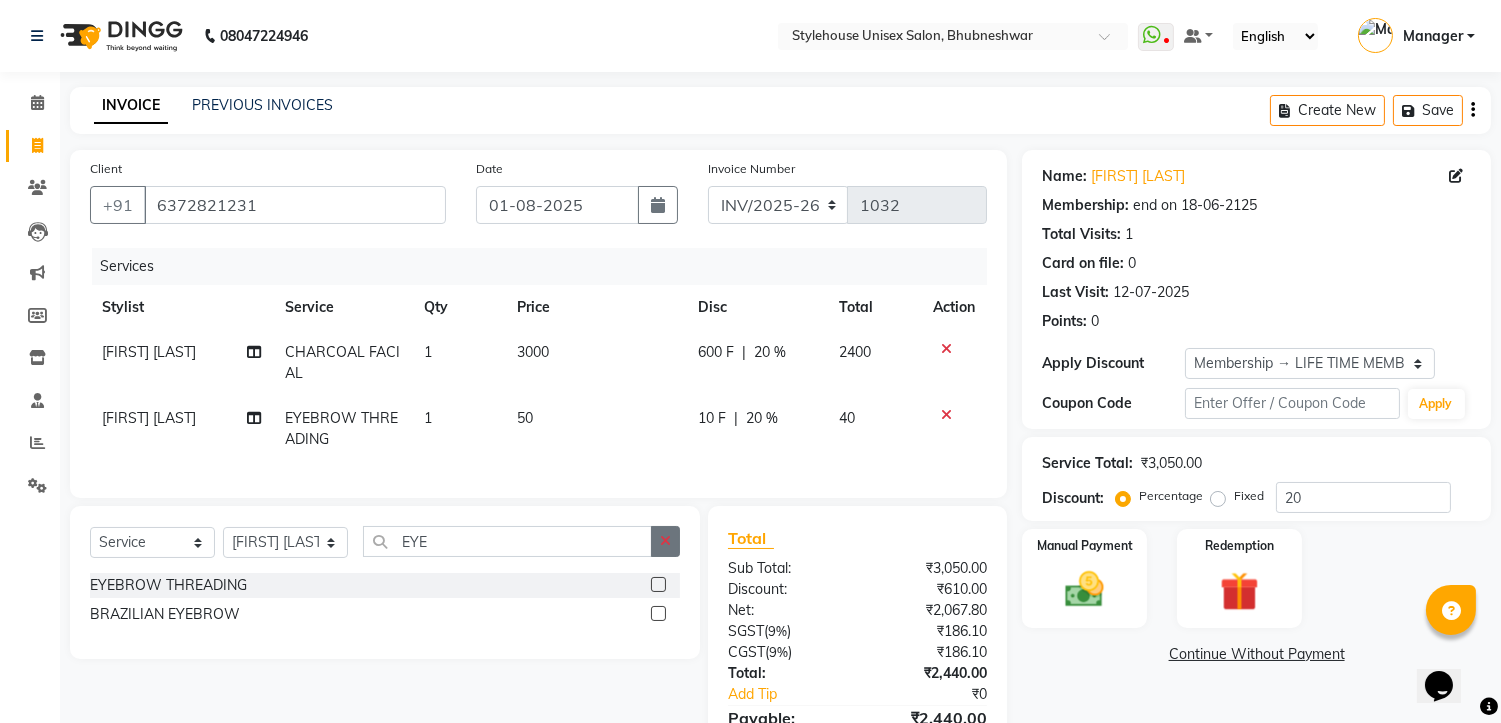 click 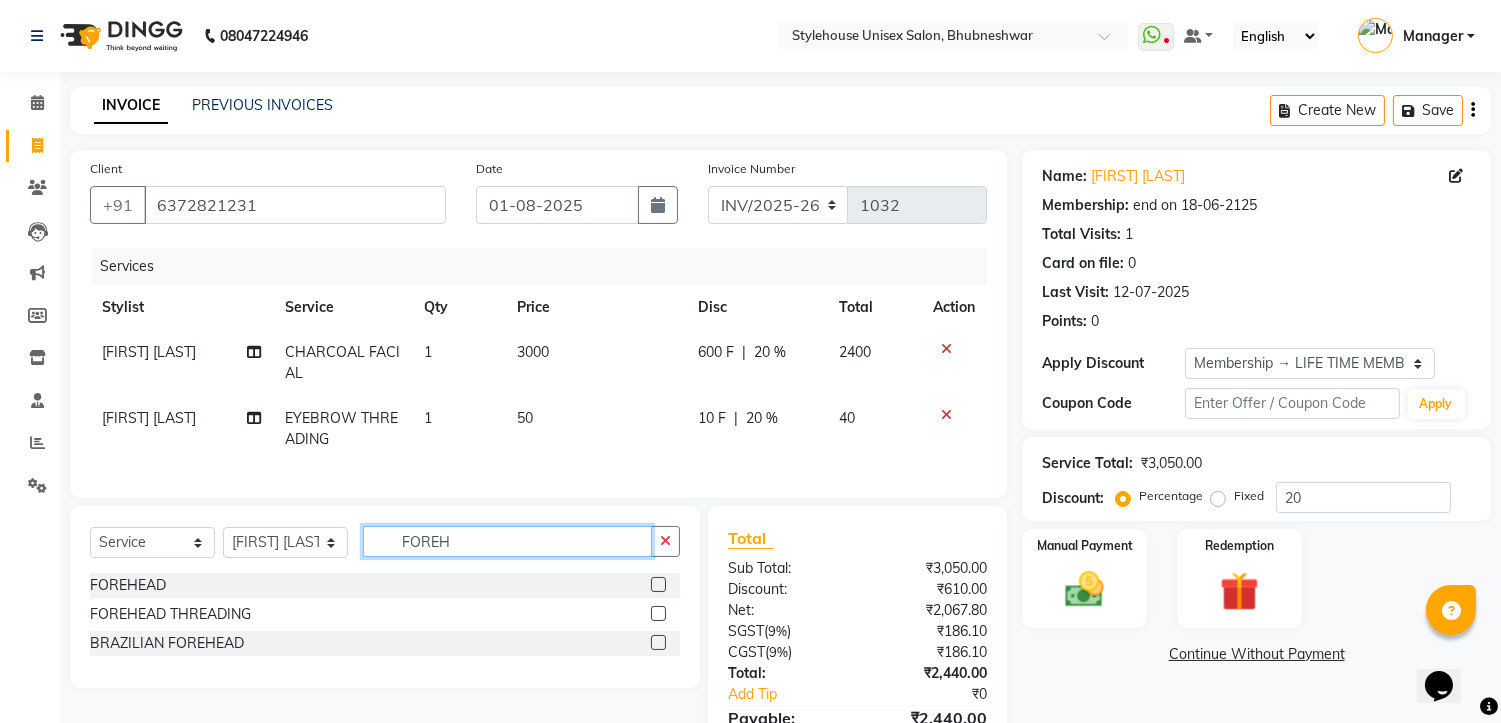 type on "FOREH" 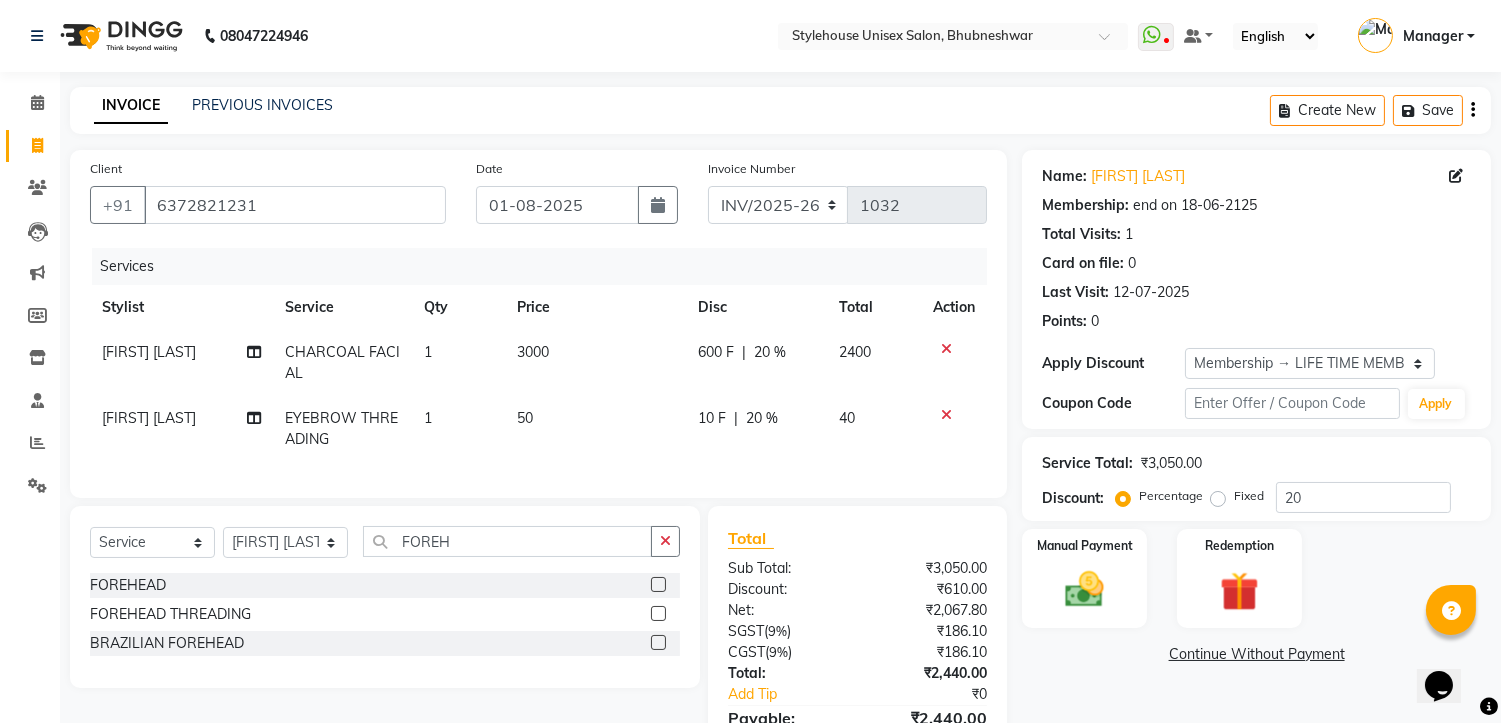 click 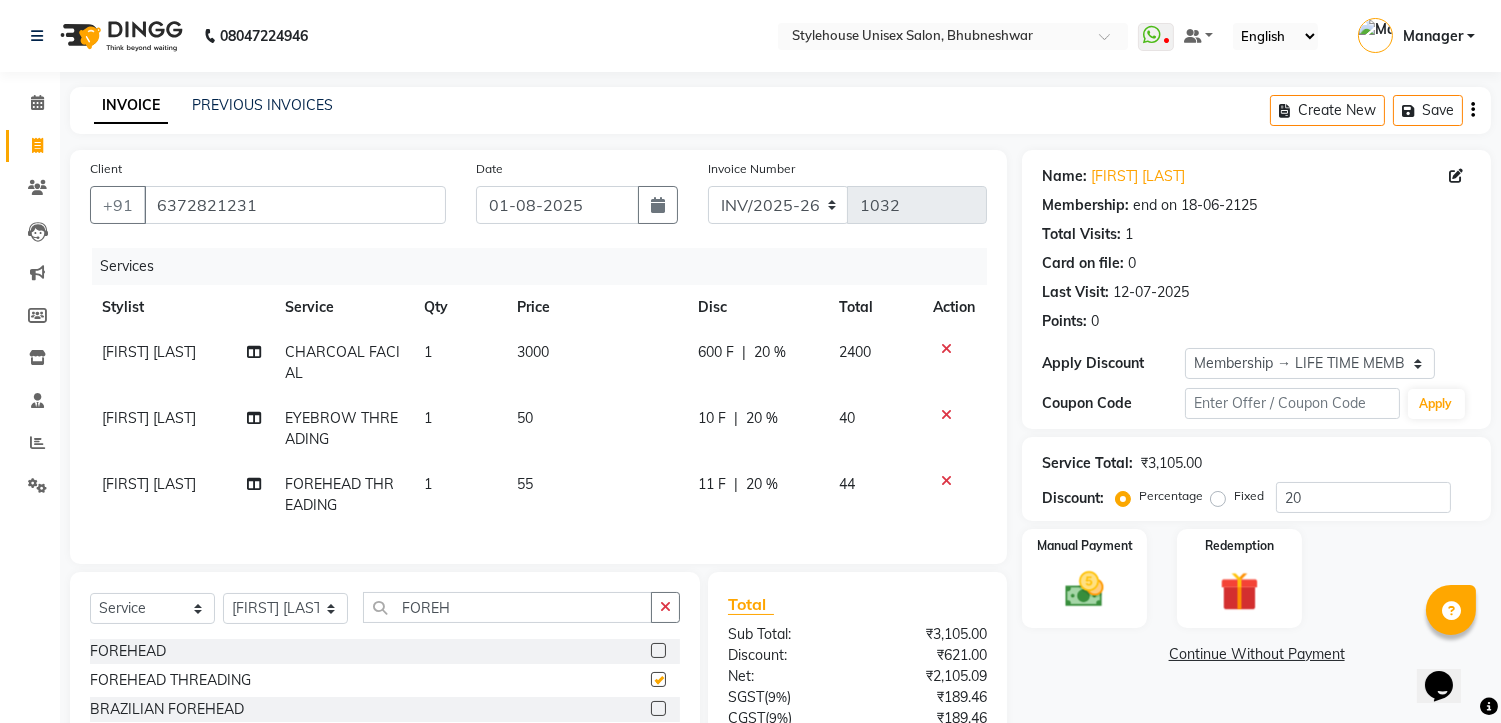 checkbox on "false" 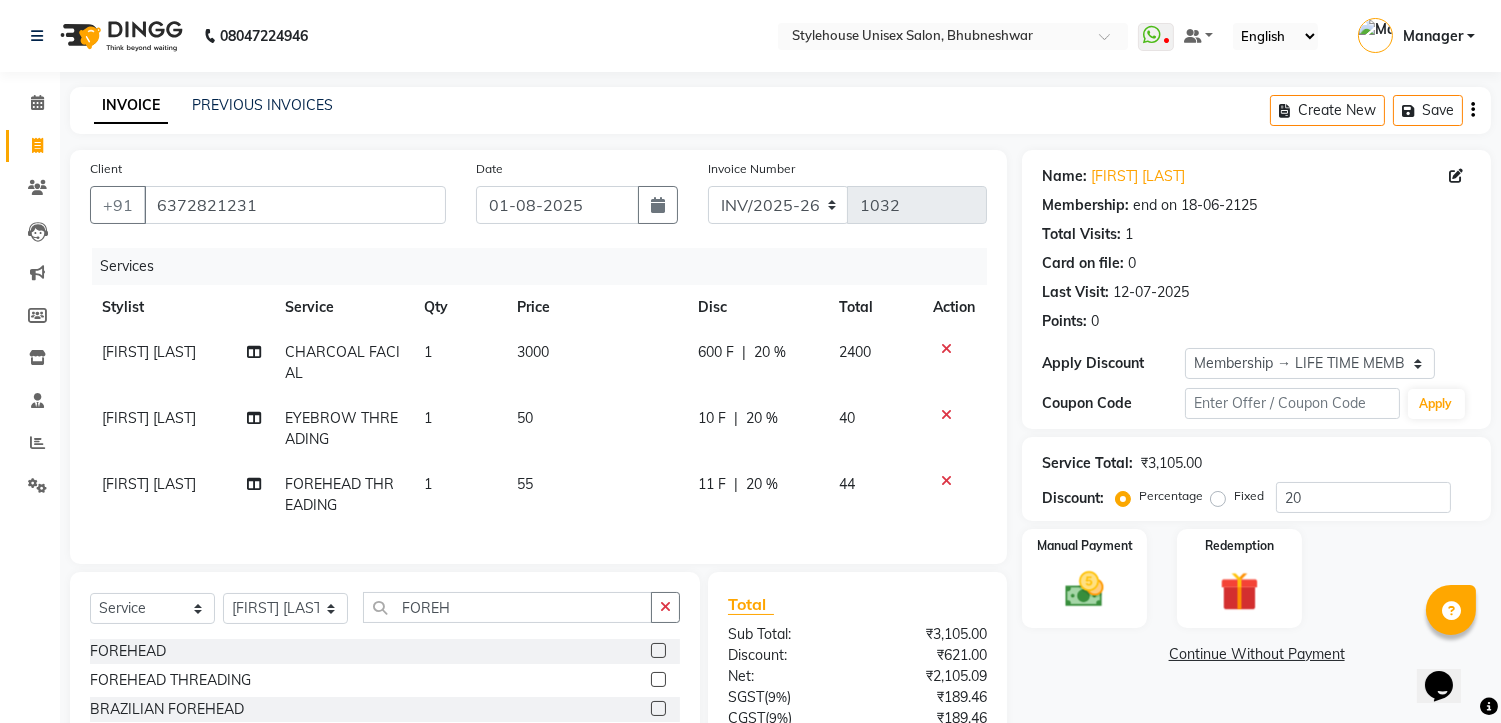 click on "55" 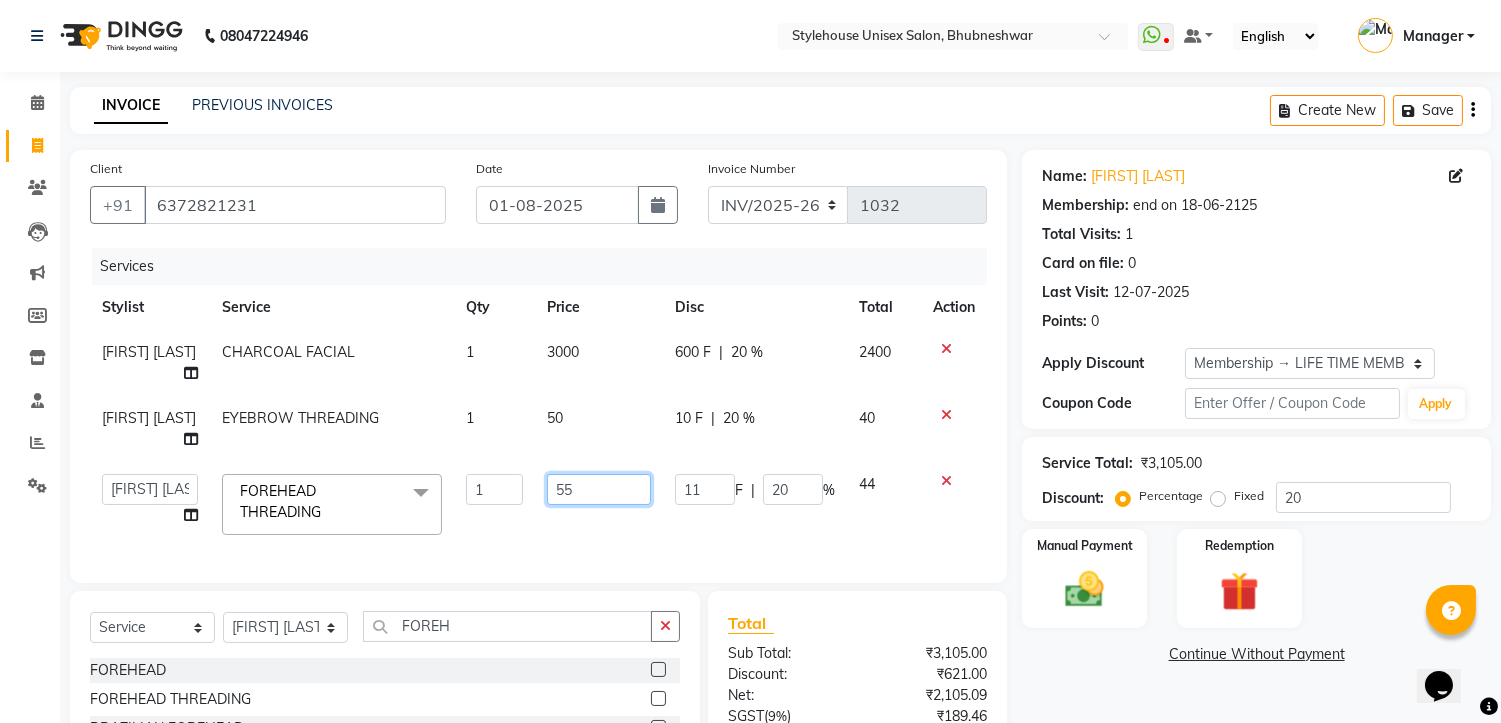 click on "55" 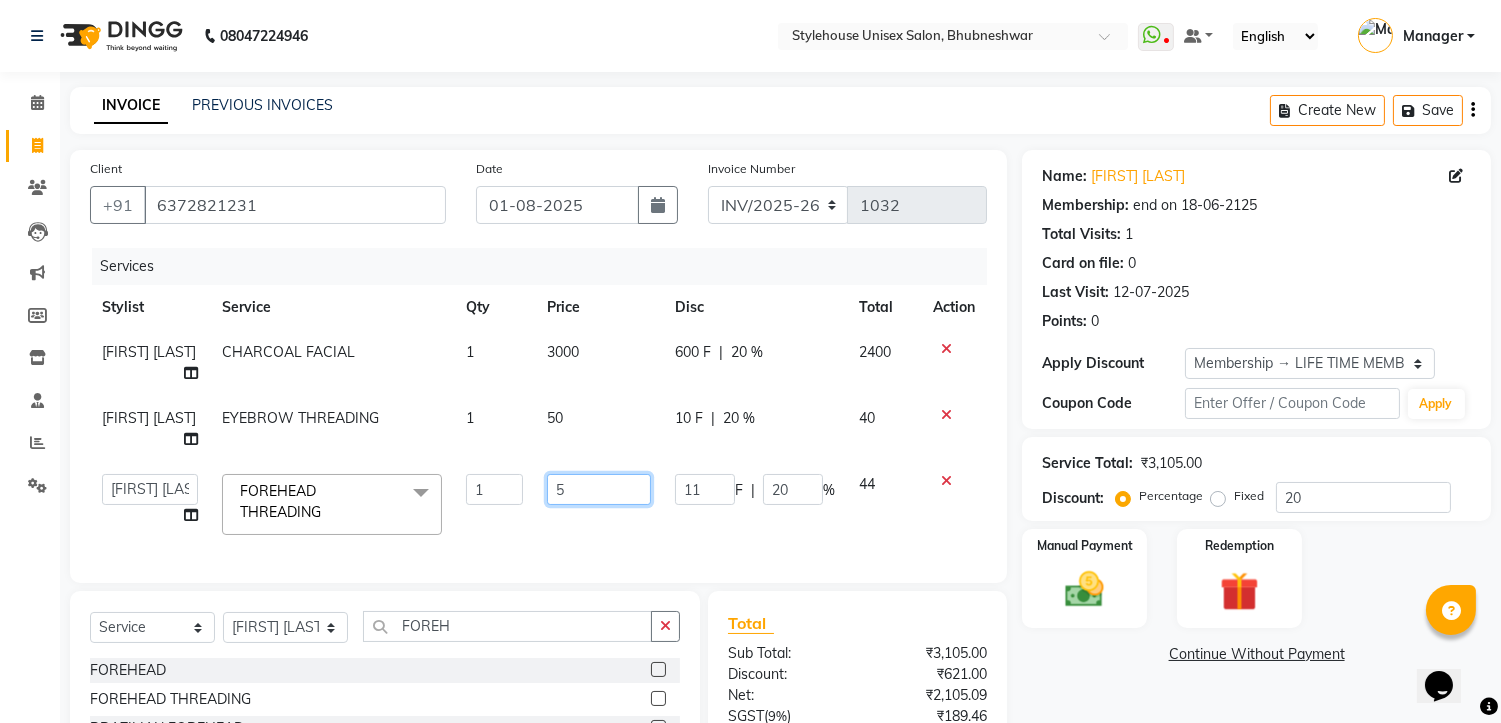type on "50" 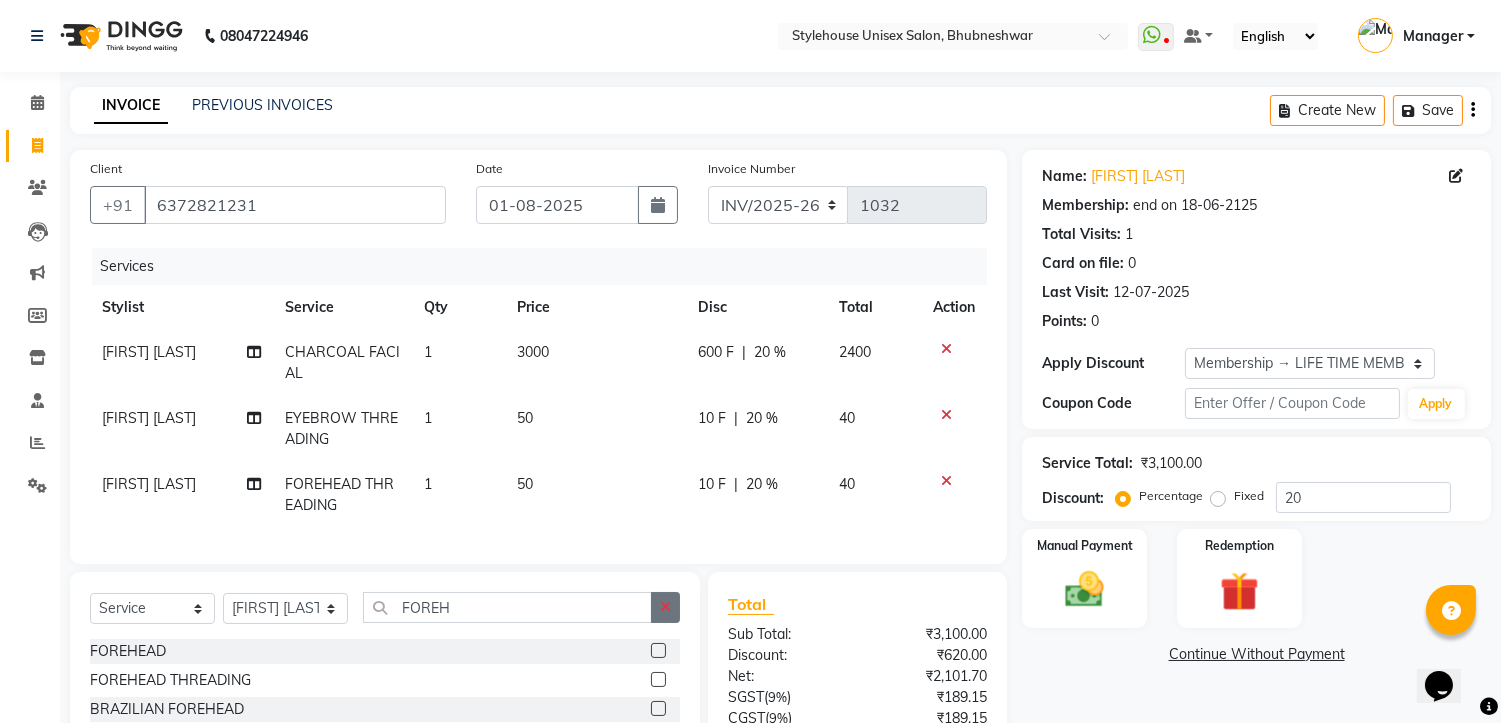 click on "Select  Service  Product  Membership  Package Voucher Prepaid Gift Card  Select Stylist ASISH MANTRI BIKASH BARIK LIMARANI SAMAL Manager NAZNI BEGUM RUPANJALI SAMAL FOREH" 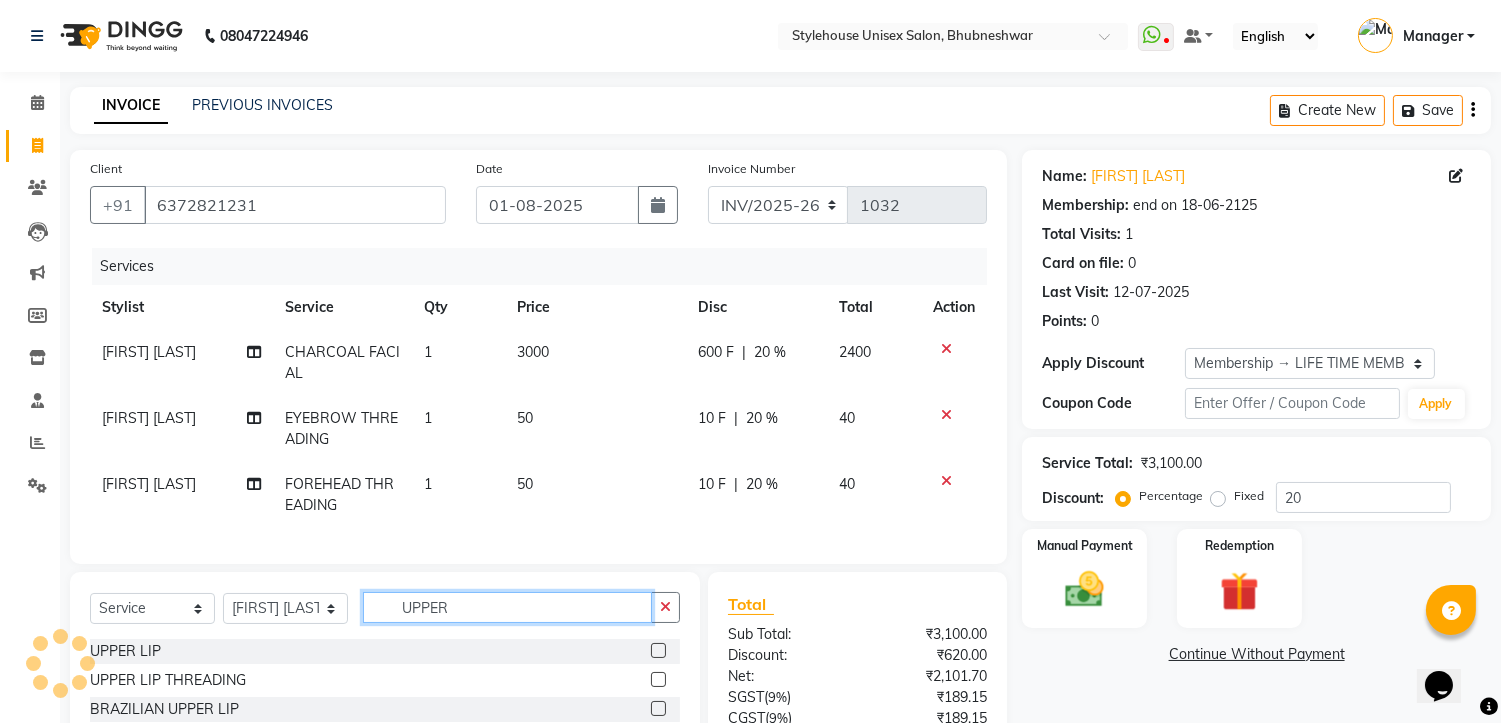 type on "UPPER" 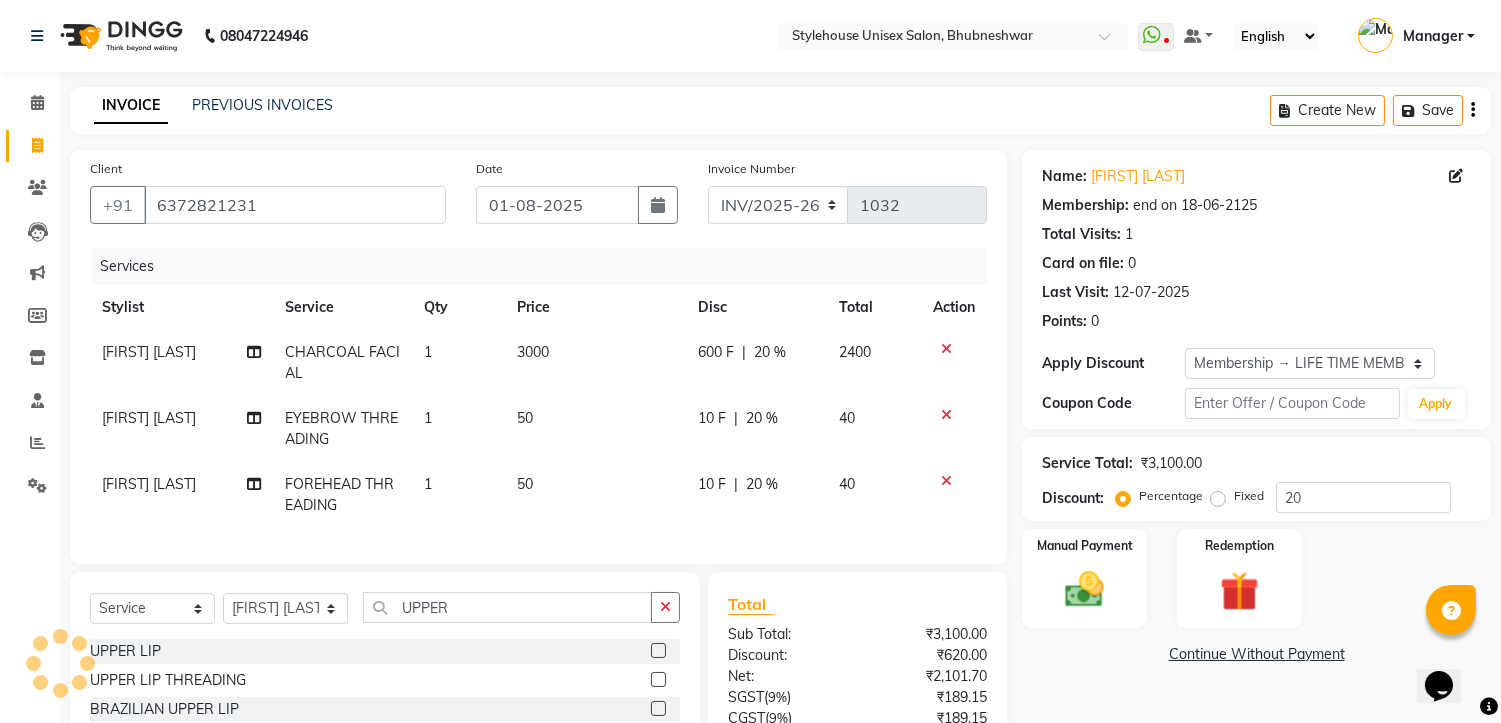 click 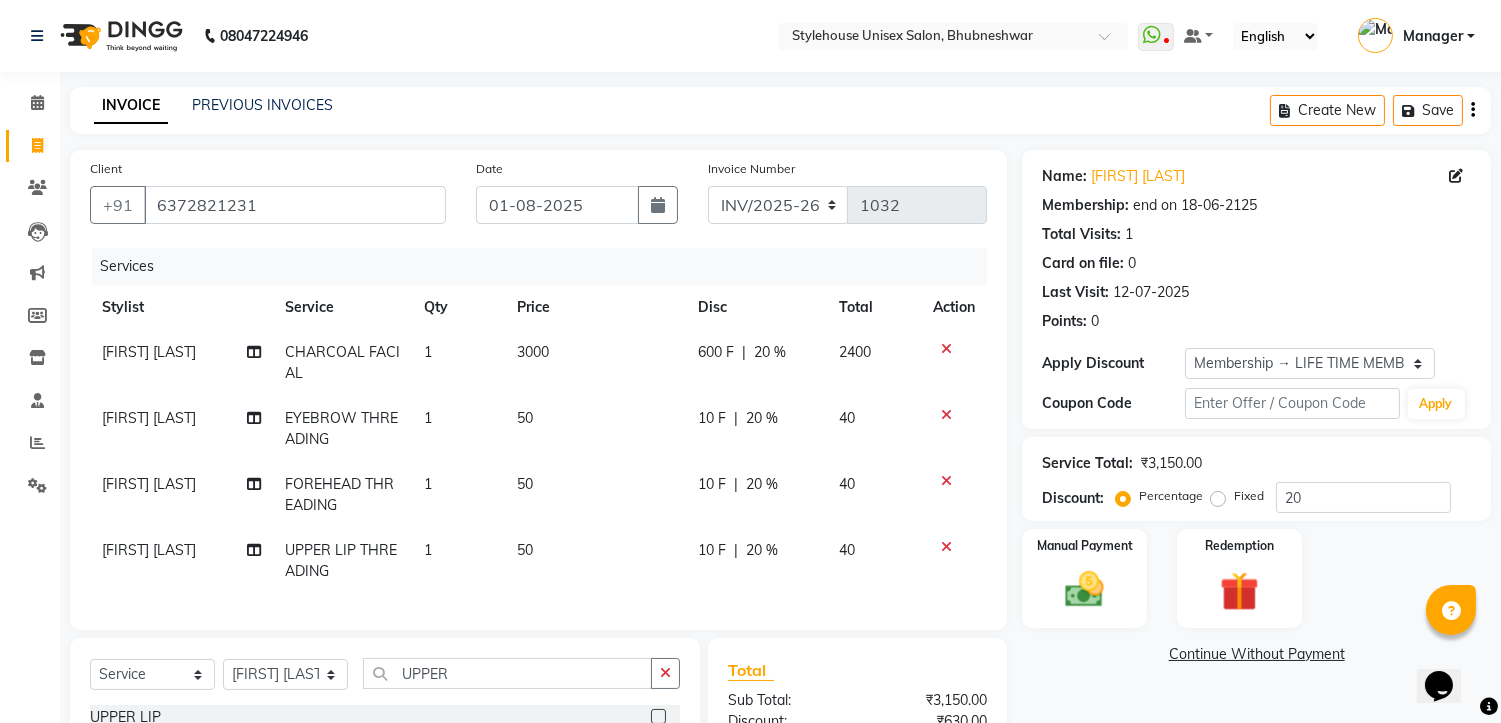 checkbox on "false" 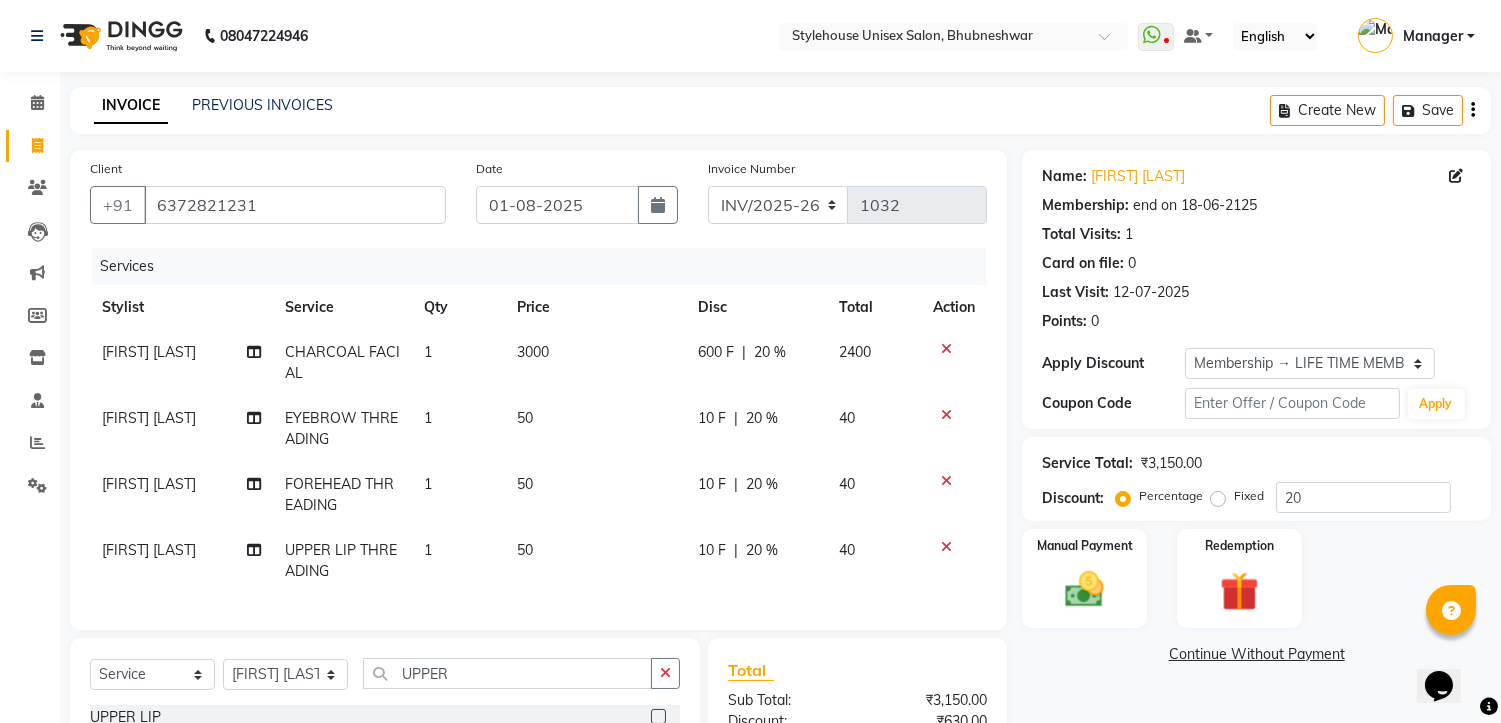 scroll, scrollTop: 255, scrollLeft: 0, axis: vertical 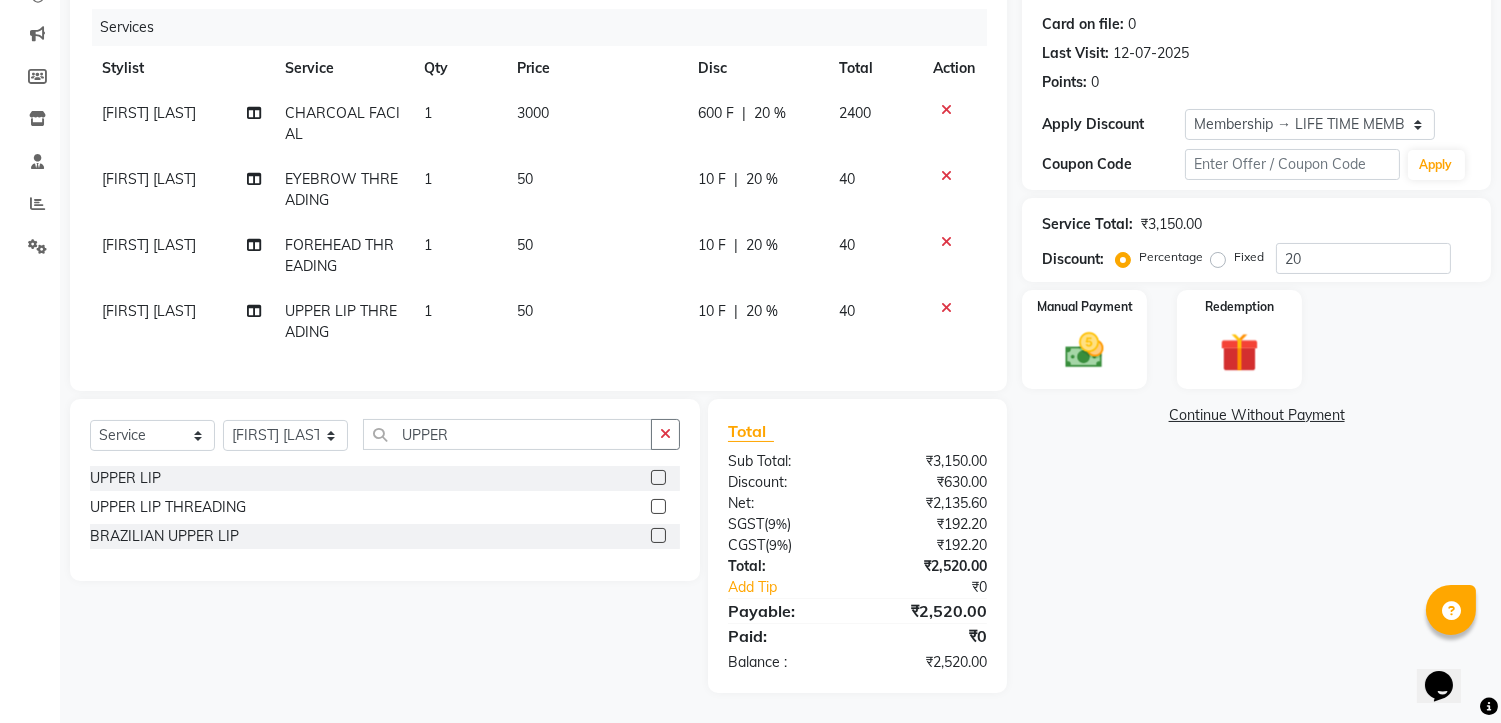 click on "20 %" 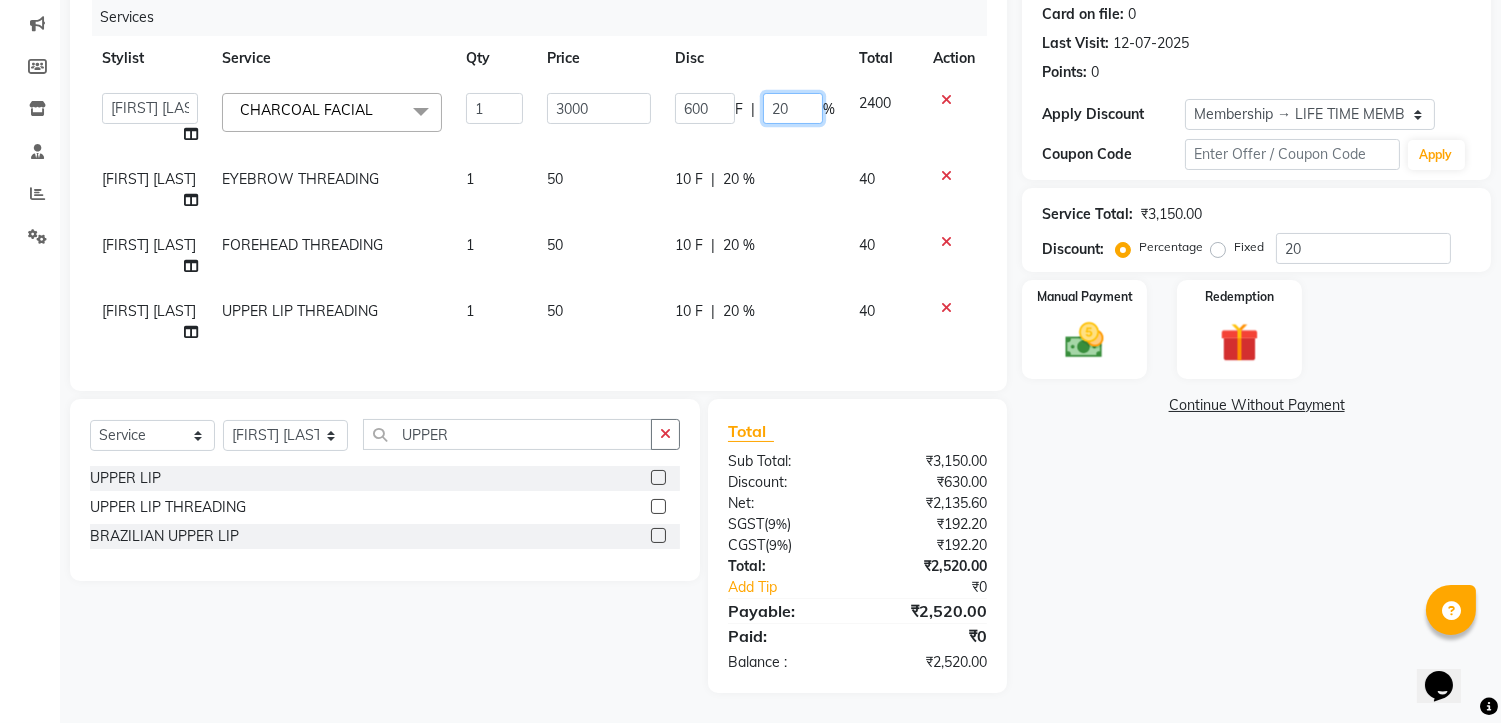 click on "20" 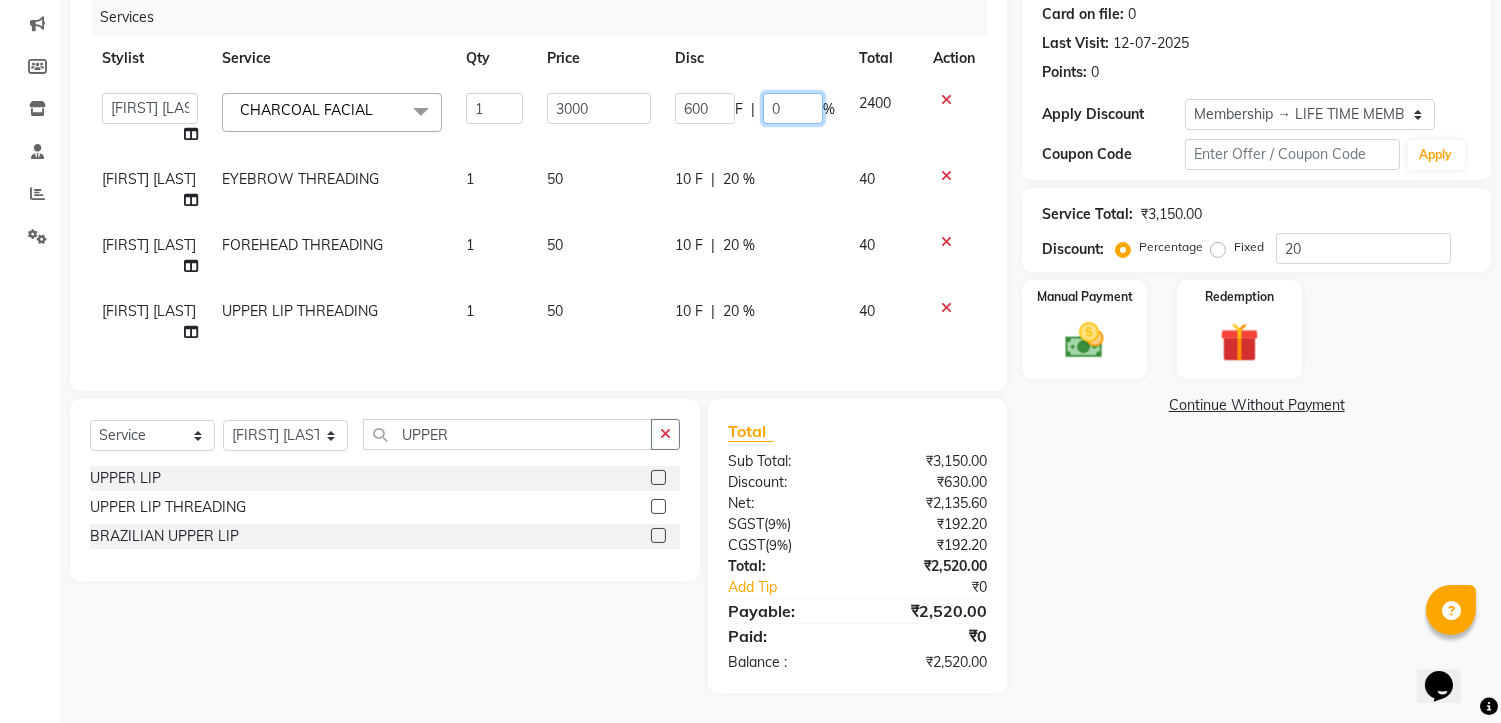 type on "10" 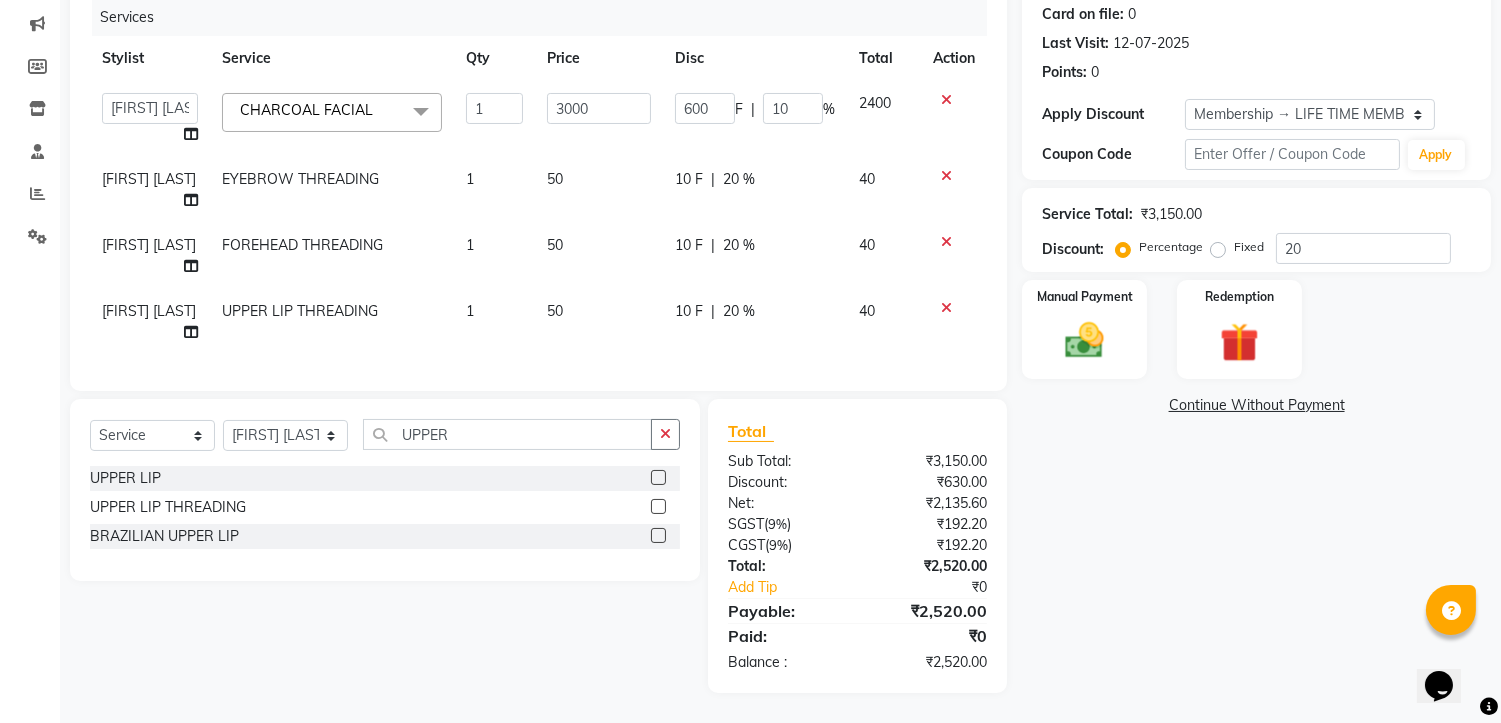 click on "10 F | 20 %" 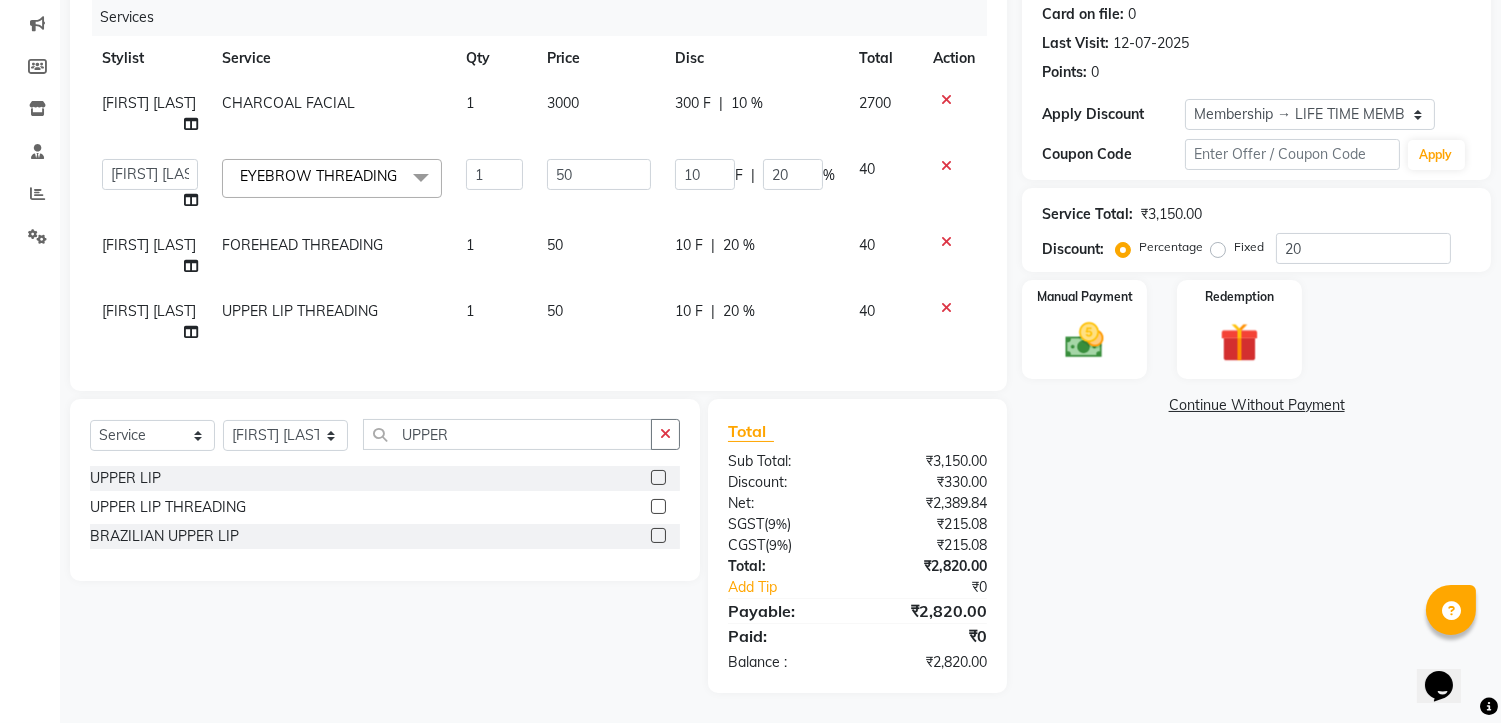 click on "10 %" 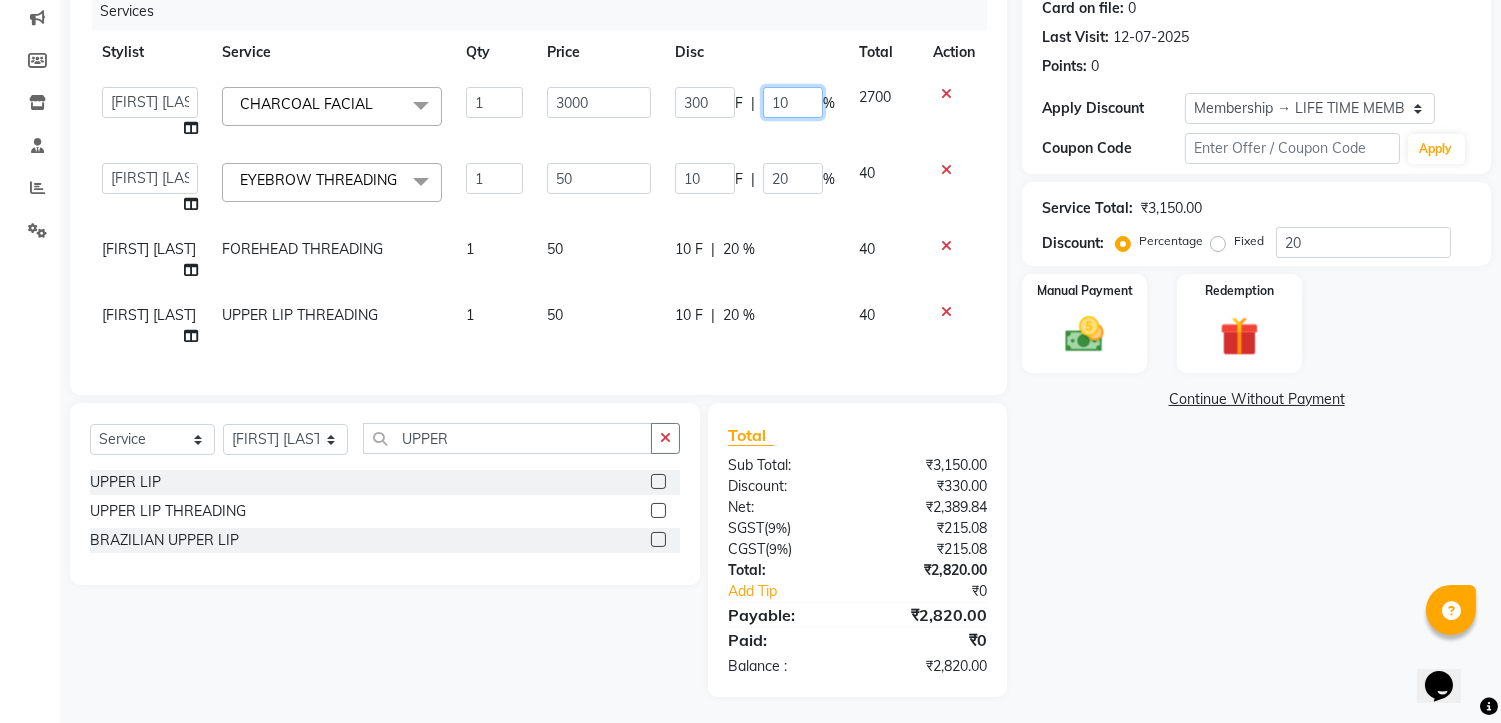click on "10" 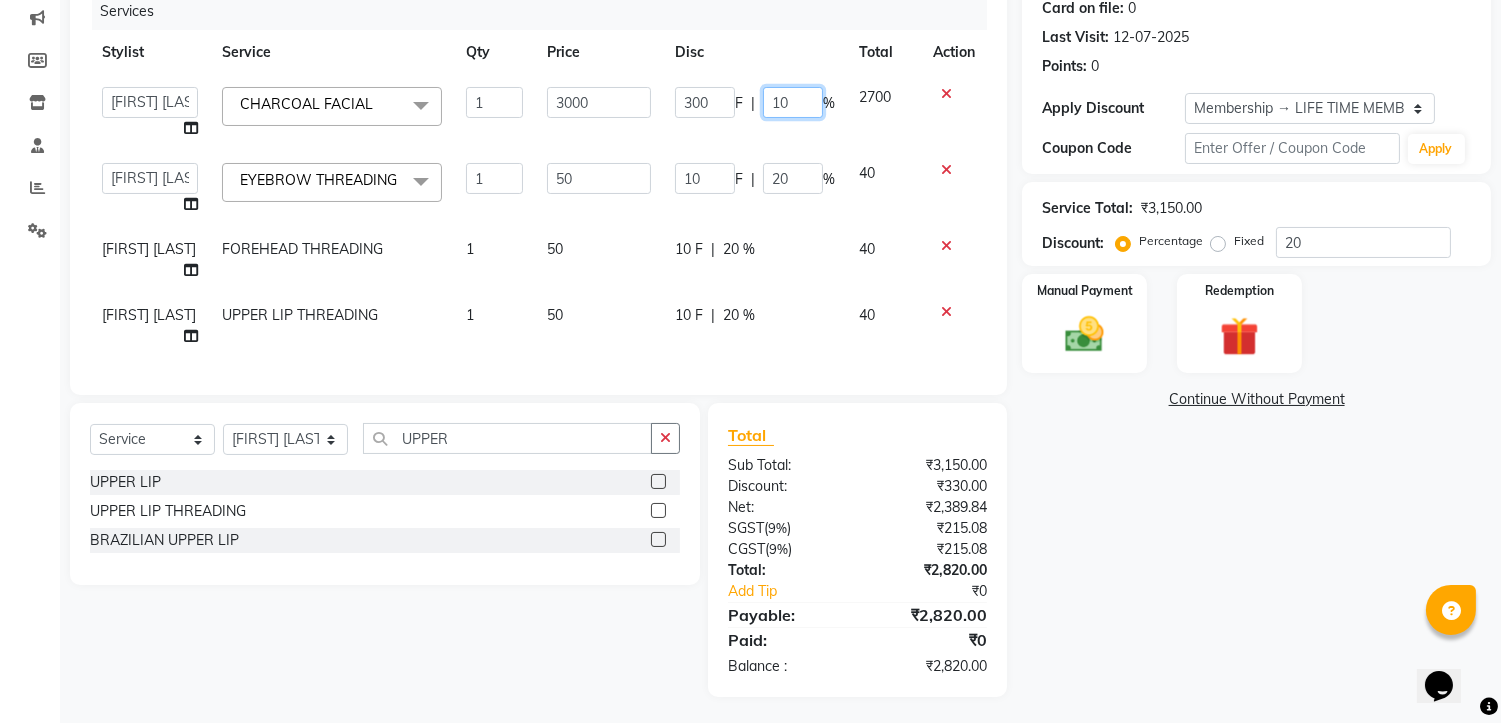 click on "10" 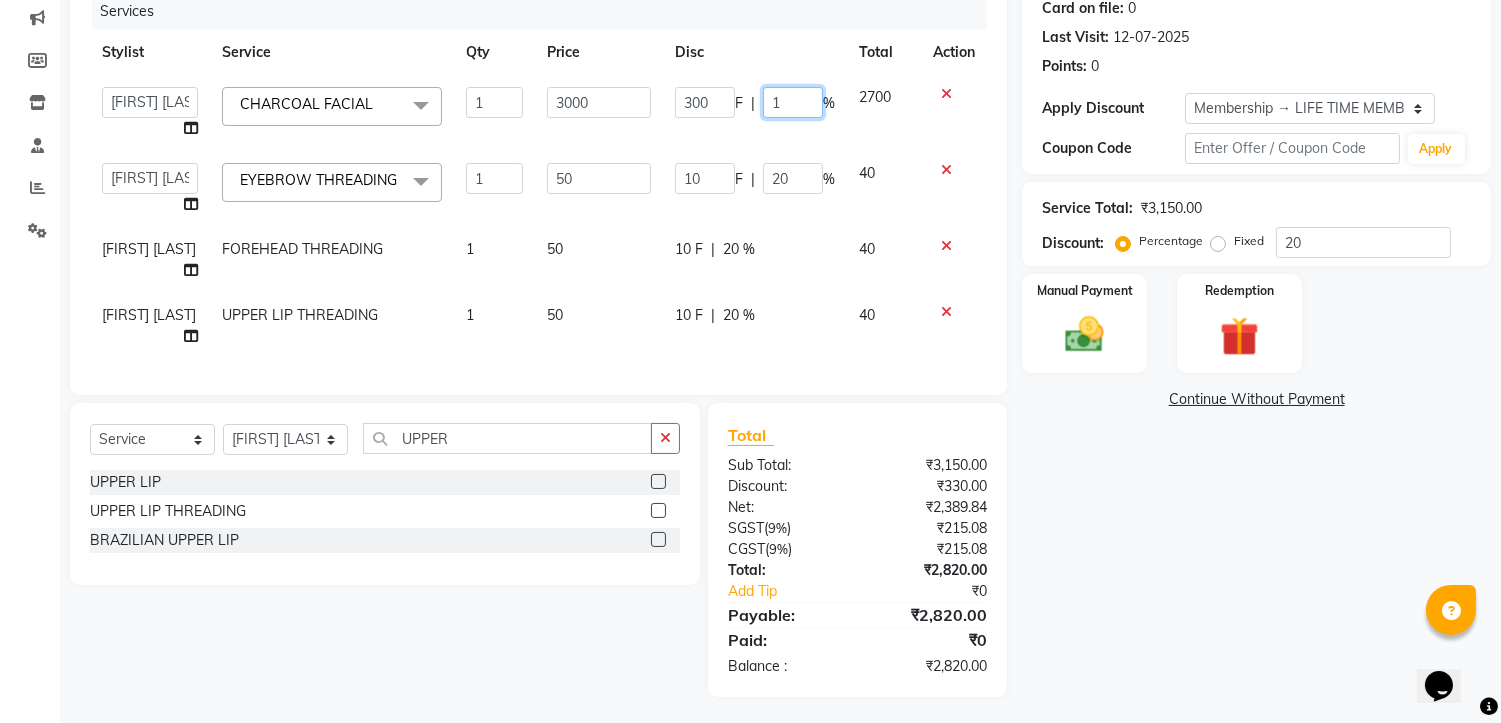 type on "15" 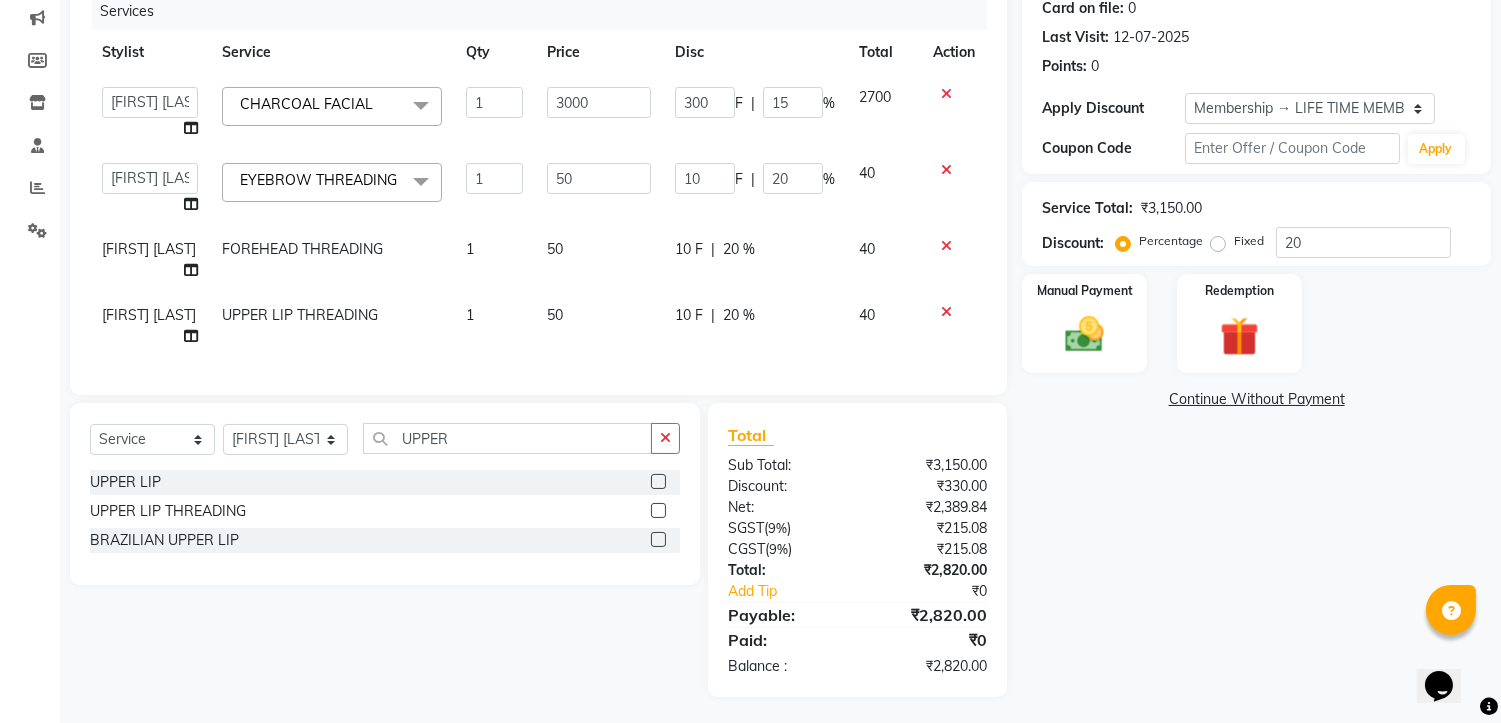 click on "300 F | 15 %" 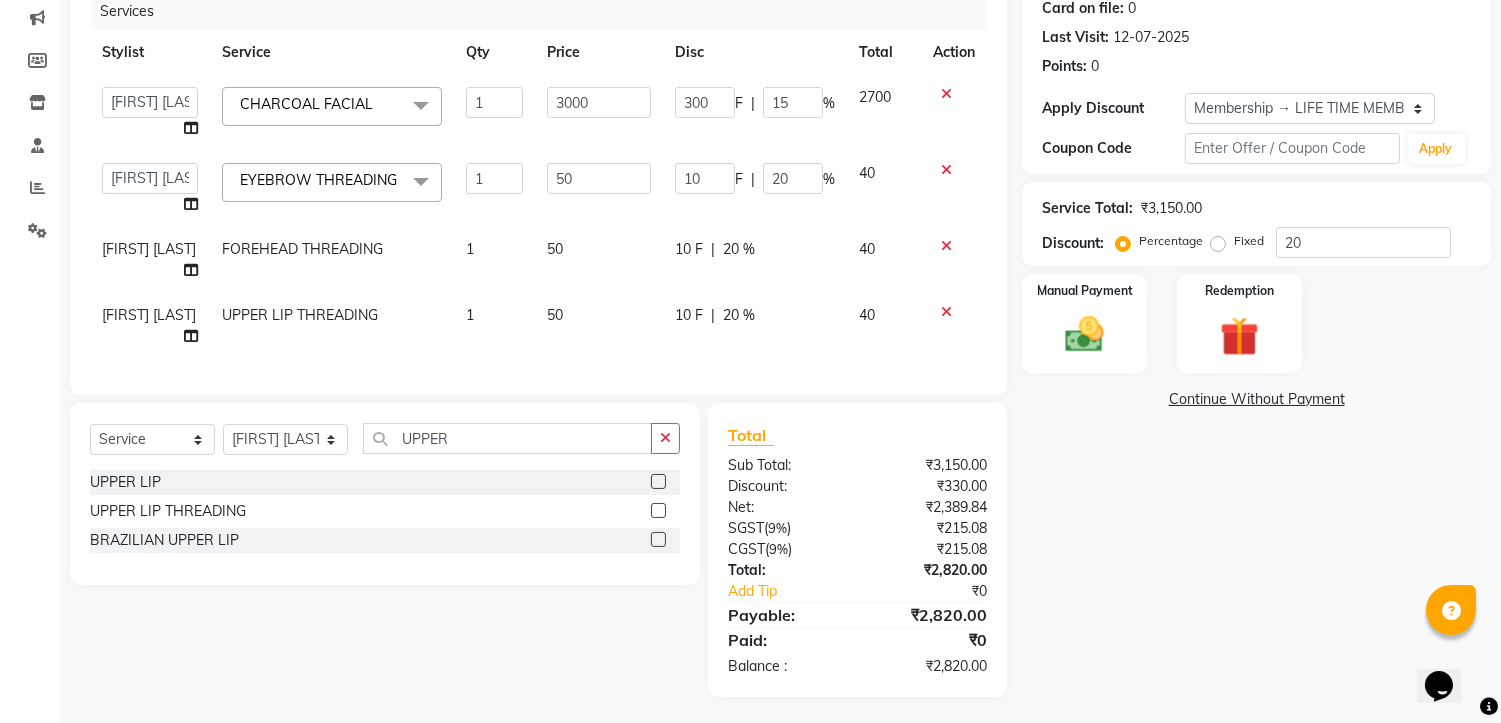 select on "69919" 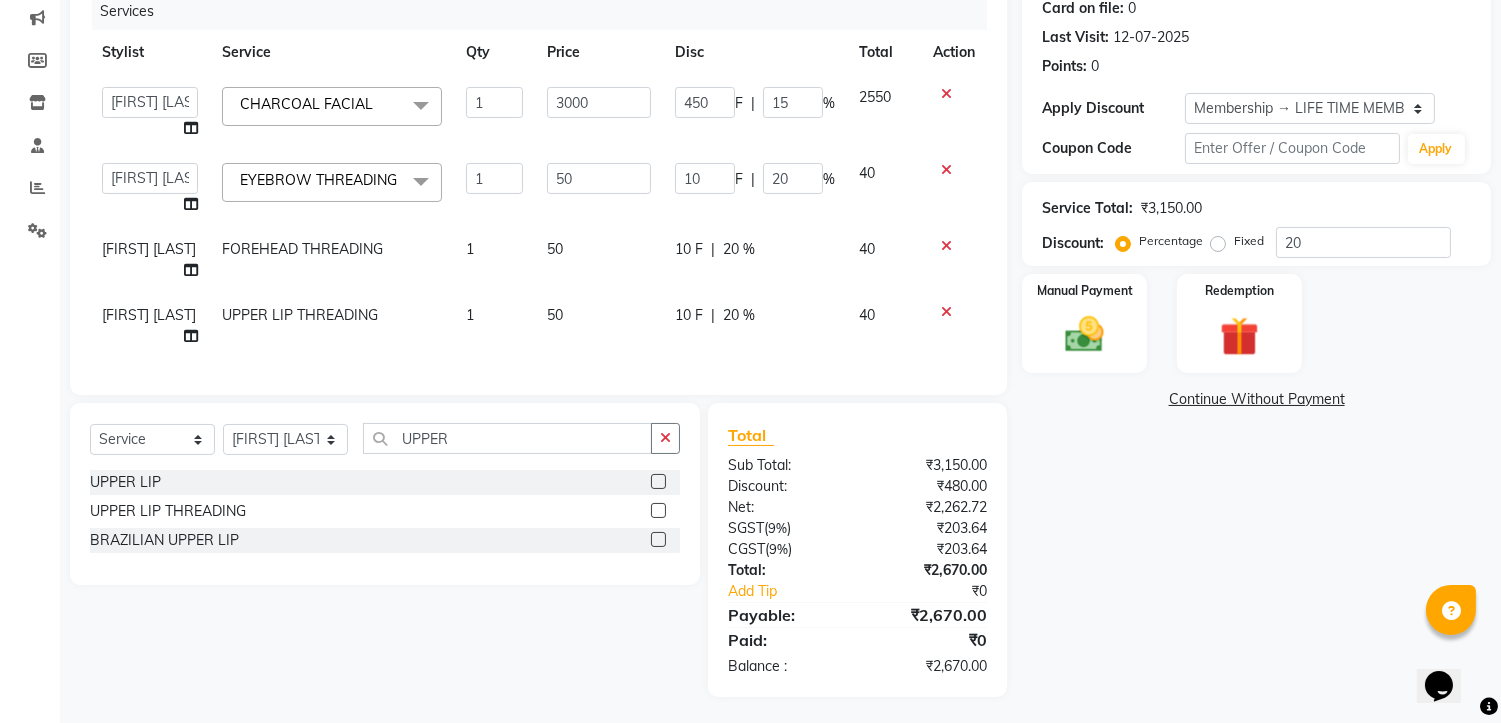 scroll, scrollTop: 284, scrollLeft: 0, axis: vertical 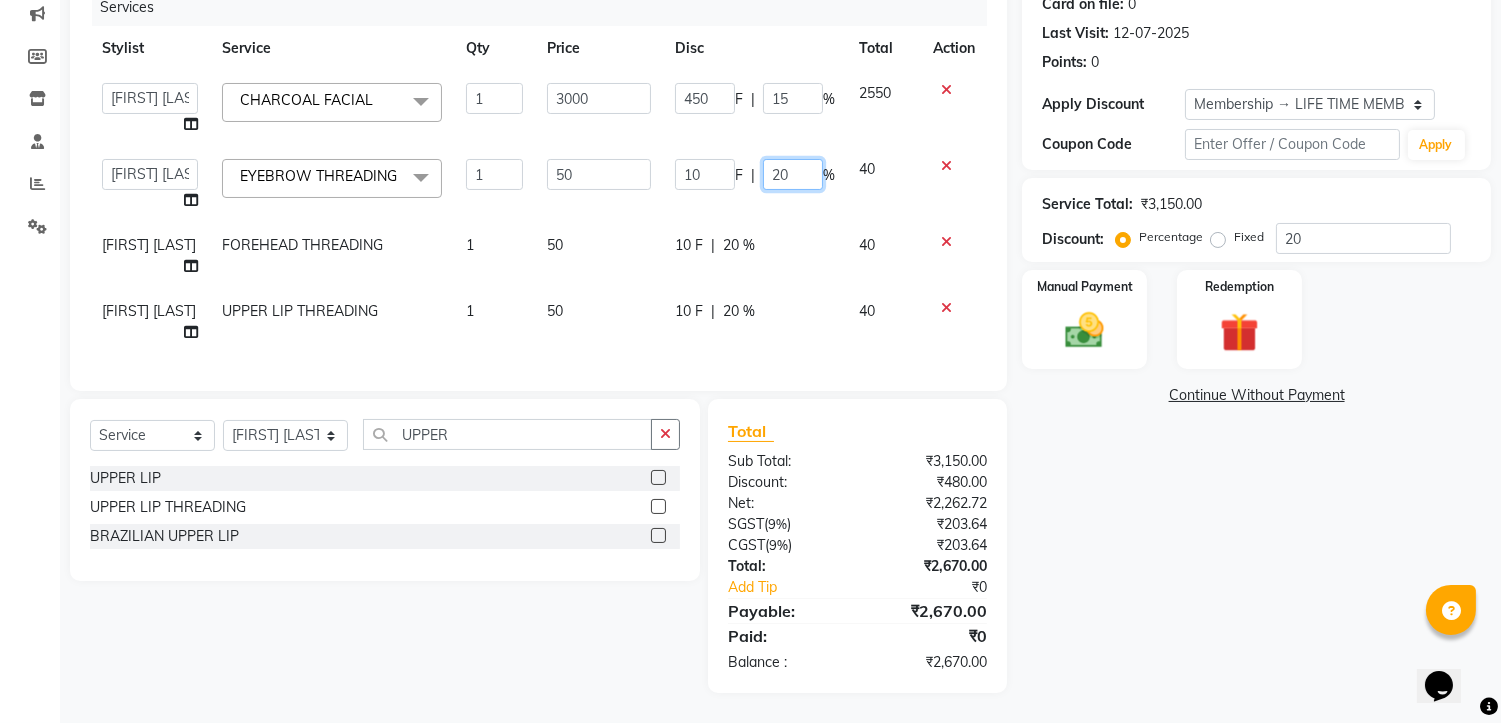 click on "20" 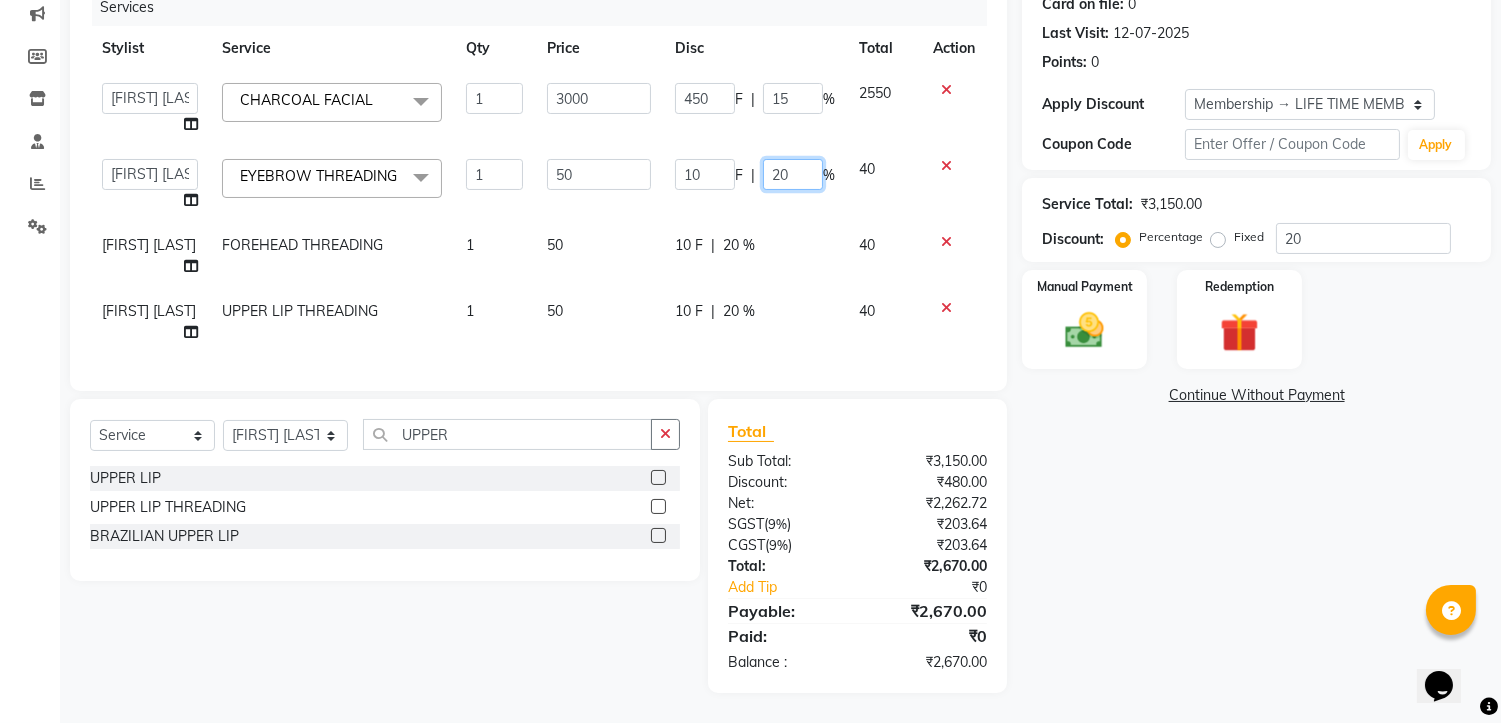 type on "2" 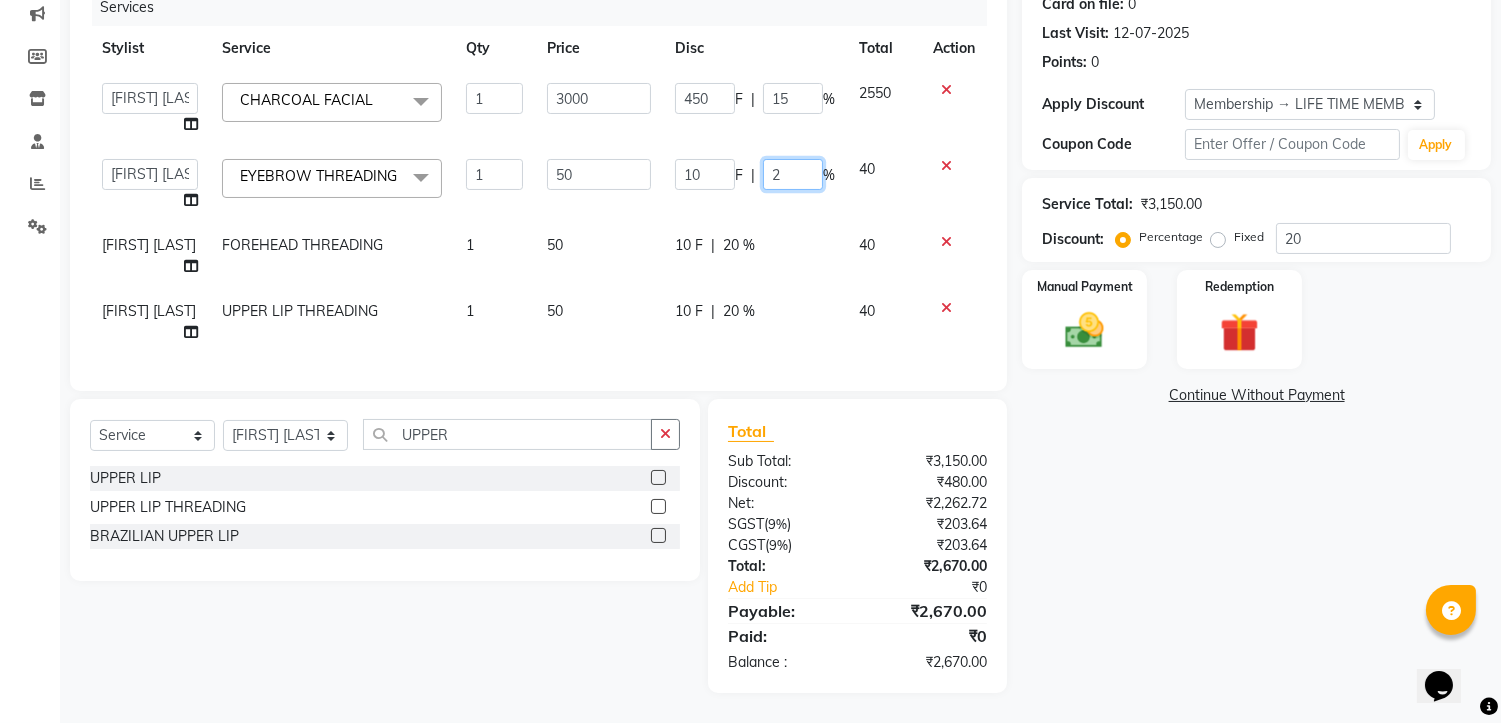 type 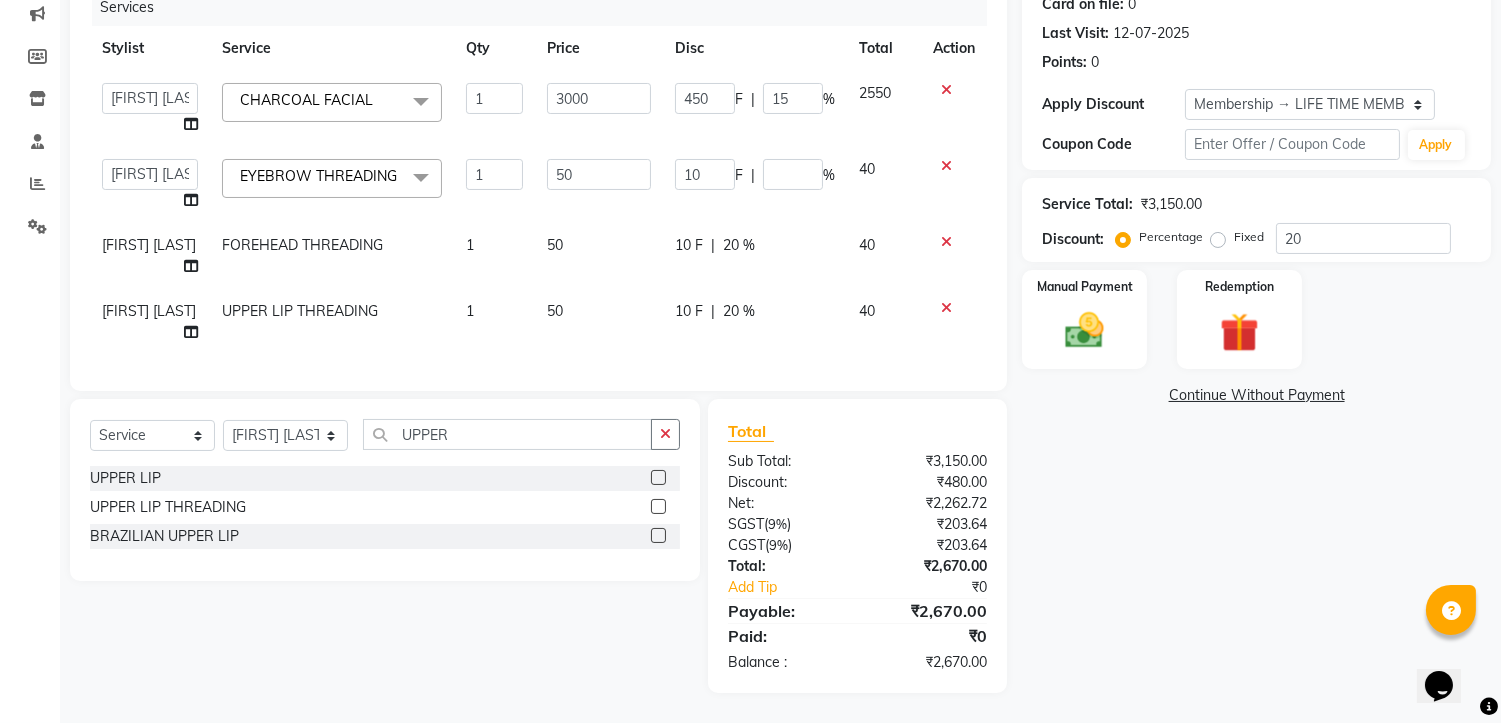 click on "20 %" 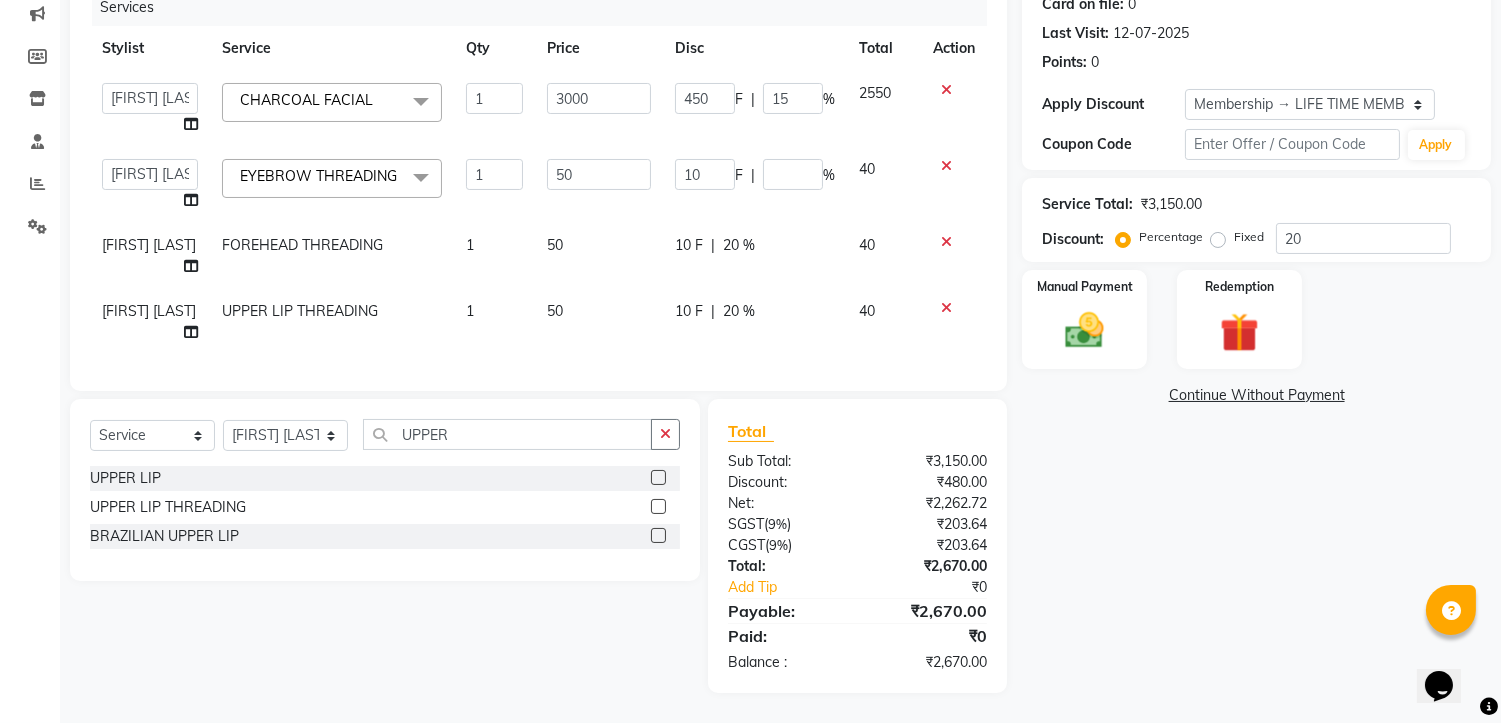select on "69919" 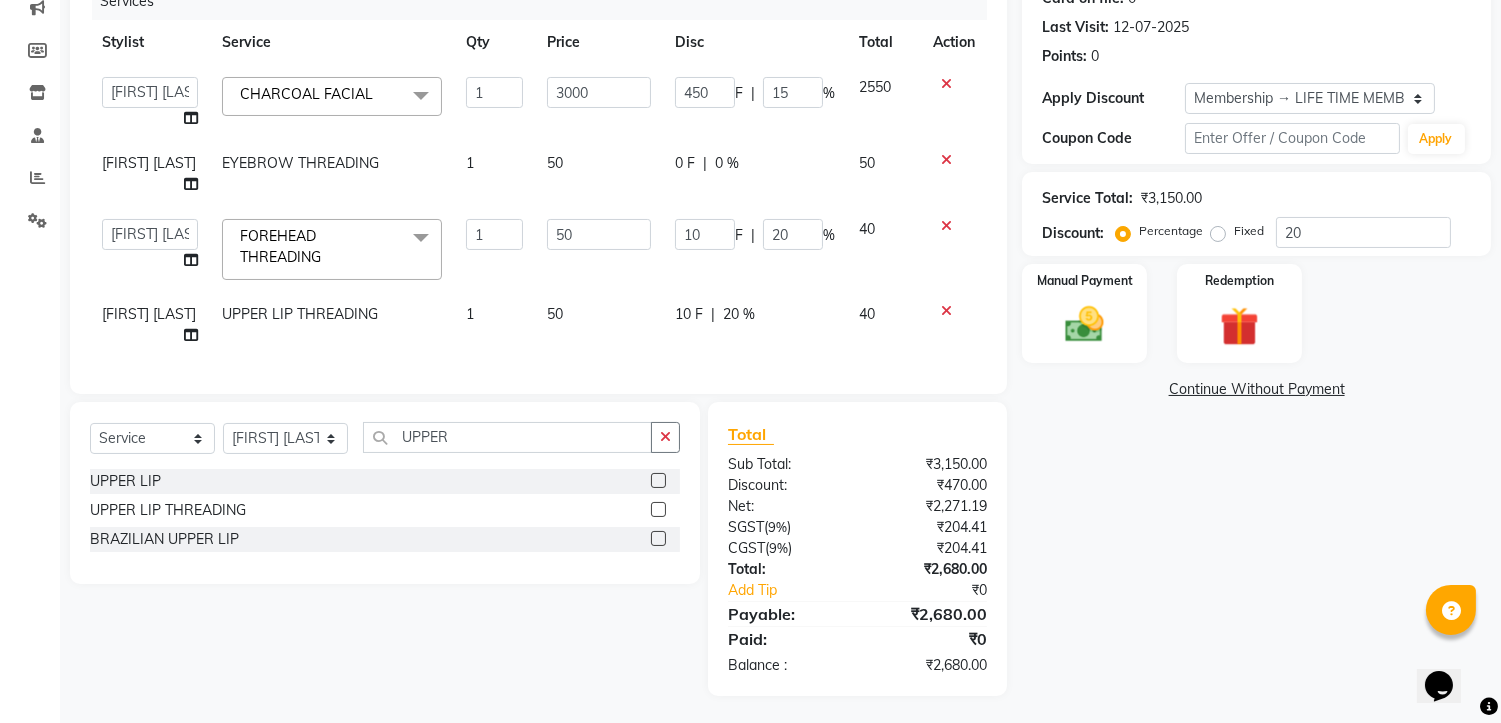scroll, scrollTop: 284, scrollLeft: 0, axis: vertical 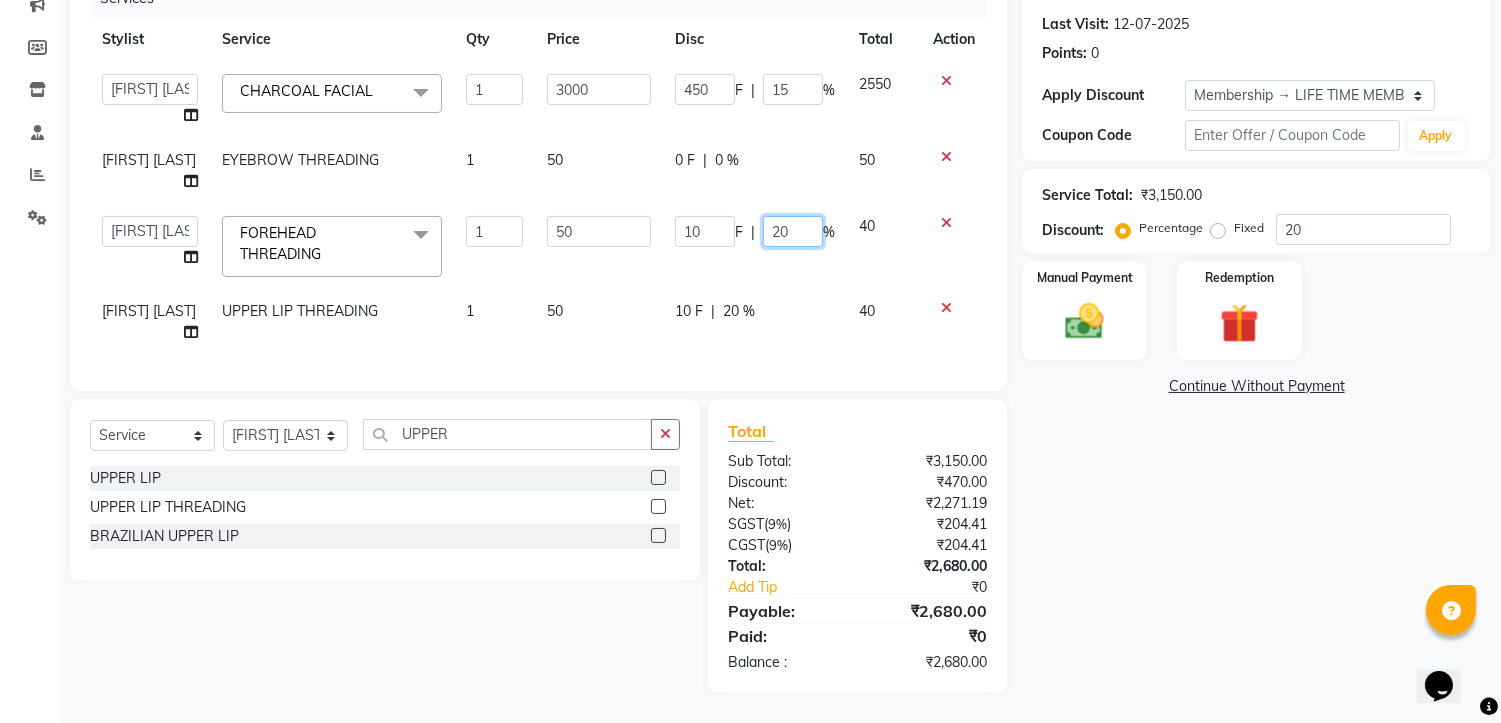 click on "20" 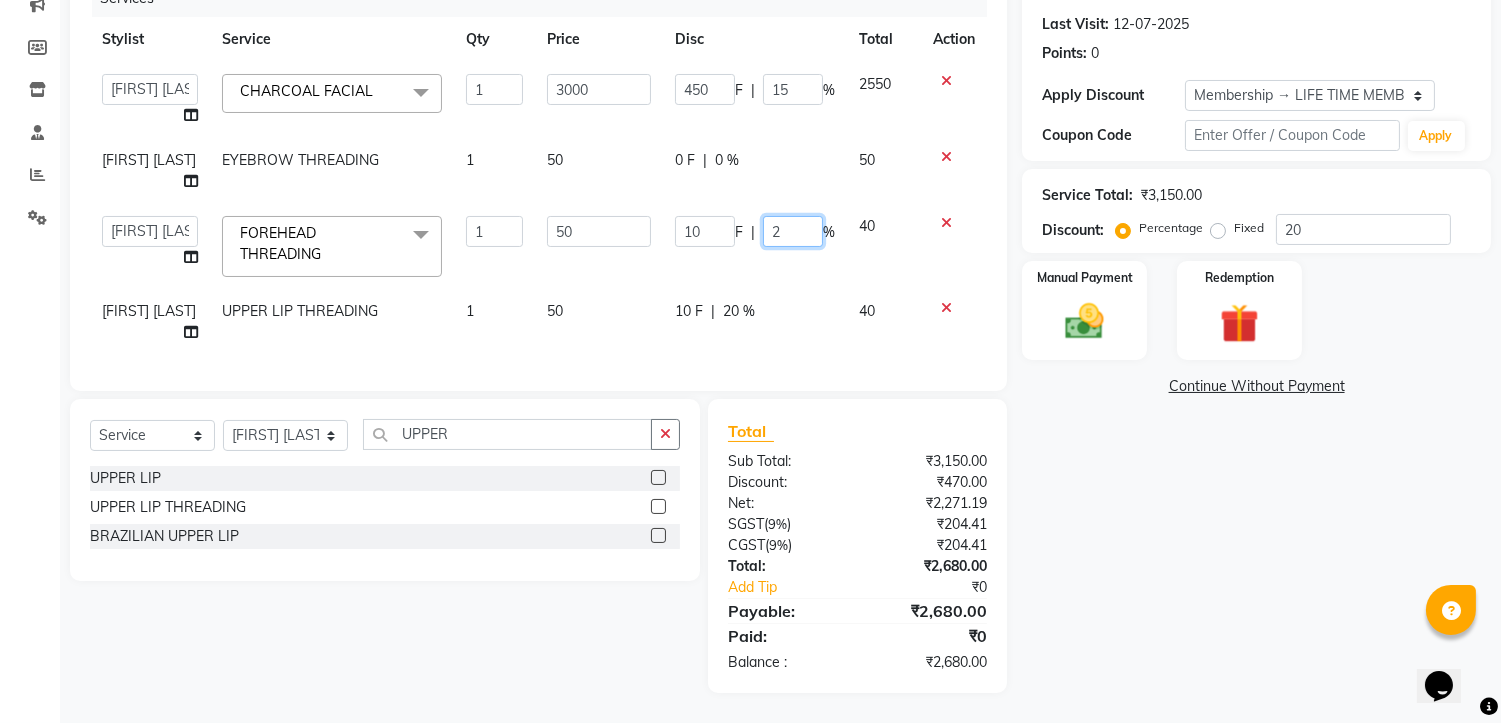 type 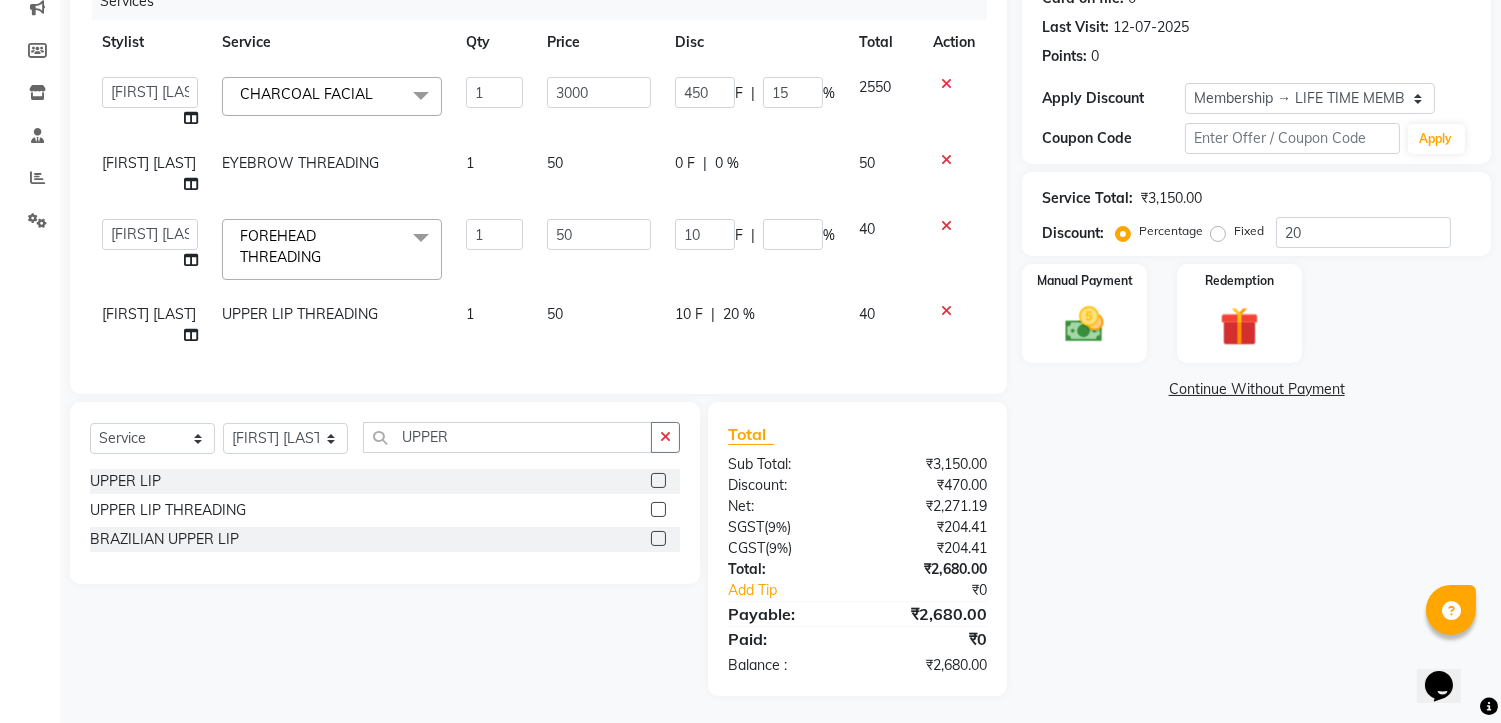 click on "20 %" 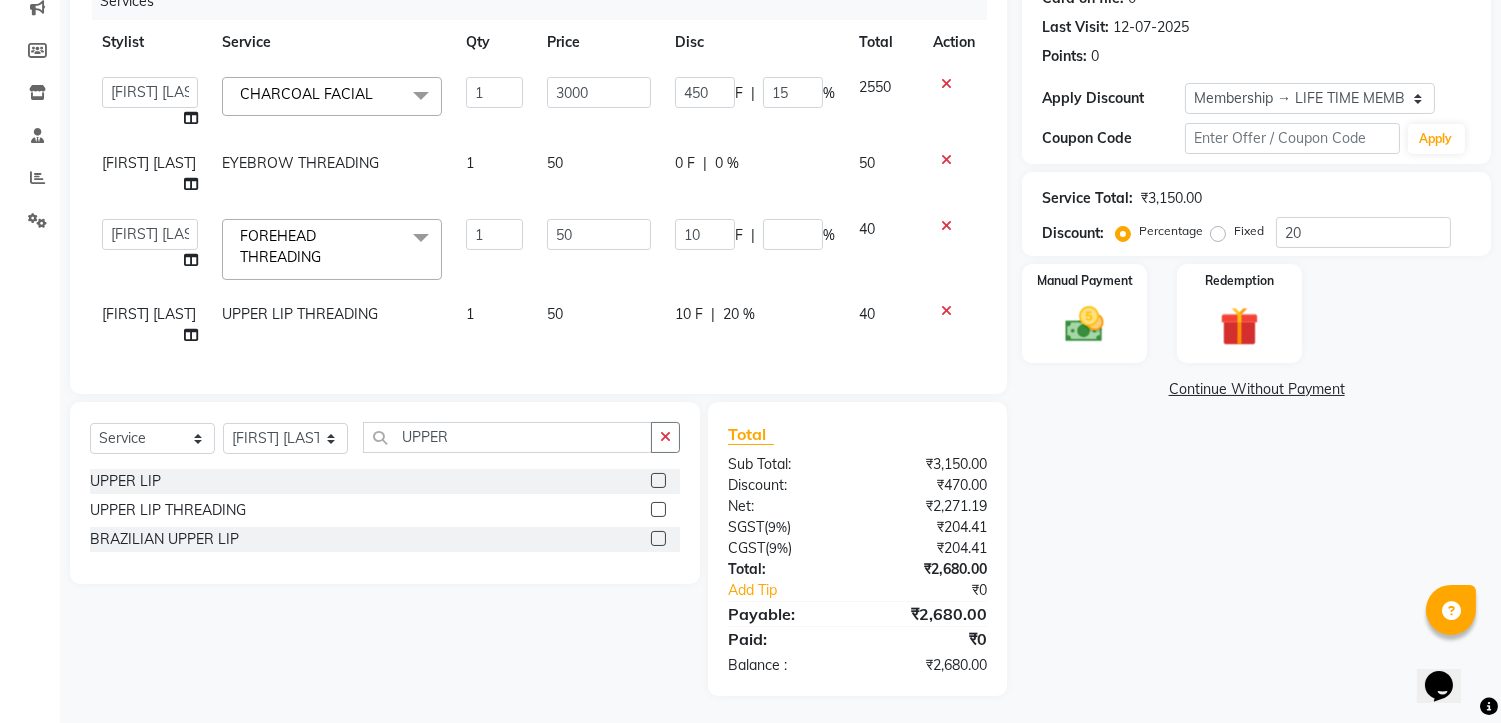 scroll, scrollTop: 284, scrollLeft: 0, axis: vertical 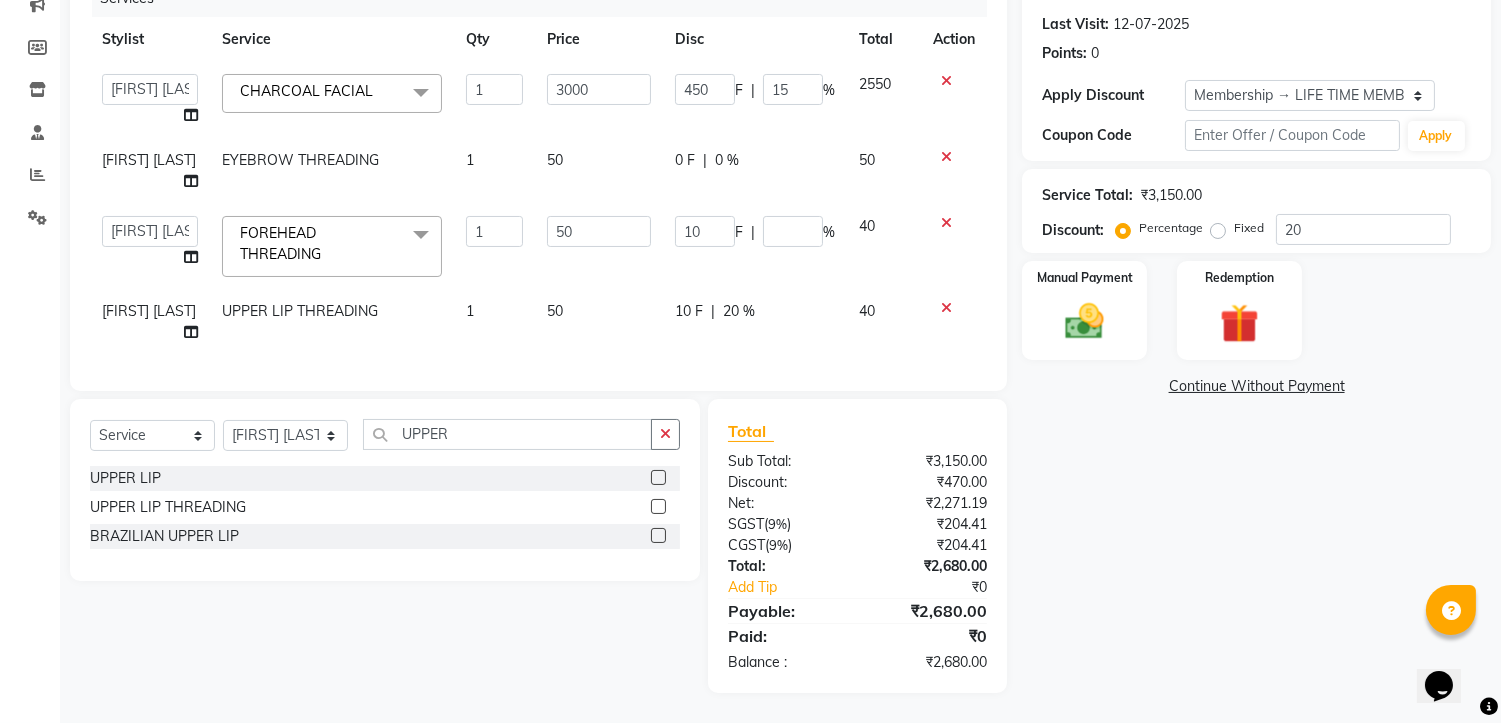 select on "69919" 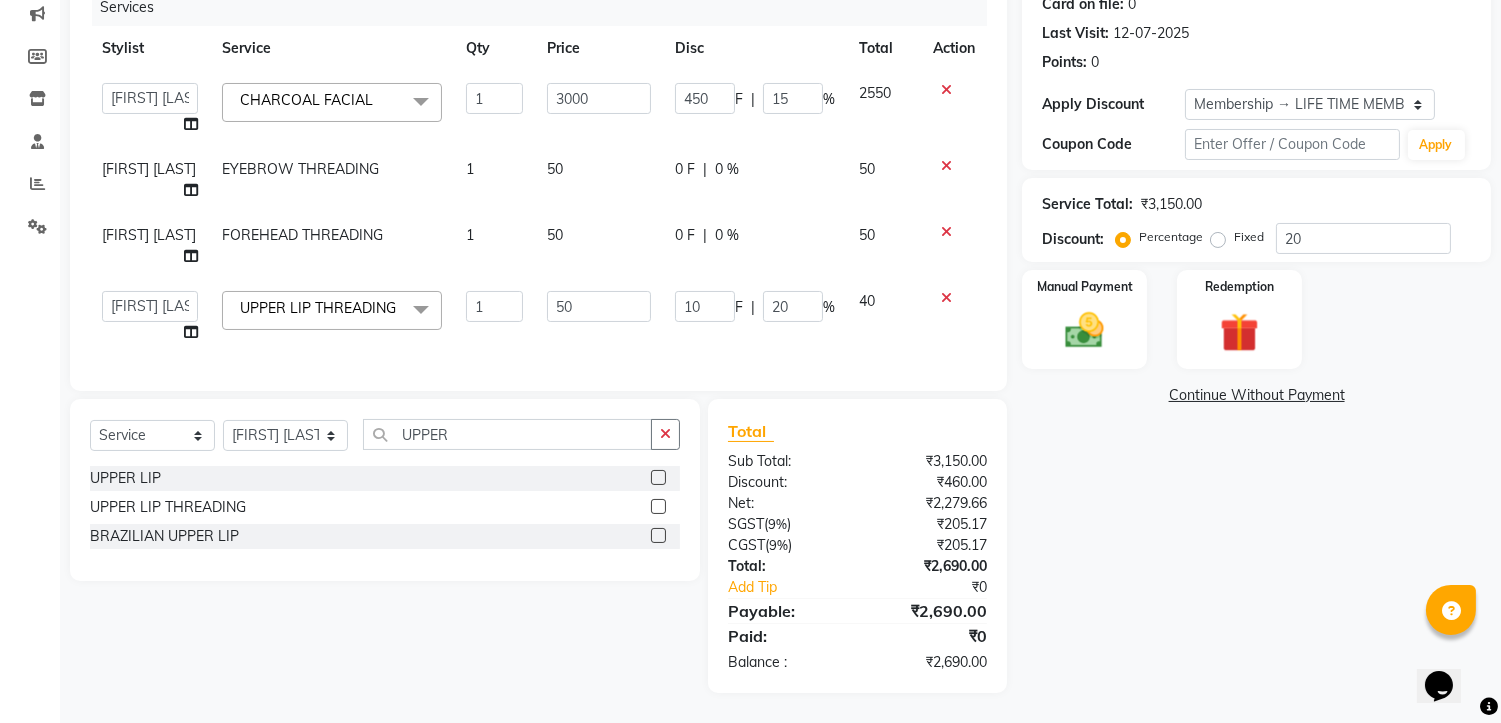 click on "F" 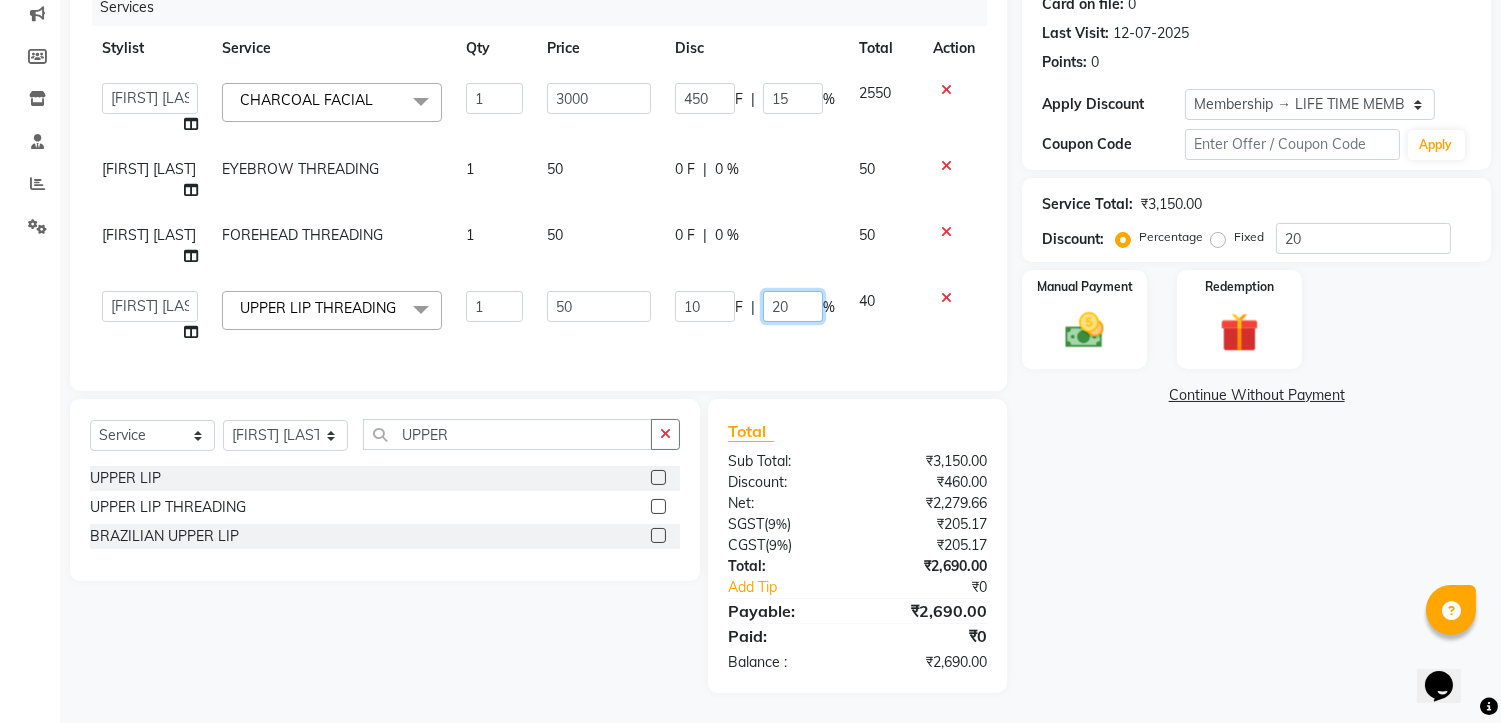 click on "20" 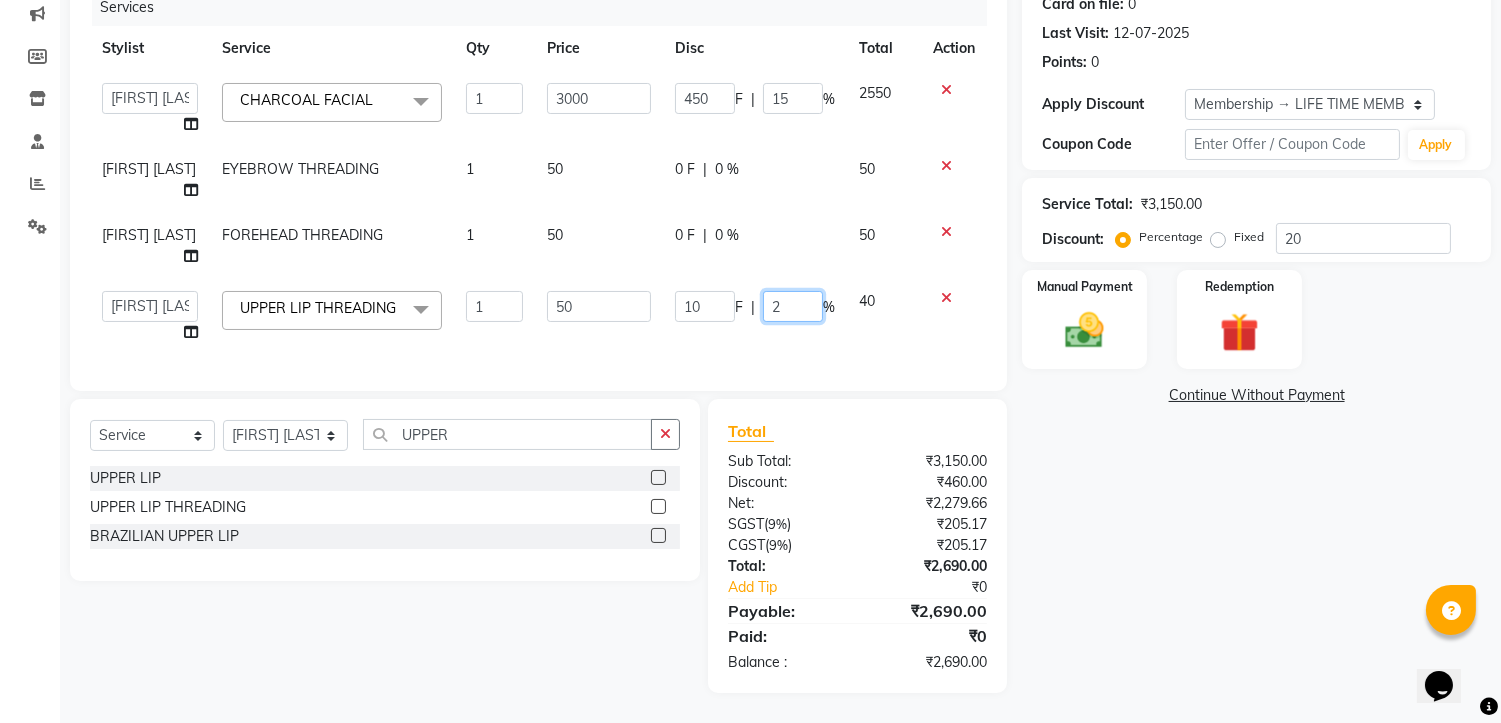 type 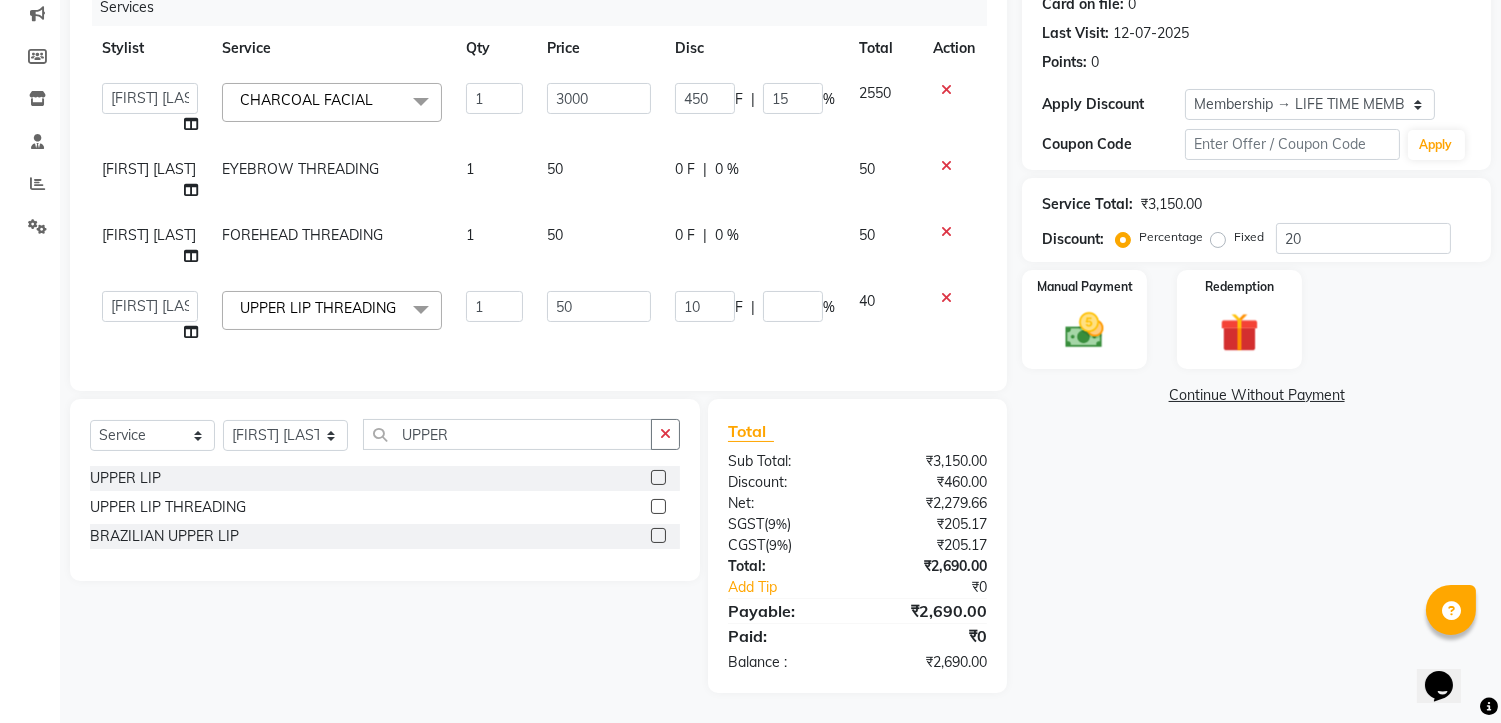 click on "10 F | %" 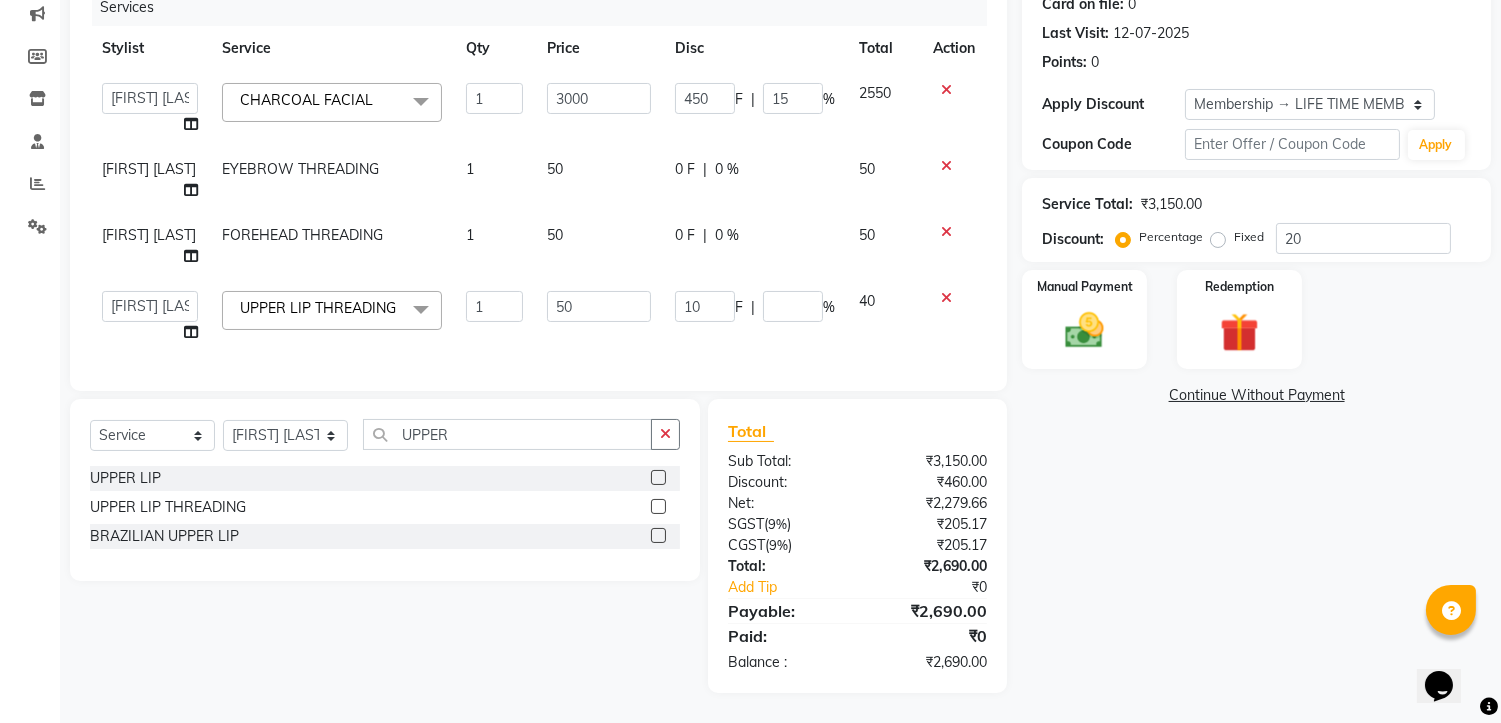 select on "69919" 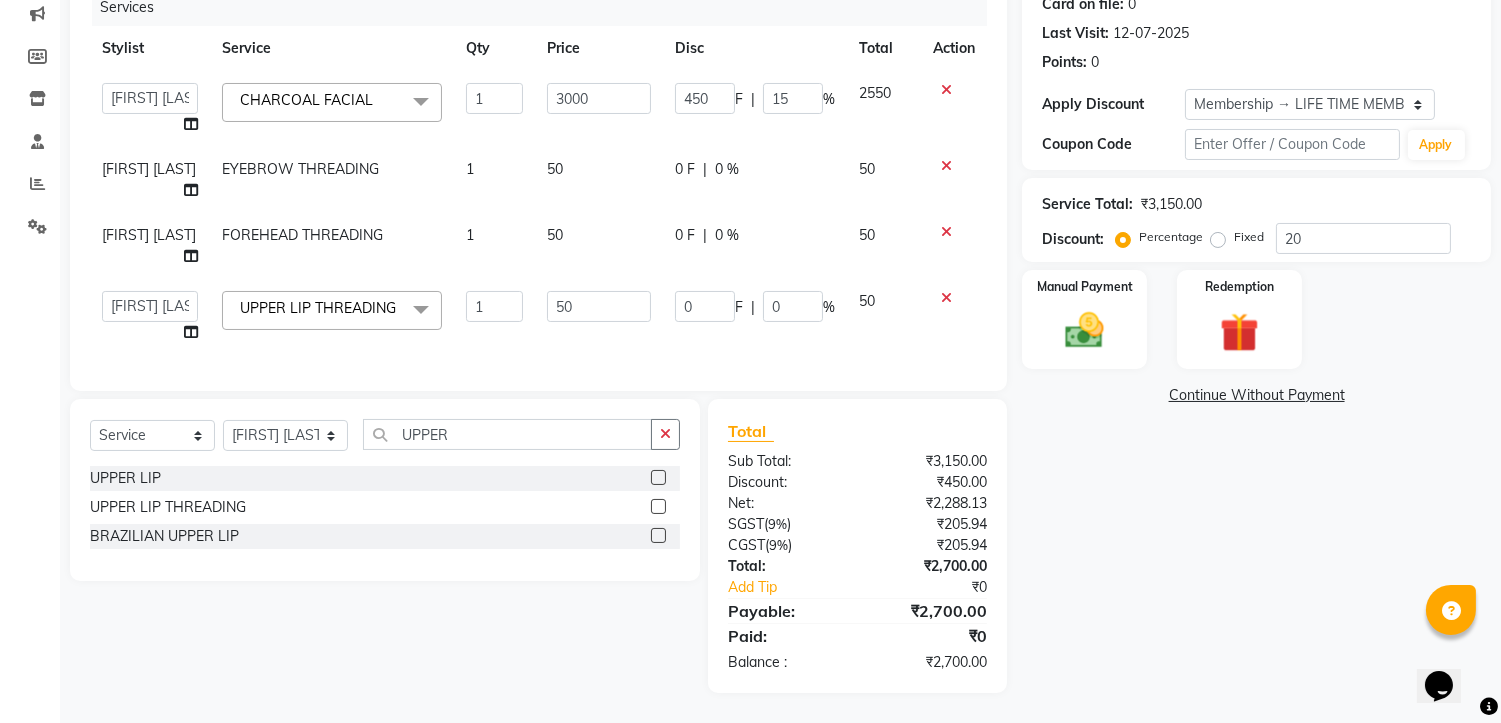scroll, scrollTop: 284, scrollLeft: 0, axis: vertical 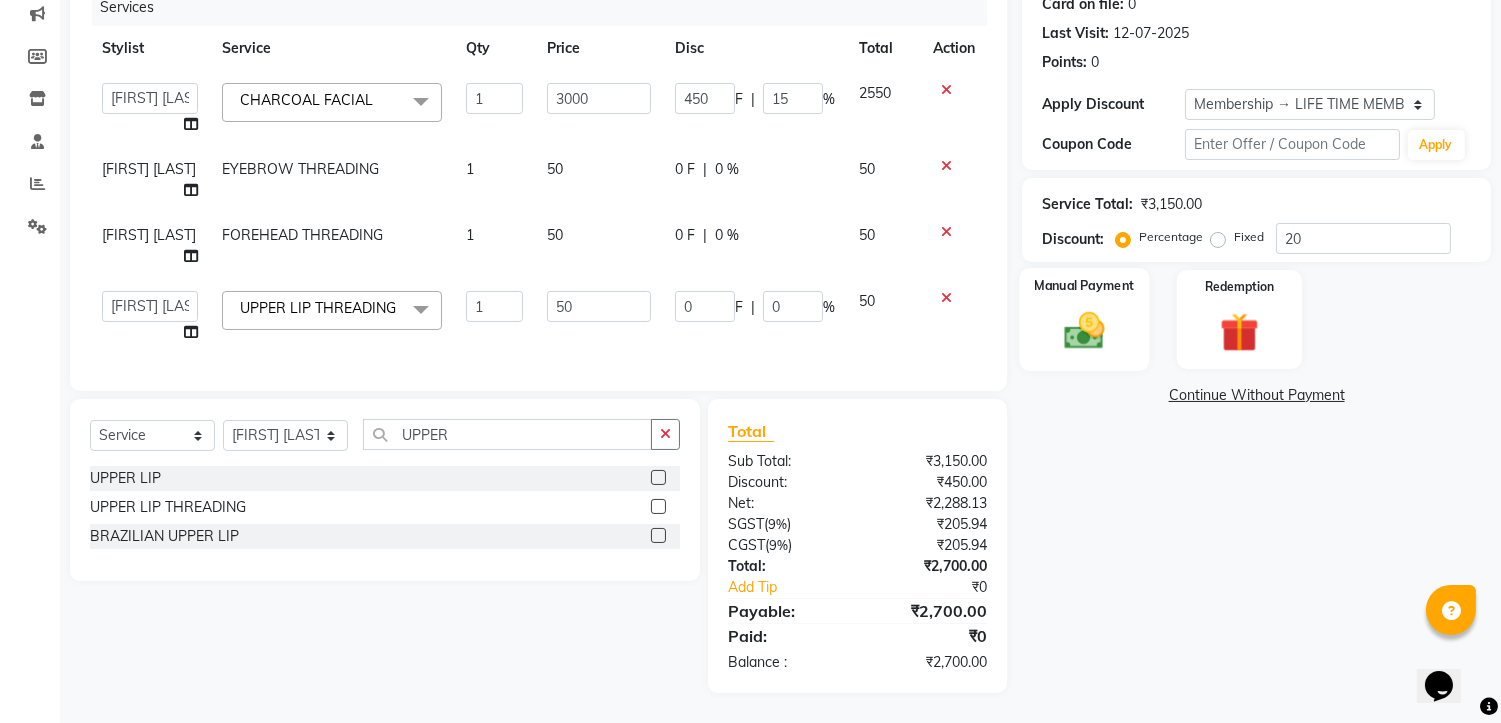 click 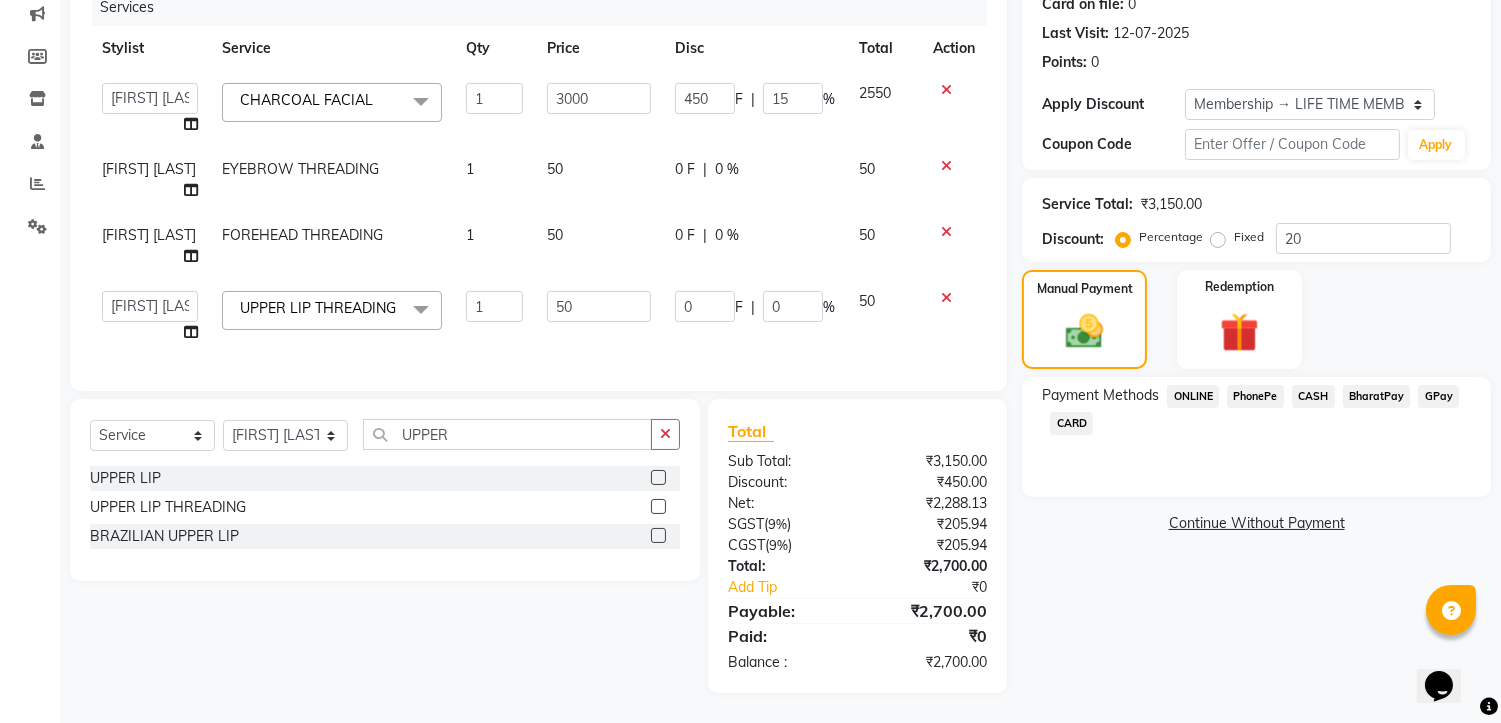 click on "CARD" 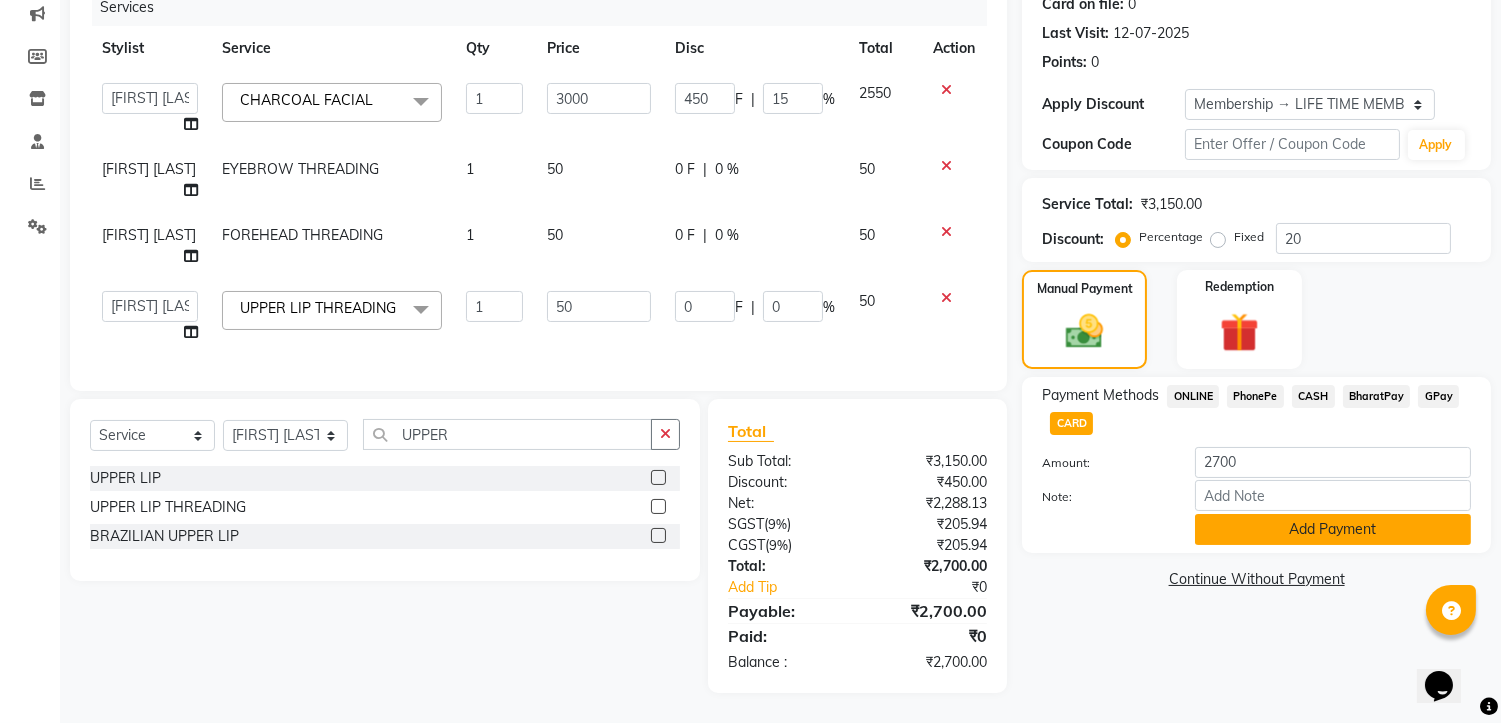 click on "Add Payment" 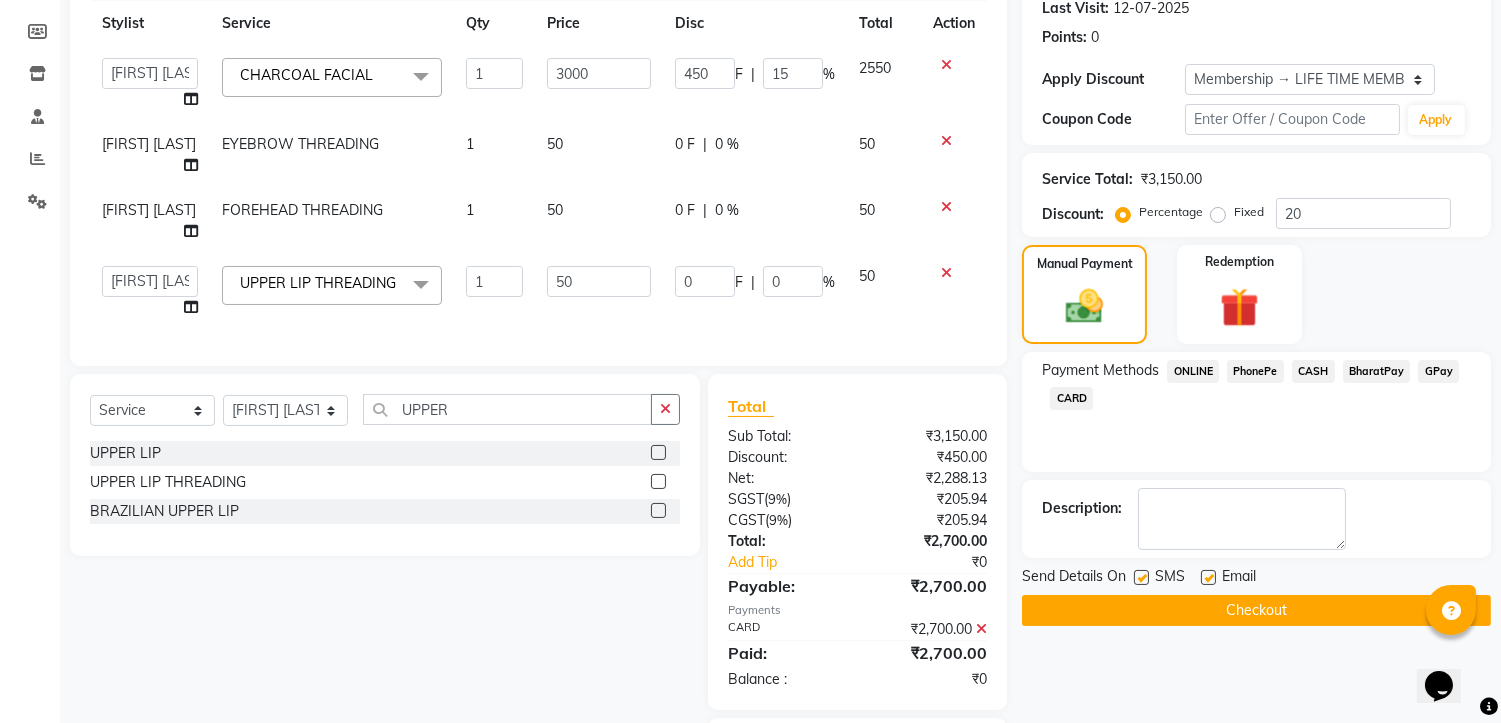 click on "Checkout" 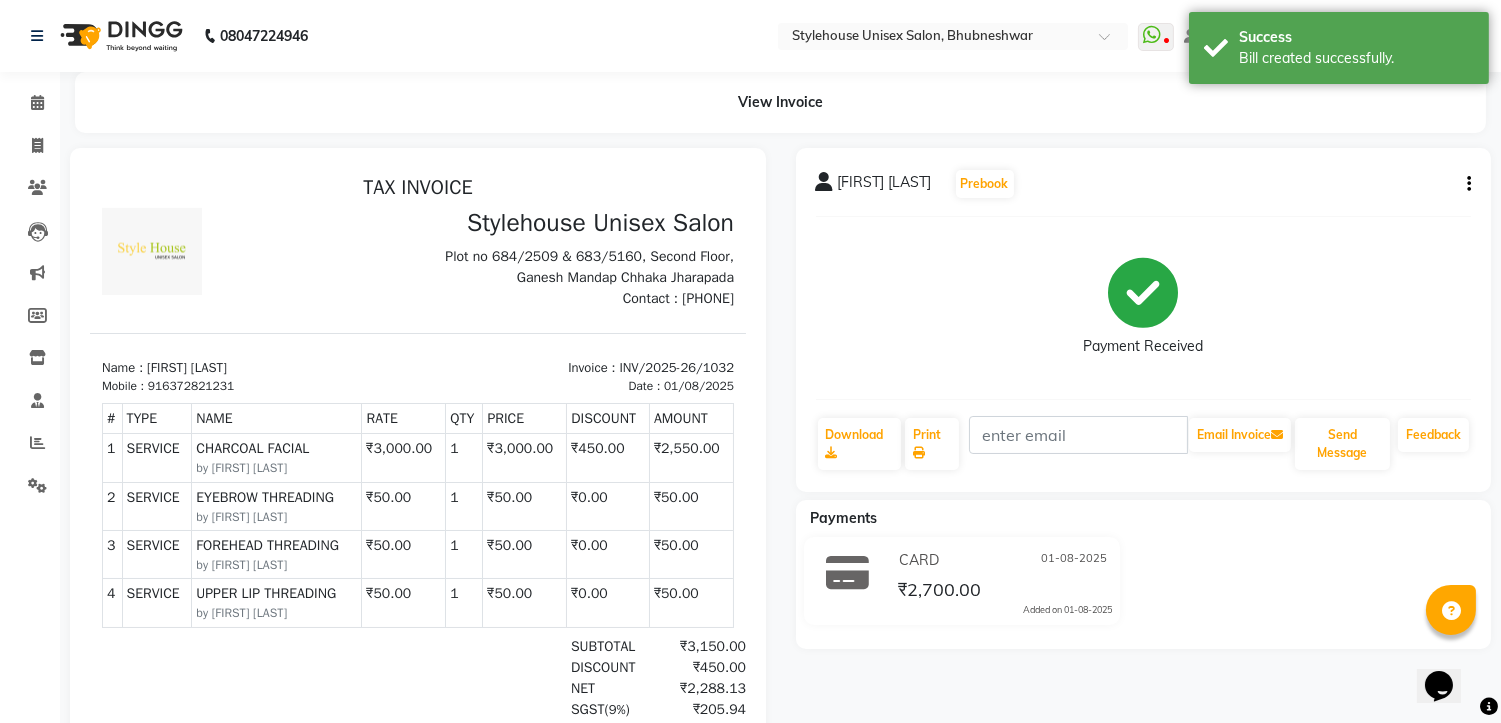 scroll, scrollTop: 0, scrollLeft: 0, axis: both 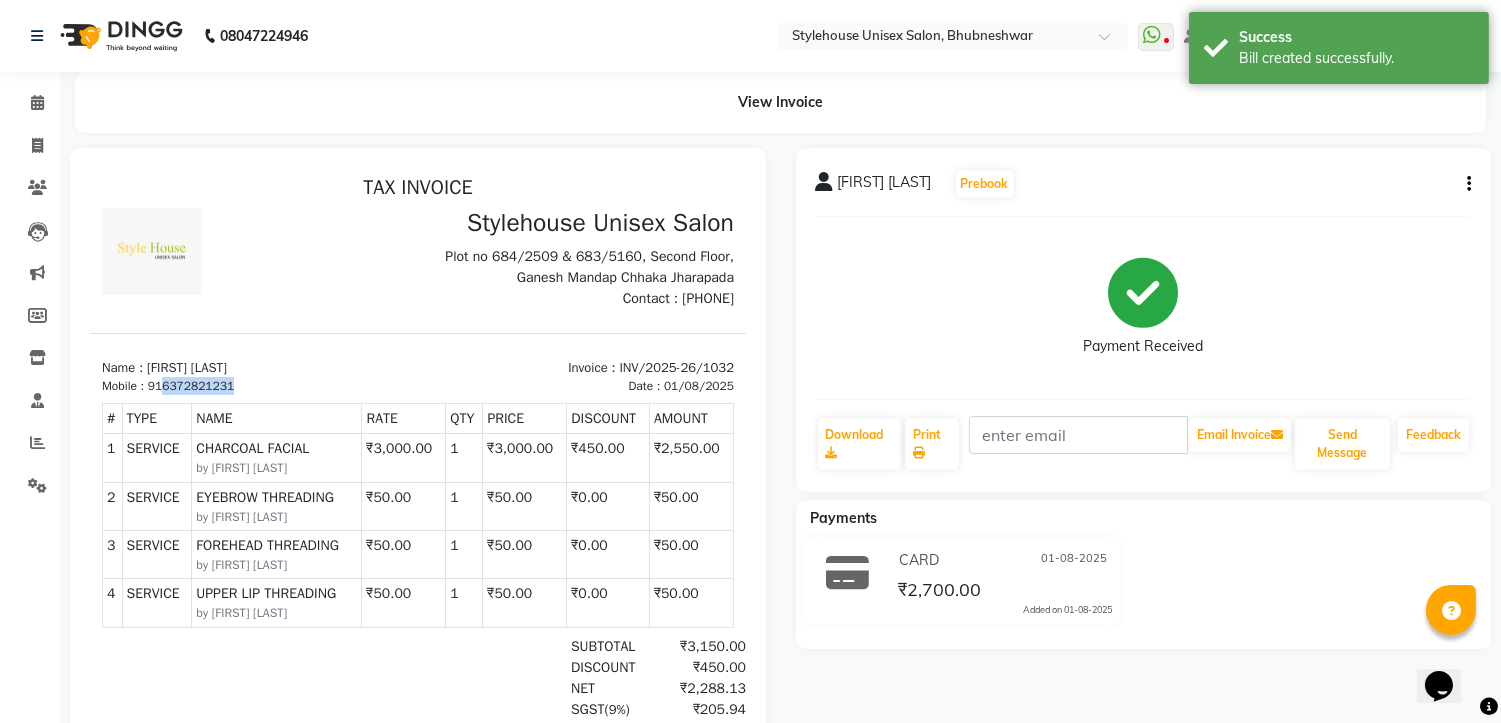 drag, startPoint x: 164, startPoint y: 385, endPoint x: 251, endPoint y: 389, distance: 87.0919 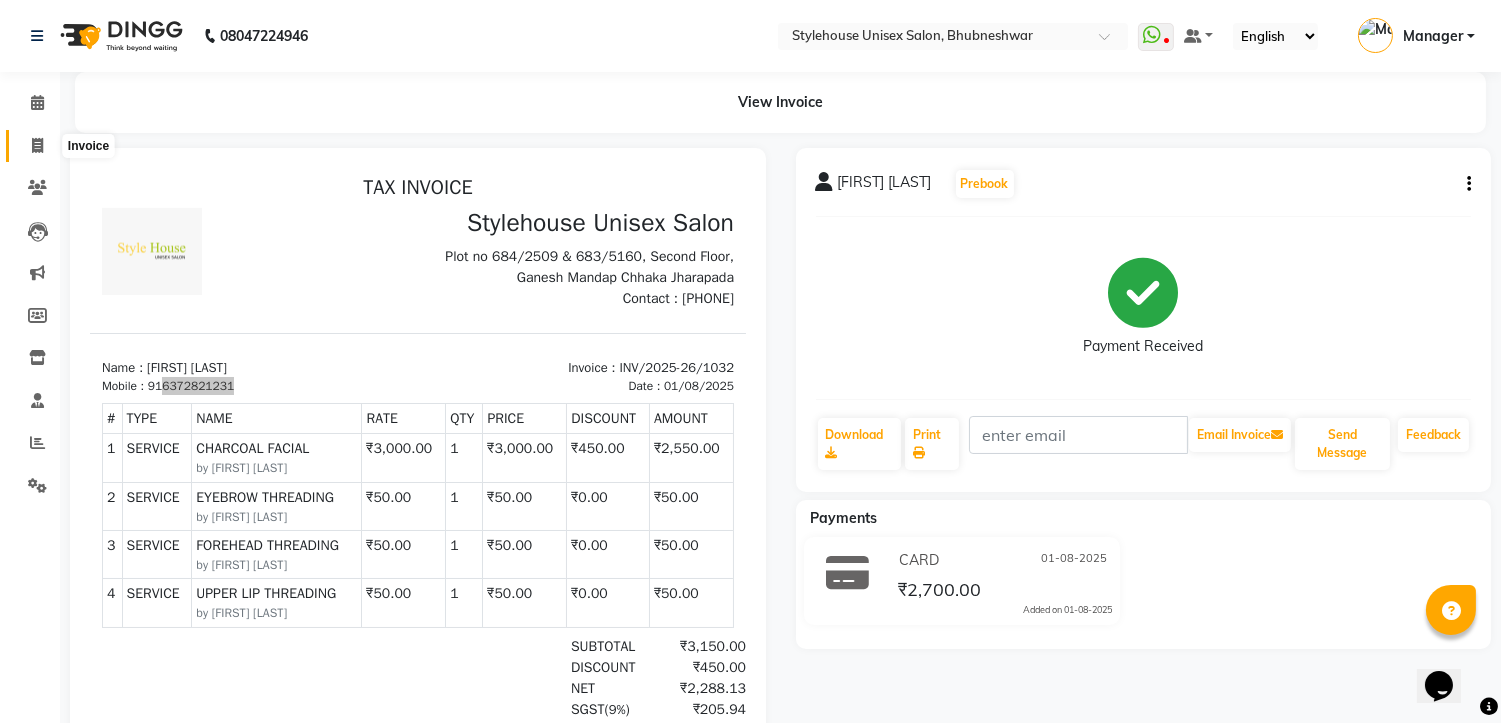 click 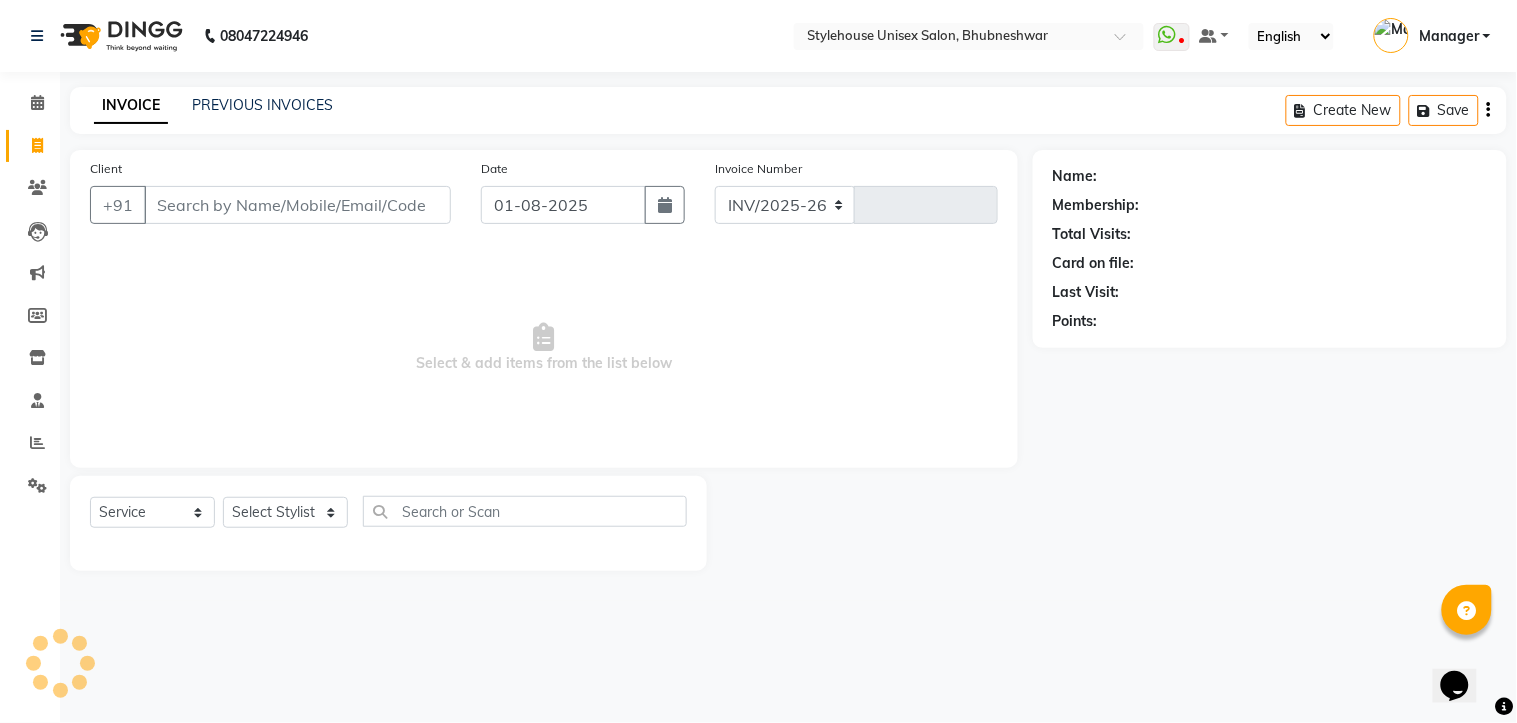 select on "7906" 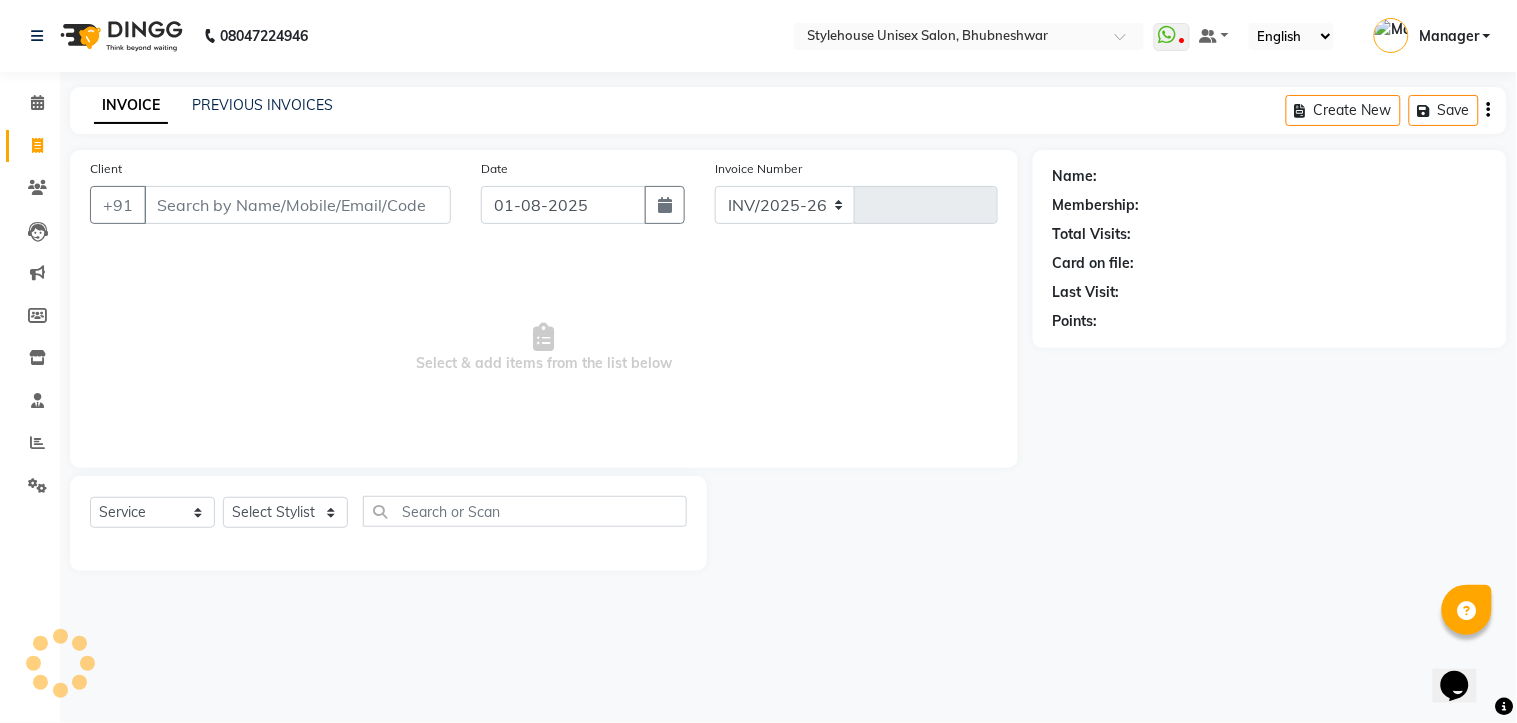 type on "1033" 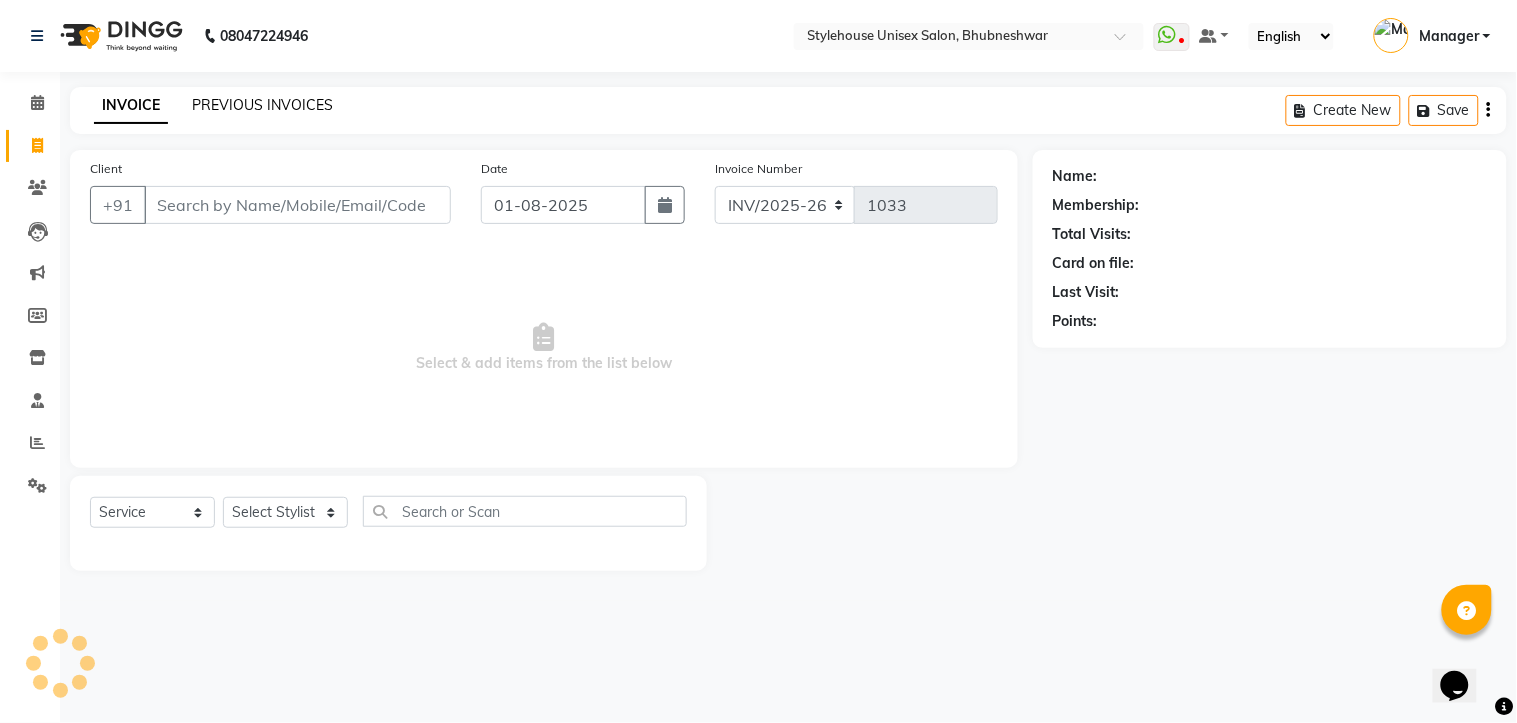 click on "PREVIOUS INVOICES" 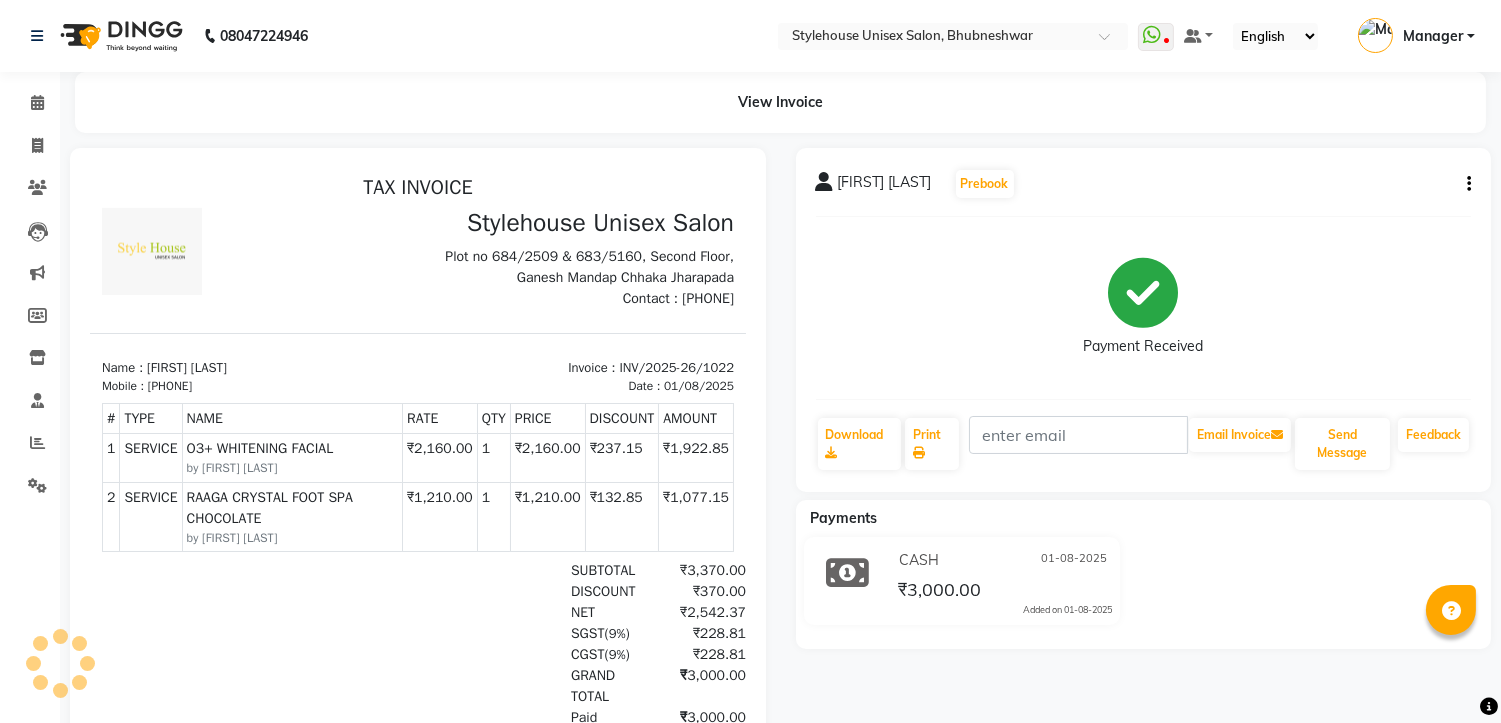 scroll, scrollTop: 0, scrollLeft: 0, axis: both 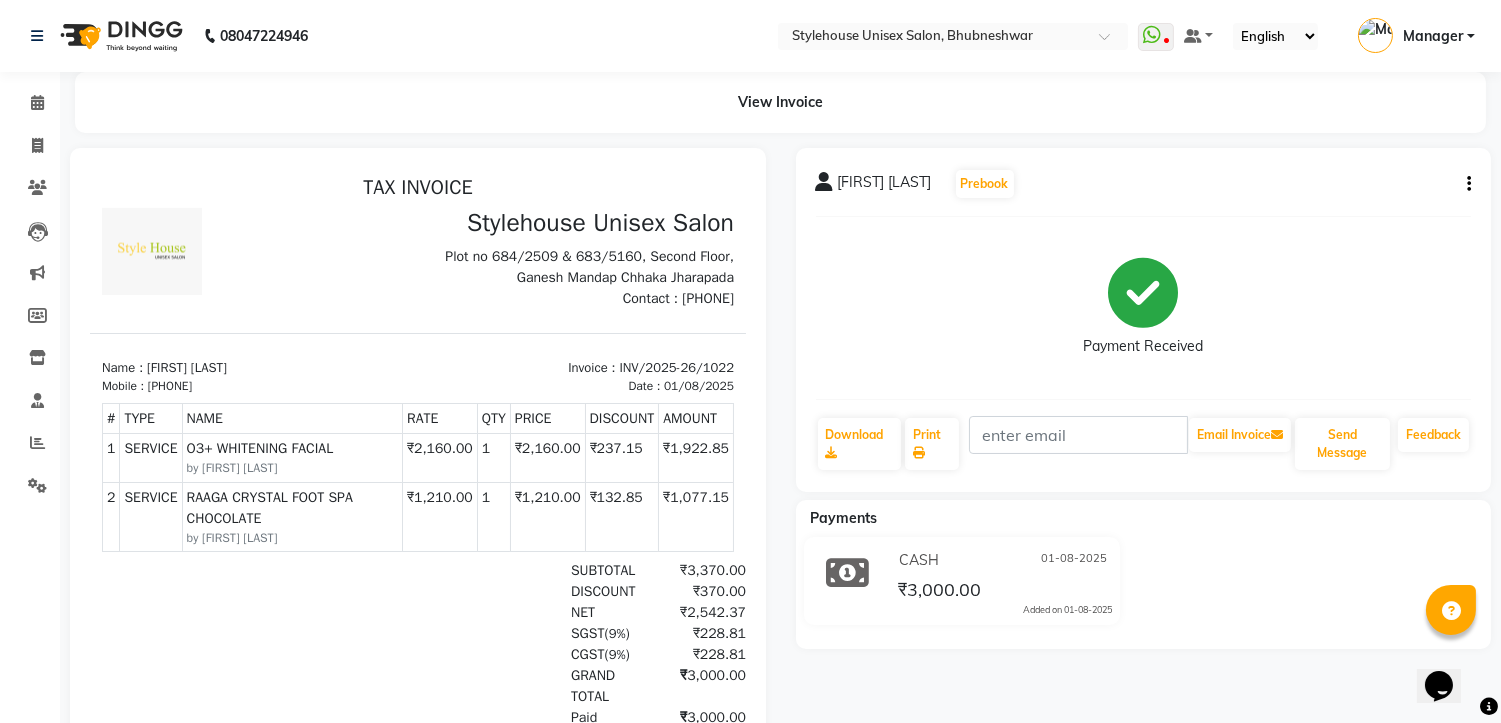 drag, startPoint x: 165, startPoint y: 383, endPoint x: 232, endPoint y: 386, distance: 67.06713 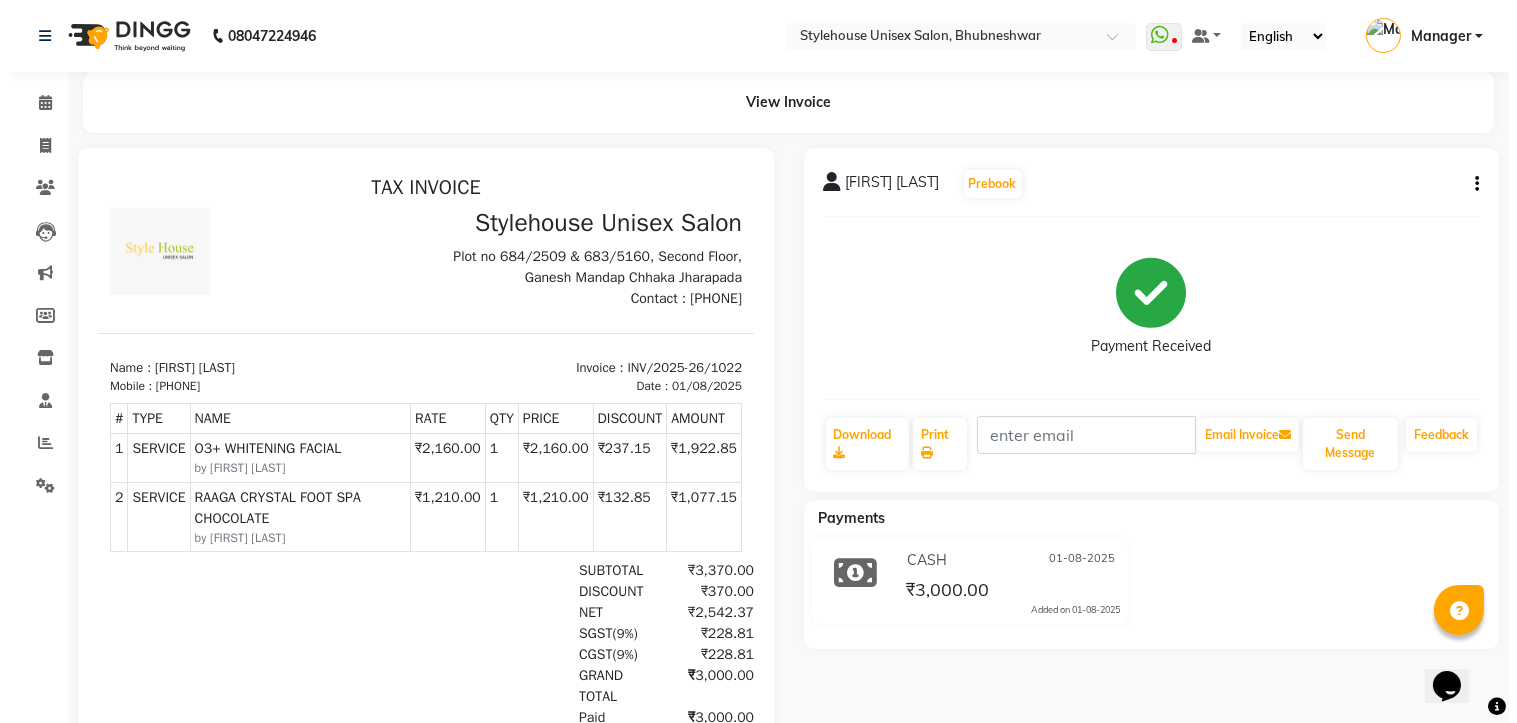 scroll, scrollTop: 15, scrollLeft: 0, axis: vertical 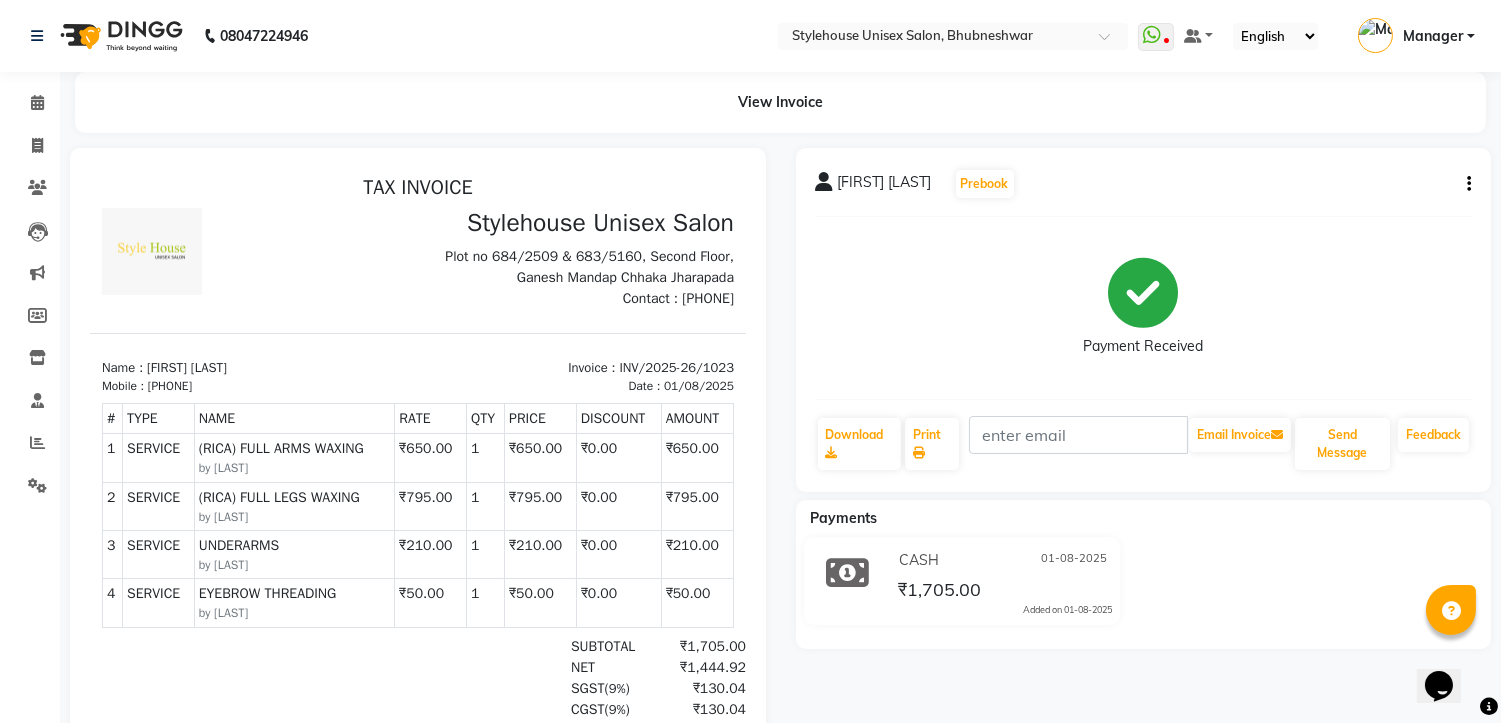 drag, startPoint x: 163, startPoint y: 379, endPoint x: 242, endPoint y: 382, distance: 79.05694 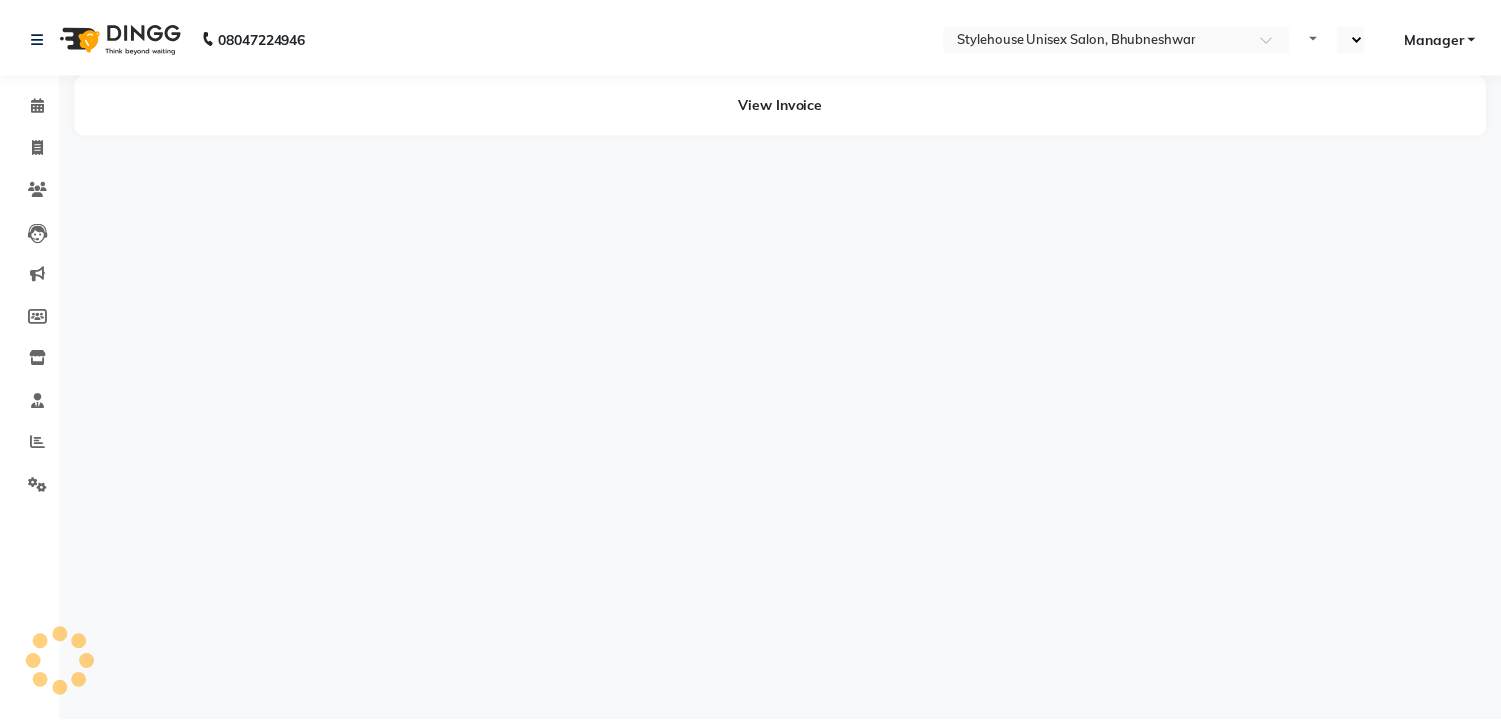 scroll, scrollTop: 0, scrollLeft: 0, axis: both 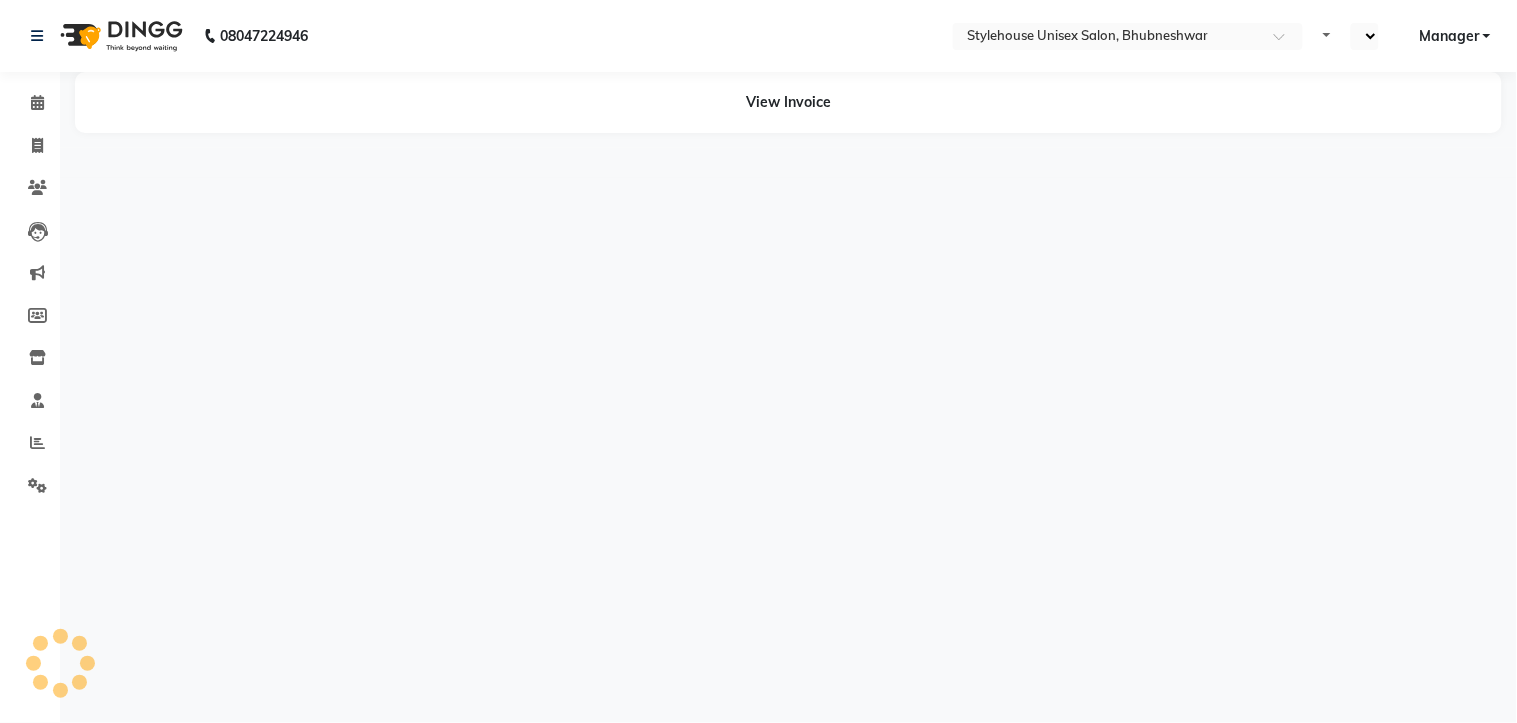 select on "en" 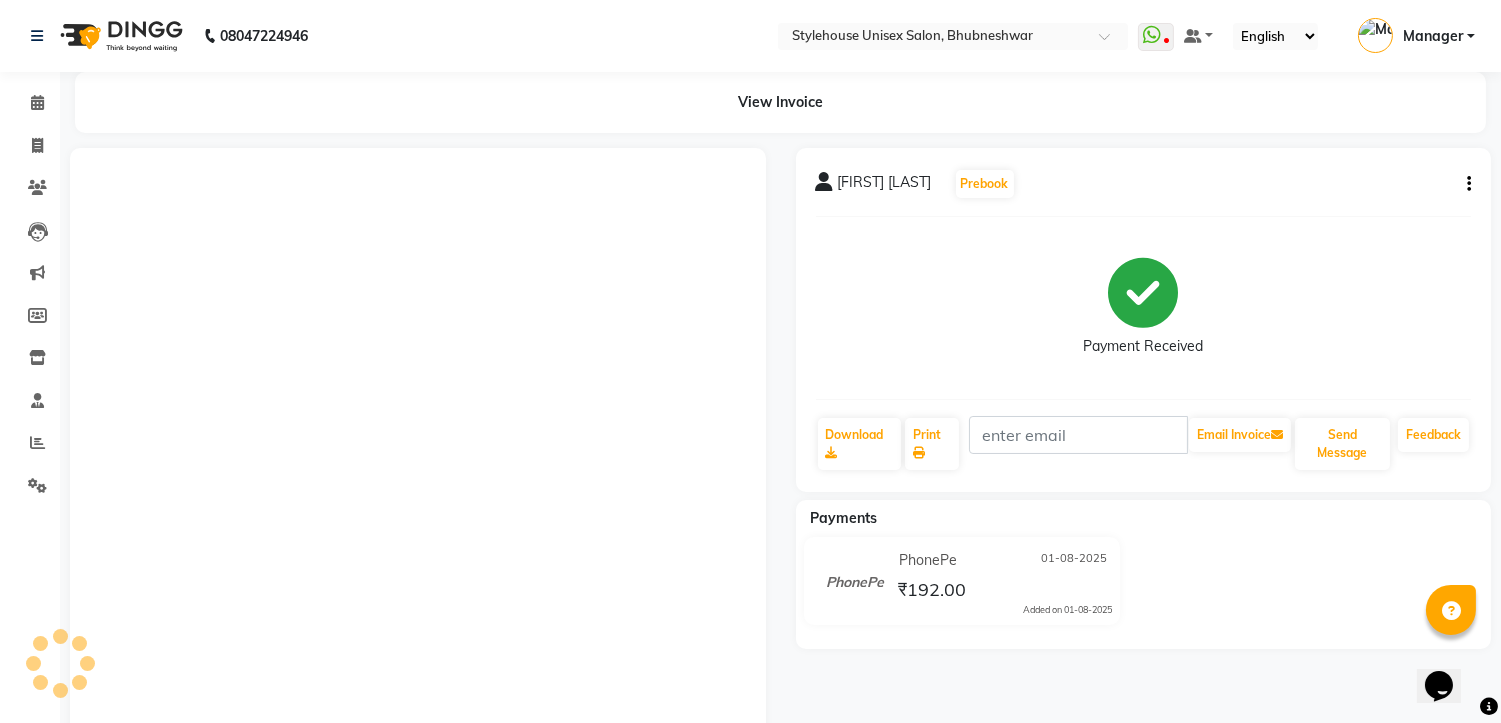 scroll, scrollTop: 0, scrollLeft: 0, axis: both 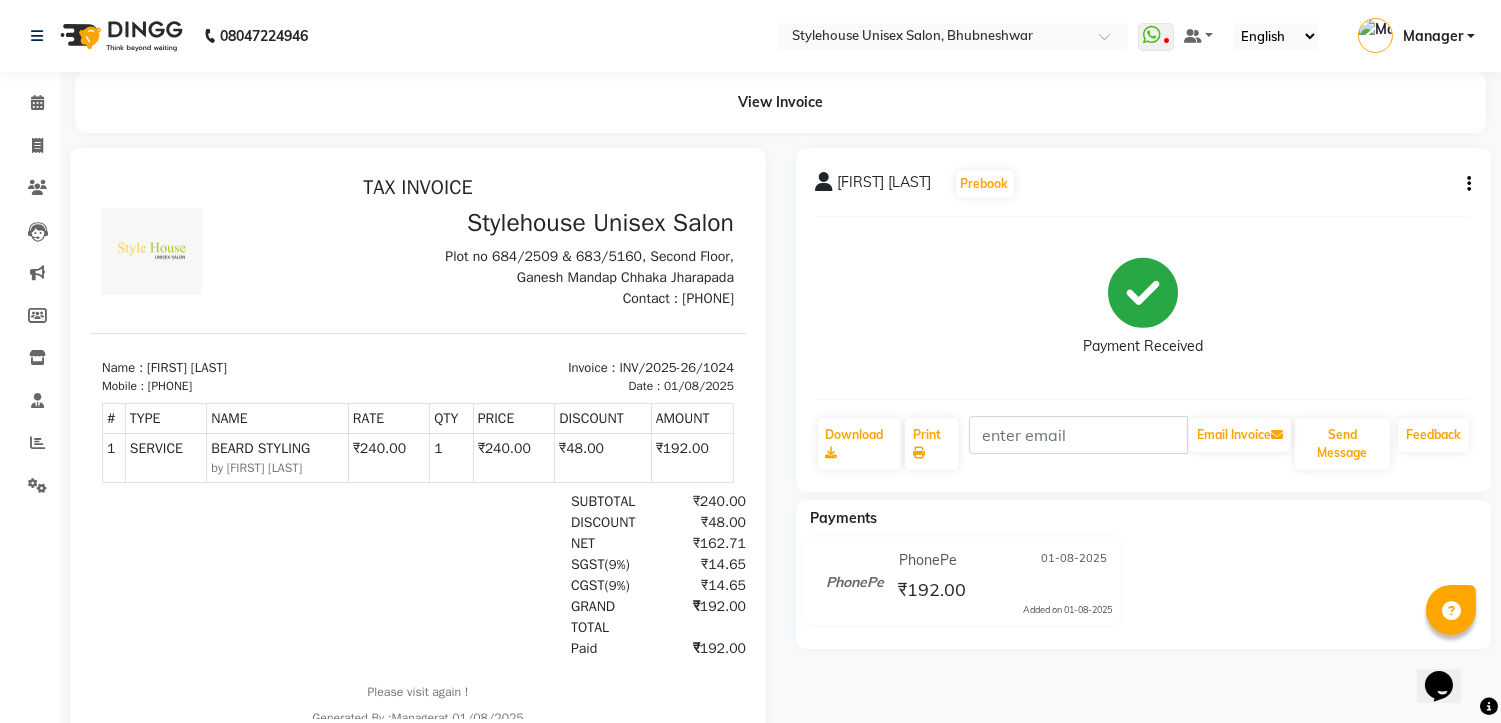 drag, startPoint x: 167, startPoint y: 386, endPoint x: 238, endPoint y: 386, distance: 71 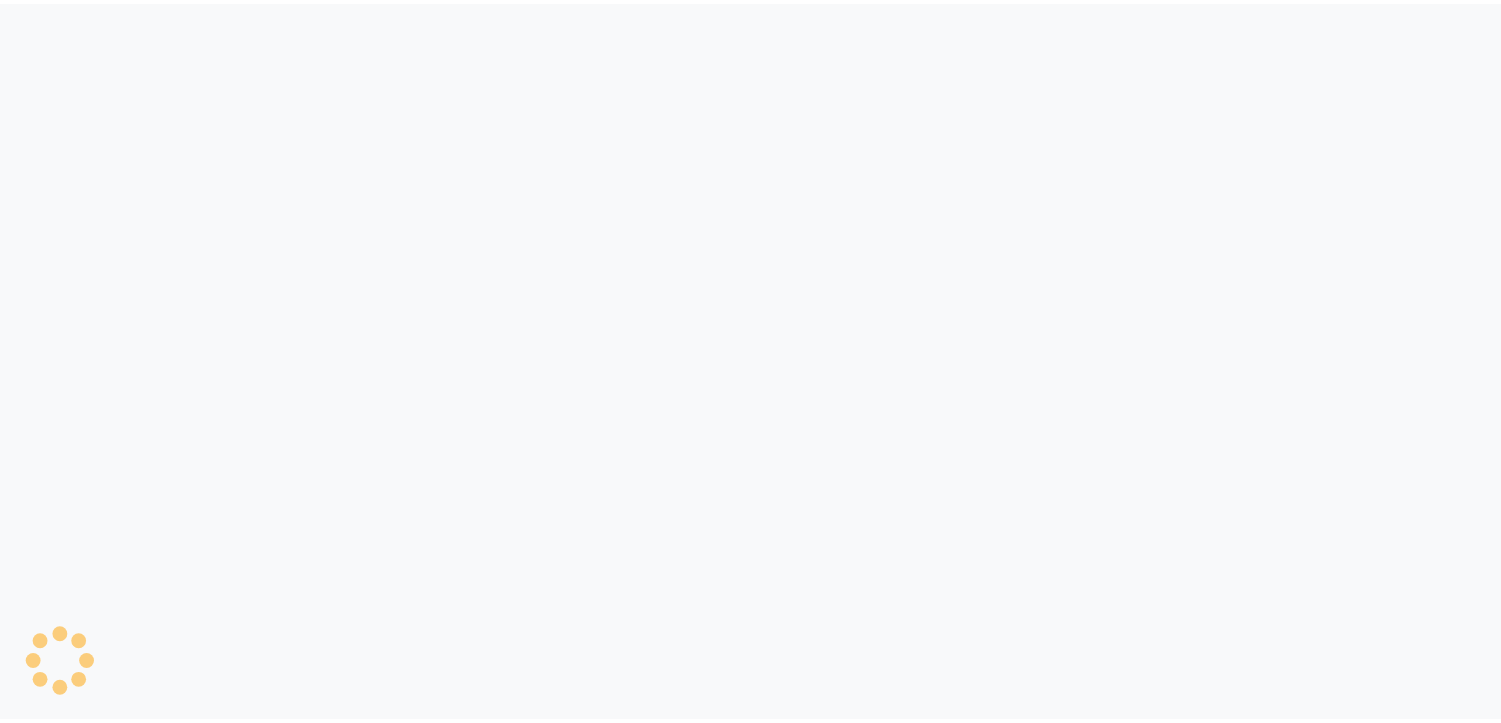 scroll, scrollTop: 0, scrollLeft: 0, axis: both 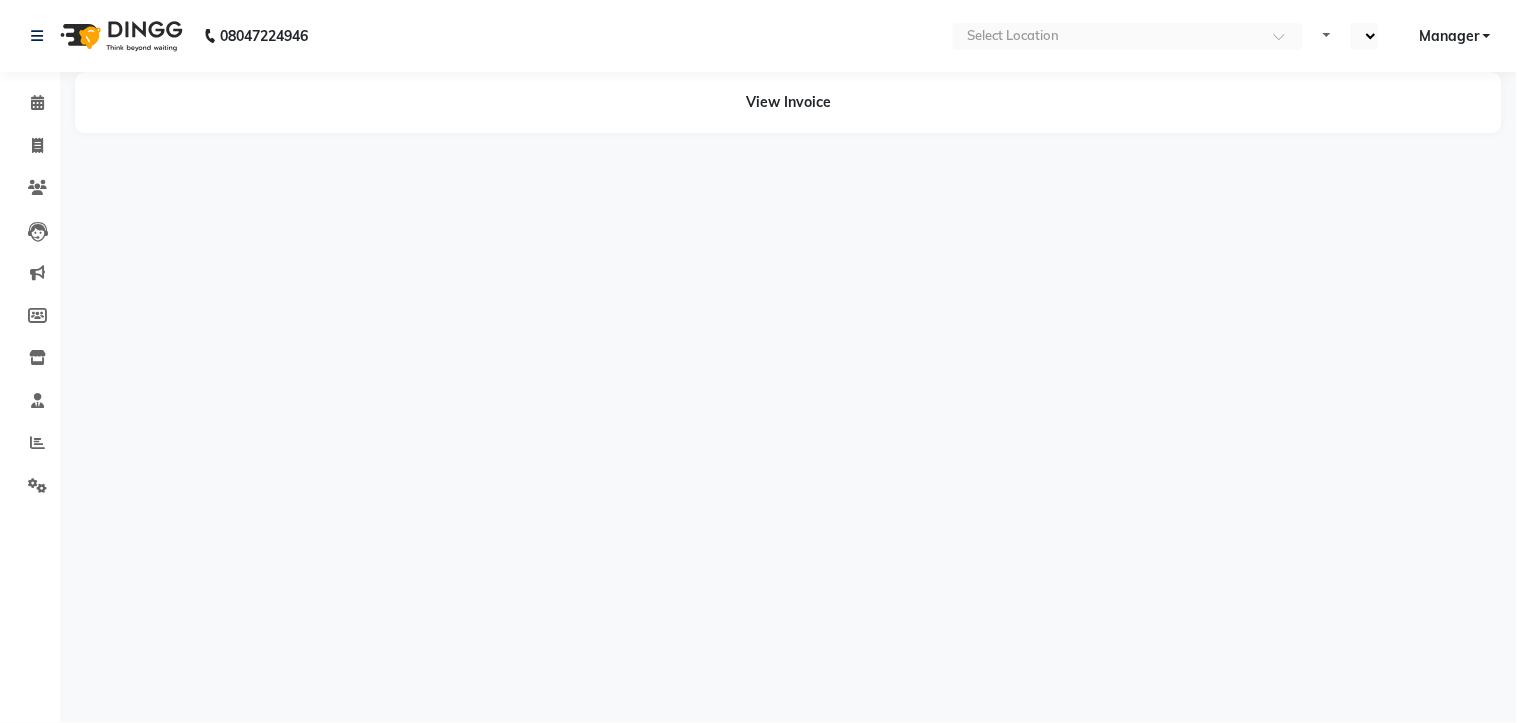 select on "en" 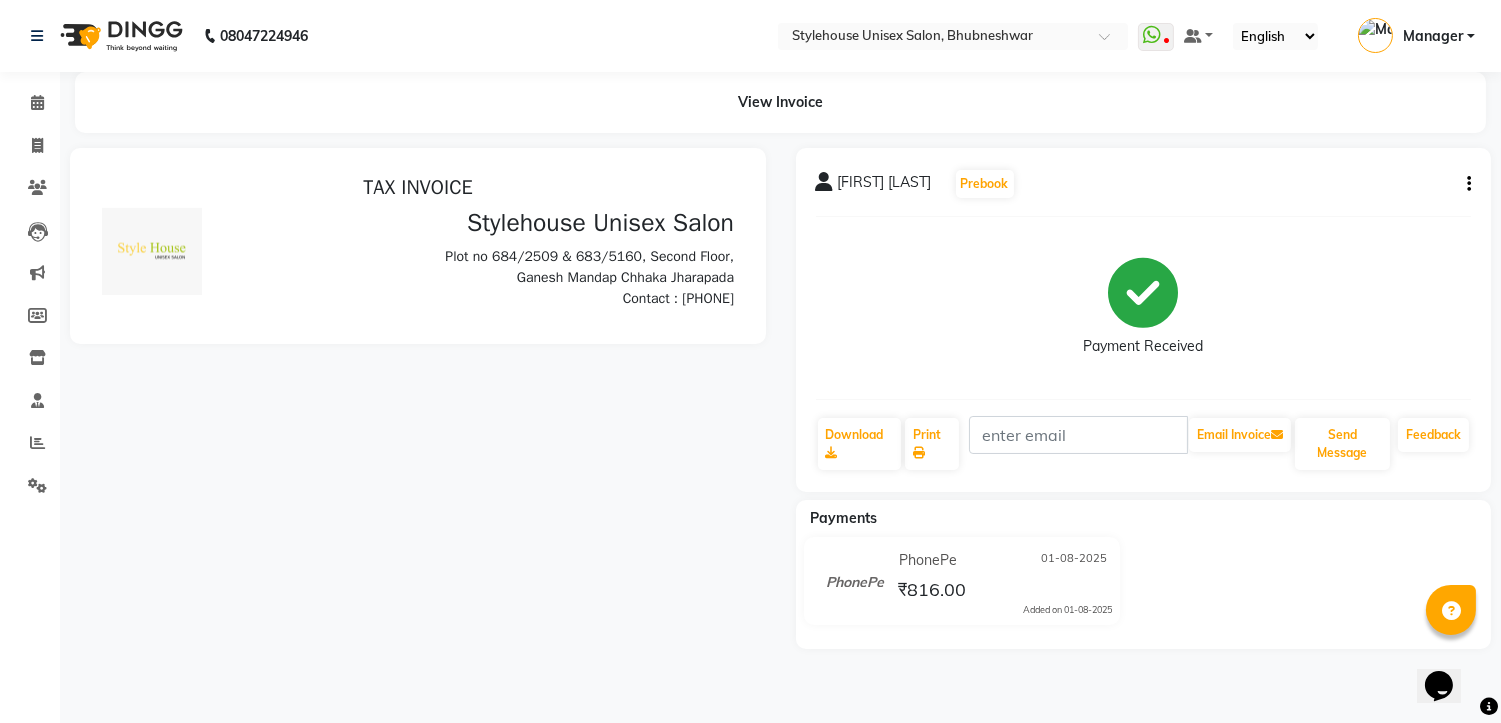scroll, scrollTop: 0, scrollLeft: 0, axis: both 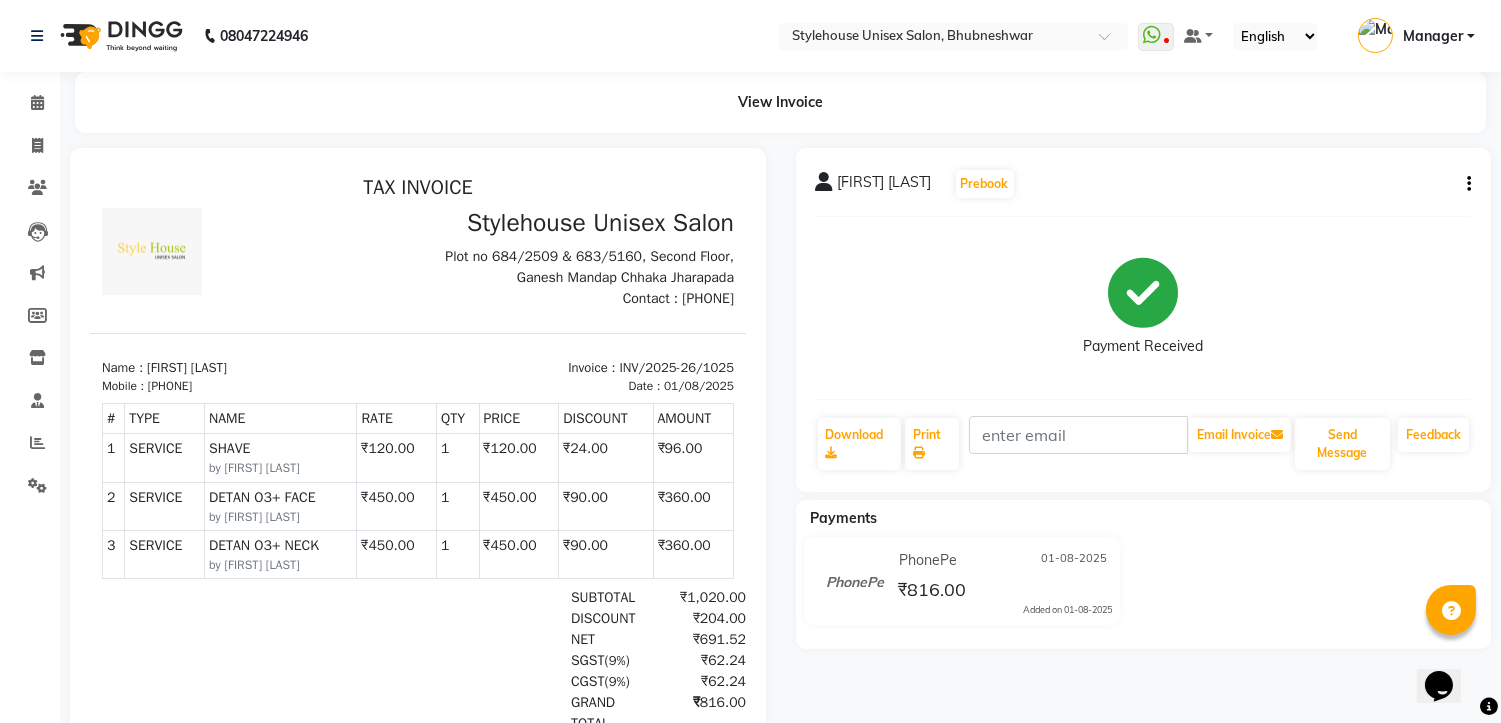 drag, startPoint x: 161, startPoint y: 382, endPoint x: 212, endPoint y: 383, distance: 51.009804 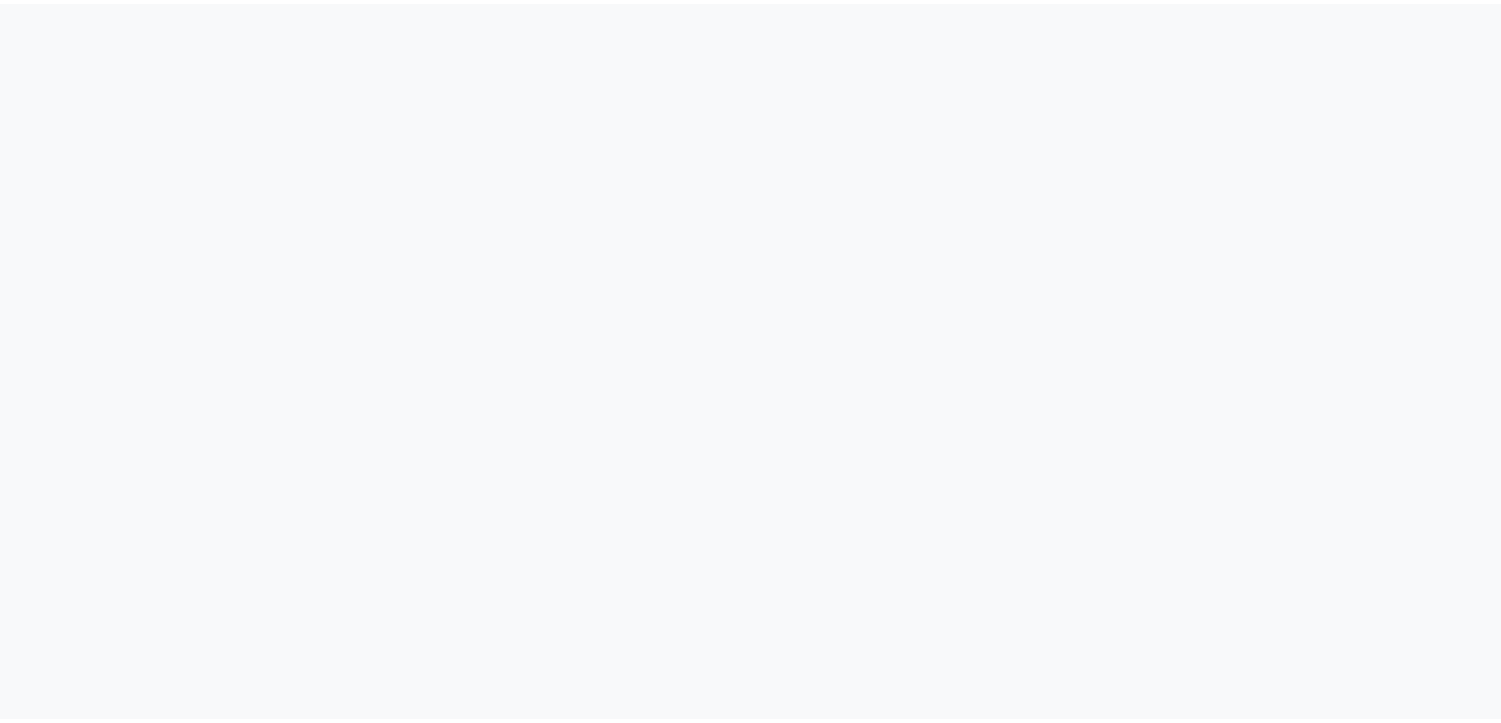 scroll, scrollTop: 0, scrollLeft: 0, axis: both 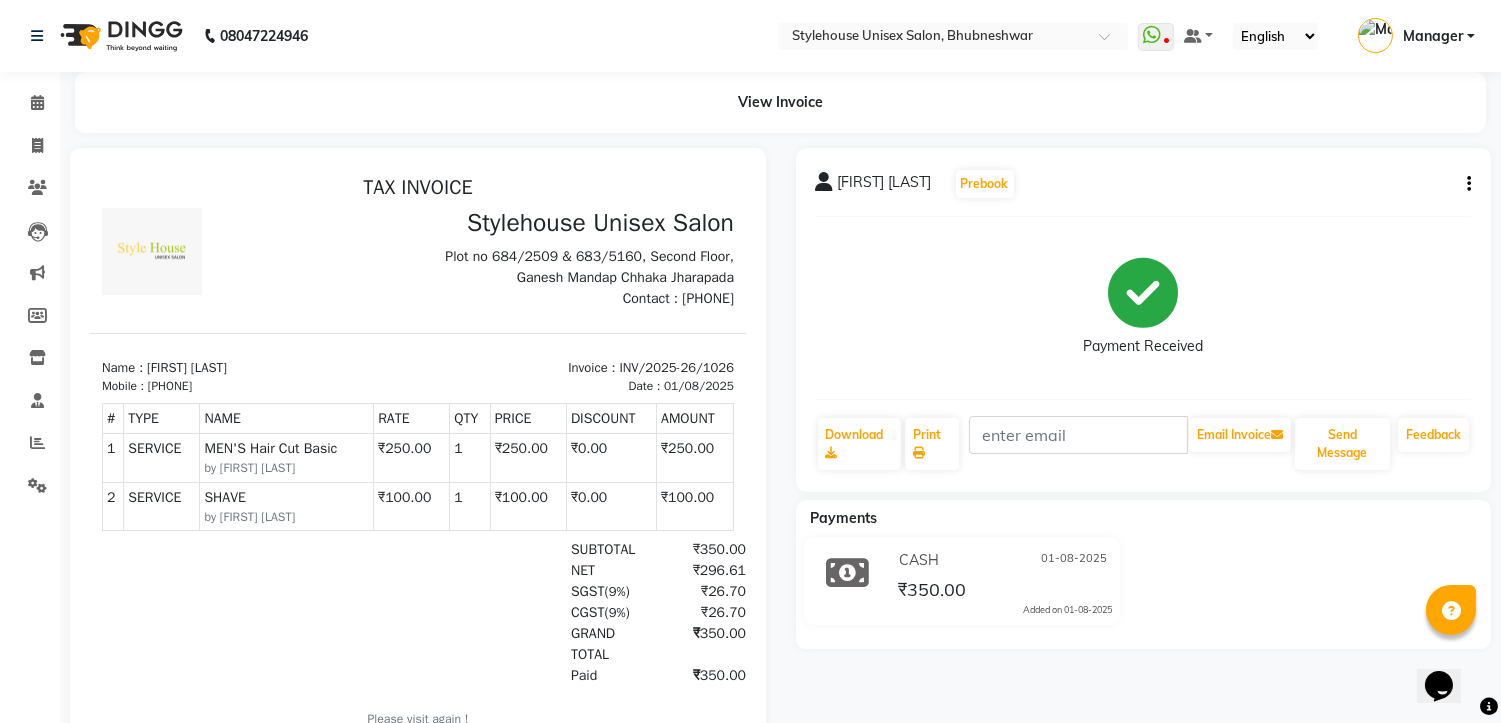 click at bounding box center [207, 611] 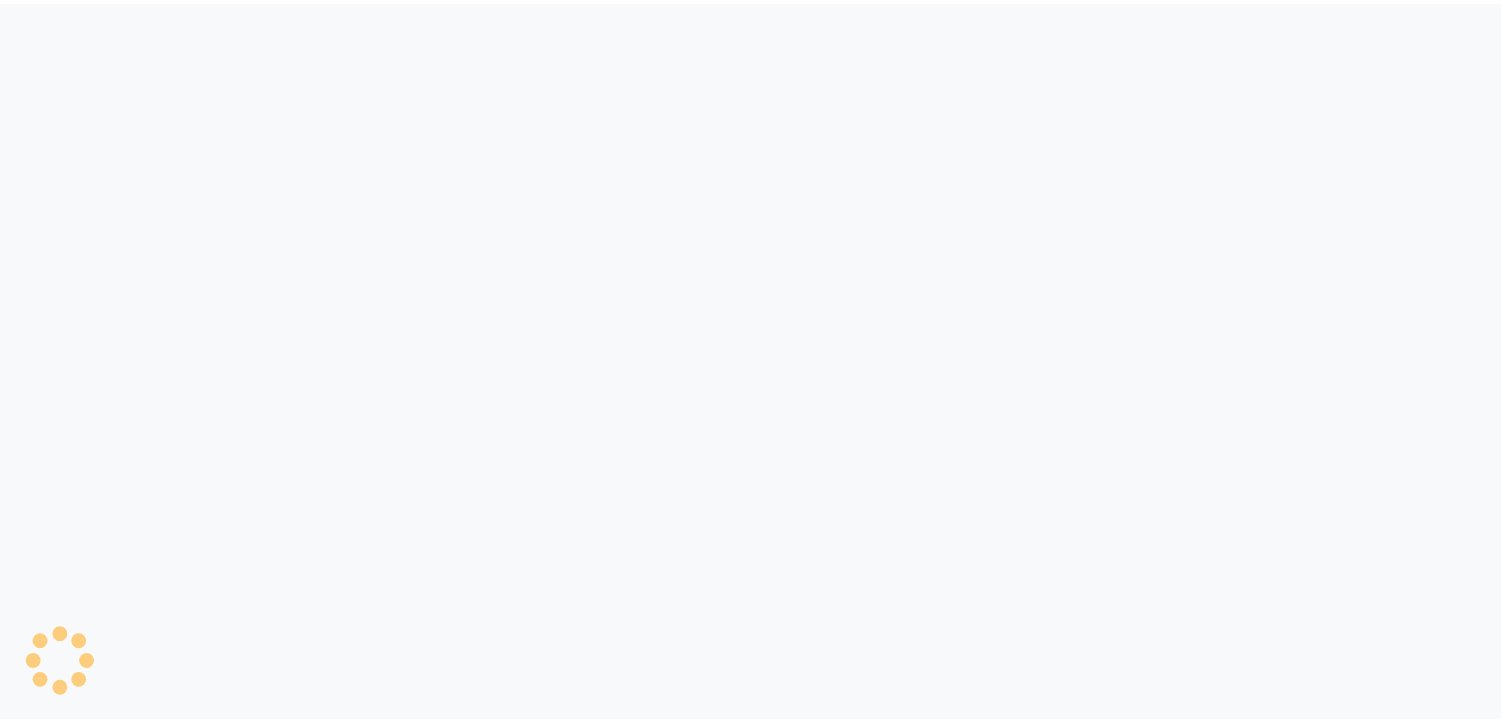 scroll, scrollTop: 0, scrollLeft: 0, axis: both 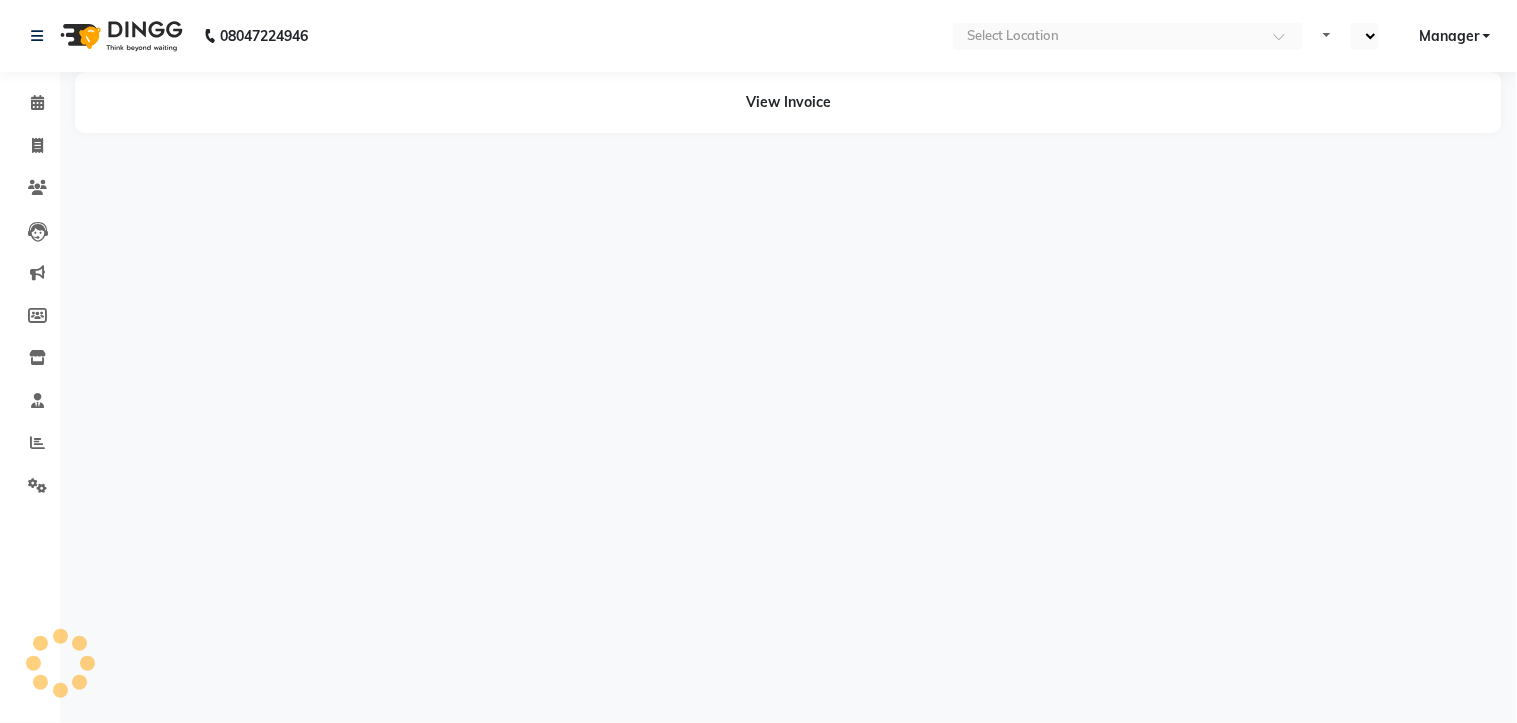select on "en" 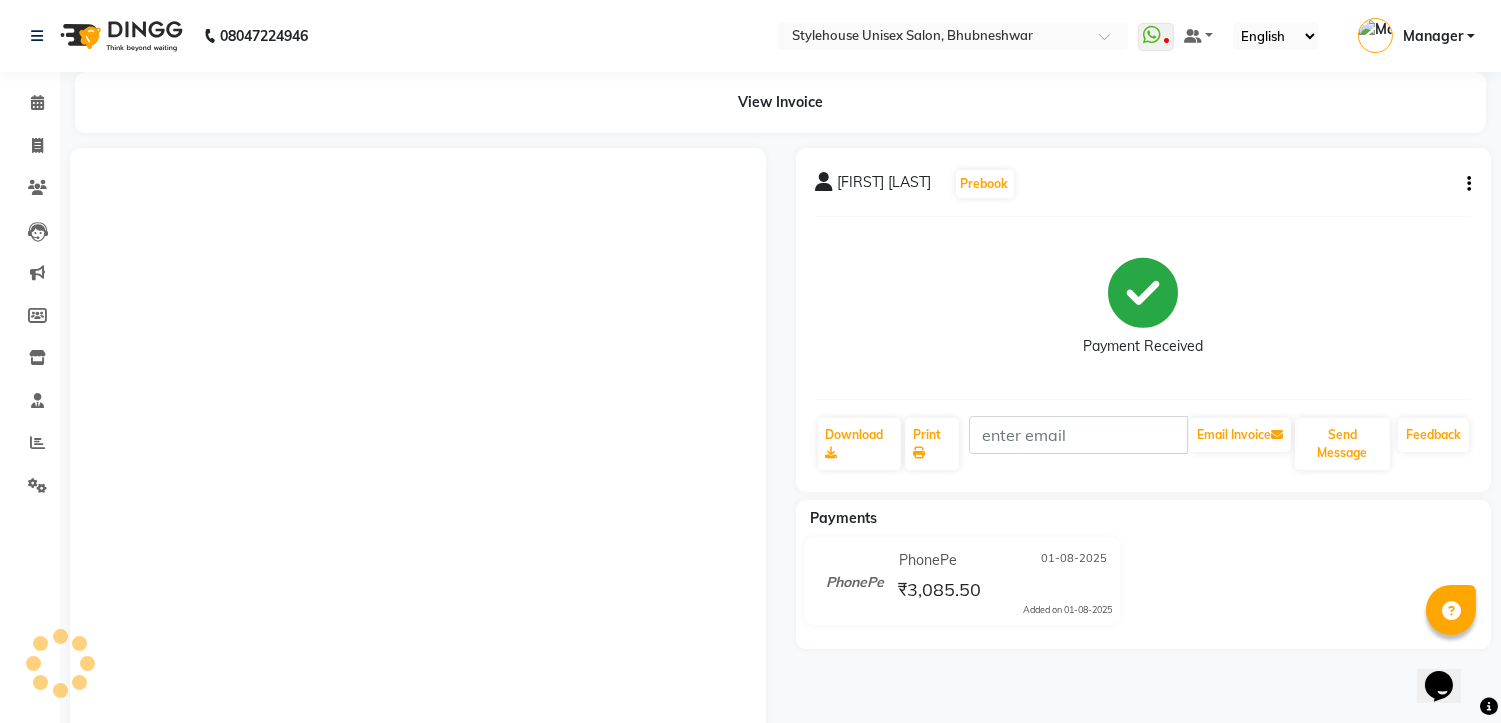 scroll, scrollTop: 0, scrollLeft: 0, axis: both 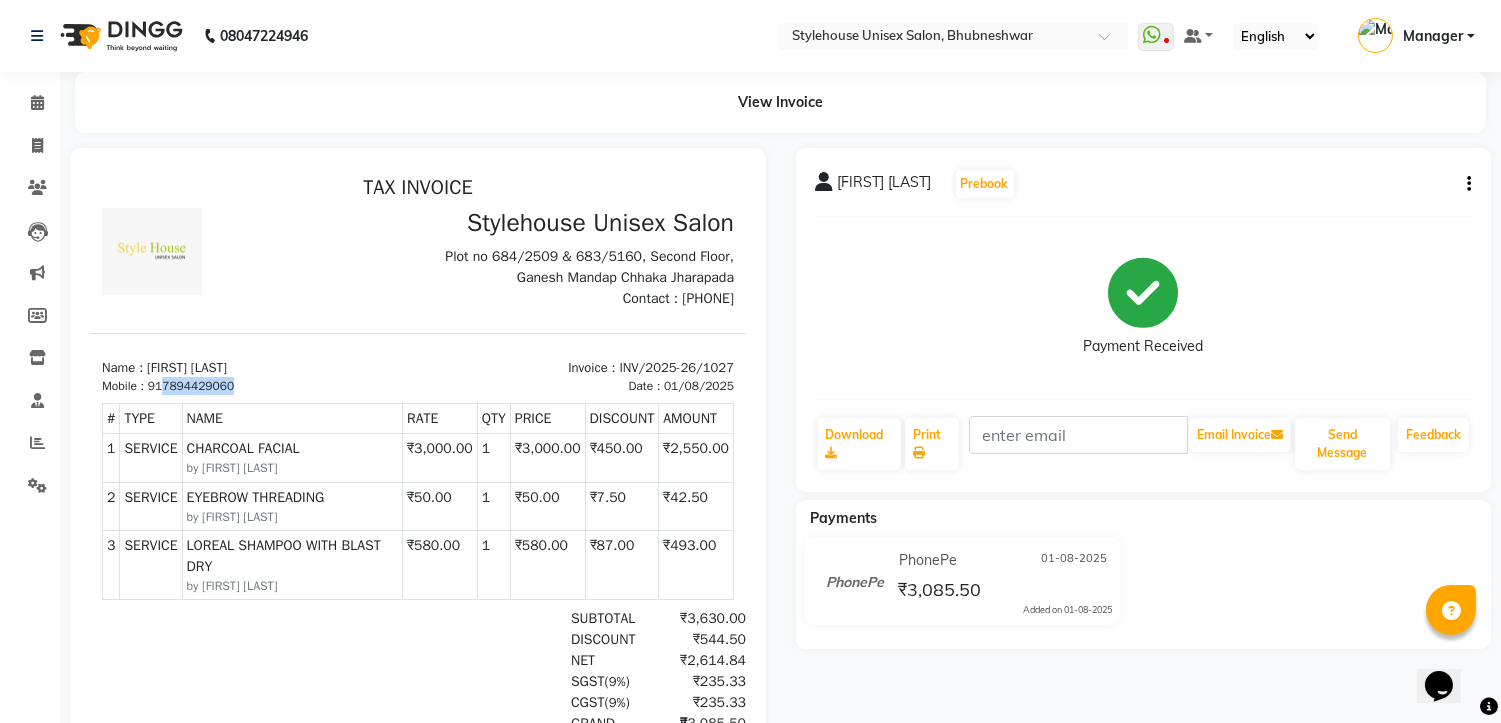 drag, startPoint x: 164, startPoint y: 385, endPoint x: 237, endPoint y: 386, distance: 73.00685 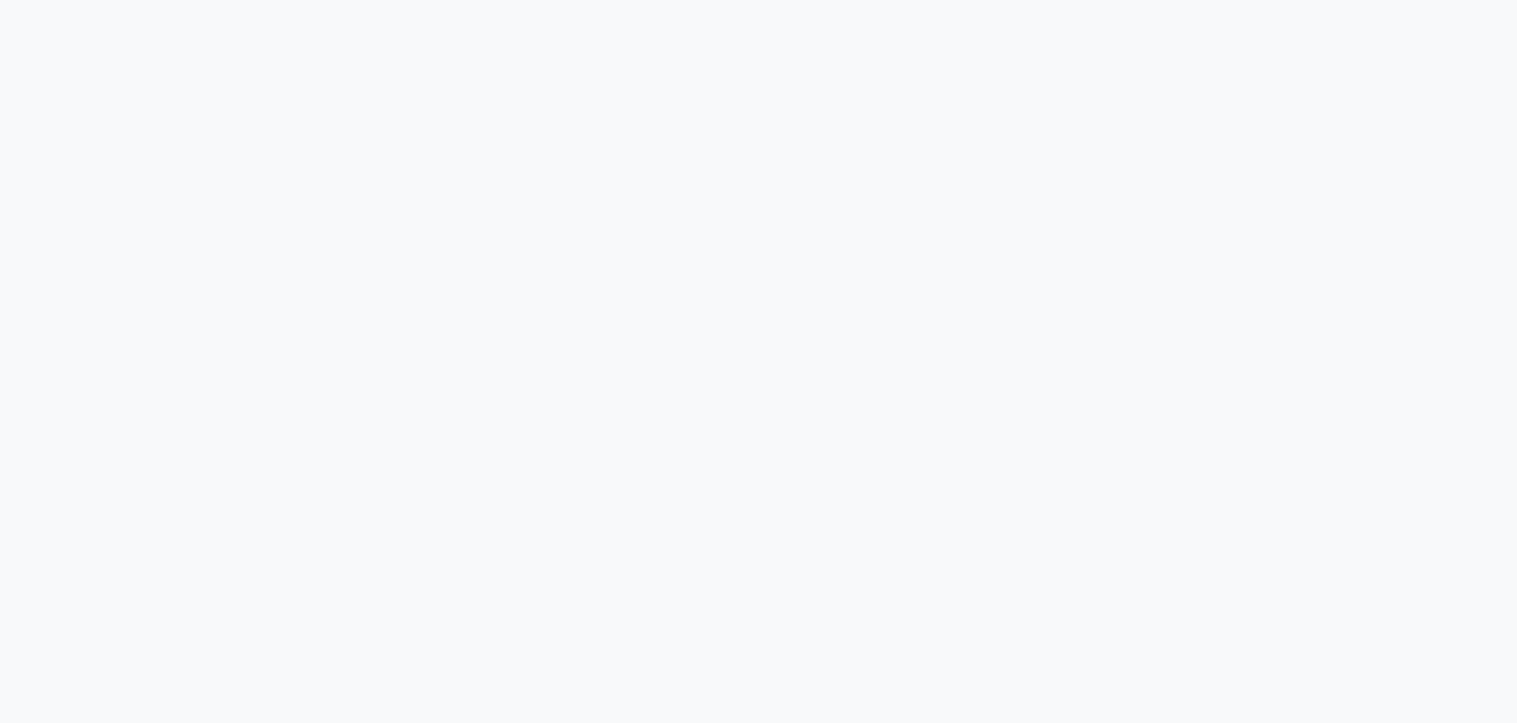 scroll, scrollTop: 0, scrollLeft: 0, axis: both 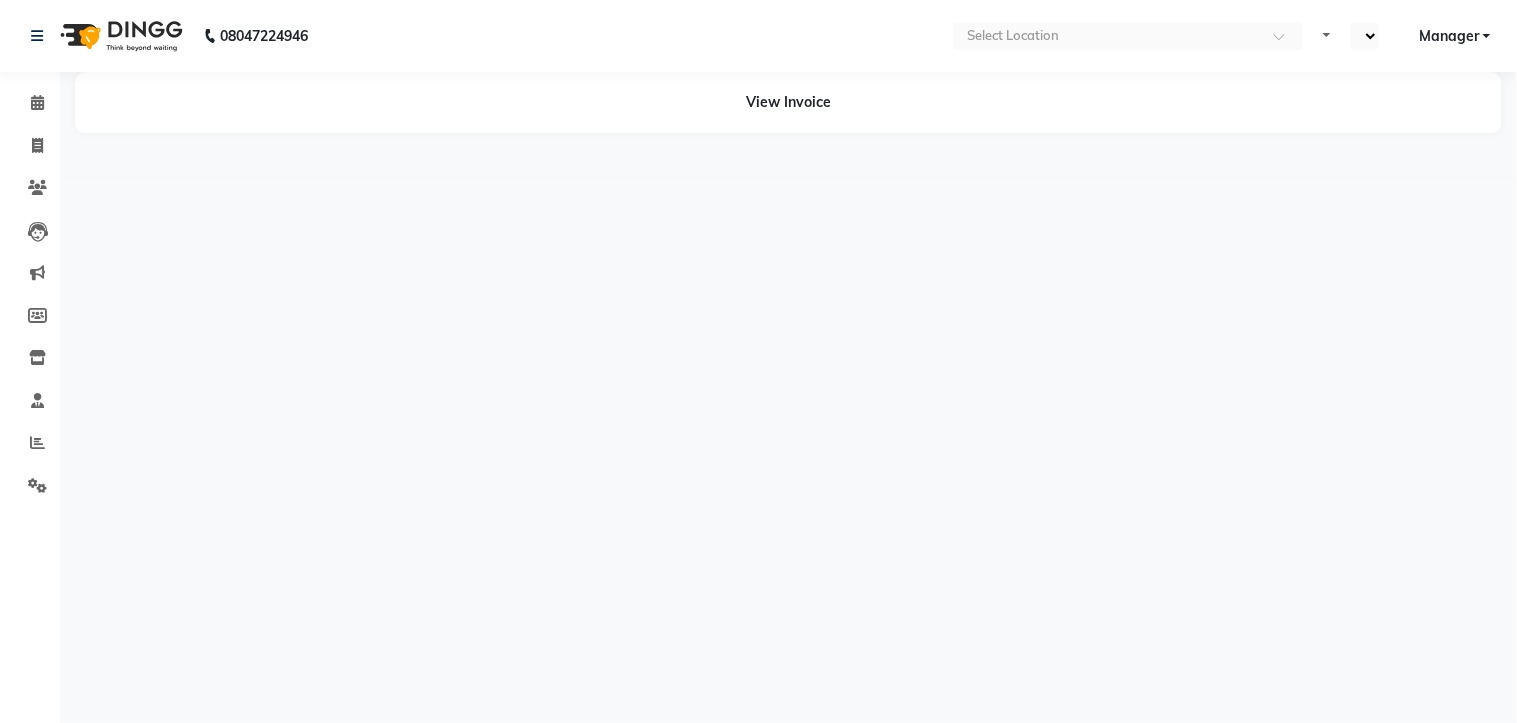 select on "en" 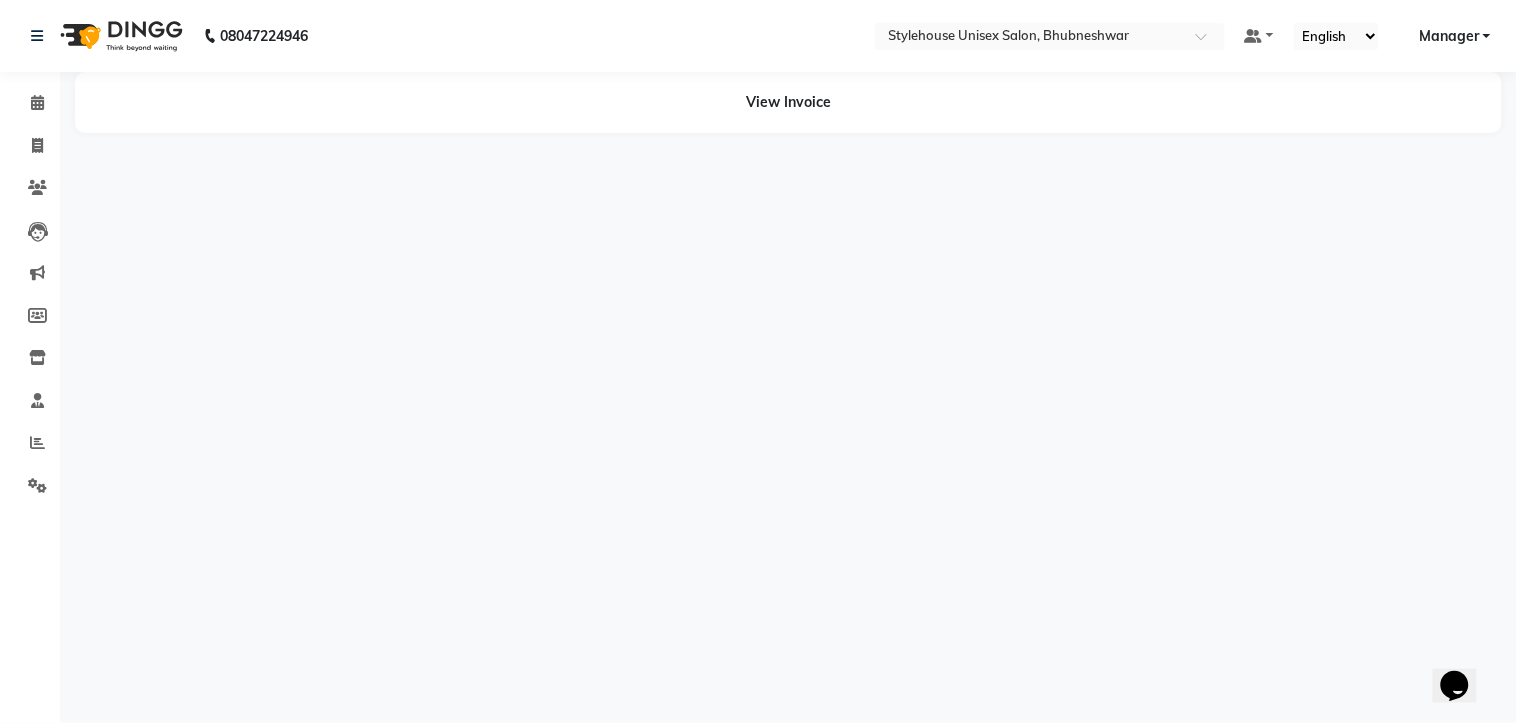 scroll, scrollTop: 0, scrollLeft: 0, axis: both 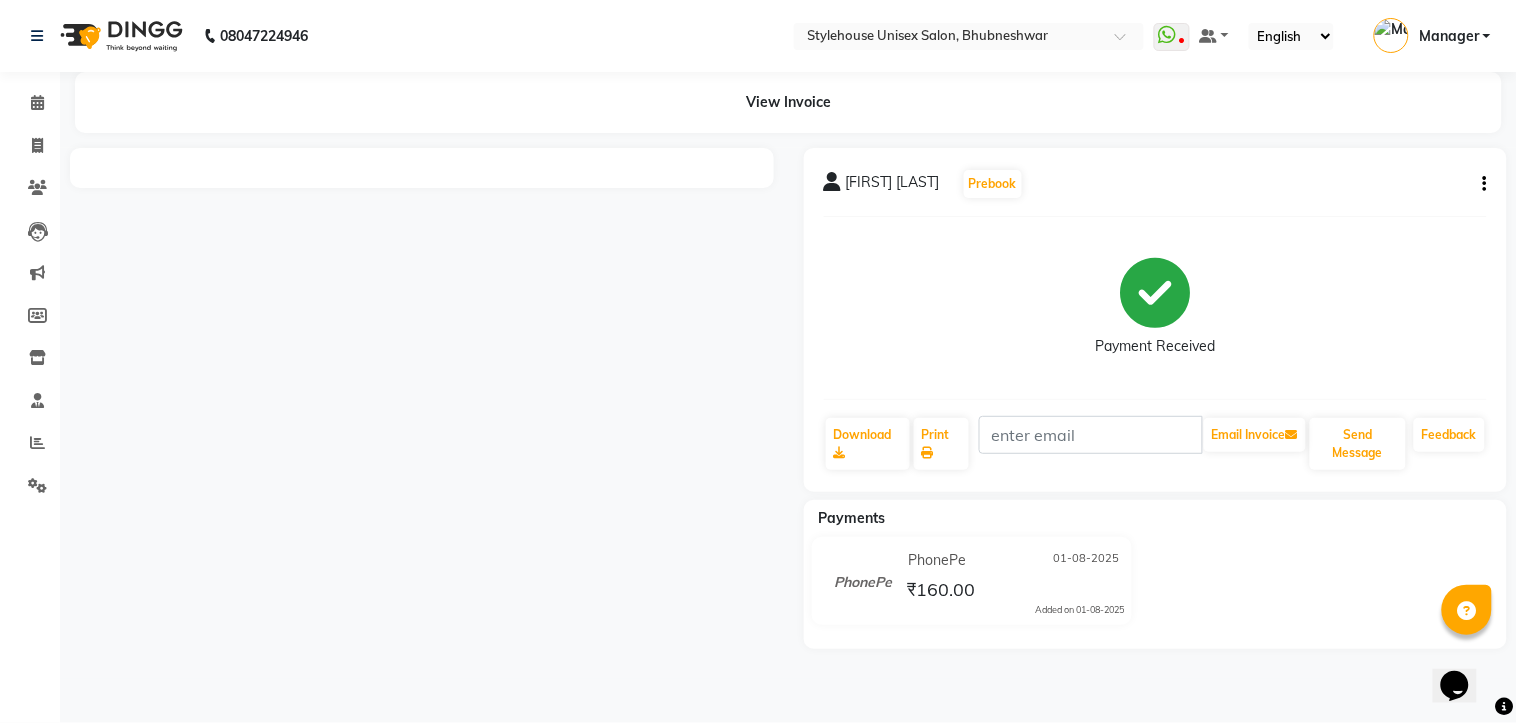 click at bounding box center [422, 398] 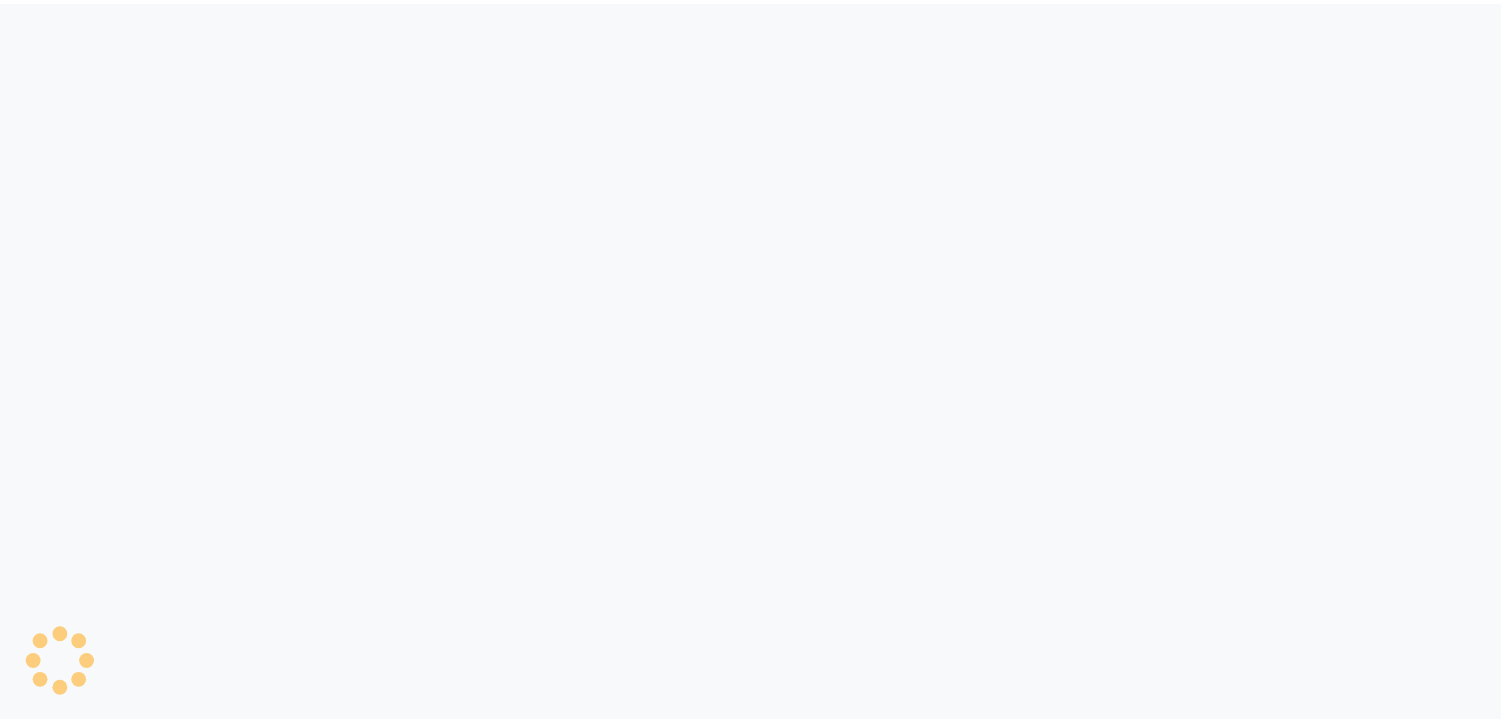 scroll, scrollTop: 0, scrollLeft: 0, axis: both 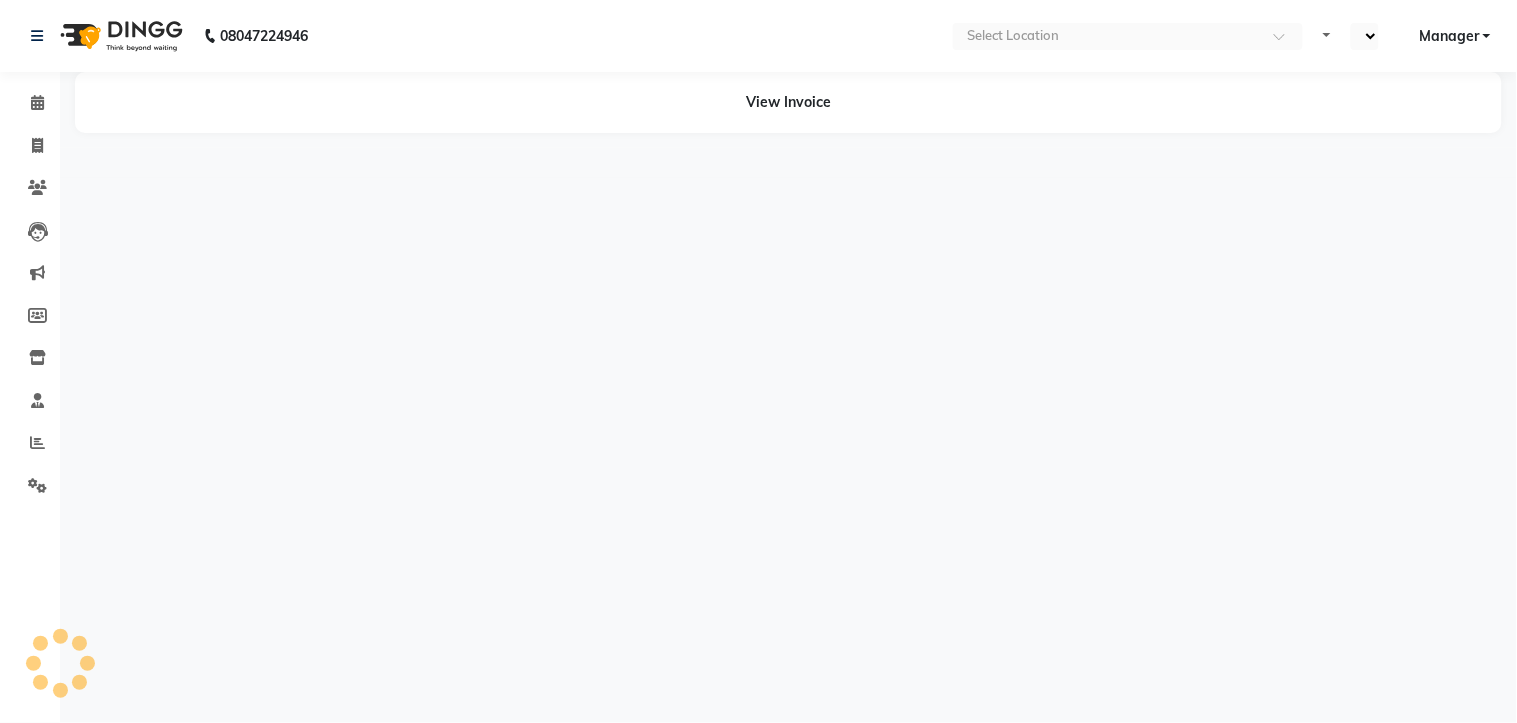 select on "en" 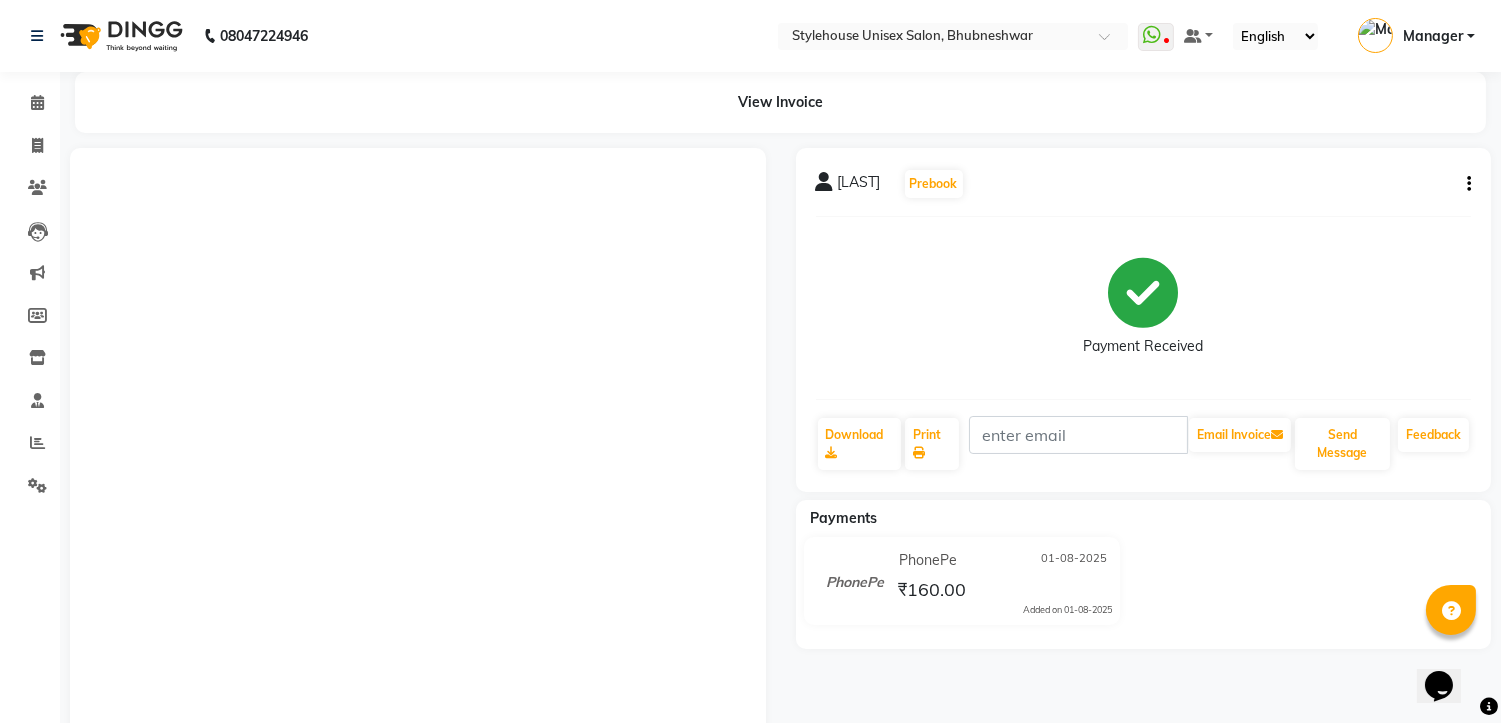 scroll, scrollTop: 0, scrollLeft: 0, axis: both 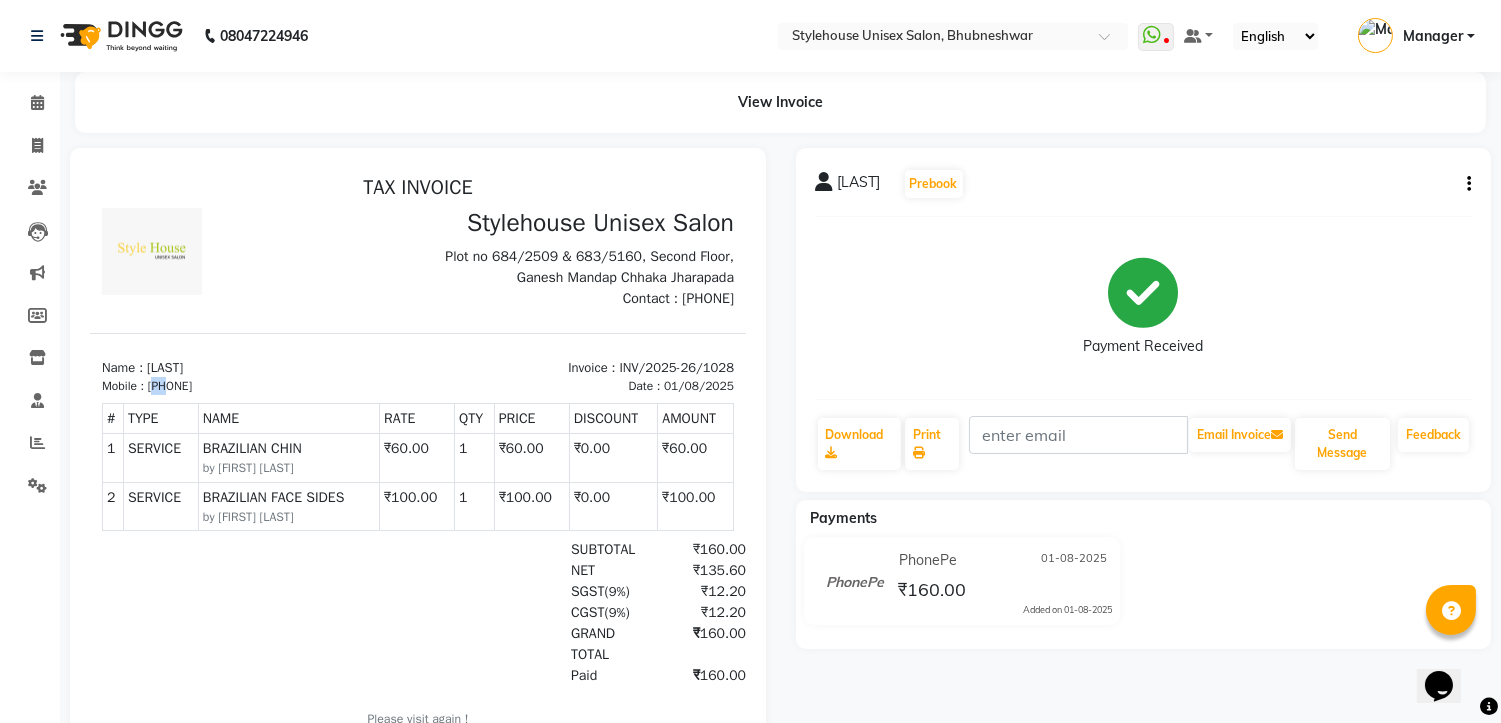 drag, startPoint x: 161, startPoint y: 384, endPoint x: 172, endPoint y: 384, distance: 11 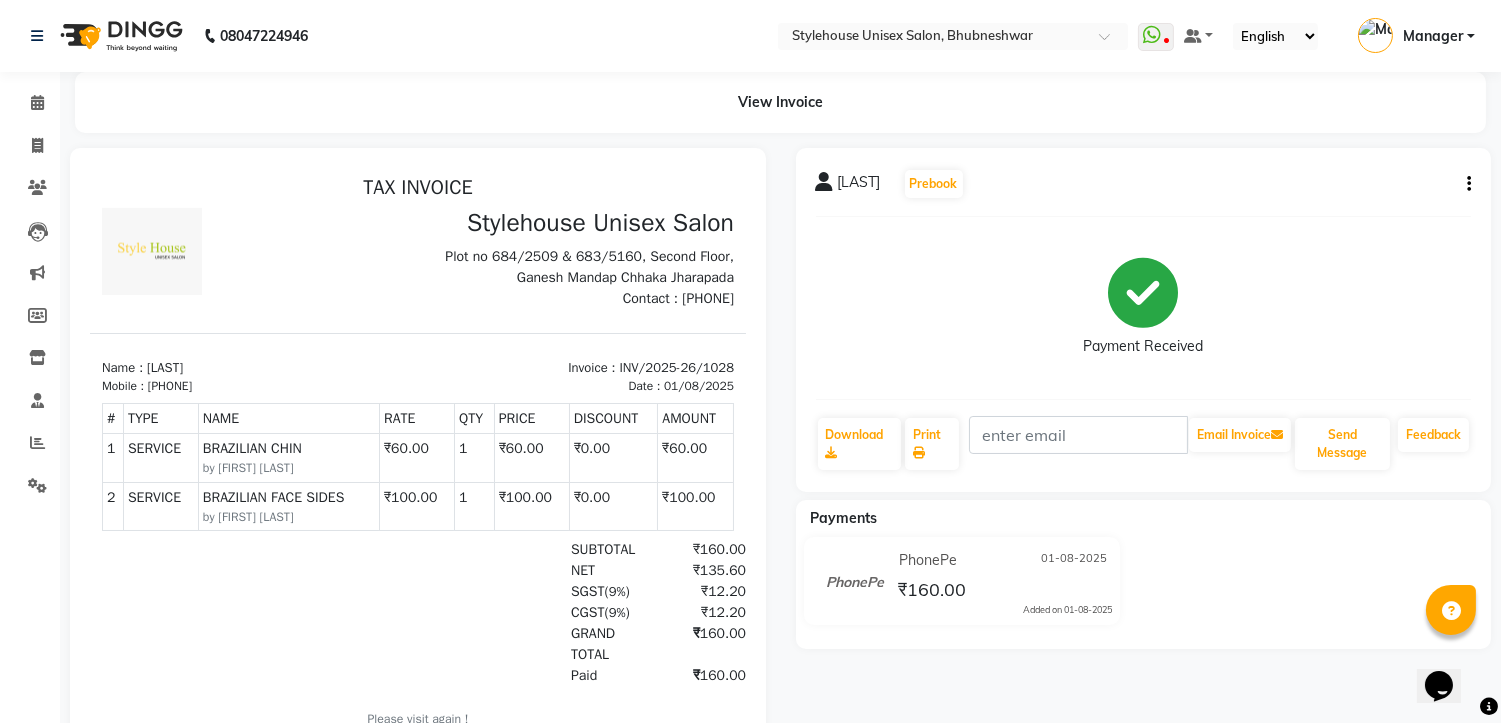 drag, startPoint x: 162, startPoint y: 382, endPoint x: 258, endPoint y: 382, distance: 96 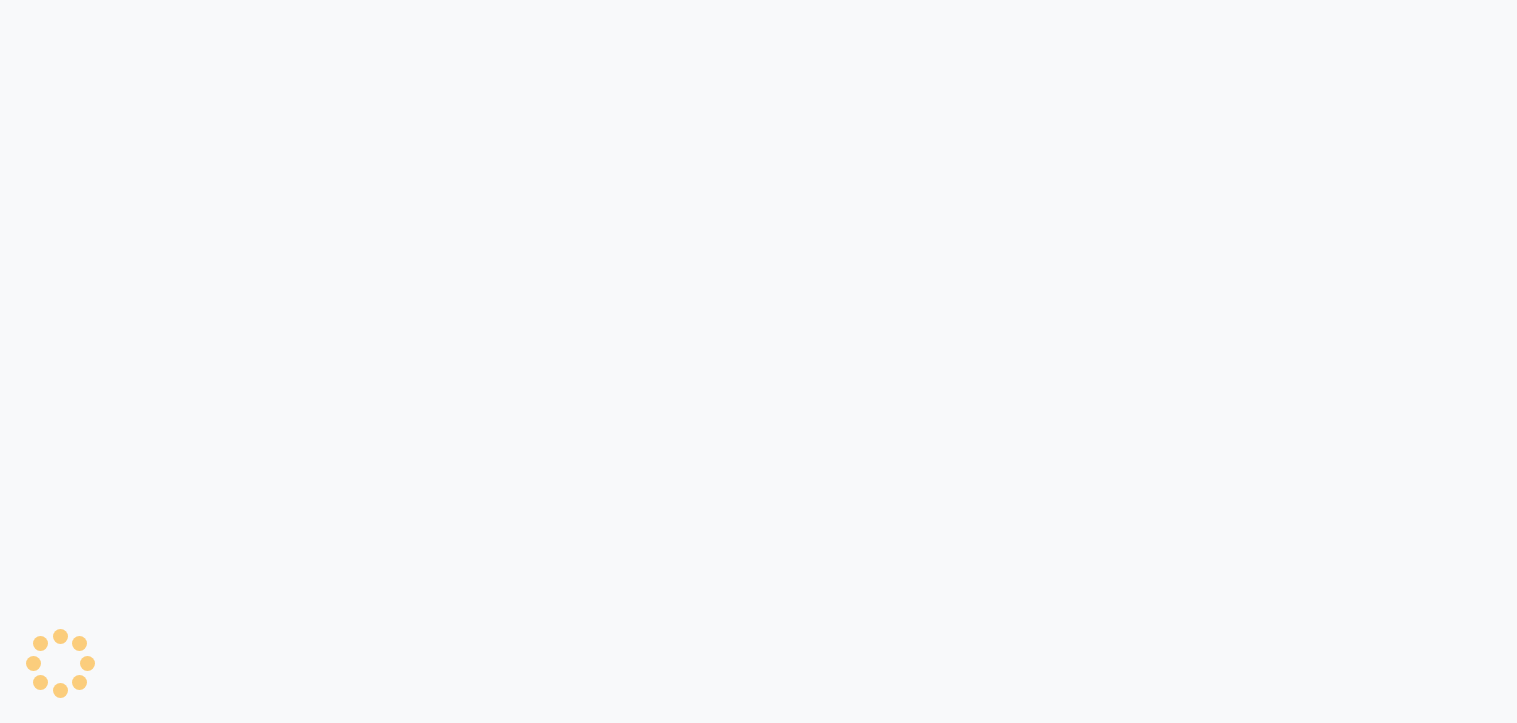 scroll, scrollTop: 0, scrollLeft: 0, axis: both 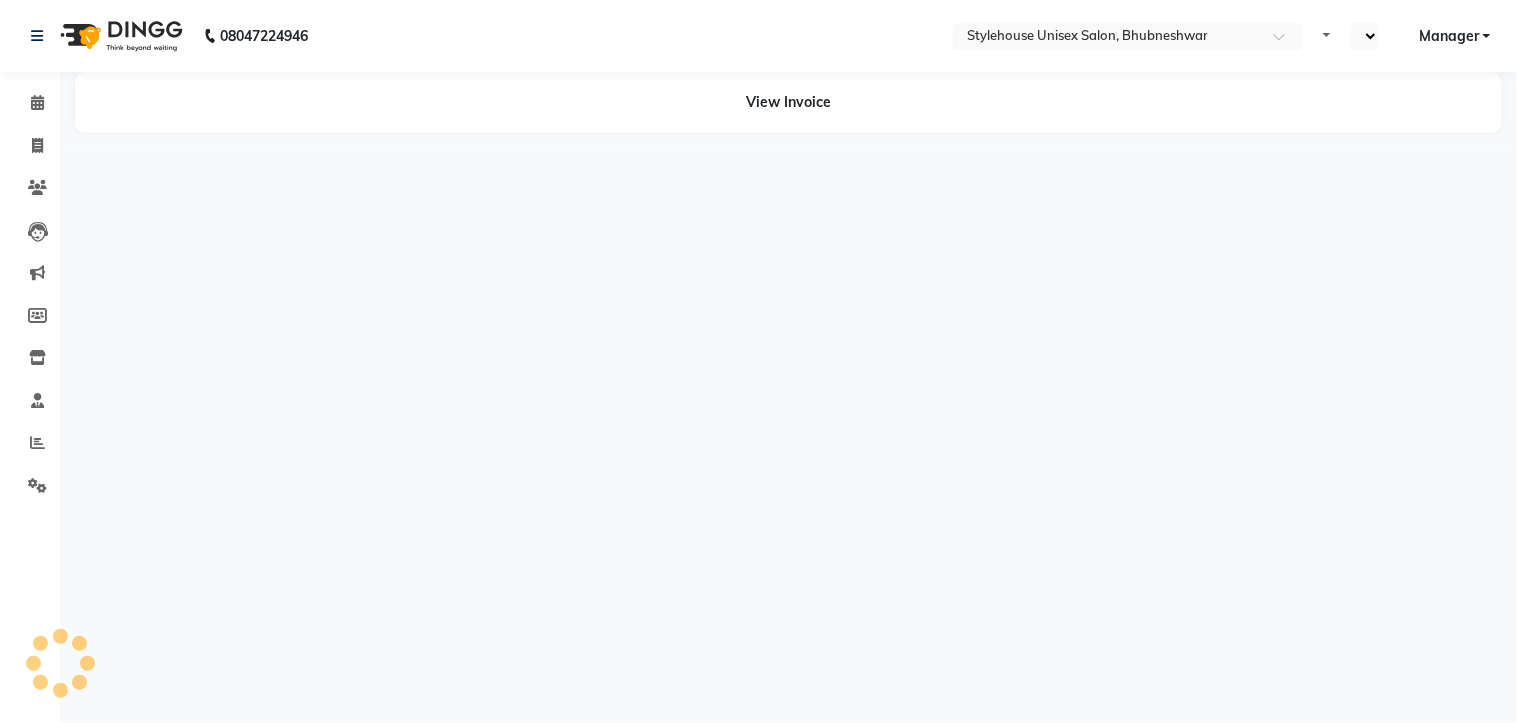select on "en" 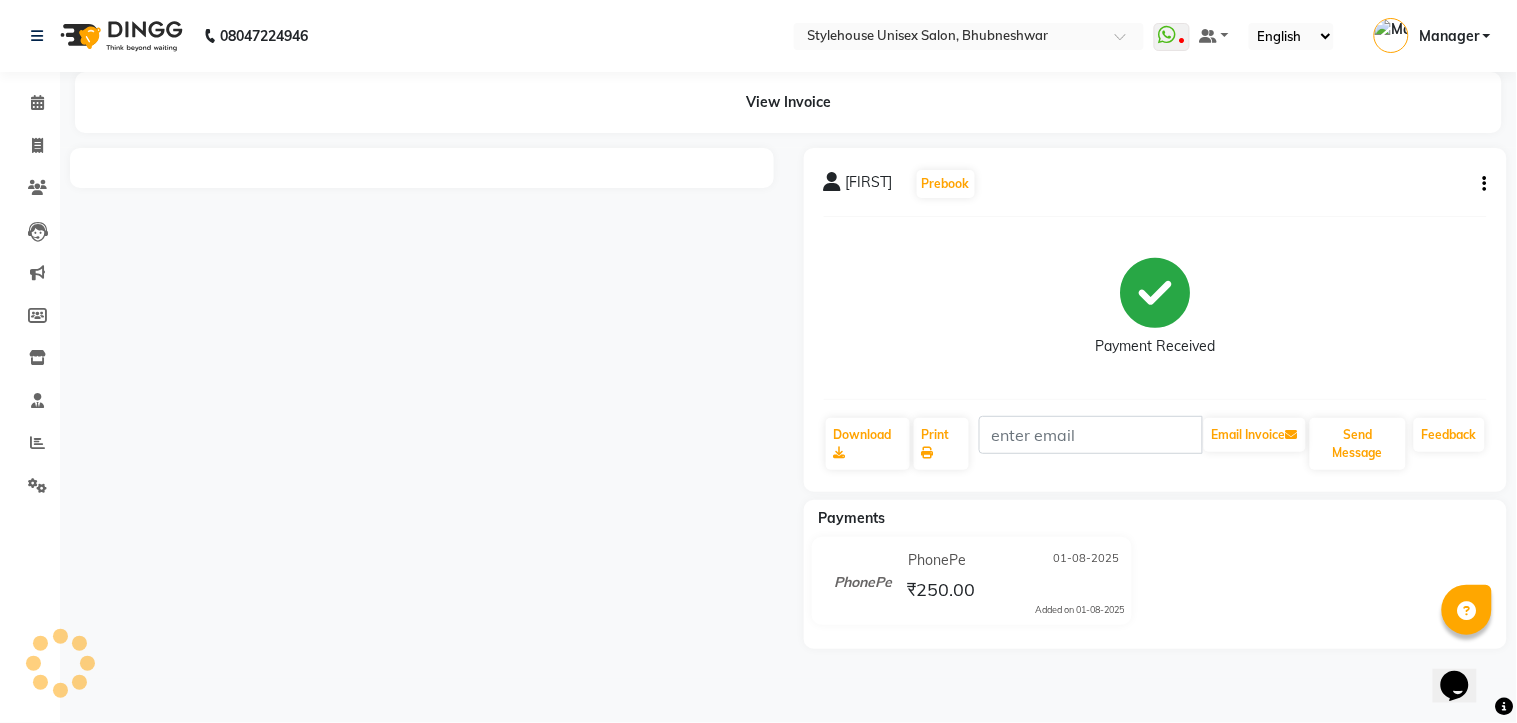 scroll, scrollTop: 0, scrollLeft: 0, axis: both 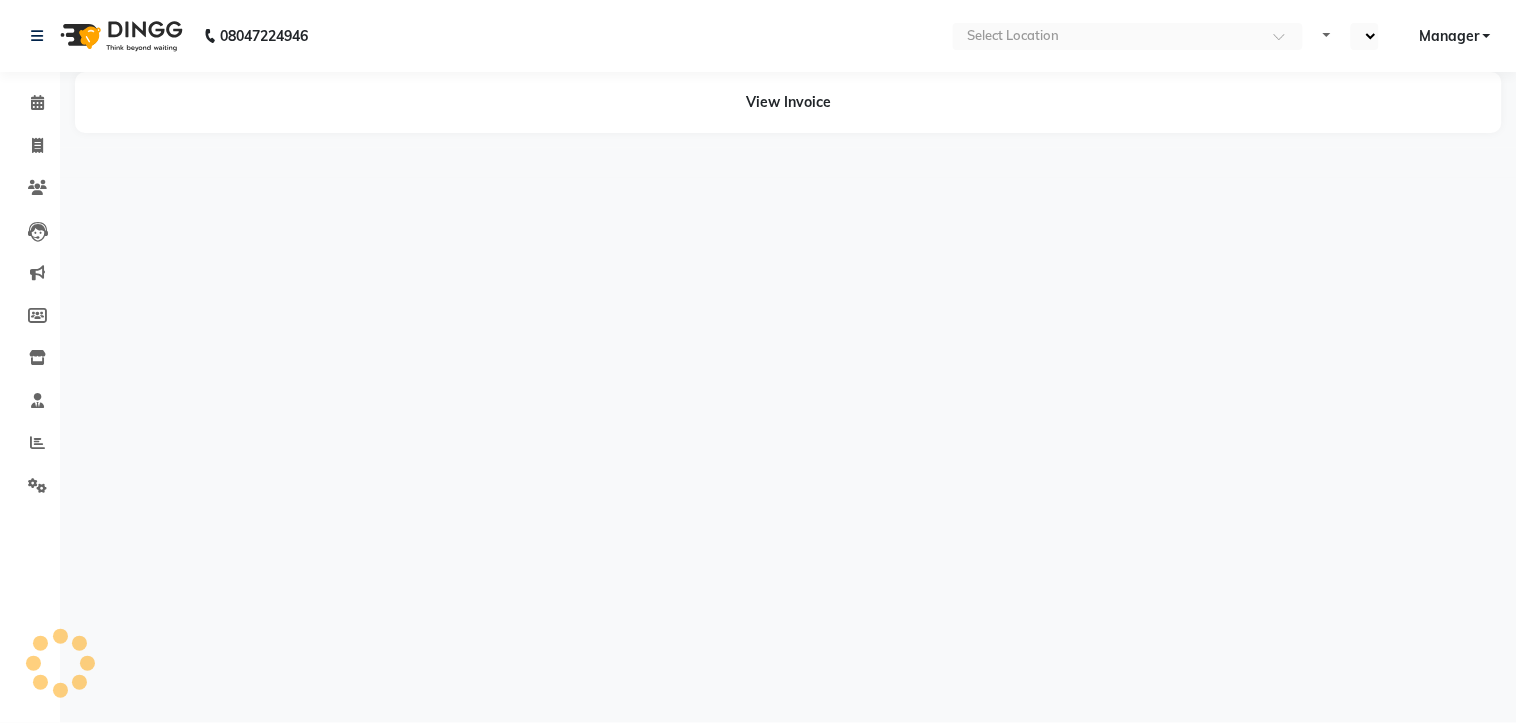 select on "en" 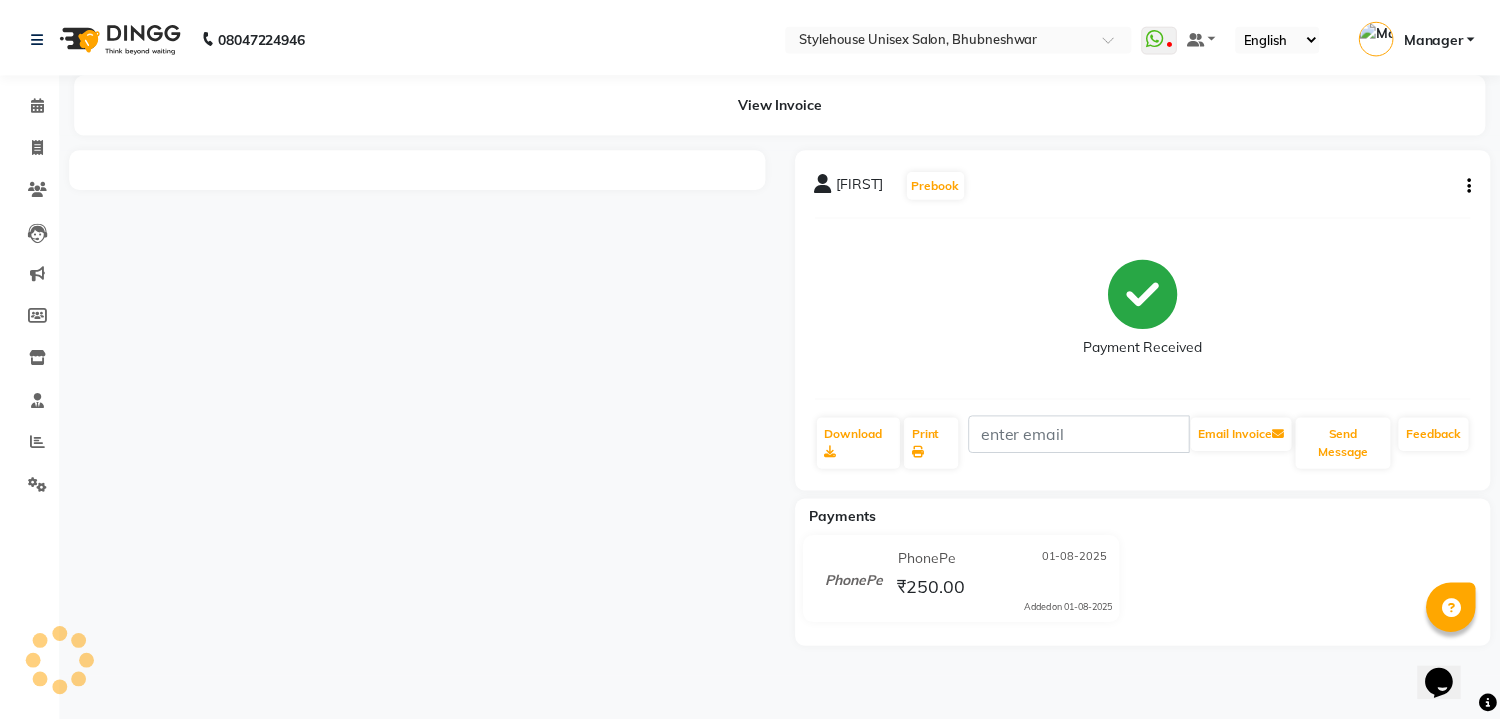 scroll, scrollTop: 0, scrollLeft: 0, axis: both 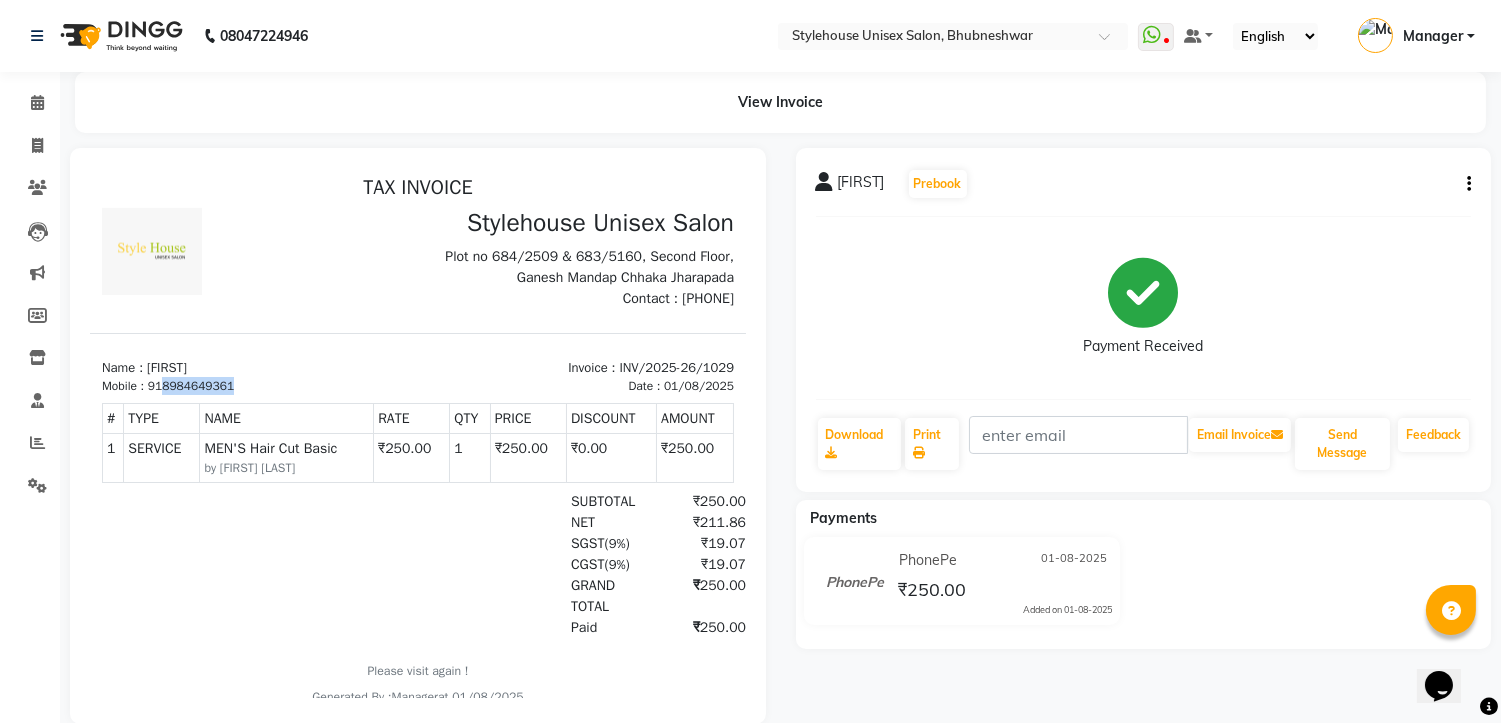 drag, startPoint x: 165, startPoint y: 384, endPoint x: 236, endPoint y: 386, distance: 71.02816 